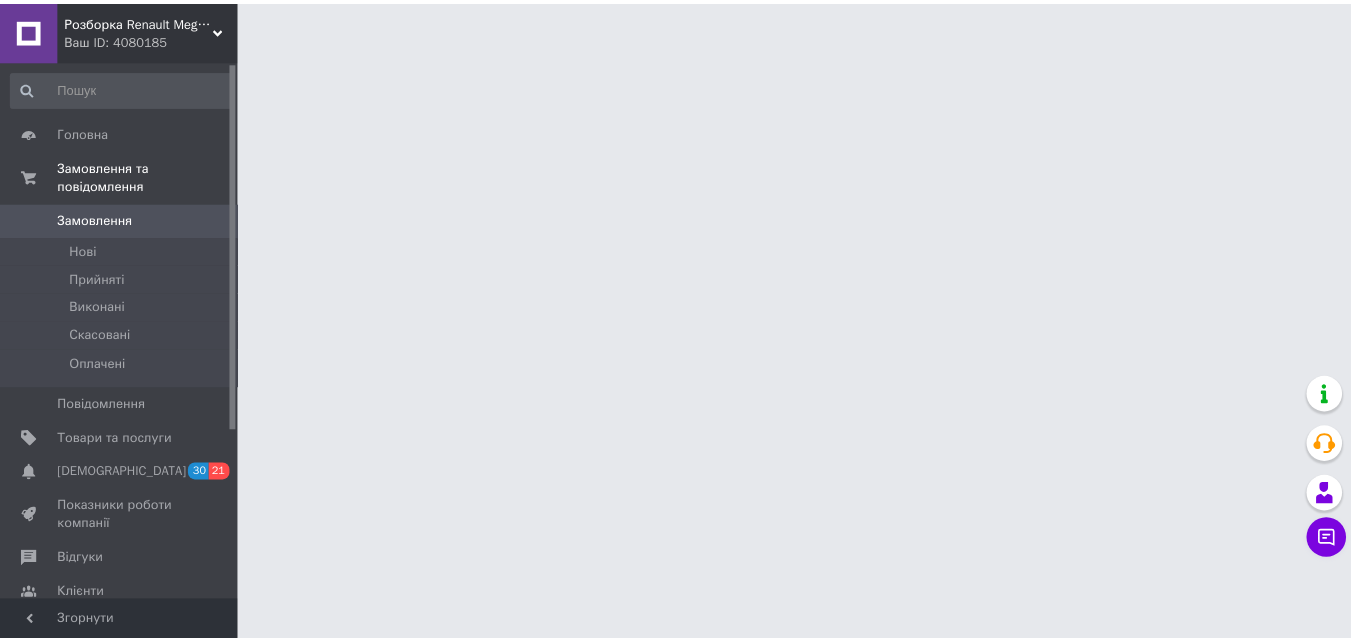 scroll, scrollTop: 0, scrollLeft: 0, axis: both 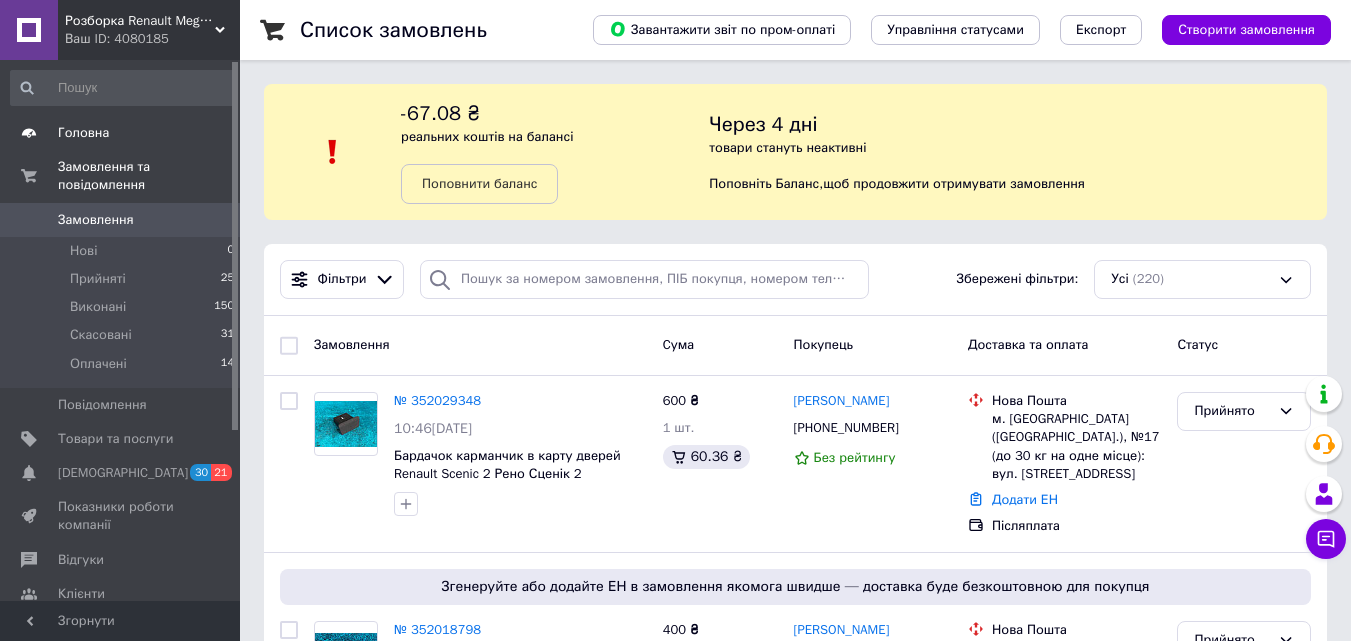 click on "Головна" at bounding box center (83, 133) 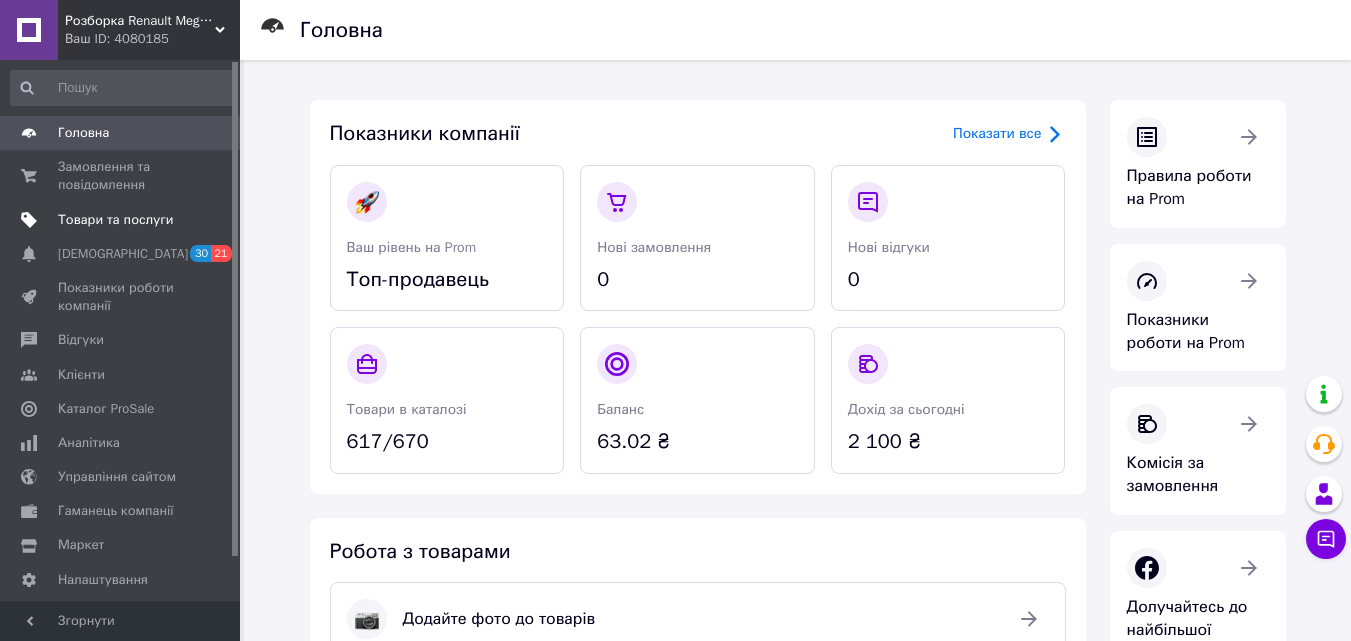 click on "Товари та послуги" at bounding box center (115, 220) 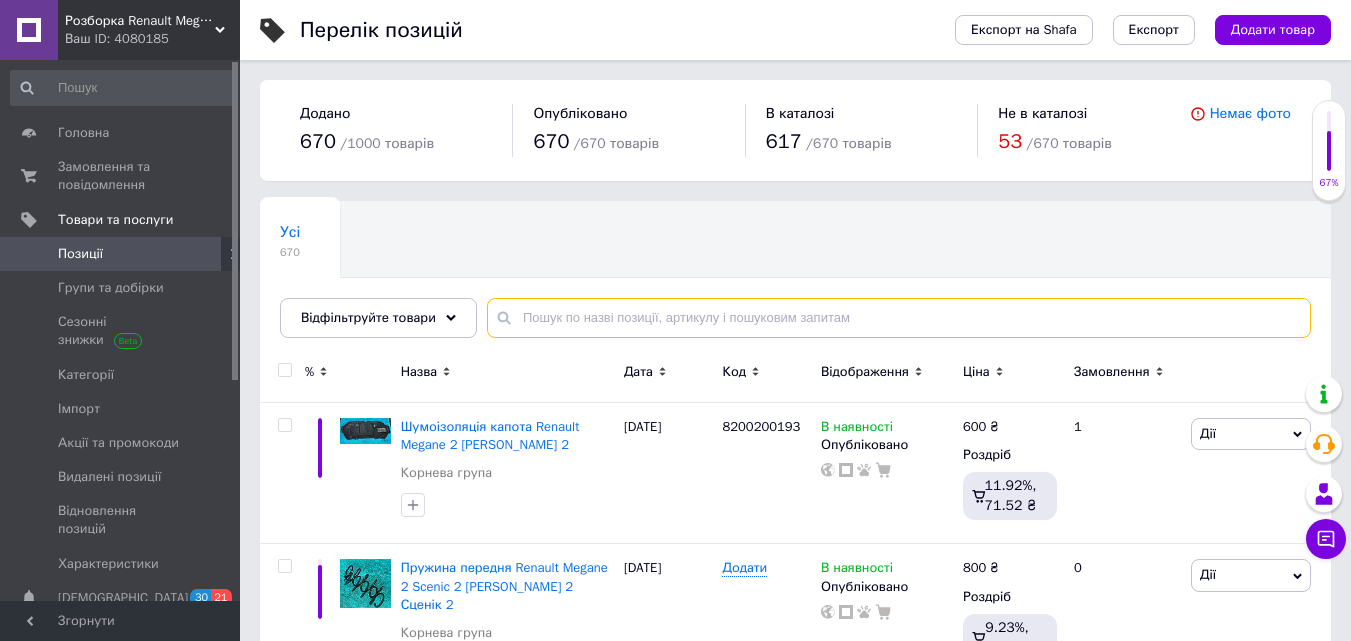 click at bounding box center [899, 318] 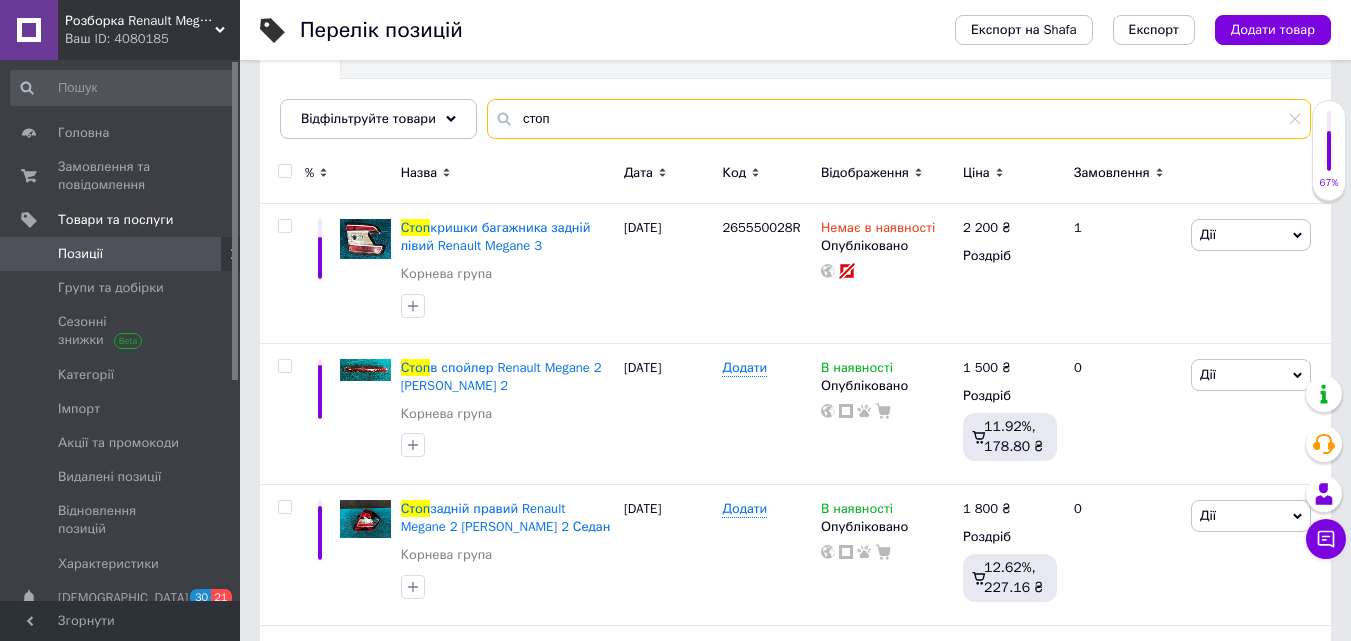 scroll, scrollTop: 200, scrollLeft: 0, axis: vertical 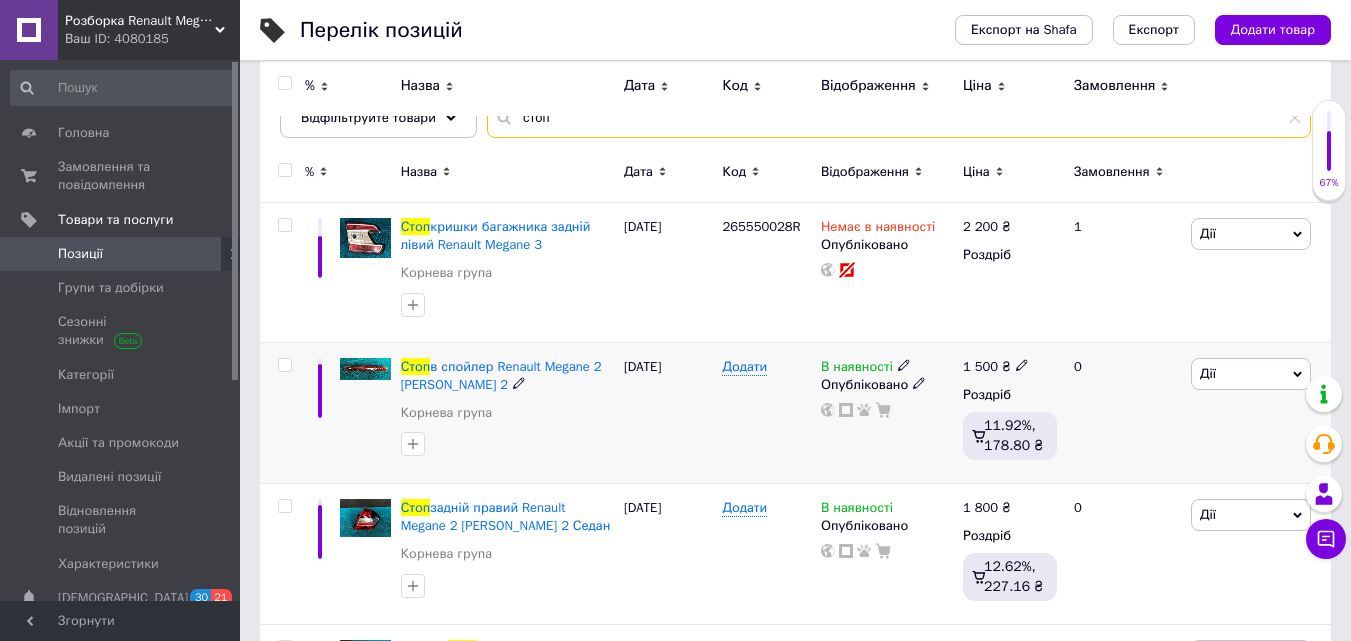 type on "стоп" 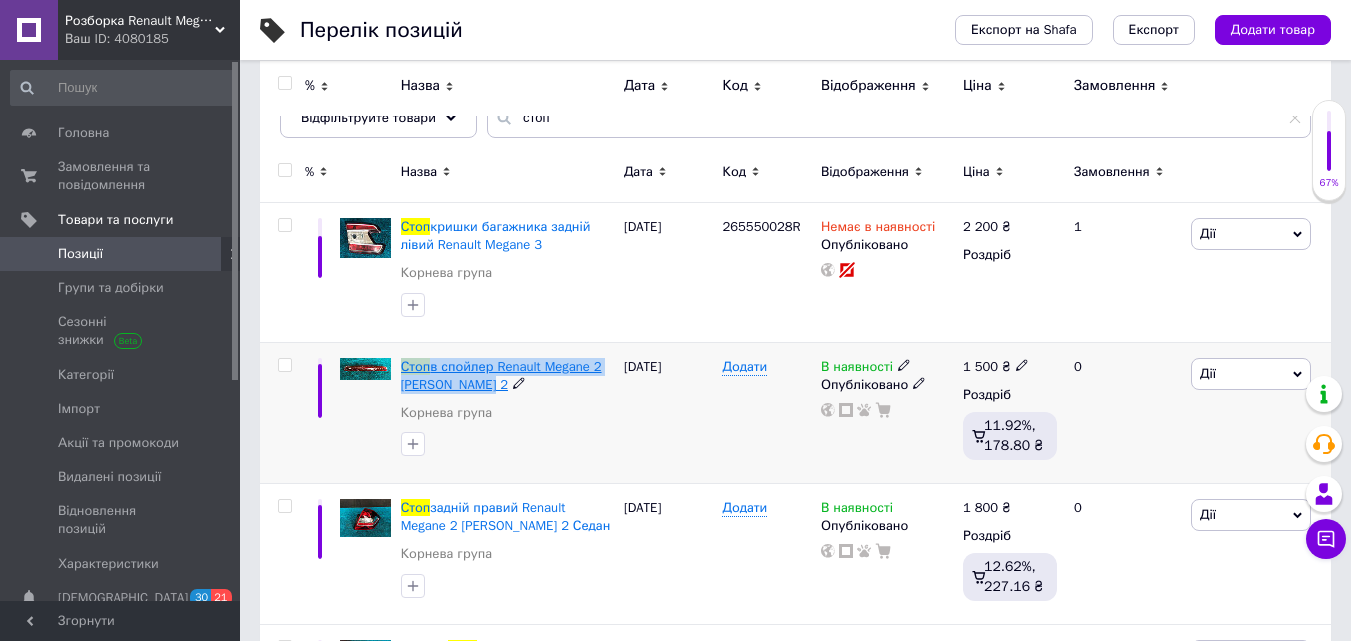 drag, startPoint x: 397, startPoint y: 365, endPoint x: 481, endPoint y: 387, distance: 86.833176 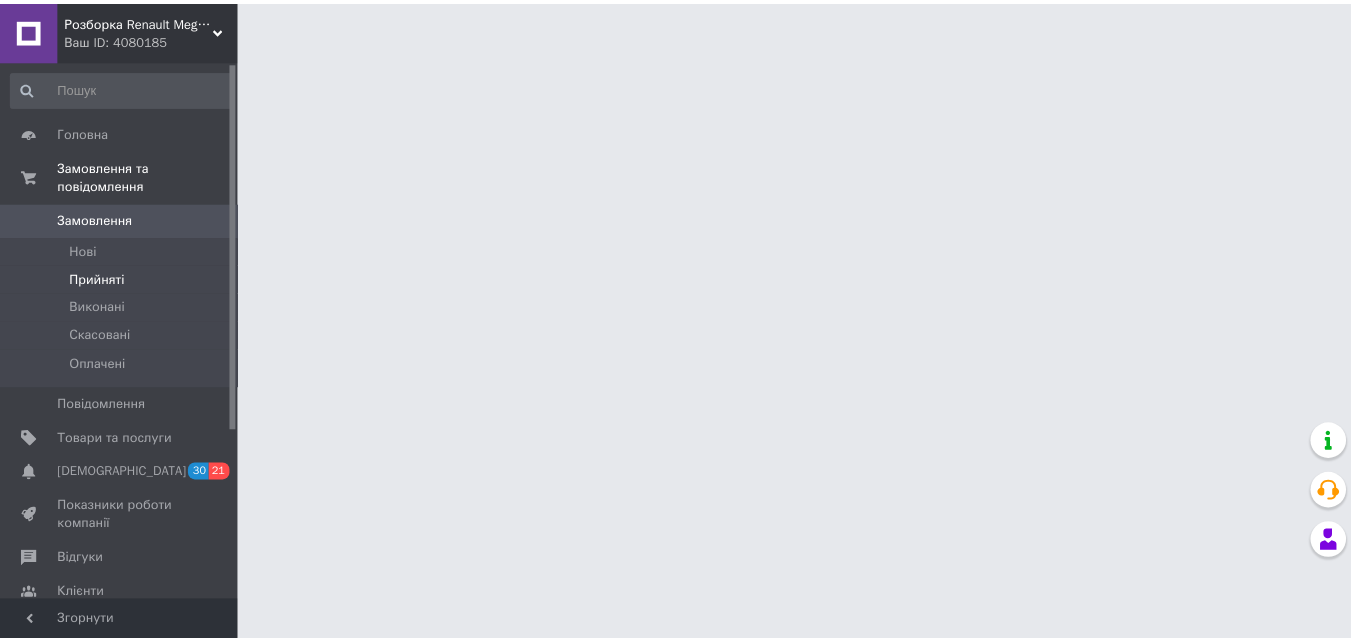 scroll, scrollTop: 0, scrollLeft: 0, axis: both 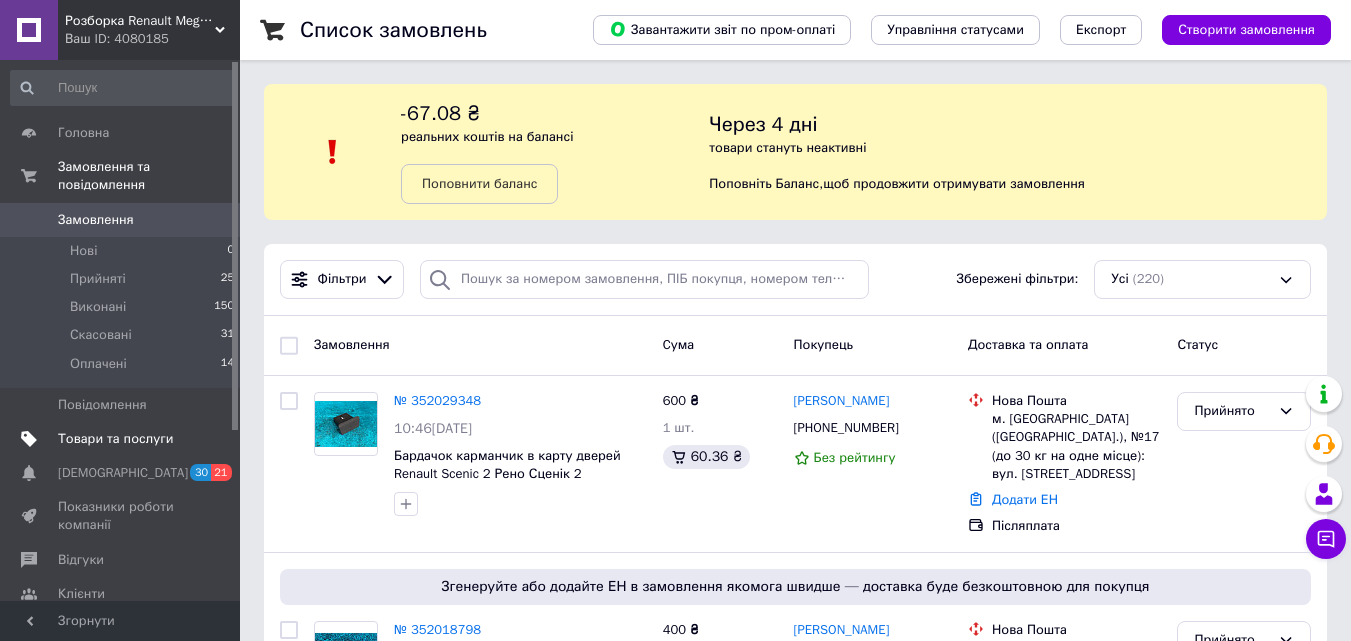 click on "Товари та послуги" at bounding box center [115, 439] 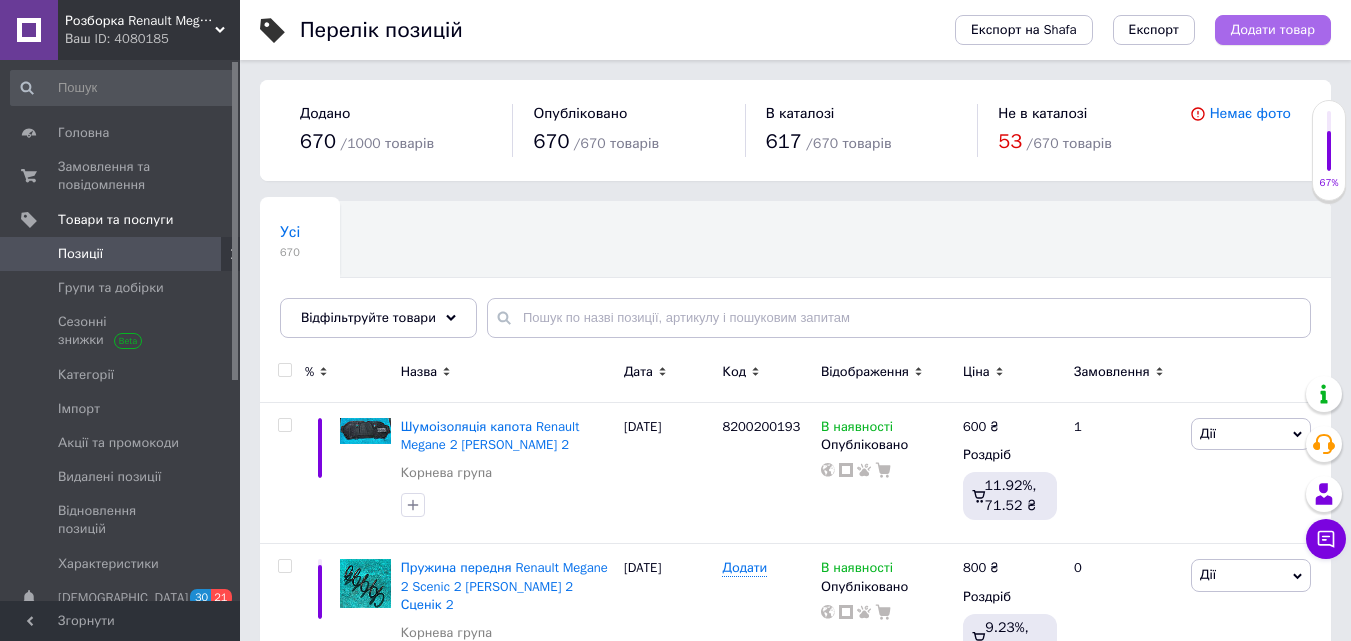click on "Додати товар" at bounding box center (1273, 30) 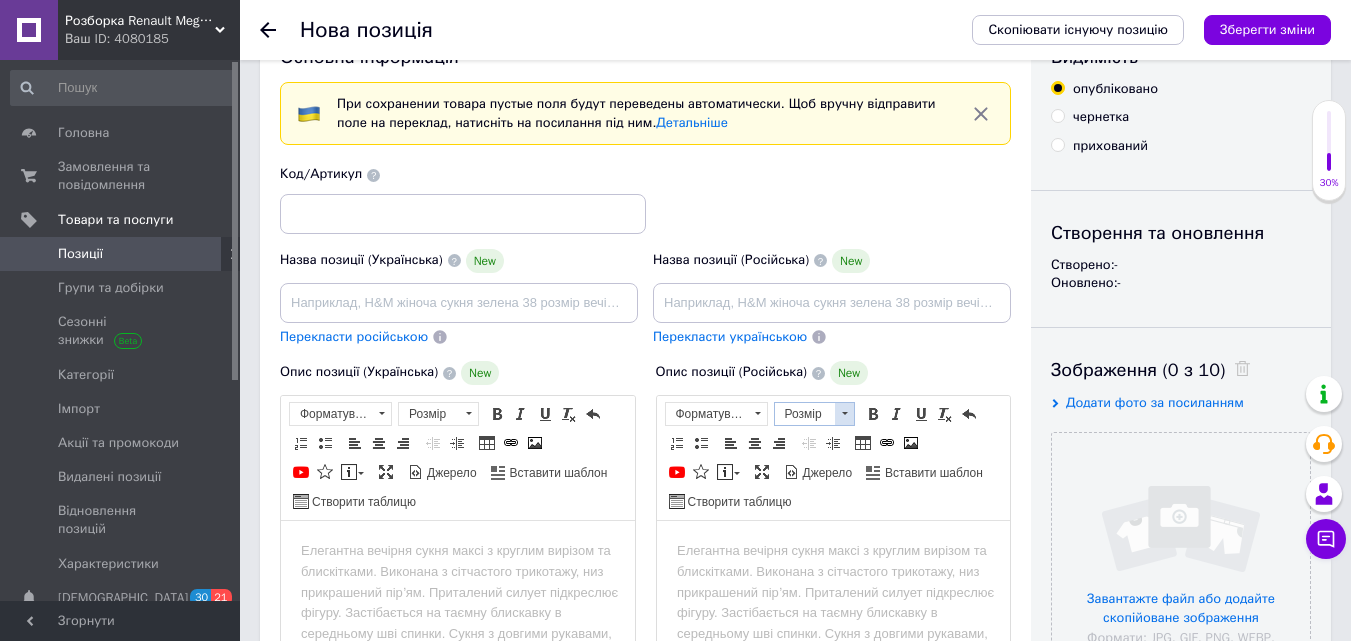 scroll, scrollTop: 200, scrollLeft: 0, axis: vertical 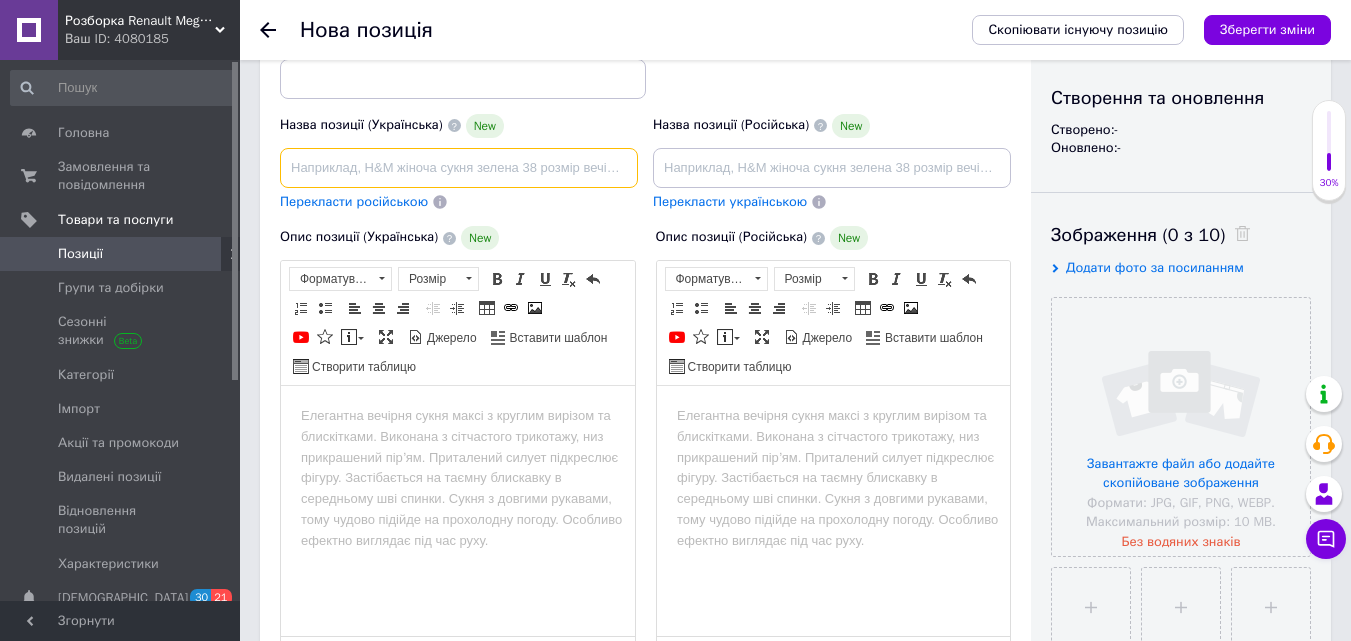 click at bounding box center (459, 168) 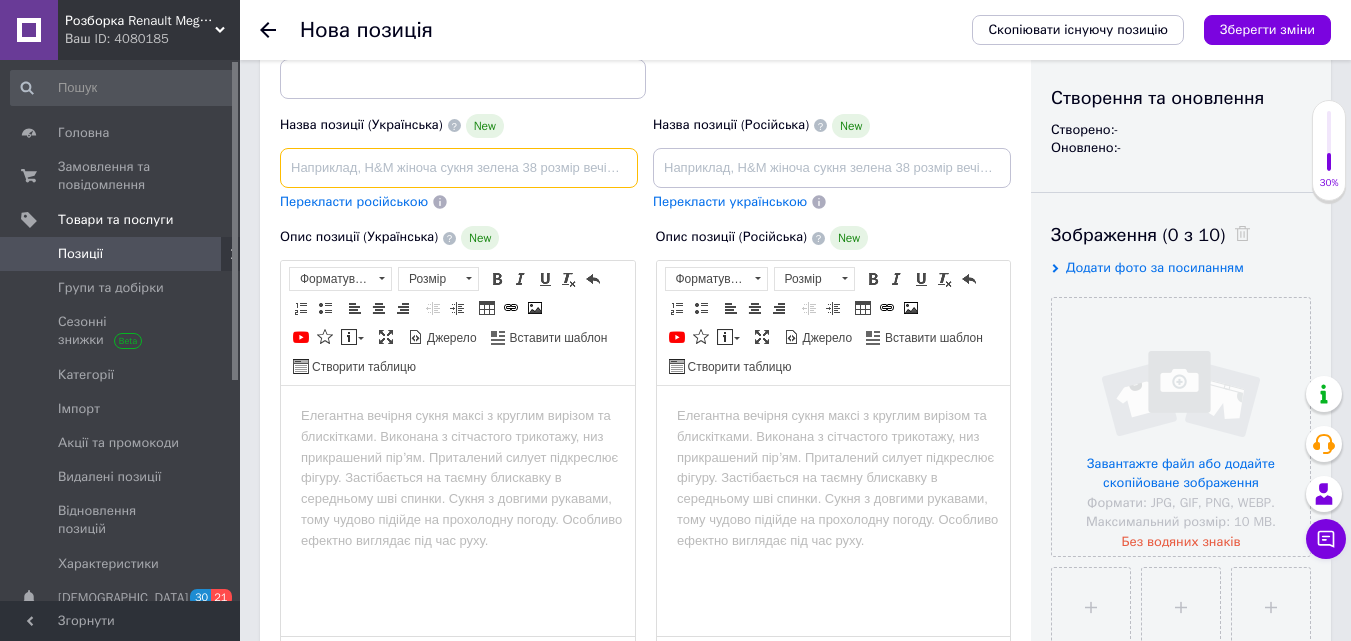 paste on "Стоп в спойлер Renault Megane 2 [PERSON_NAME] 2" 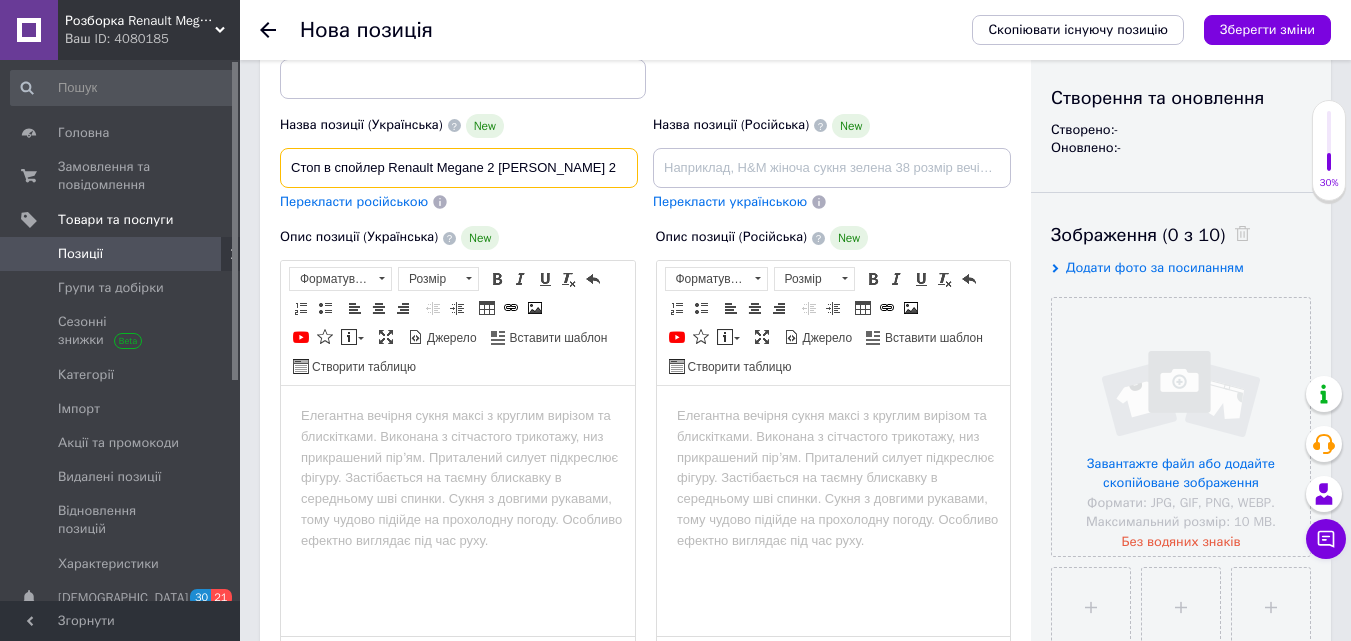 type on "Стоп в спойлер Renault Megane 2 [PERSON_NAME] 2" 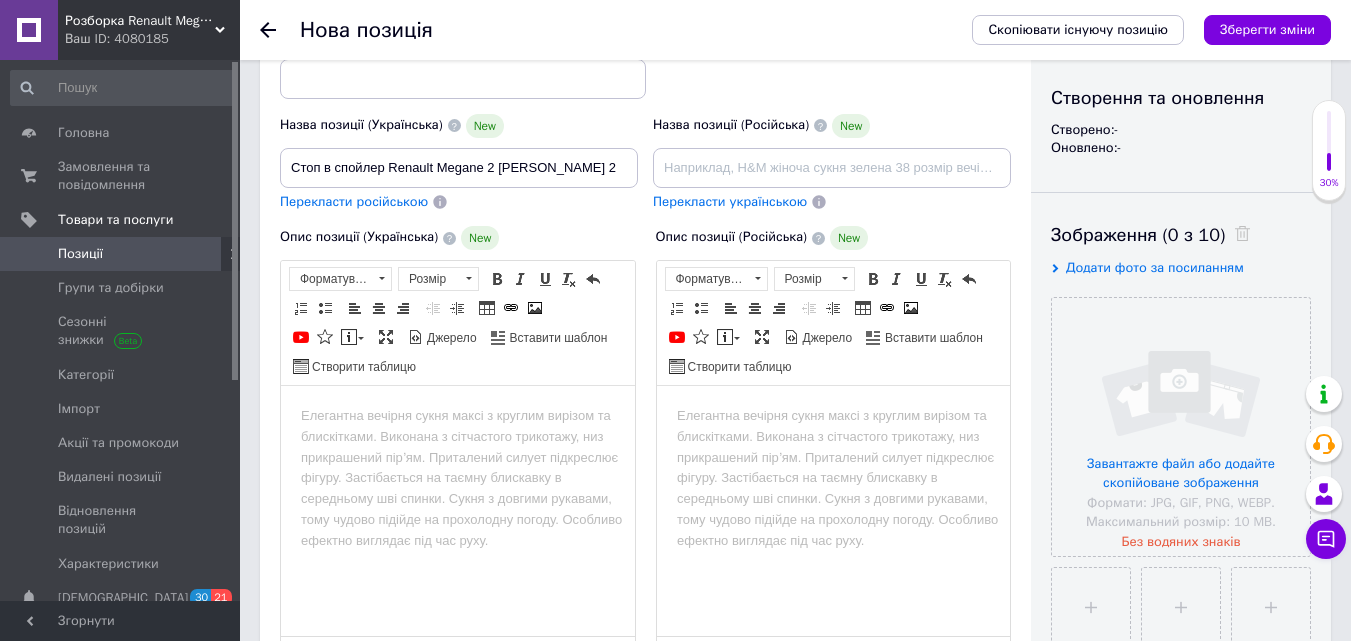 click on "Перекласти російською" at bounding box center [354, 201] 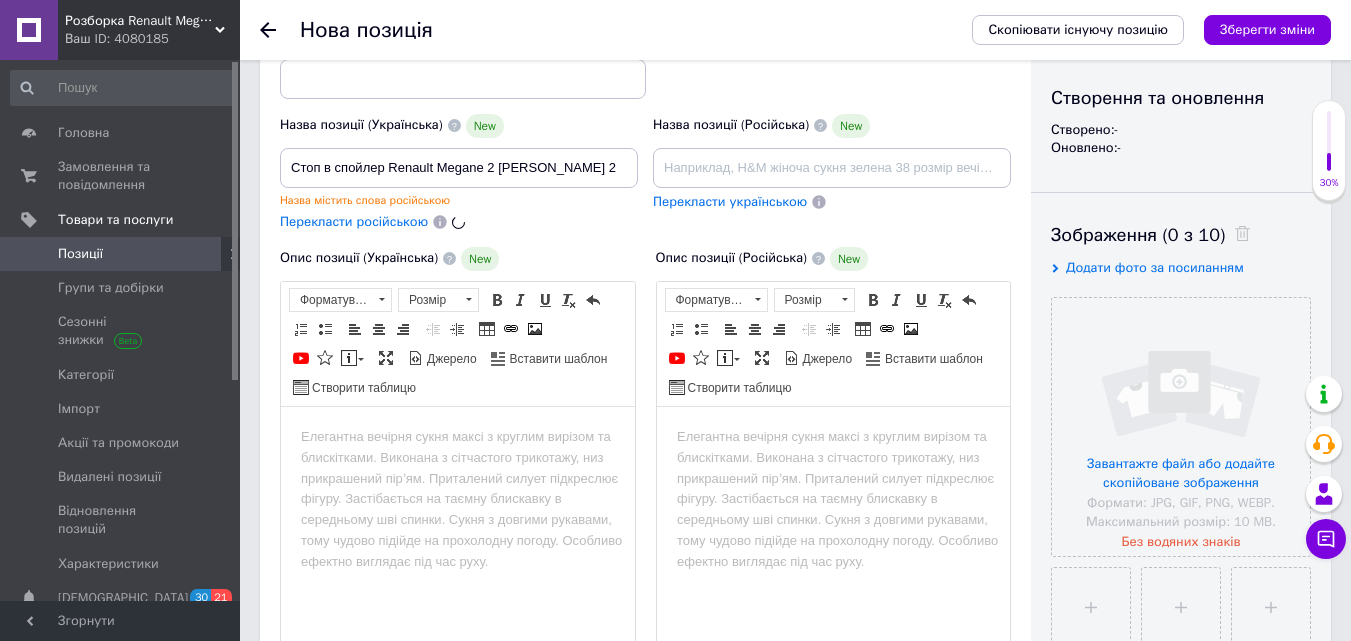 type on "Стоп в спойлер Renault Megane 2 [PERSON_NAME] 2" 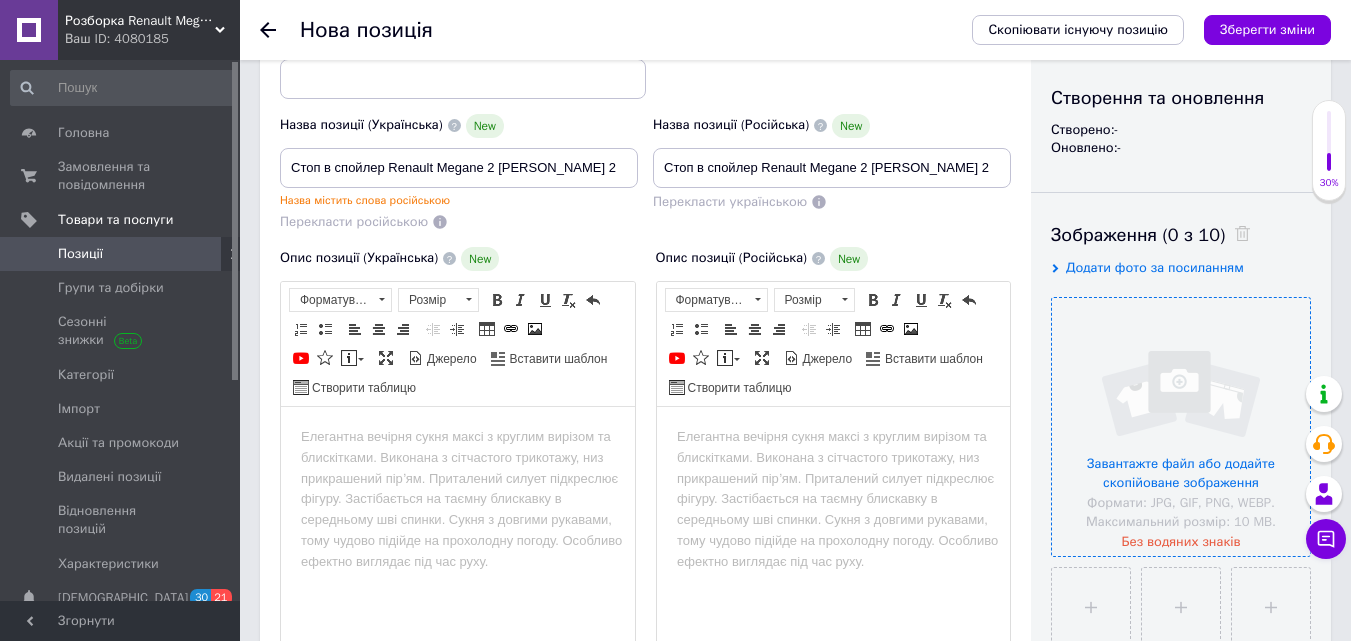 click at bounding box center (1181, 427) 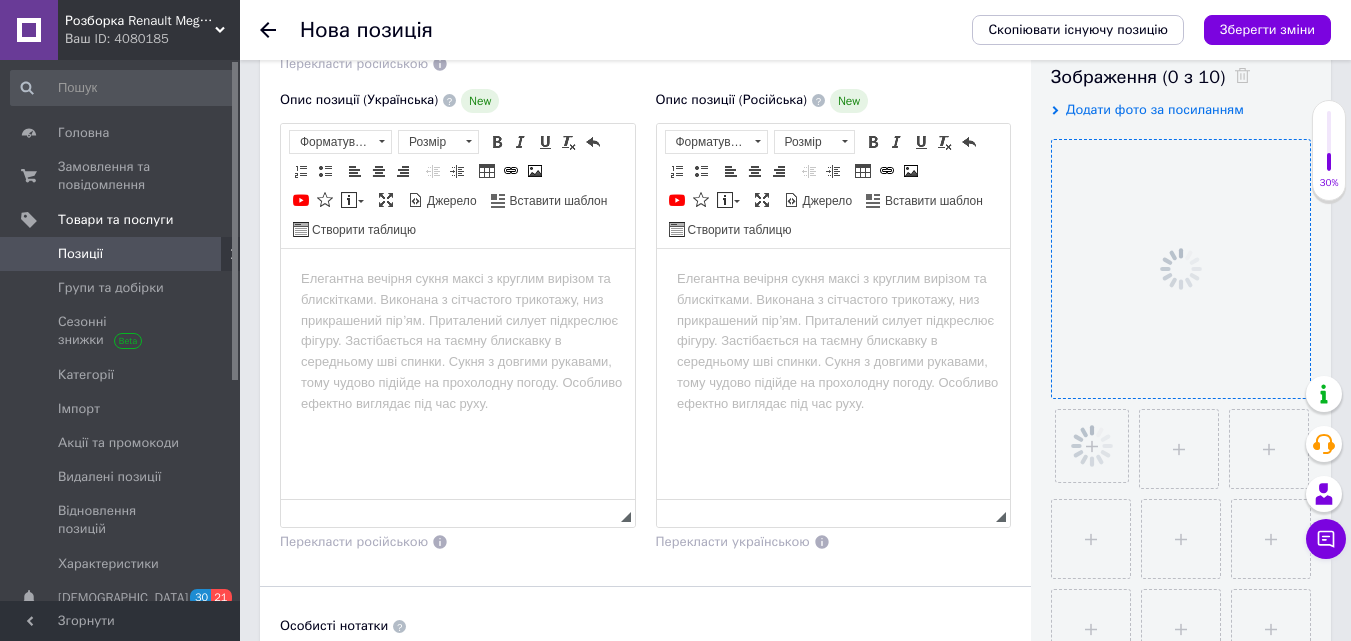 scroll, scrollTop: 400, scrollLeft: 0, axis: vertical 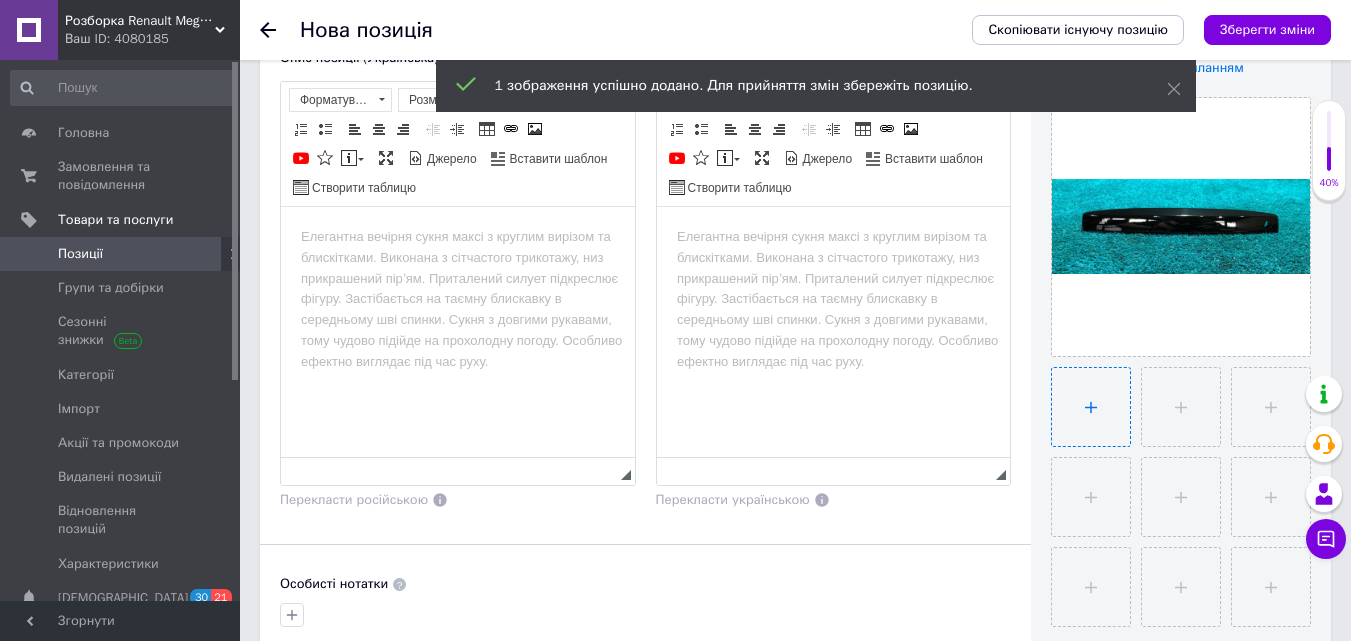 click at bounding box center (1091, 407) 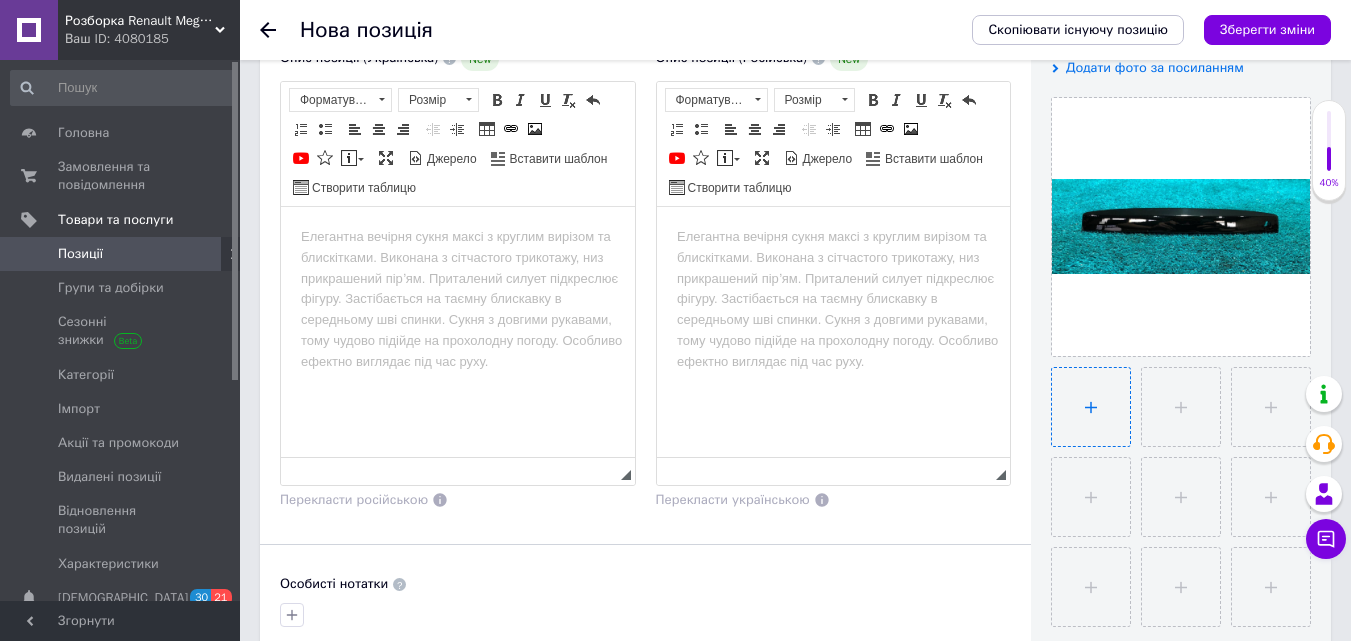 type on "C:\fakepath\photo_2025-07-10_12-08-07.jpg" 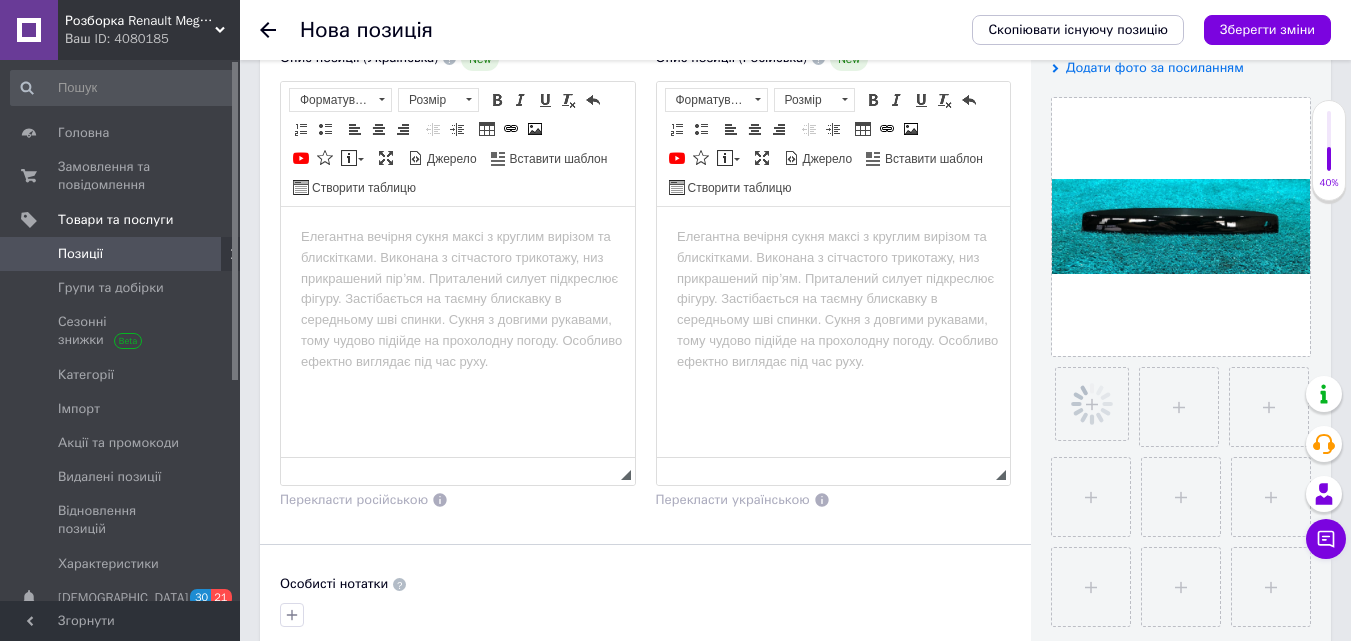 click at bounding box center [458, 236] 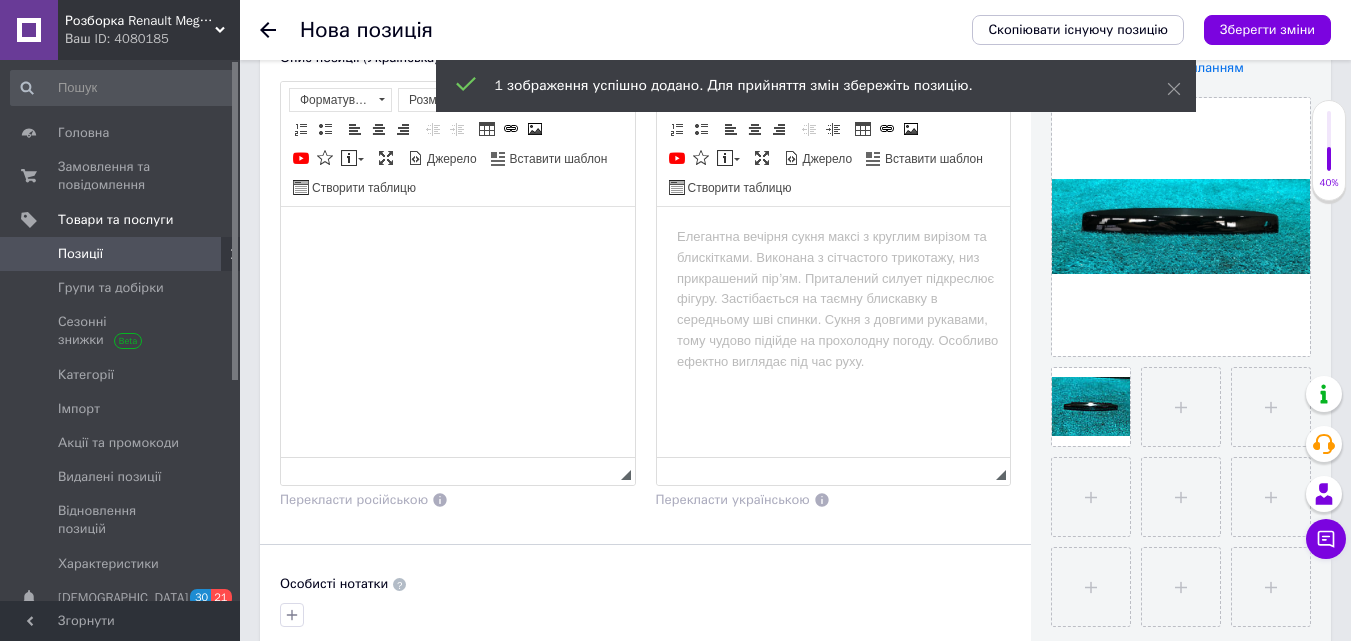 type 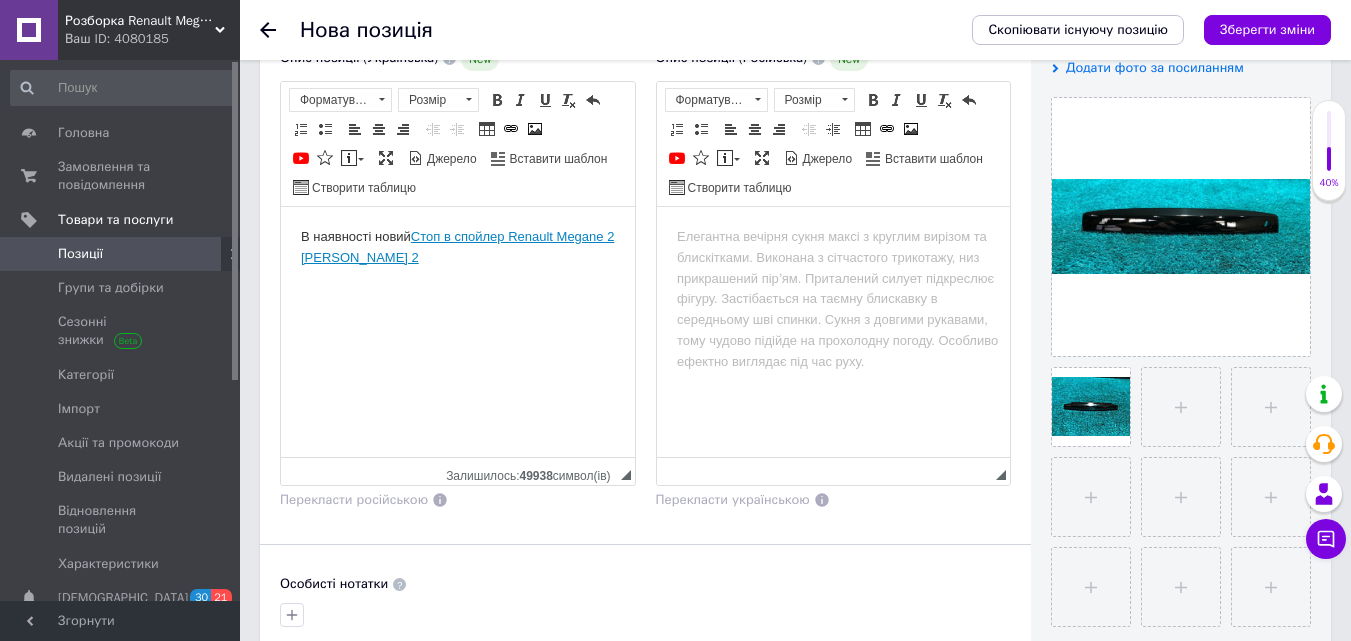 click on "Основна інформація При сохранении товара пустые поля будут переведены автоматически. Щоб вручну відправити поле на переклад, натисніть на посилання під ним.  Детальніше Назва позиції (Українська) New Стоп в спойлер Renault Megane 2 [PERSON_NAME] 2 Назва містить слова російською Перекласти російською Код/Артикул Назва позиції (Російська) New Стоп в спойлер Renault Megane 2 [PERSON_NAME] 2 Перекласти українською Опис позиції (Українська) New В наявності новий  Стоп в спойлер Renault Megane 2 [PERSON_NAME] 2 Розширений текстовий редактор, 5AC26337-7607-4A65-910F-FF7D09CC0374 Панель інструментів редактора" at bounding box center [645, 350] 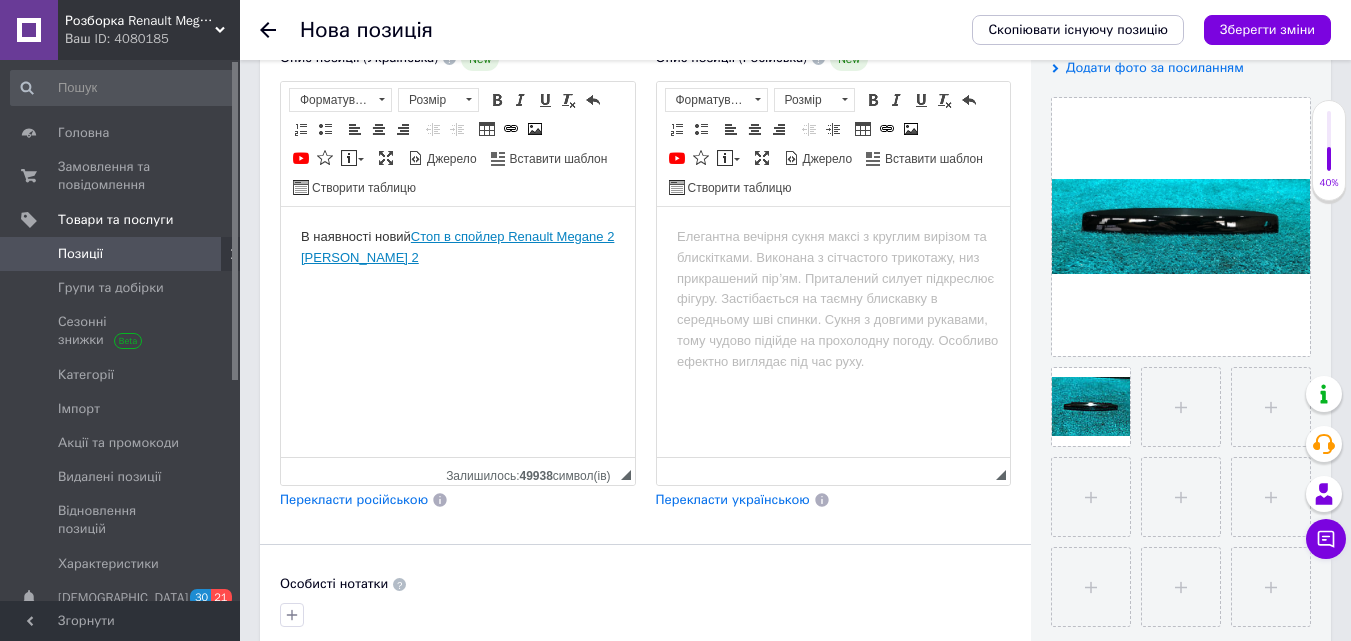click on "Перекласти російською" at bounding box center [354, 499] 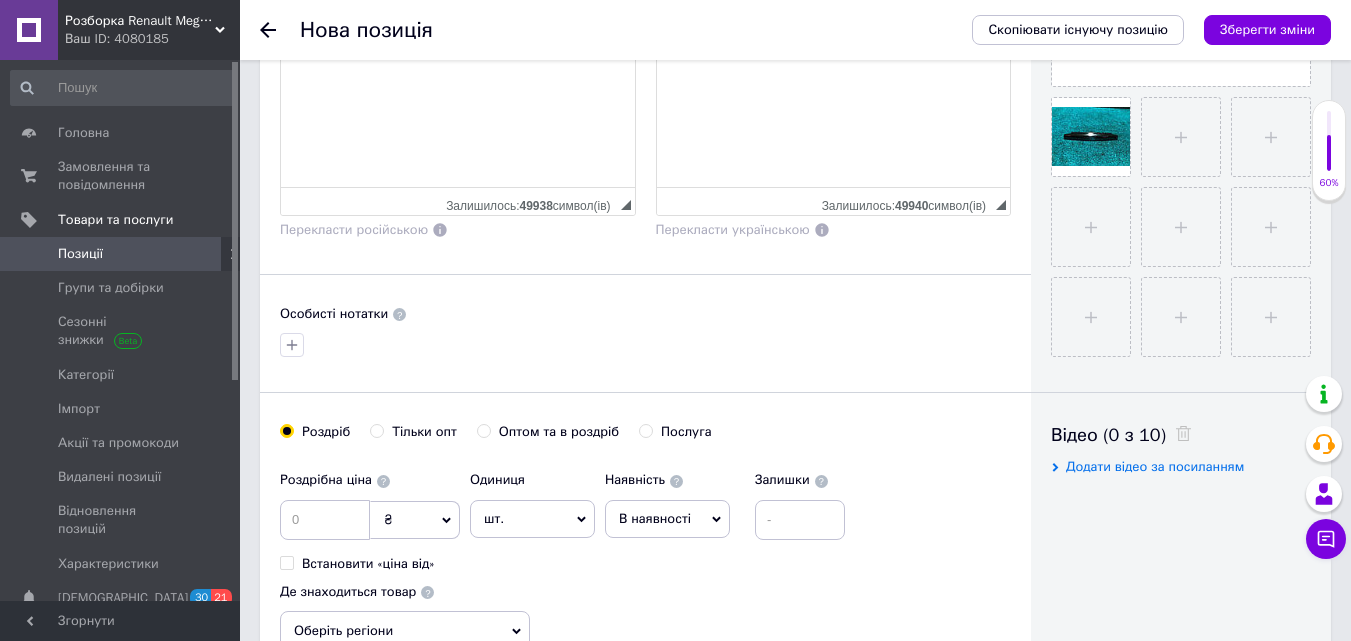 scroll, scrollTop: 700, scrollLeft: 0, axis: vertical 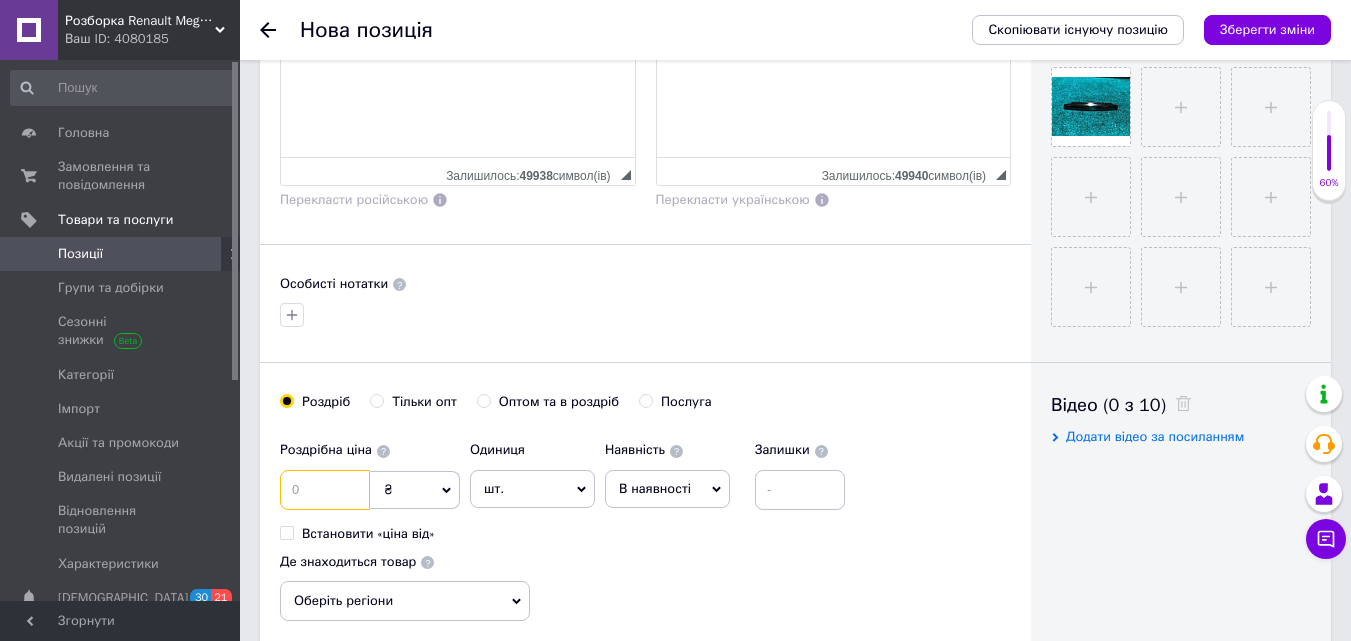 click at bounding box center [325, 490] 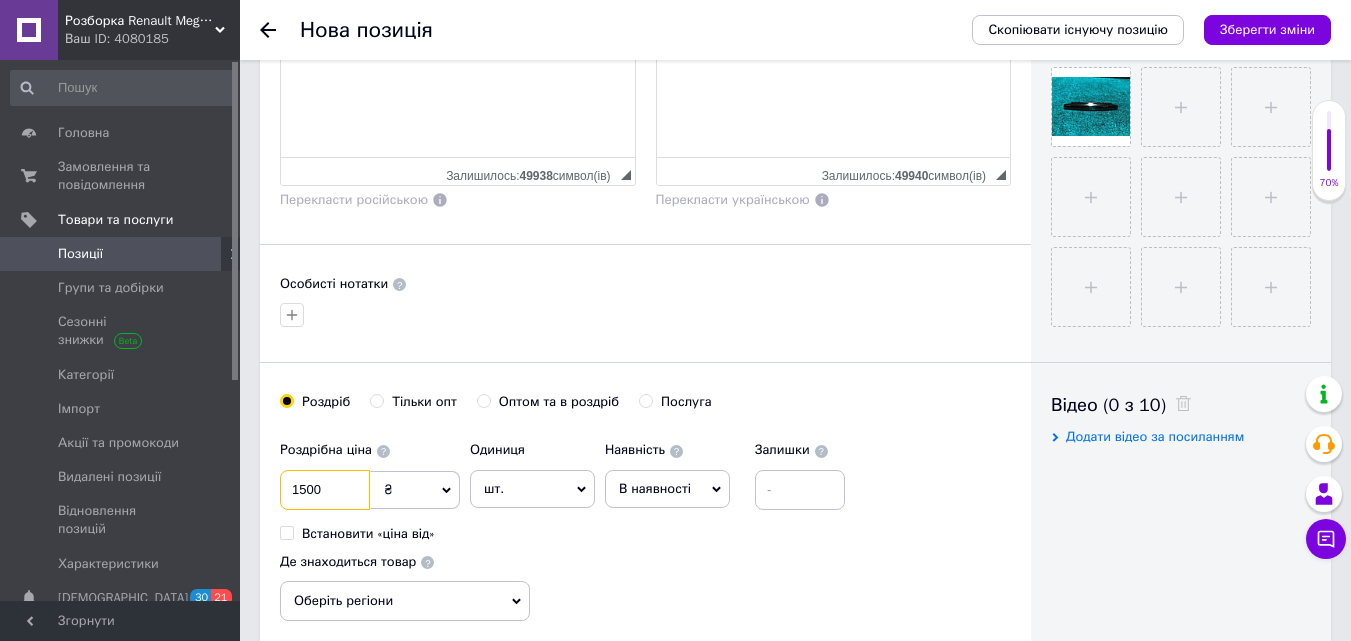 type on "1500" 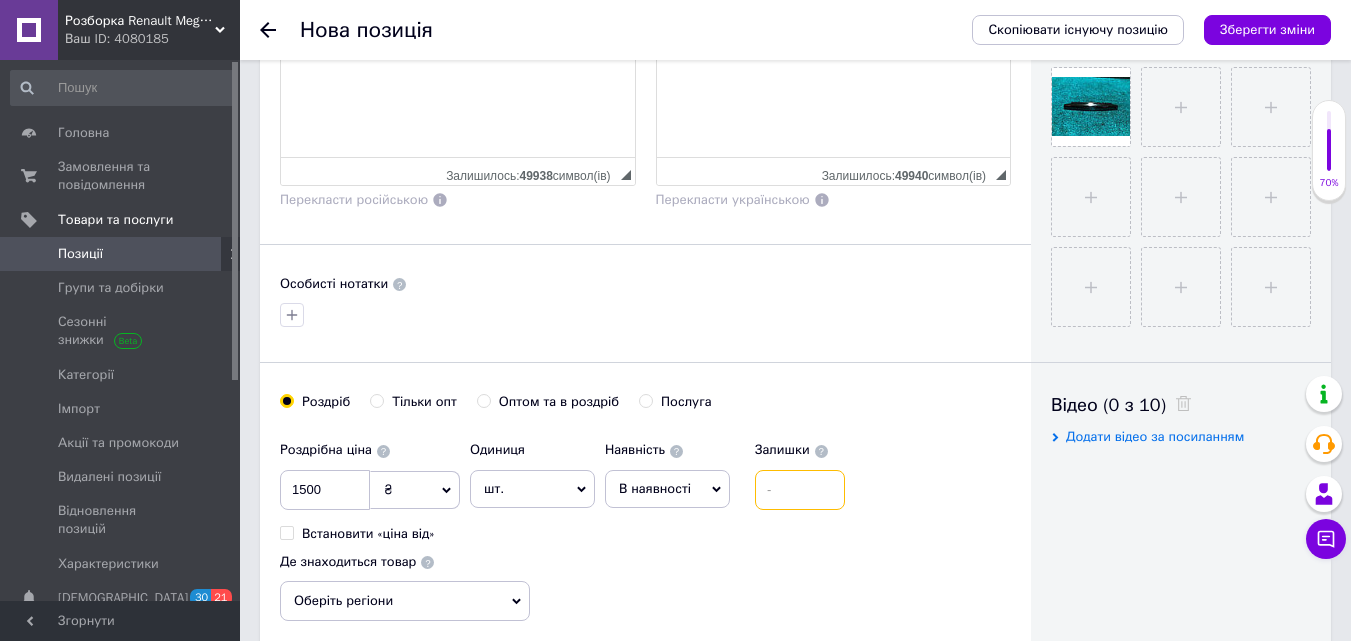 click at bounding box center [800, 490] 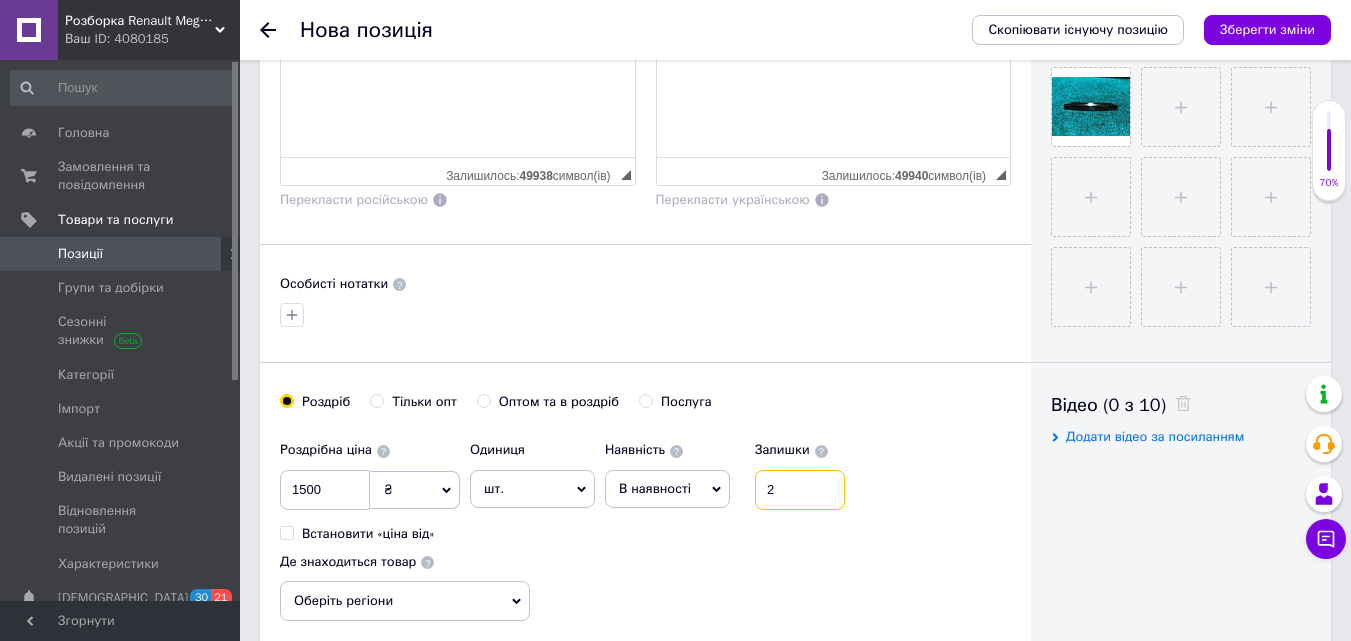 type on "2" 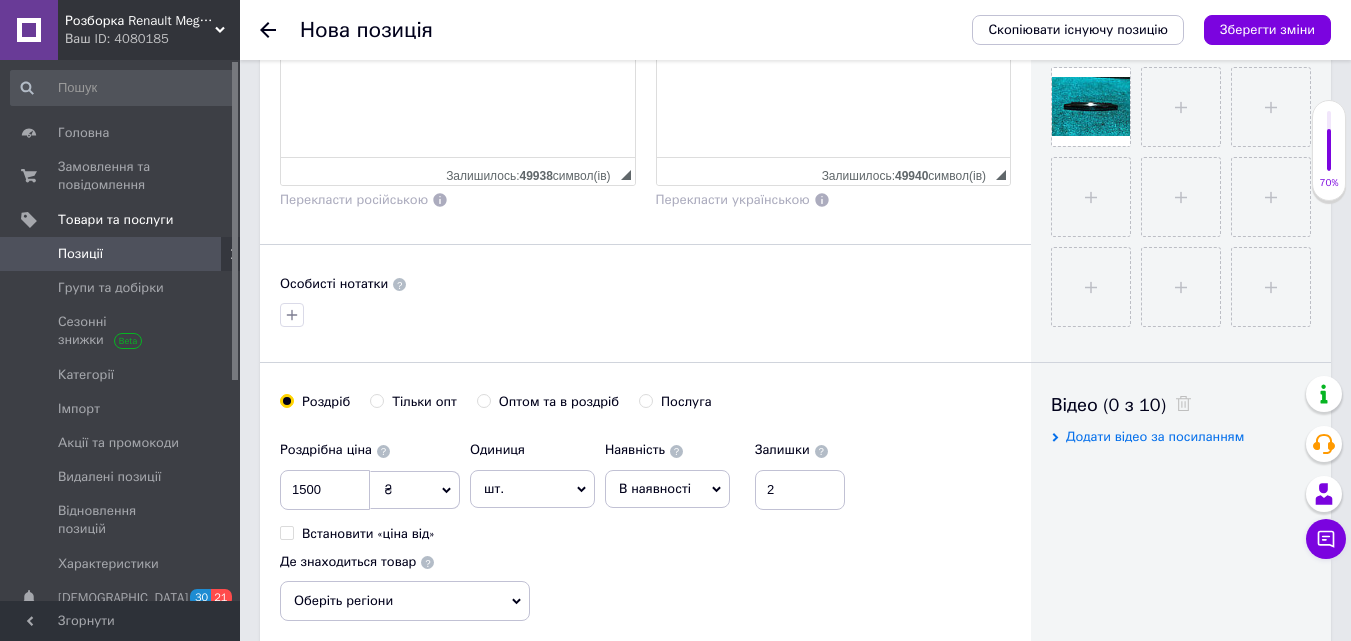 click on "Роздрібна ціна 1500 ₴ $ EUR CHF GBP ¥ PLN ₸ MDL HUF KGS CNY TRY KRW lei Встановити «ціна від» Одиниця шт. Популярне комплект упаковка кв.м пара м кг пог.м послуга т а автоцистерна ампула б балон банка блістер бобіна бочка [PERSON_NAME] бухта в ват виїзд відро г г га година гр/кв.м гігакалорія д дав два місяці день доба доза є єврокуб з зміна к кВт каністра карат кв.дм кв.м кв.см кв.фут квартал кг кг/кв.м км колесо комплект коробка куб.дм куб.м л л лист м м мВт мл мм моток місяць мішок н набір номер о об'єкт од. п палетомісце пара партія пач пог.м послуга посівна одиниця птахомісце півроку пігулка" at bounding box center [645, 526] 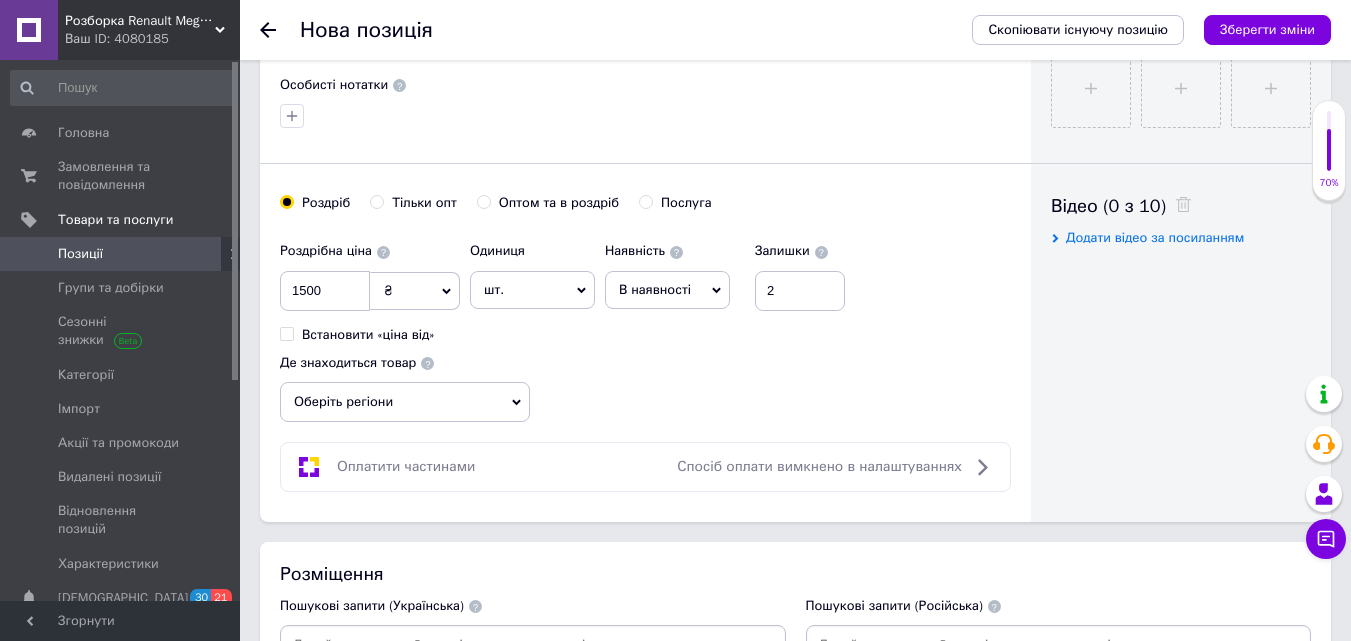 scroll, scrollTop: 900, scrollLeft: 0, axis: vertical 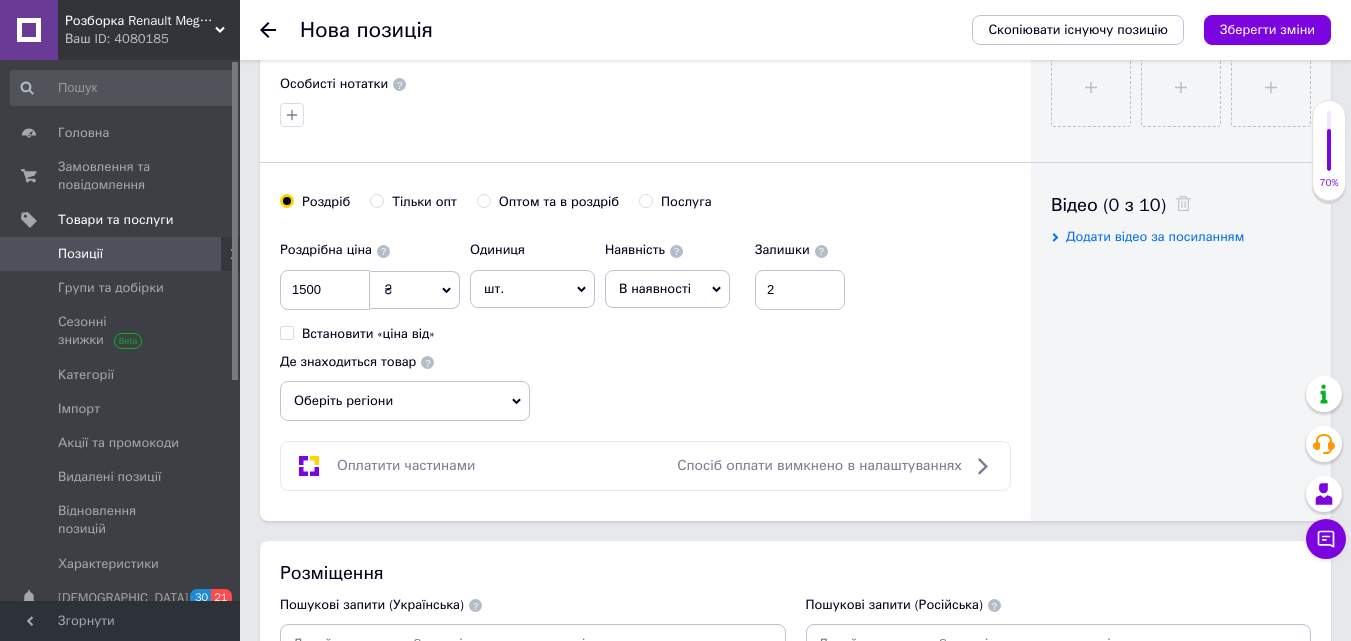 click on "Оберіть регіони" at bounding box center (405, 401) 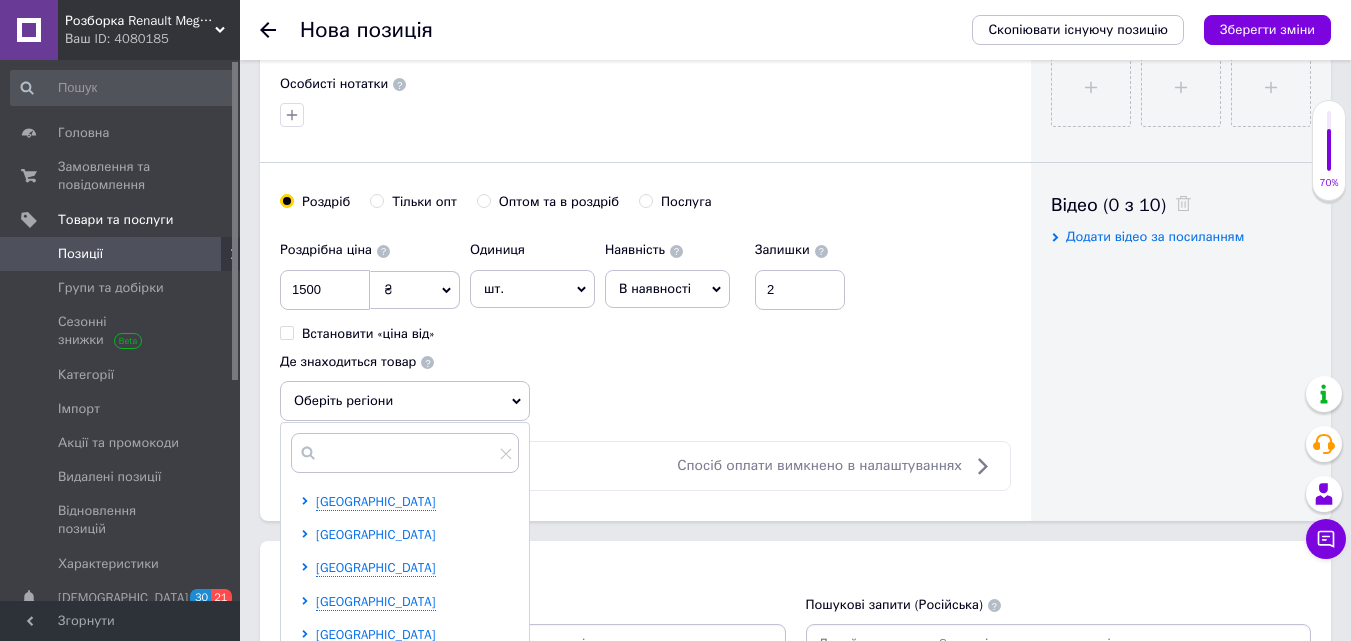 click on "[GEOGRAPHIC_DATA]" at bounding box center (376, 534) 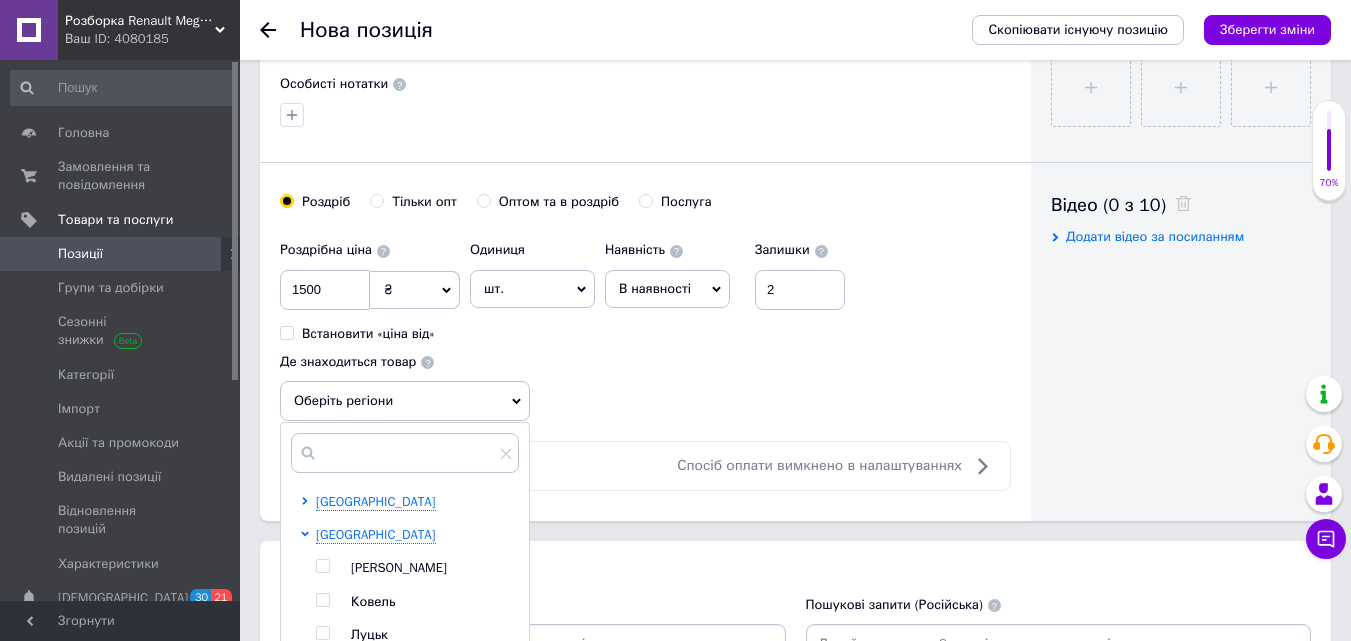 click at bounding box center [322, 633] 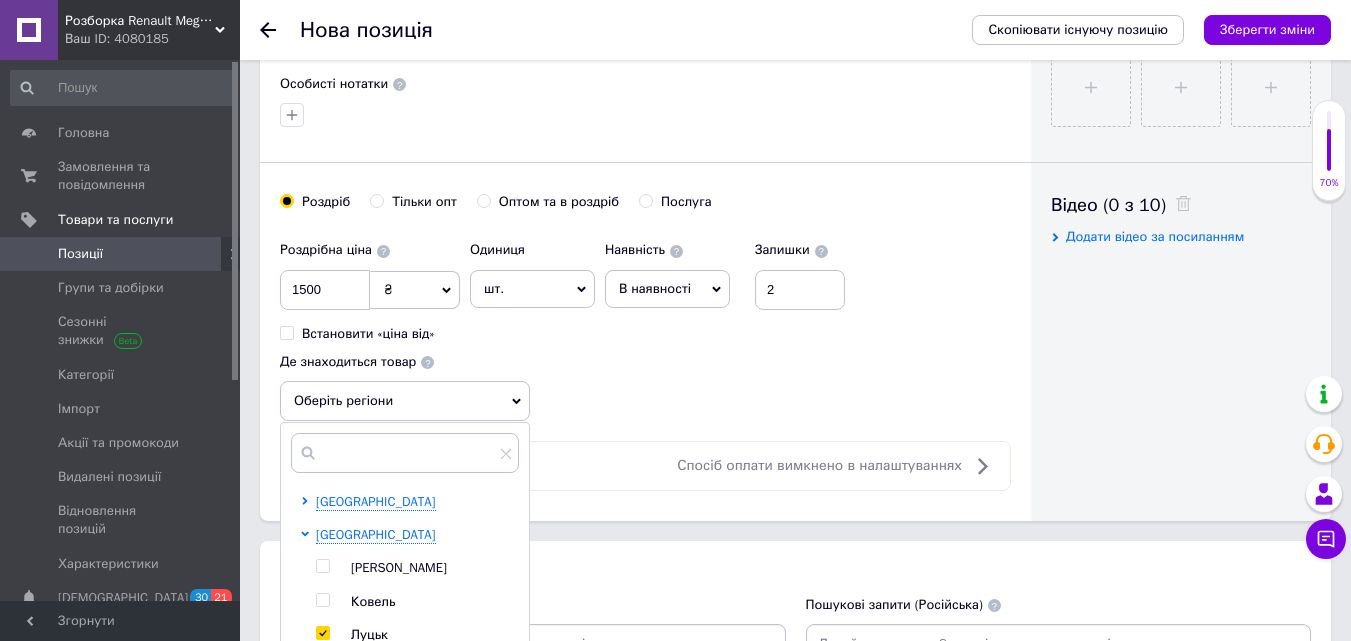 checkbox on "true" 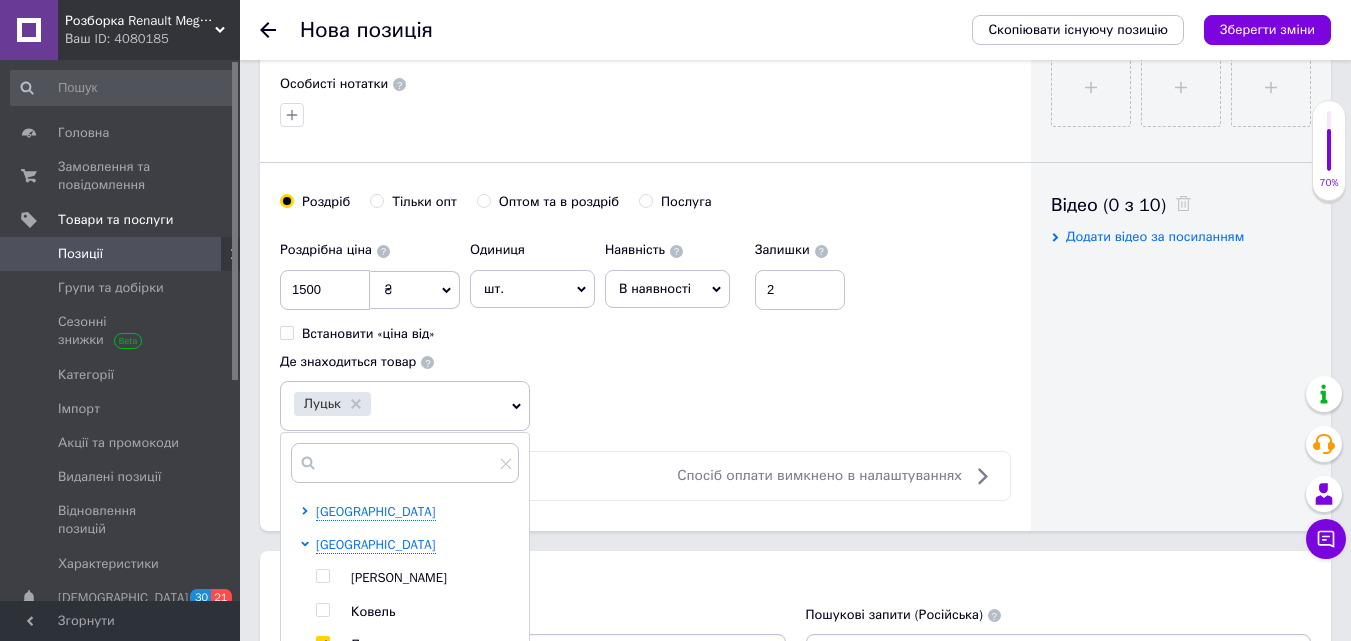 click on "Основна інформація При сохранении товара пустые поля будут переведены автоматически. Щоб вручну відправити поле на переклад, натисніть на посилання під ним.  Детальніше Назва позиції (Українська) New Стоп в спойлер Renault Megane 2 [PERSON_NAME] 2 Назва містить слова російською Перекласти російською Код/Артикул Назва позиції (Російська) New Стоп в спойлер Renault Megane 2 [PERSON_NAME] 2 Перекласти українською Опис позиції (Українська) New В наявності новий  Стоп в спойлер Renault Megane 2 [PERSON_NAME] 2 Розширений текстовий редактор, 5AC26337-7607-4A65-910F-FF7D09CC0374 Панель інструментів редактора" at bounding box center [645, -145] 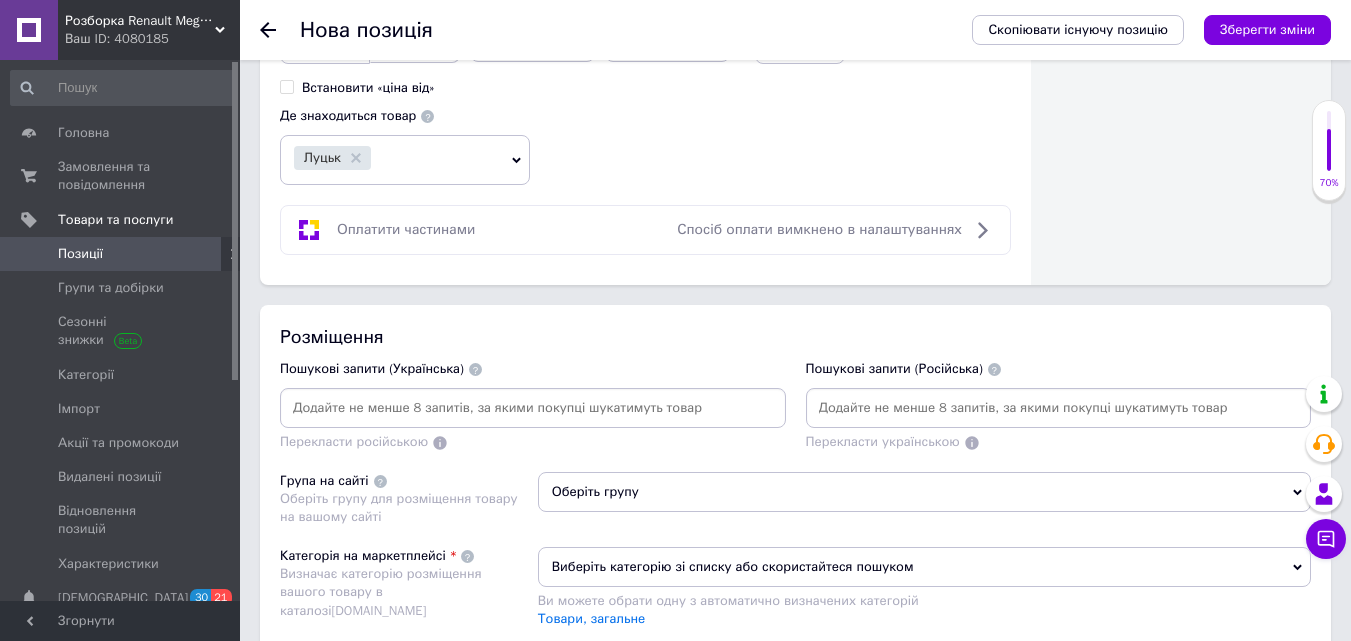 scroll, scrollTop: 1200, scrollLeft: 0, axis: vertical 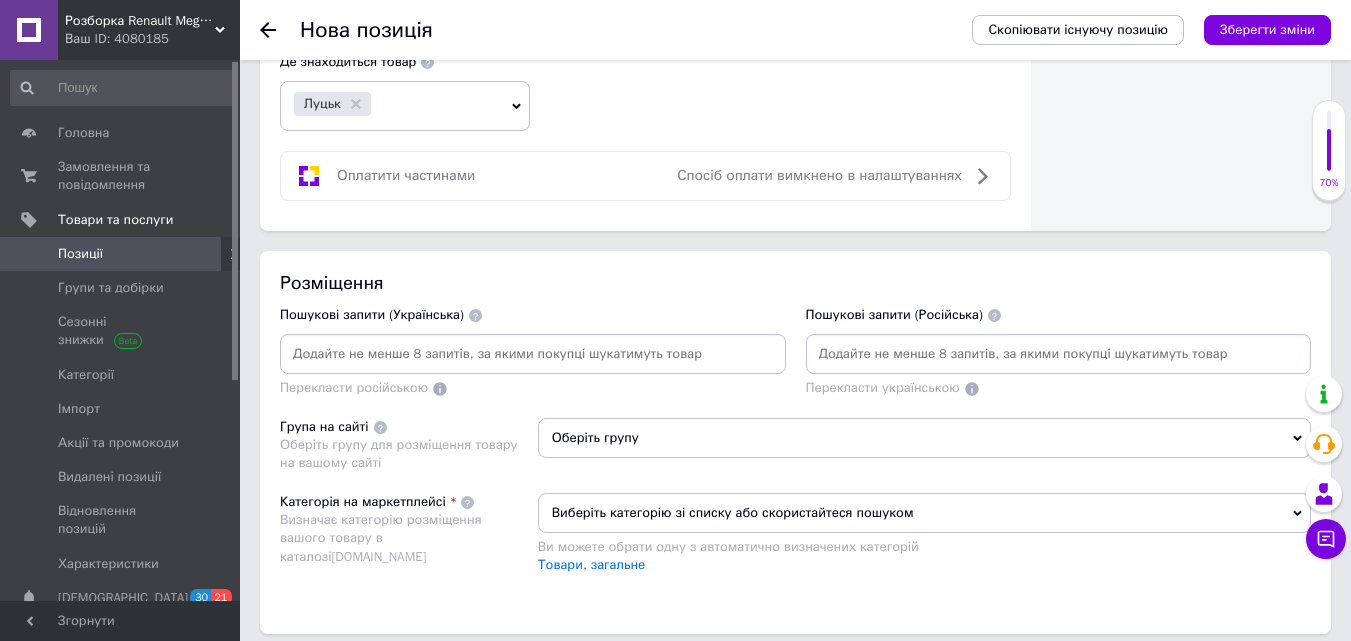 click at bounding box center [533, 354] 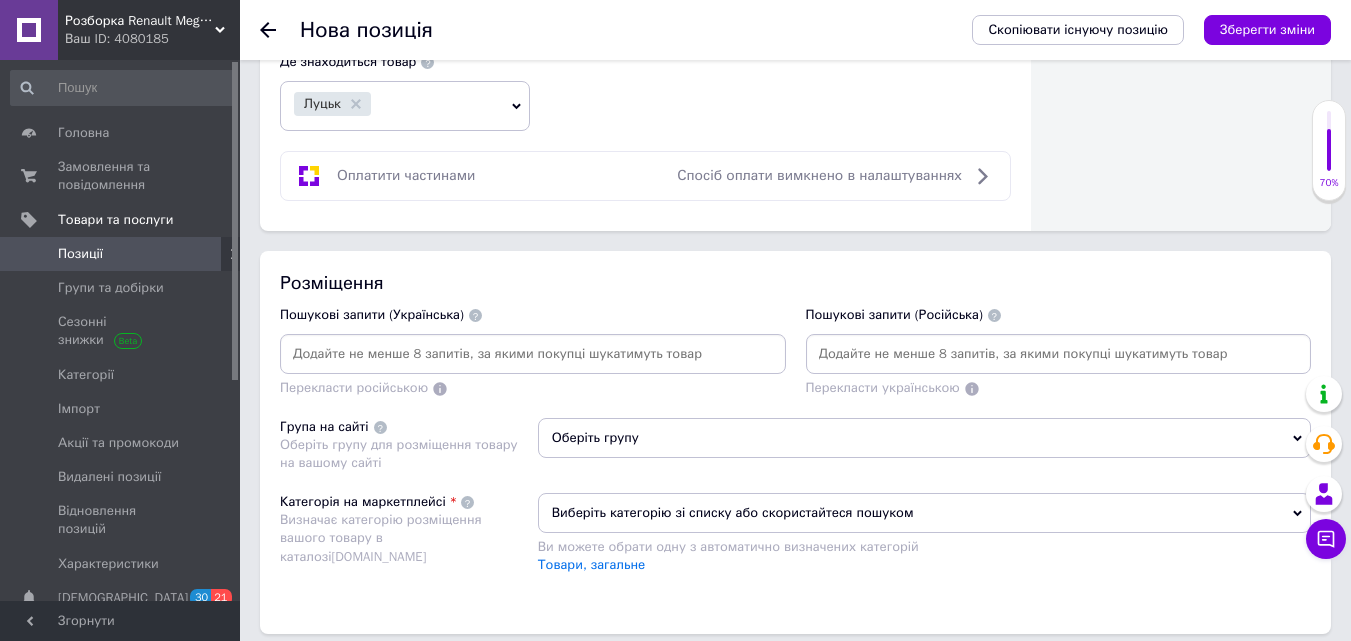paste on "Стоп в спойлер Renault Megane 2 [PERSON_NAME] 2" 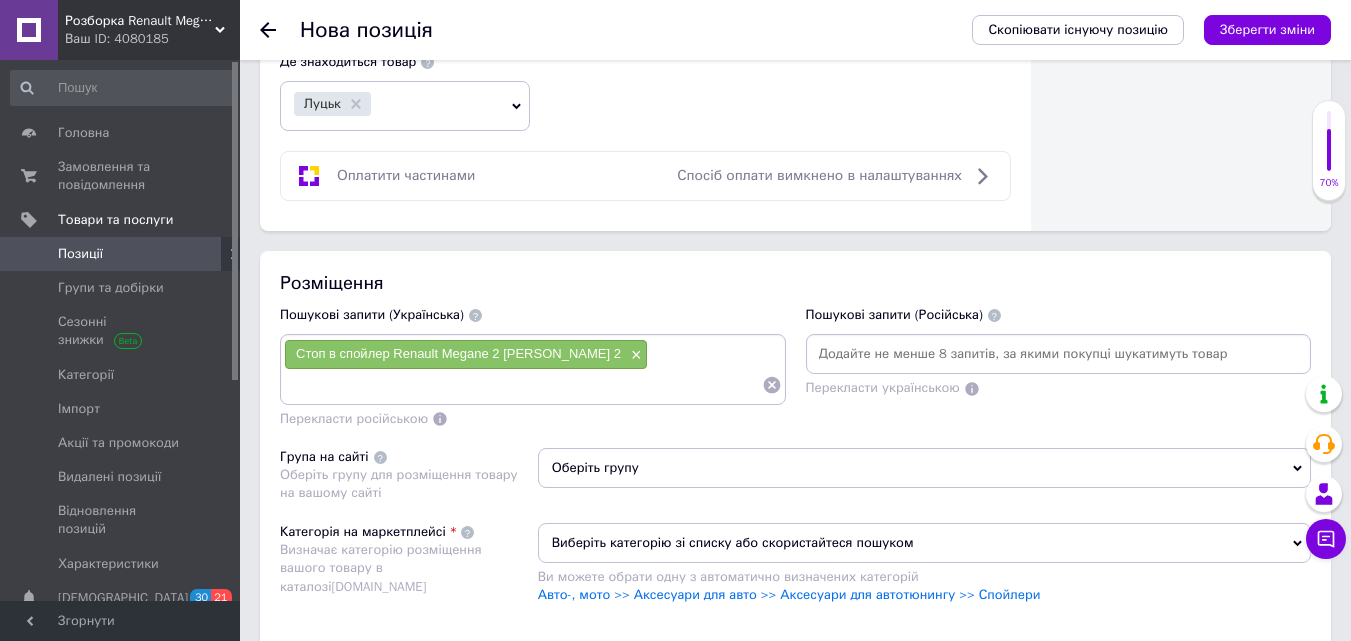 paste on "Стоп в спойлер Renault Megane 2 [PERSON_NAME] 2" 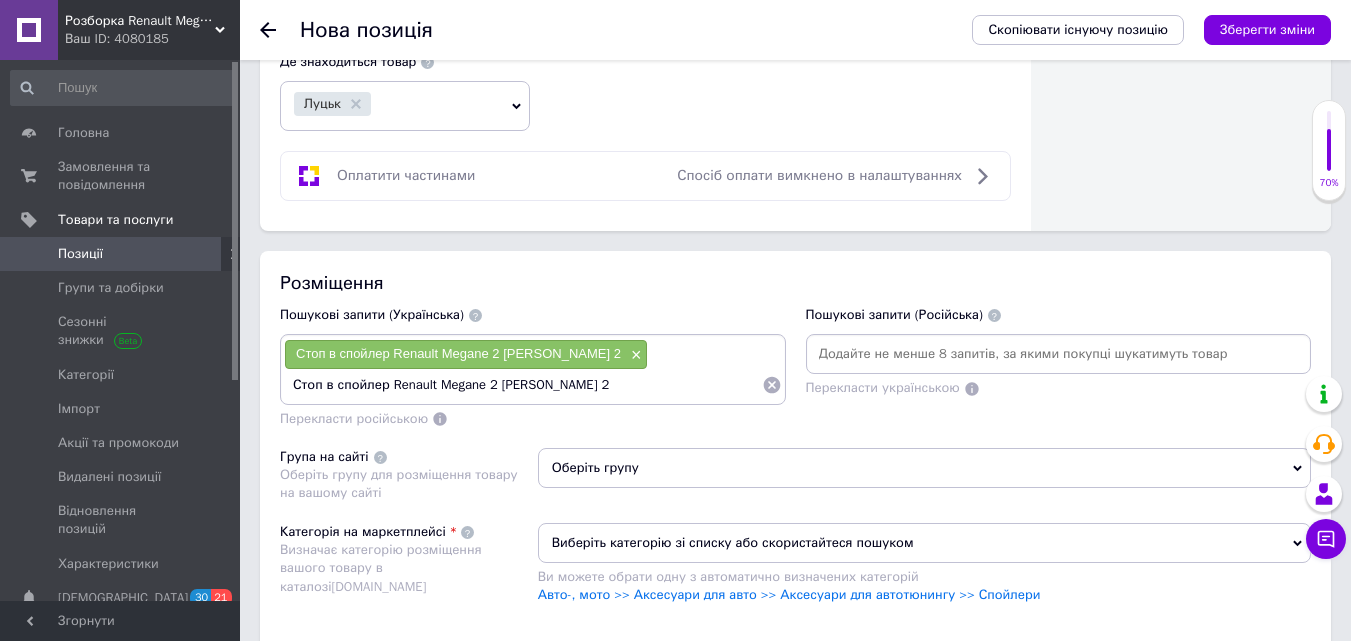 drag, startPoint x: 608, startPoint y: 387, endPoint x: 439, endPoint y: 400, distance: 169.49927 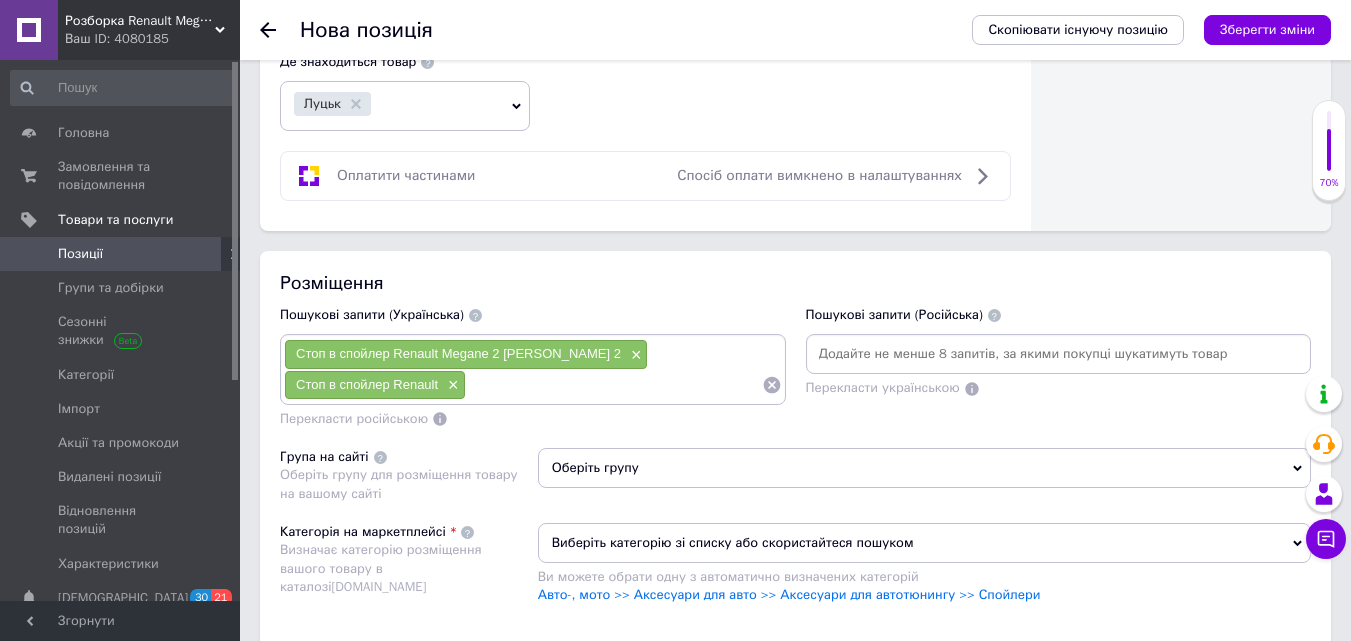 paste on "Стоп в спойлер Renault Megane 2 [PERSON_NAME] 2" 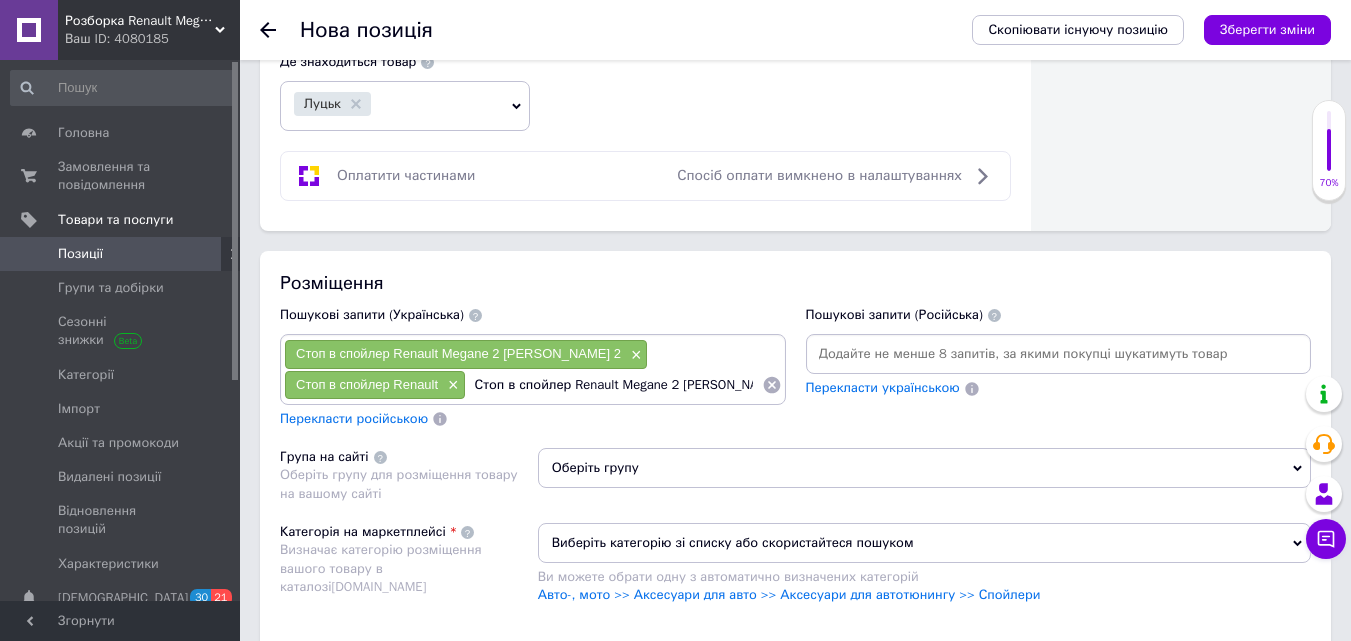 scroll, scrollTop: 0, scrollLeft: 7, axis: horizontal 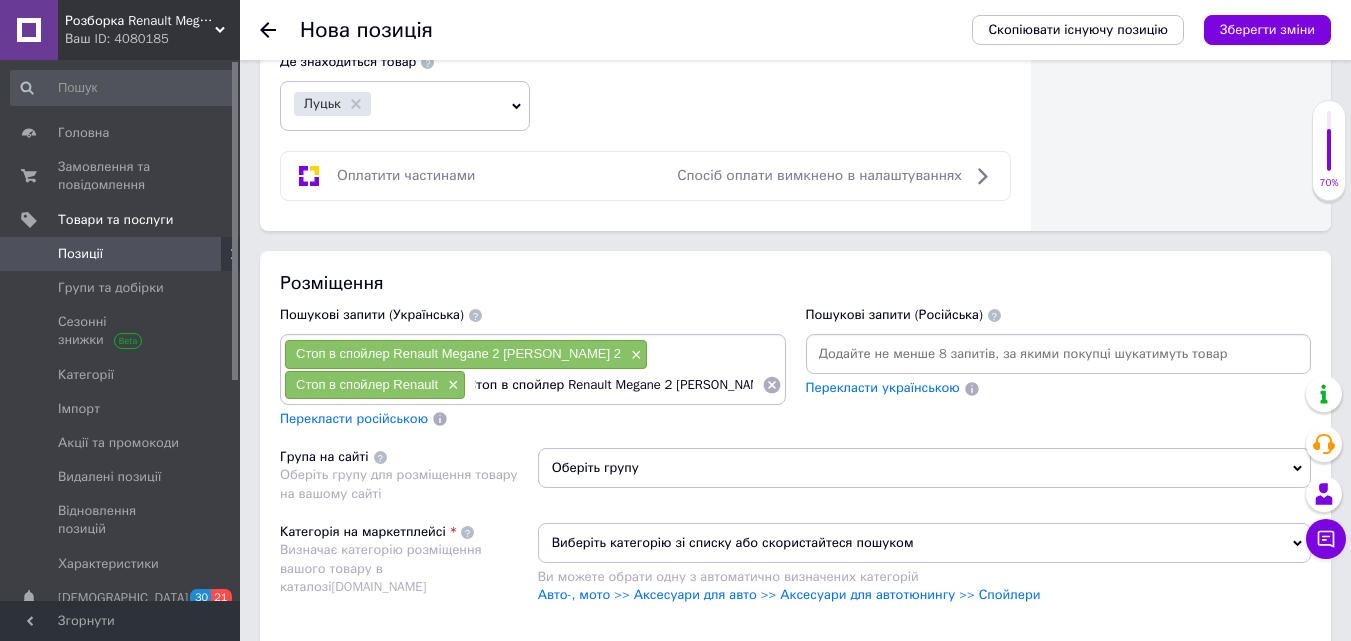 drag, startPoint x: 750, startPoint y: 390, endPoint x: 503, endPoint y: 397, distance: 247.09917 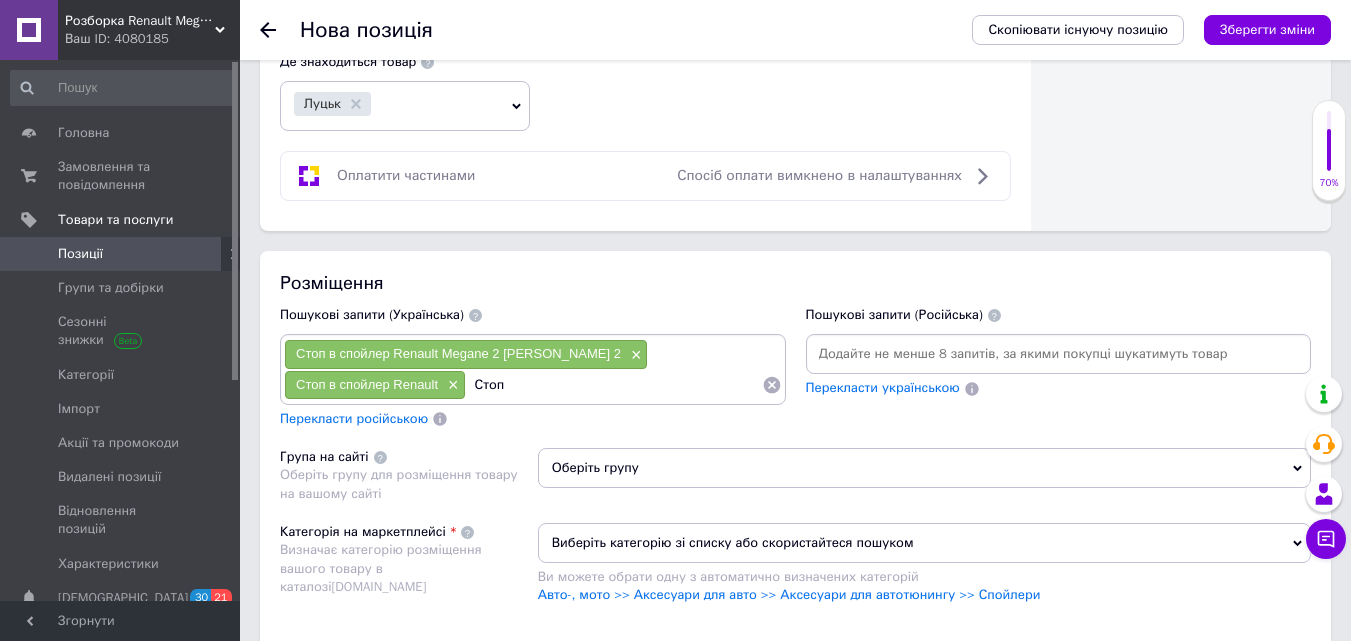 scroll, scrollTop: 0, scrollLeft: 0, axis: both 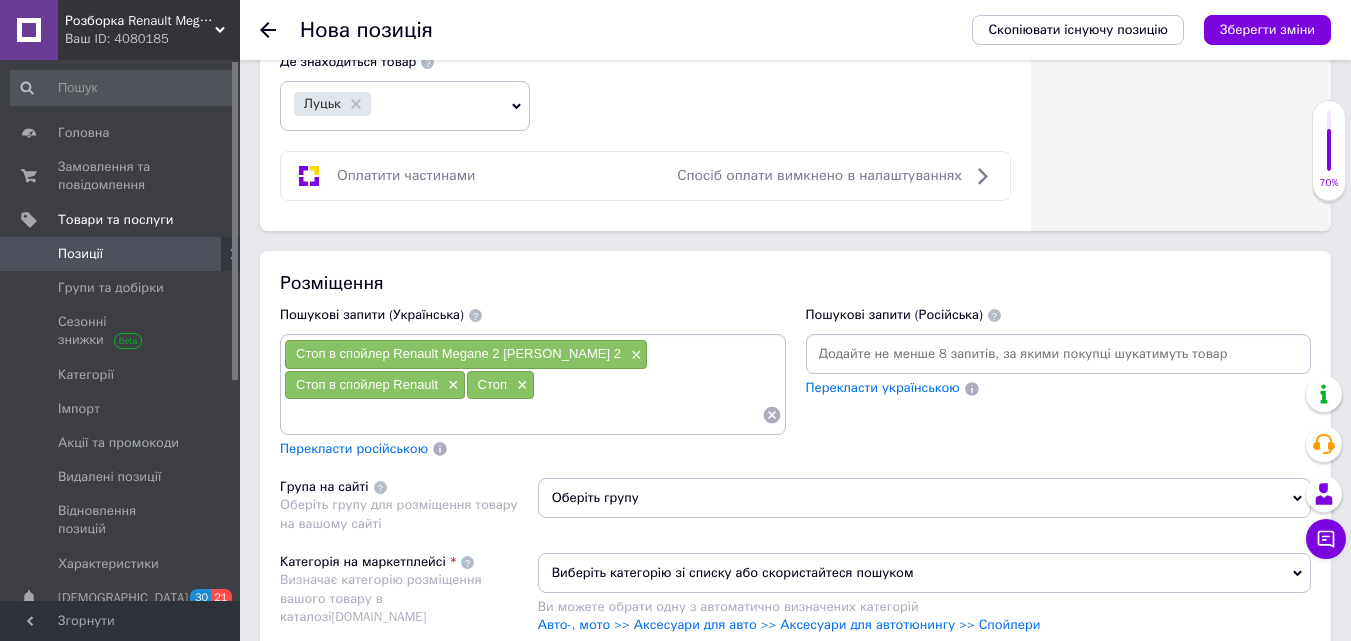 paste on "Стоп в спойлер Renault Megane 2 [PERSON_NAME] 2" 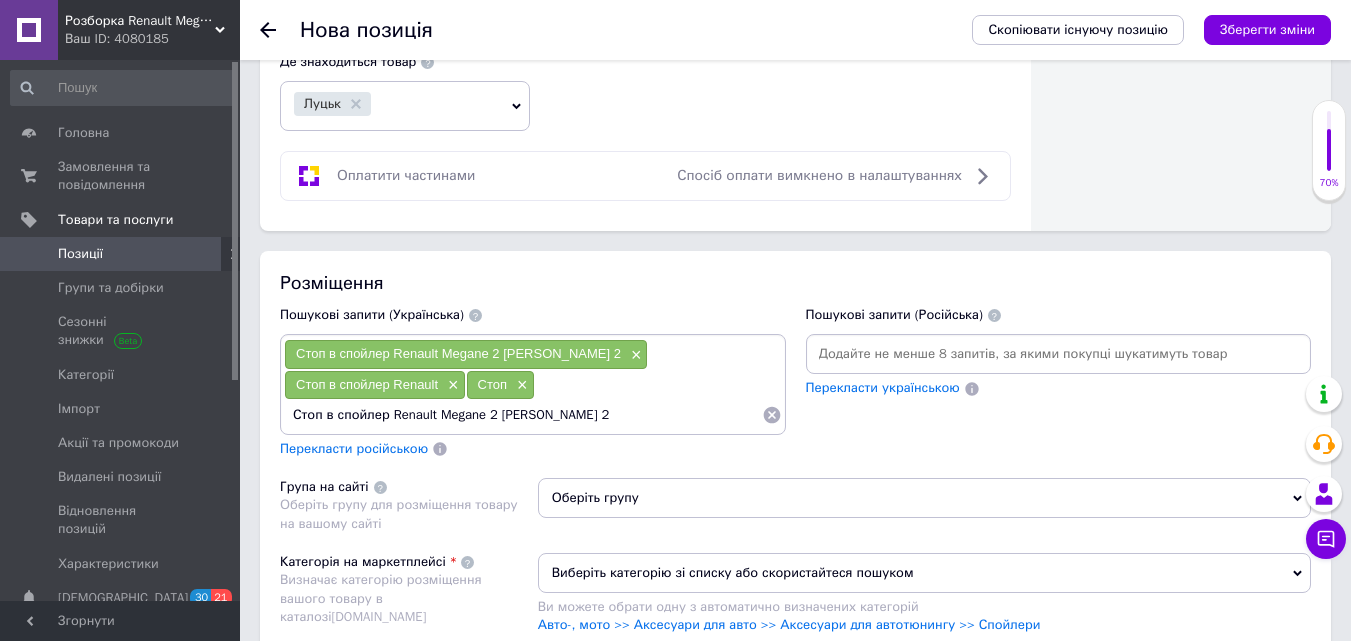 drag, startPoint x: 386, startPoint y: 416, endPoint x: 325, endPoint y: 424, distance: 61.522354 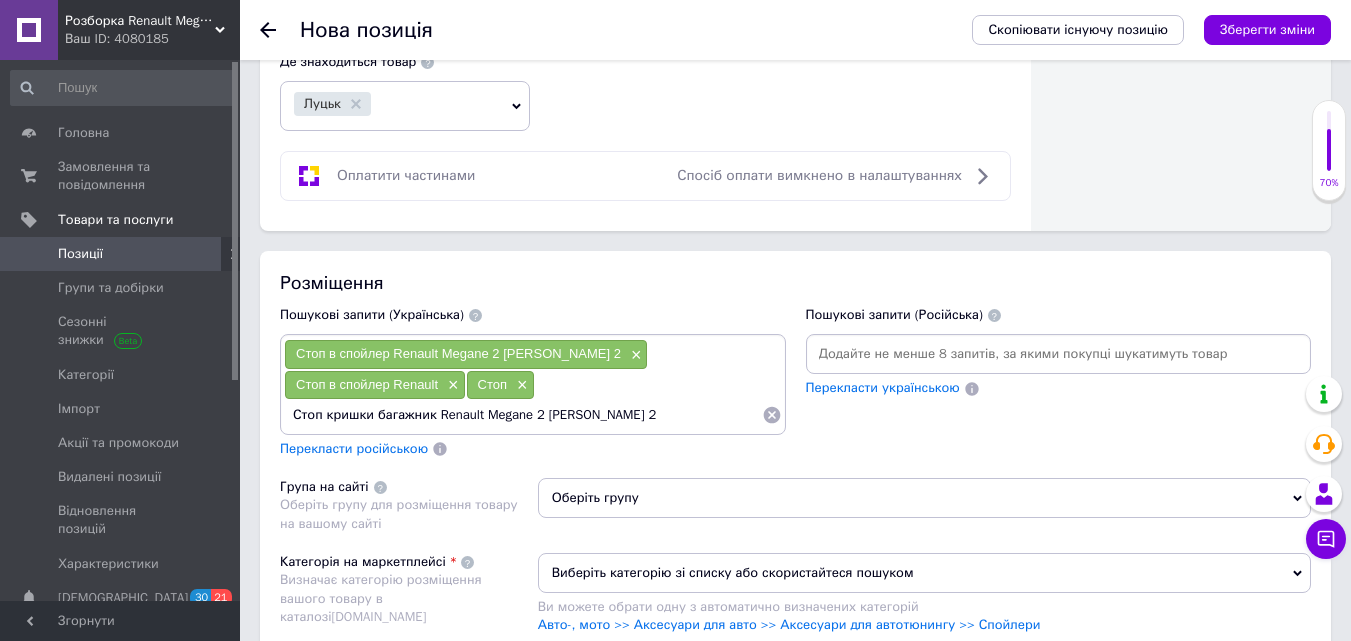 type on "Стоп кришки багажника Renault Megane 2 [PERSON_NAME] 2" 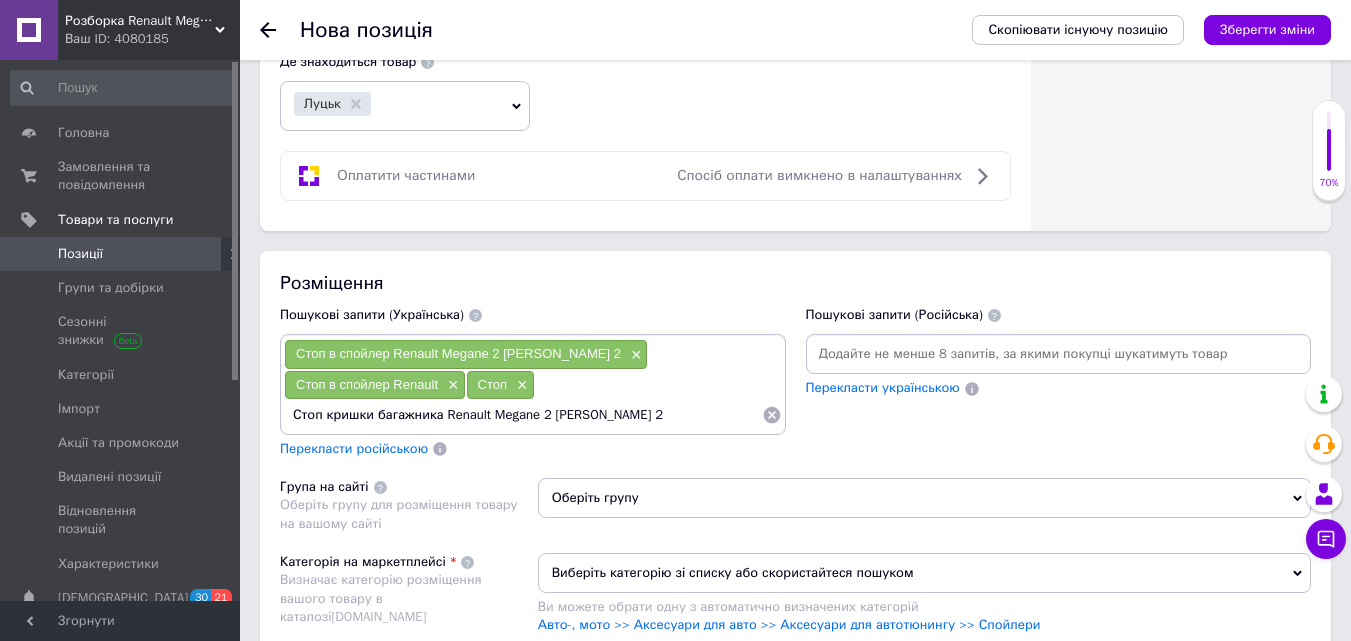 type 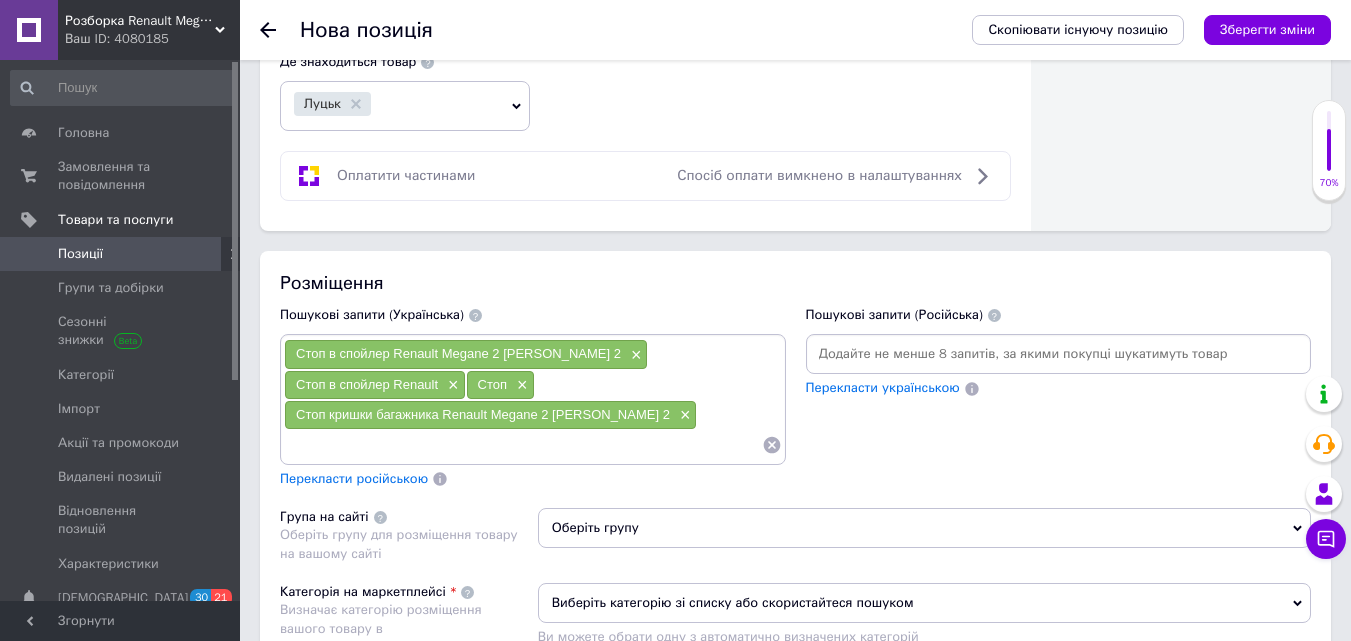 click on "Перекласти російською" at bounding box center (354, 478) 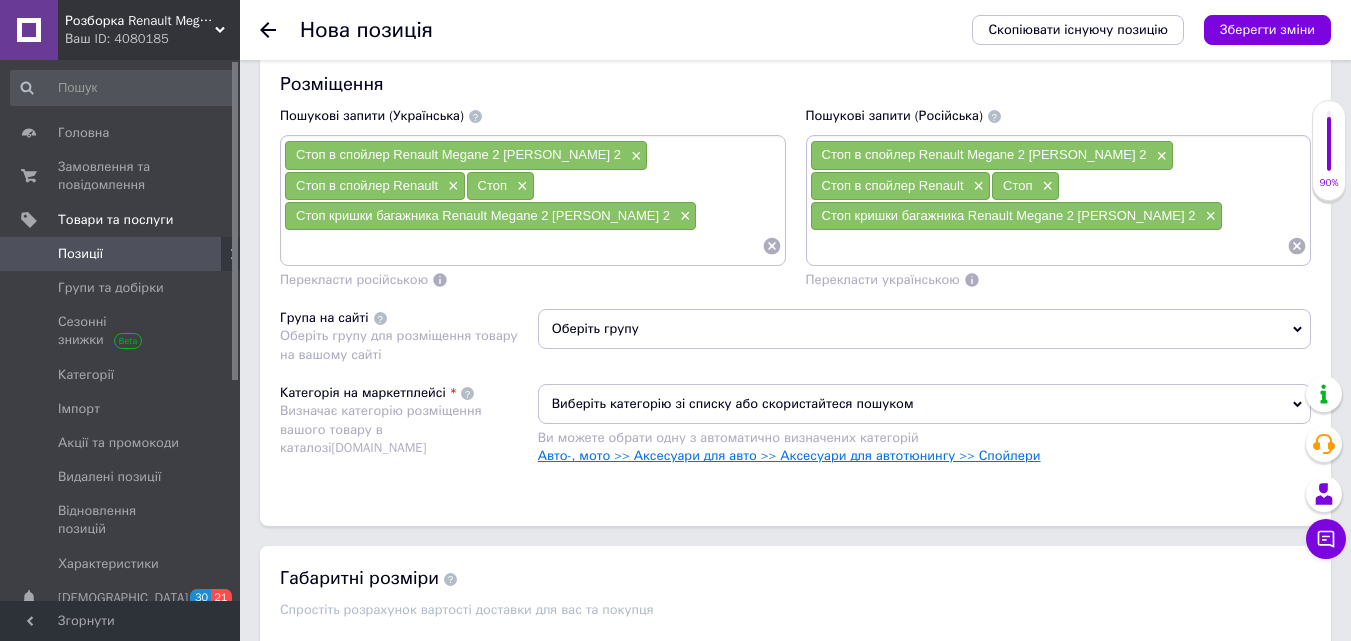 scroll, scrollTop: 1400, scrollLeft: 0, axis: vertical 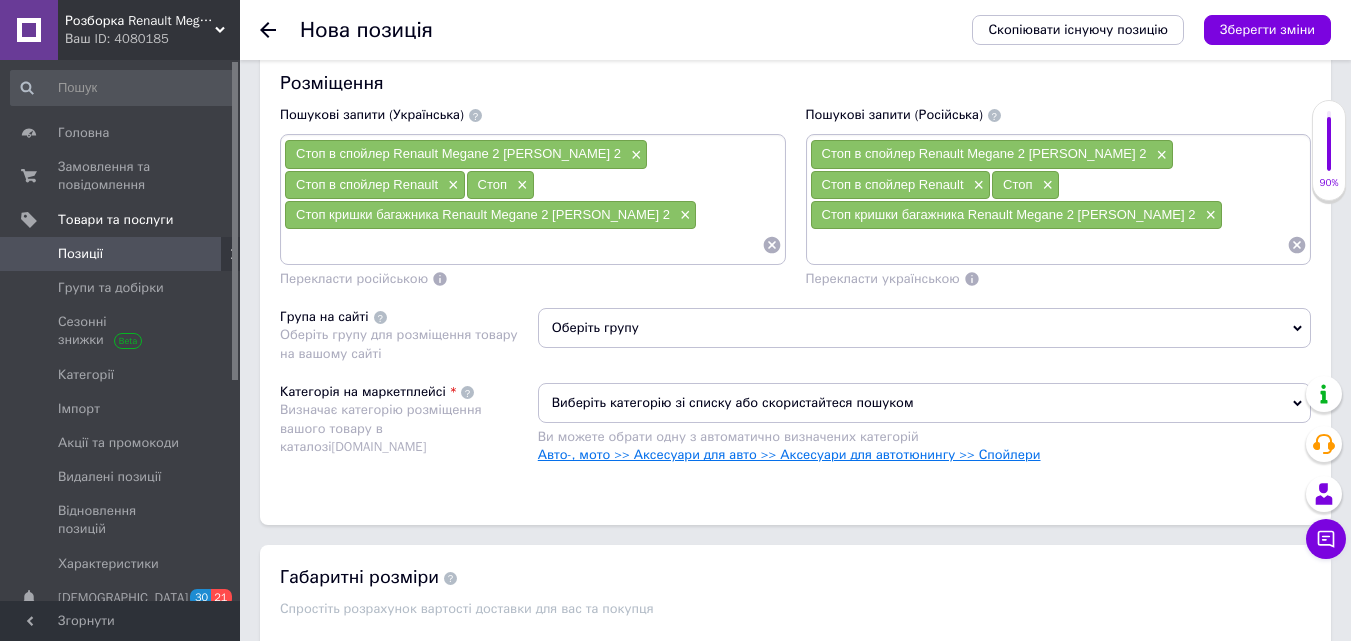 click on "Авто-, мото >> Аксесуари для авто >> Аксесуари для автотюнингу >> Спойлери" at bounding box center [789, 454] 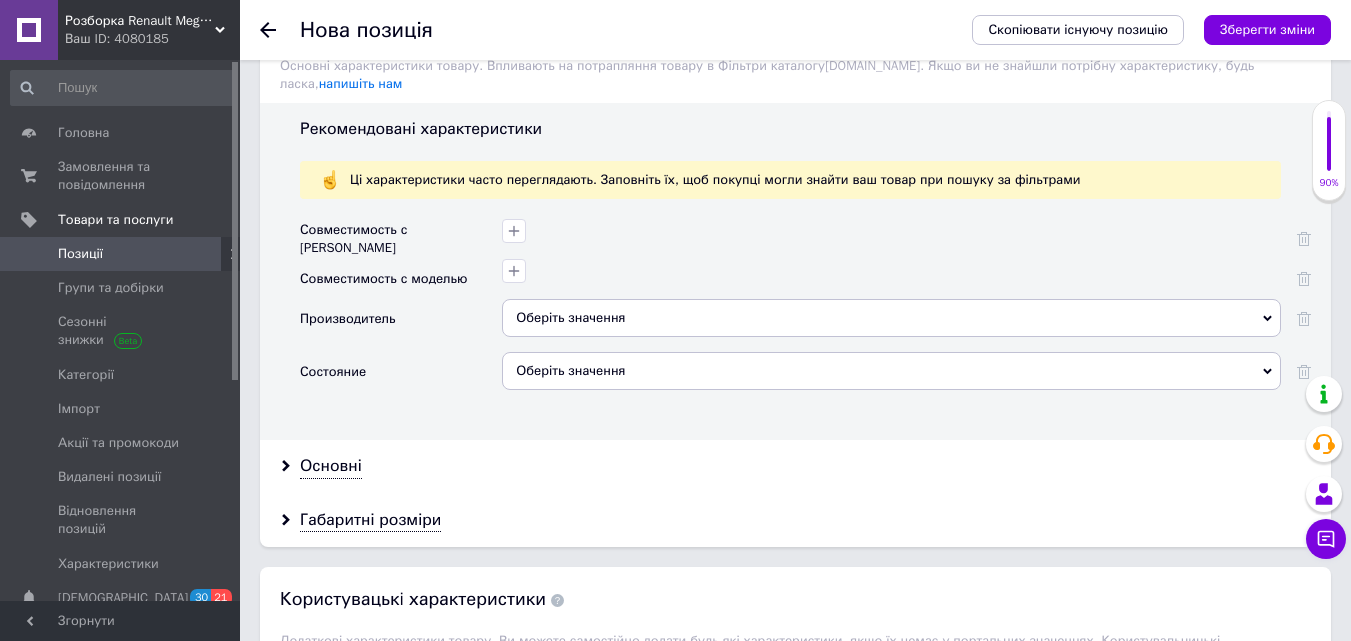 scroll, scrollTop: 2000, scrollLeft: 0, axis: vertical 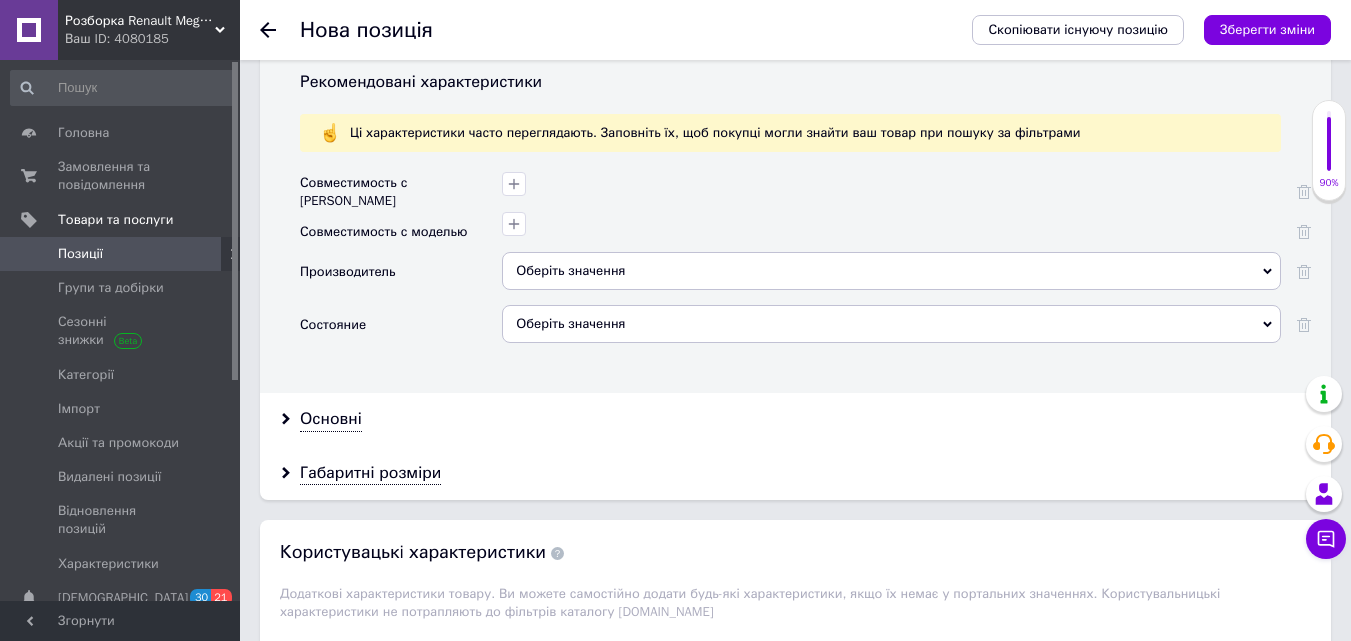 click on "Оберіть значення" at bounding box center [891, 324] 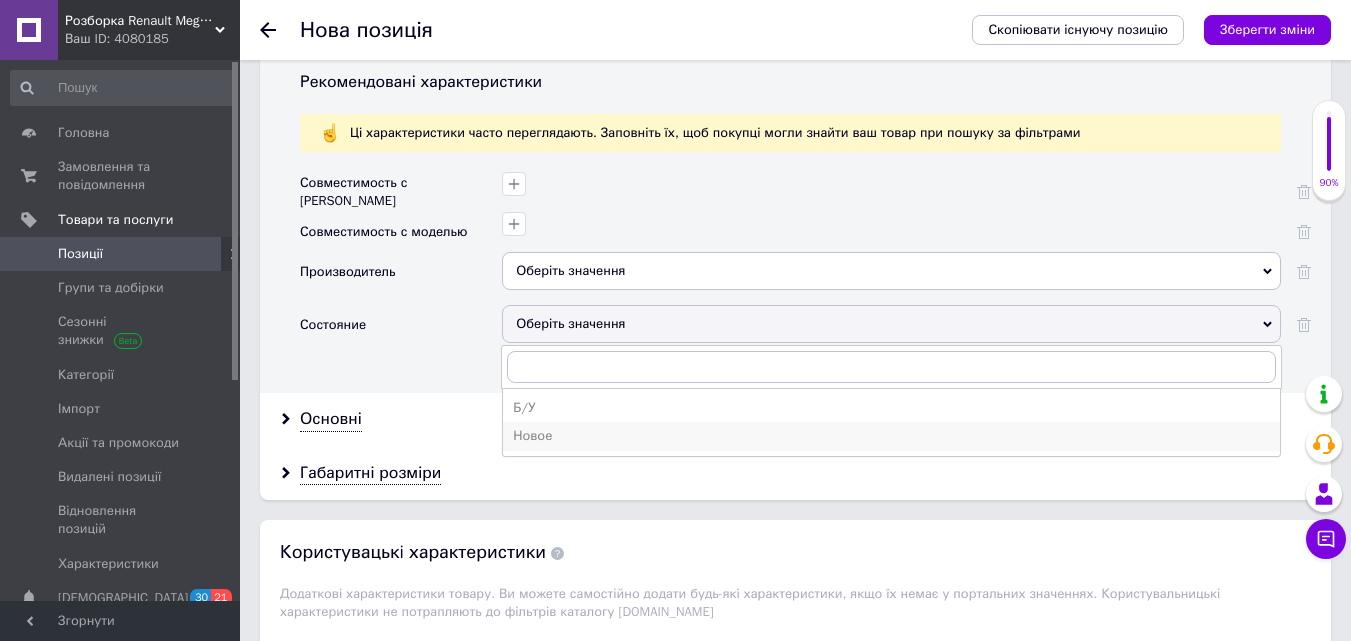 click on "Новое" at bounding box center (891, 436) 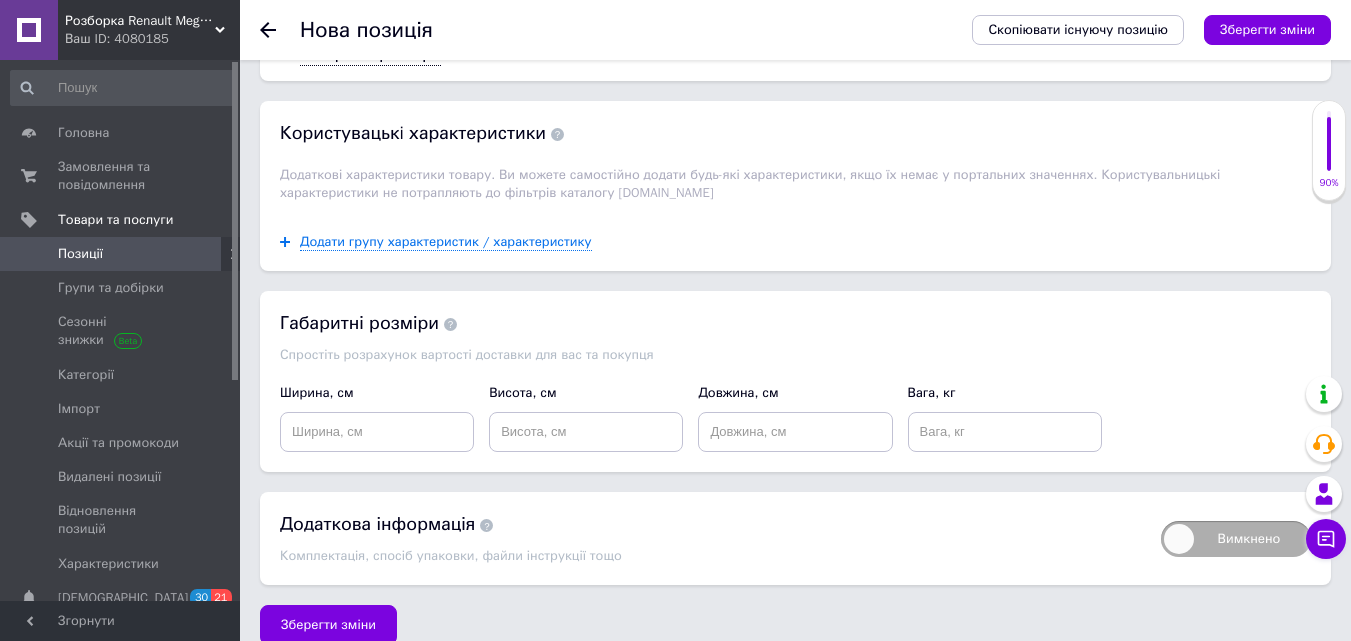 scroll, scrollTop: 2423, scrollLeft: 0, axis: vertical 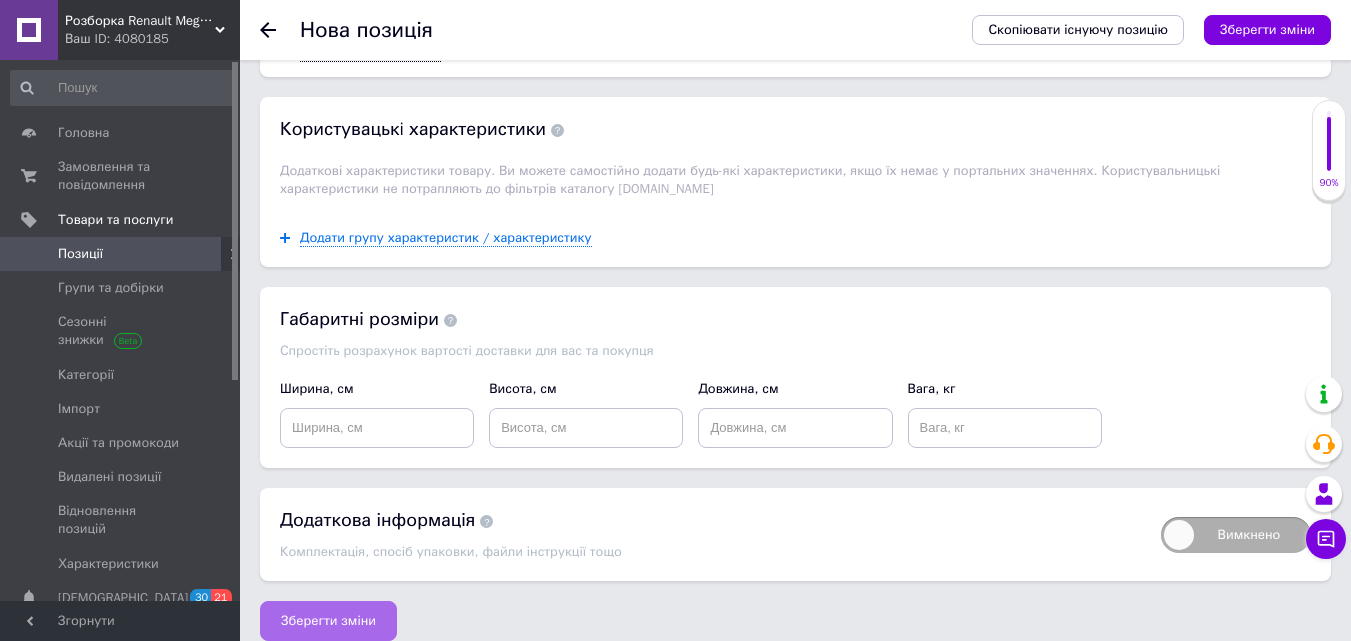 click on "Зберегти зміни" at bounding box center [328, 621] 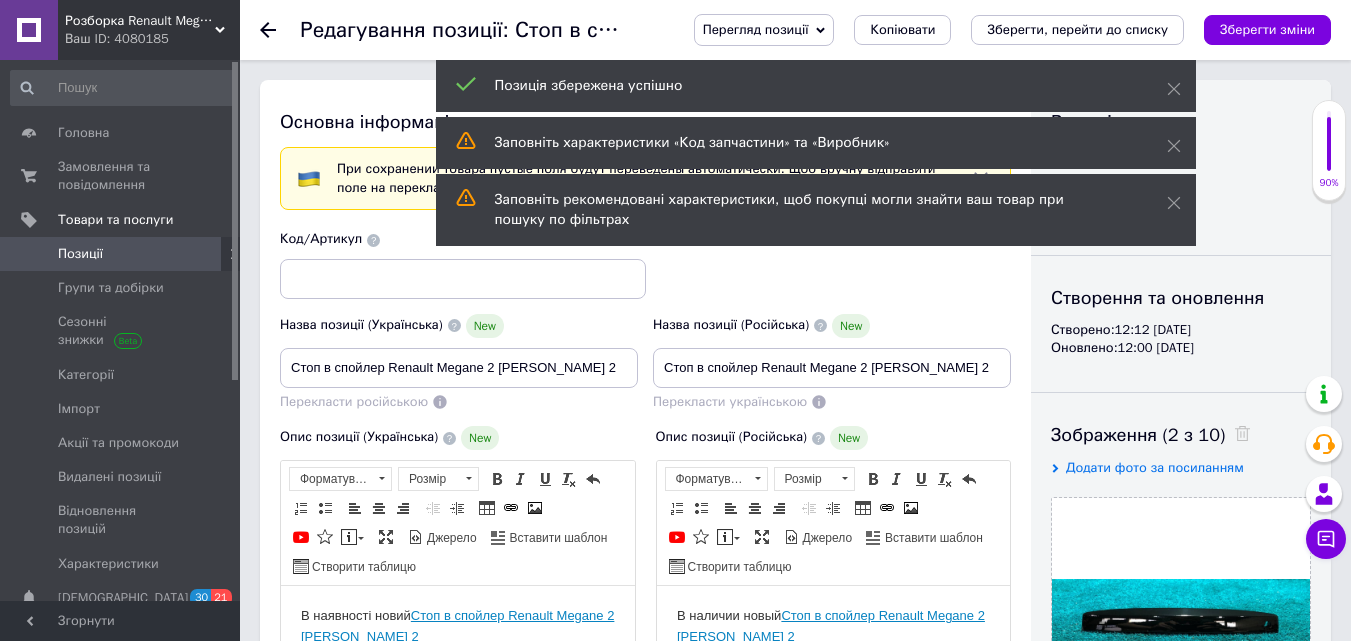 scroll, scrollTop: 0, scrollLeft: 0, axis: both 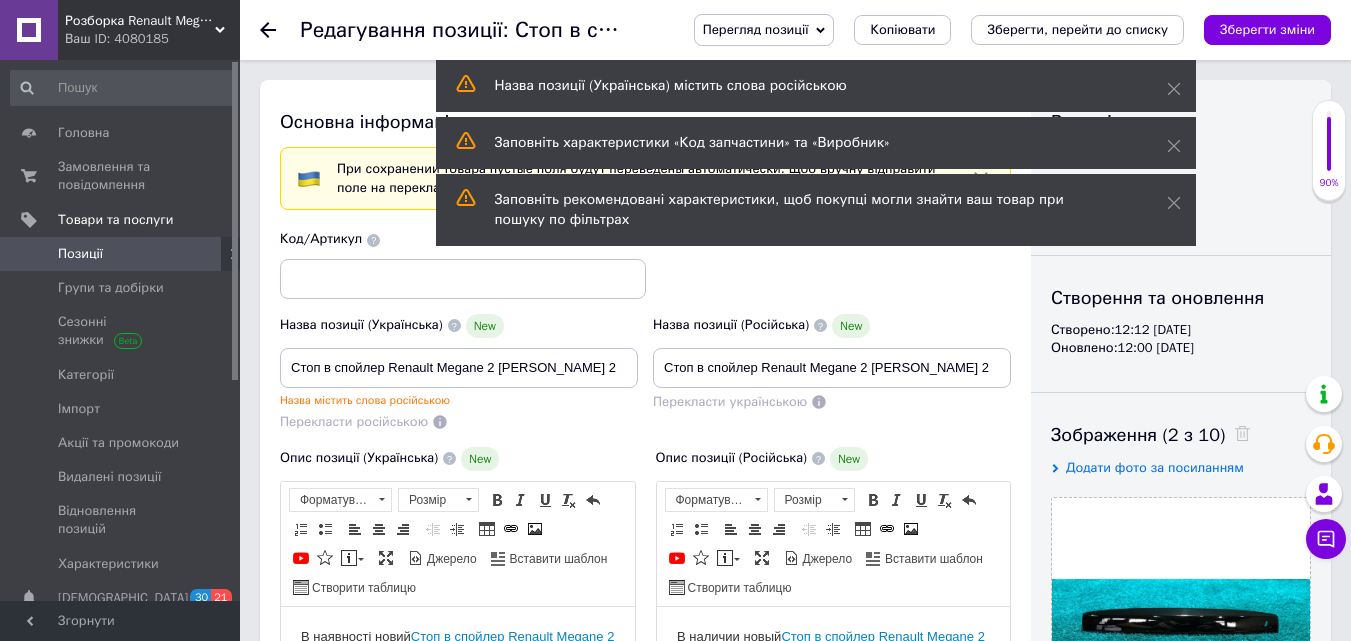 click 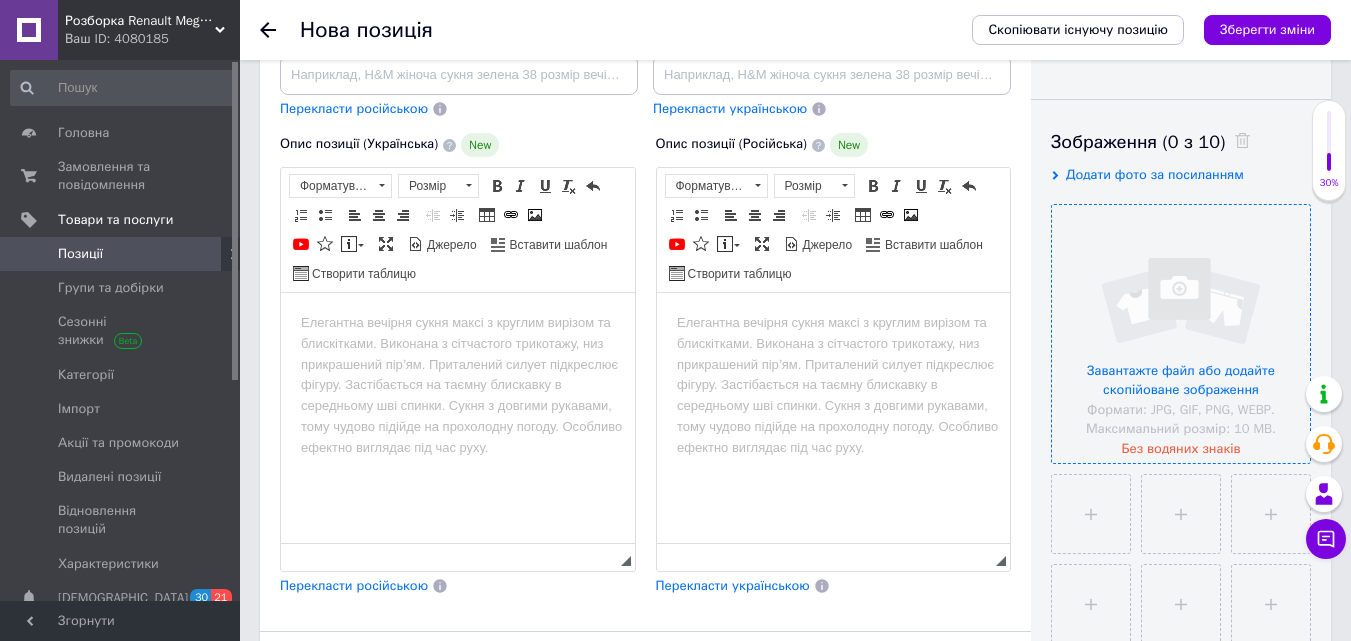 scroll, scrollTop: 300, scrollLeft: 0, axis: vertical 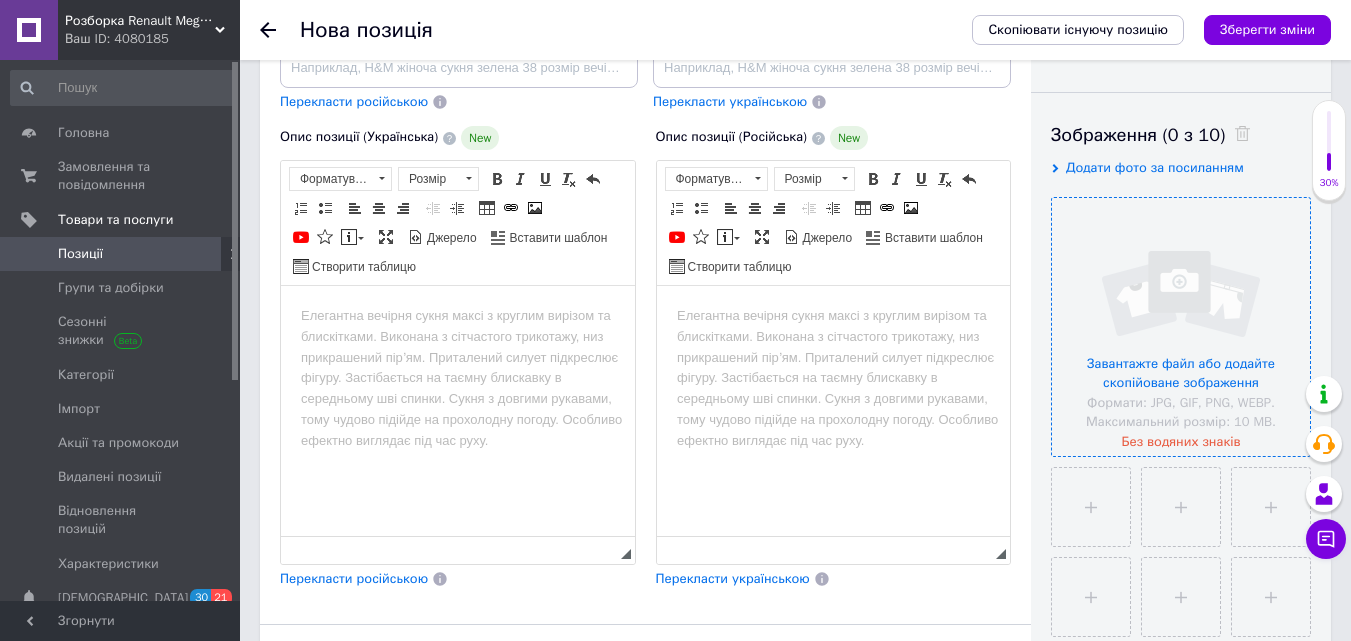 click at bounding box center [1181, 327] 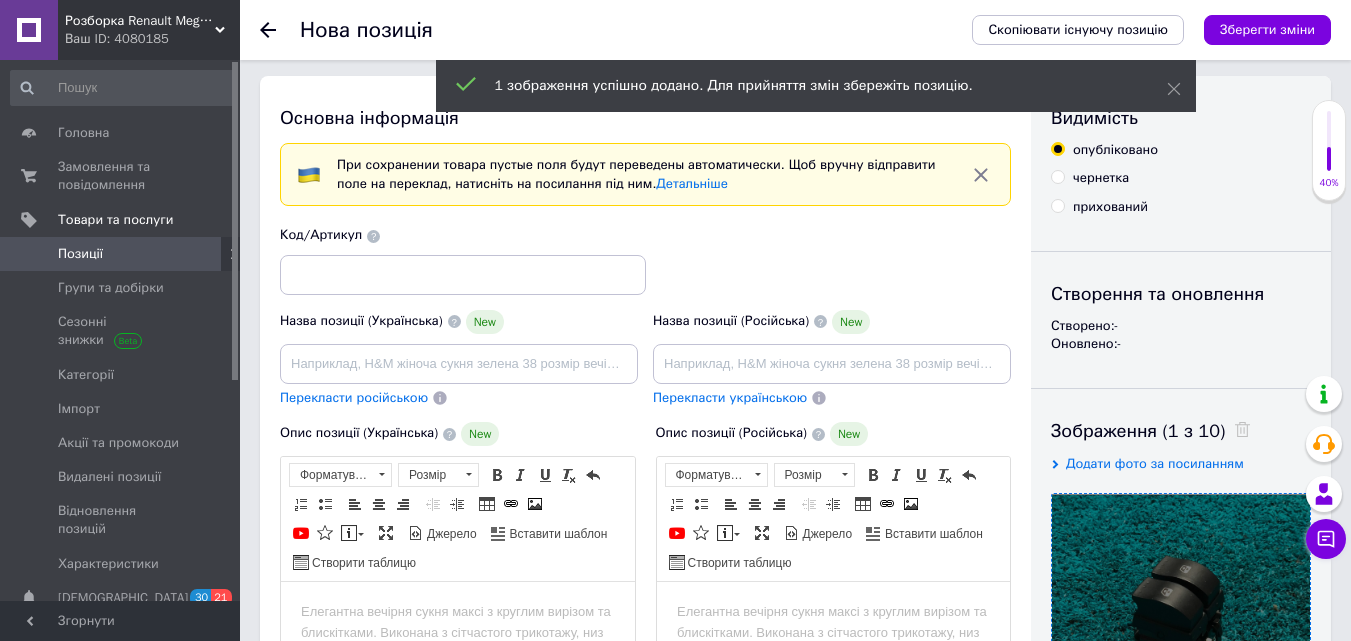 scroll, scrollTop: 0, scrollLeft: 0, axis: both 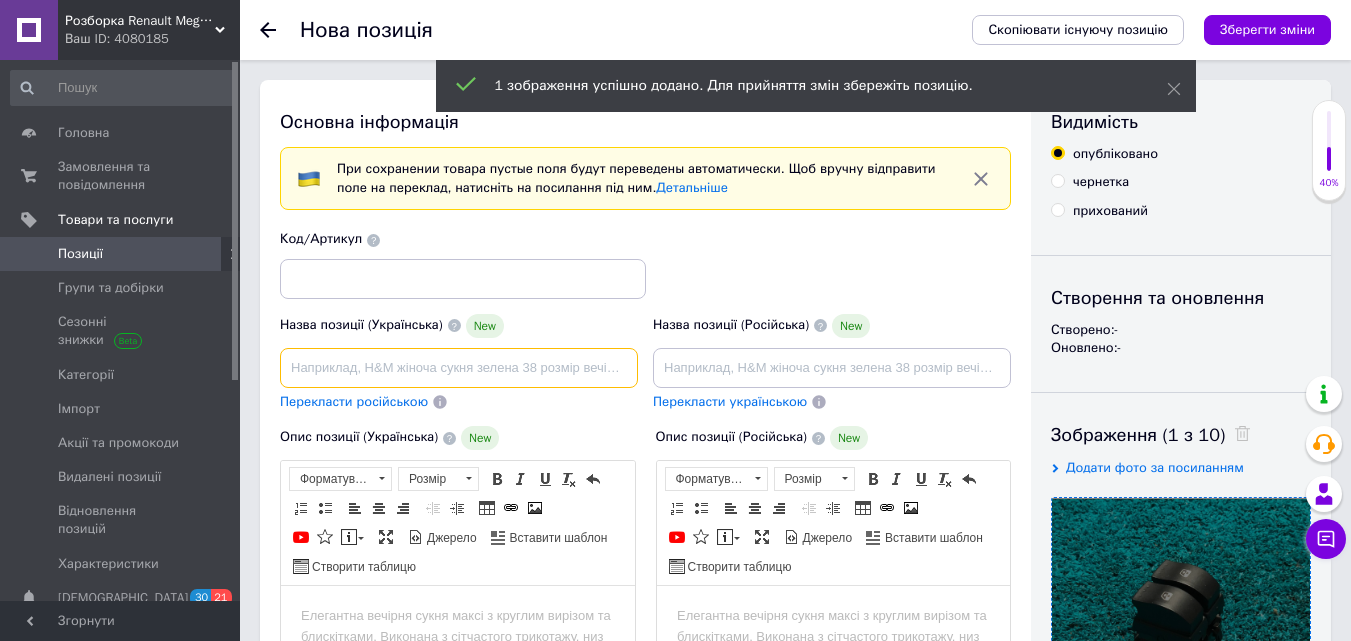 click at bounding box center [459, 368] 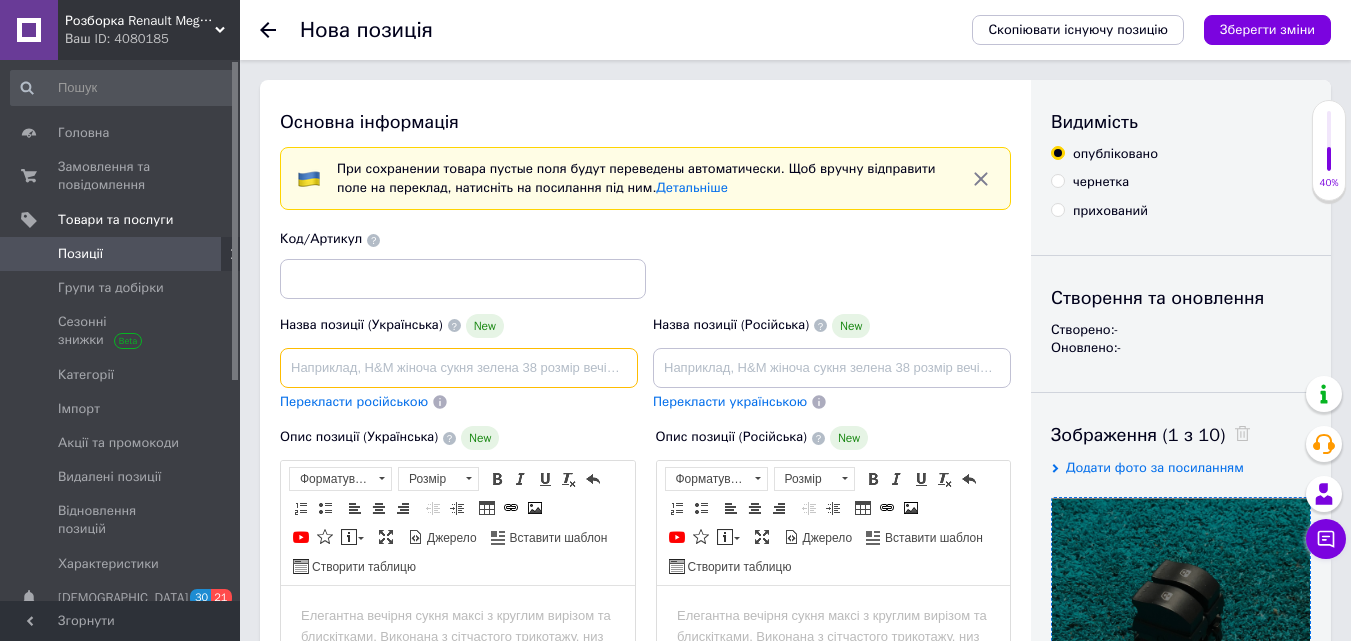 paste on "Кнопка склопідйомника Renault Megane Scenic 2 [PERSON_NAME] 2 Сценік 2" 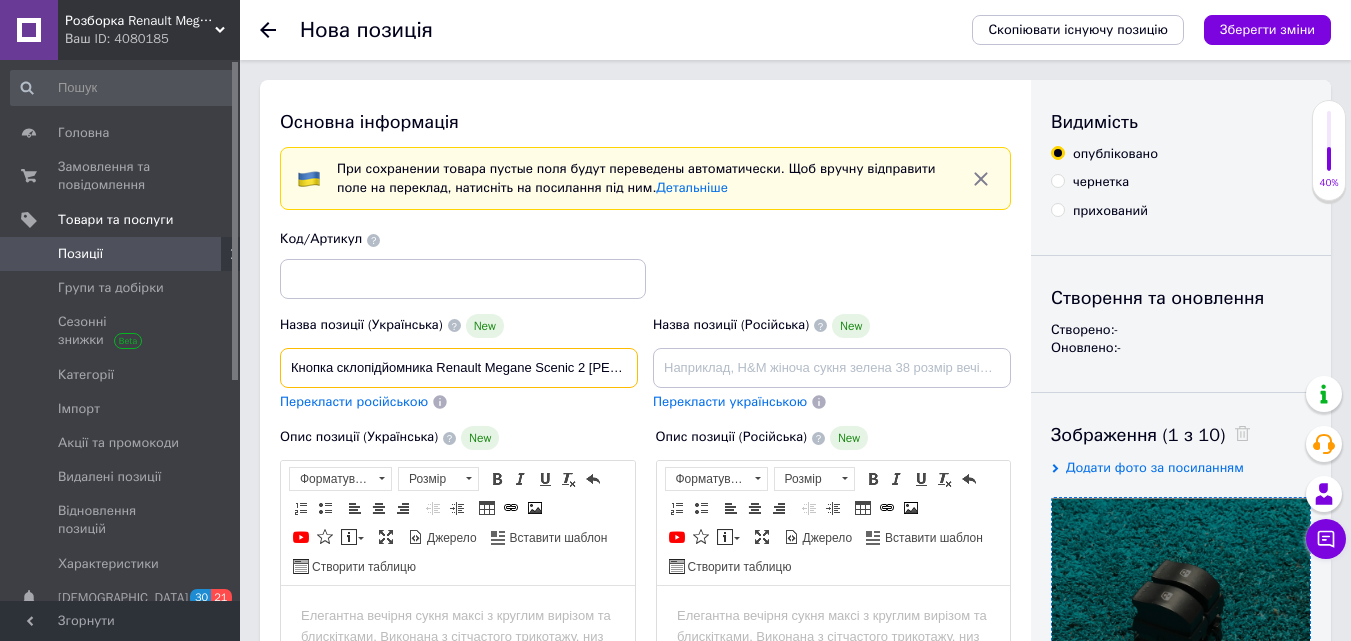 scroll, scrollTop: 0, scrollLeft: 99, axis: horizontal 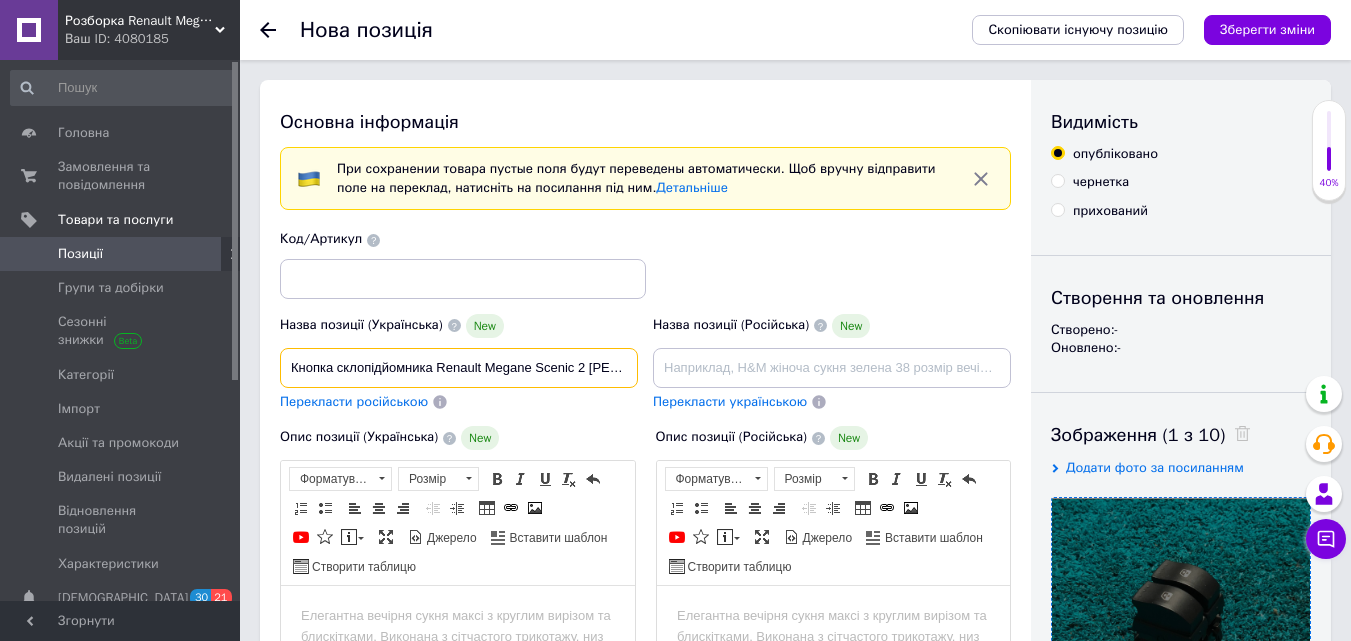 drag, startPoint x: 331, startPoint y: 369, endPoint x: 274, endPoint y: 375, distance: 57.31492 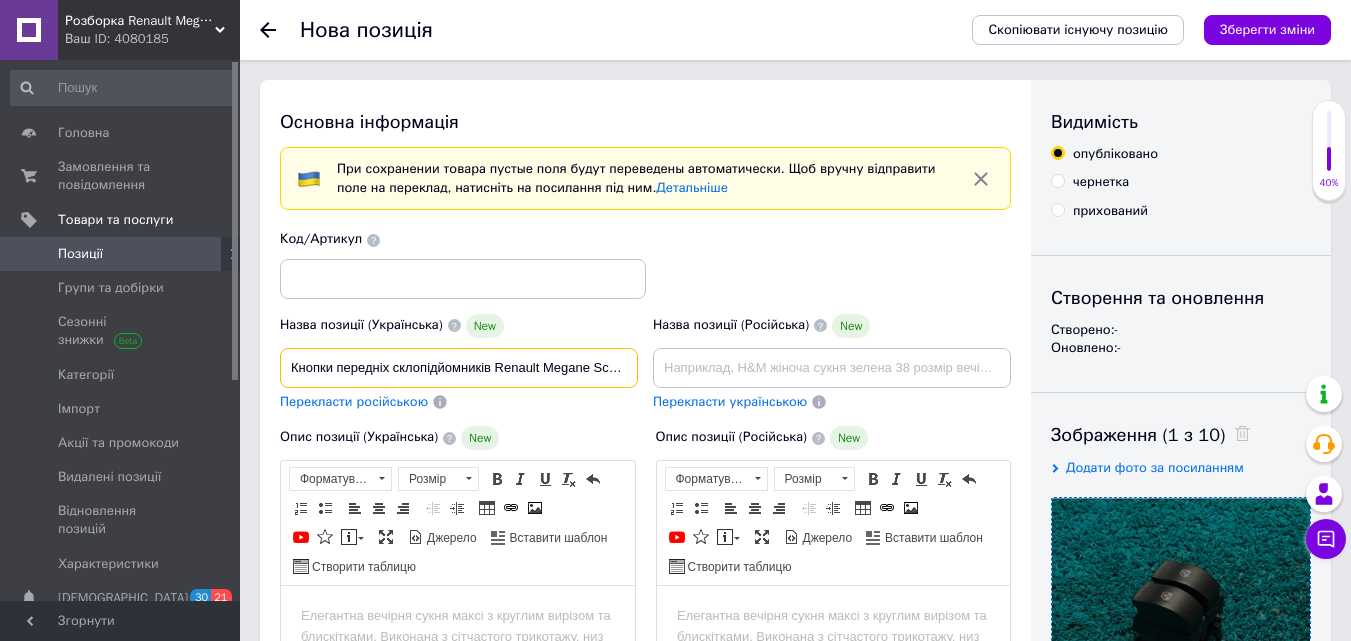 type on "Кнопки передніх склопідйомників Renault Megane Scenic 2 [PERSON_NAME] 2 Сценік 2" 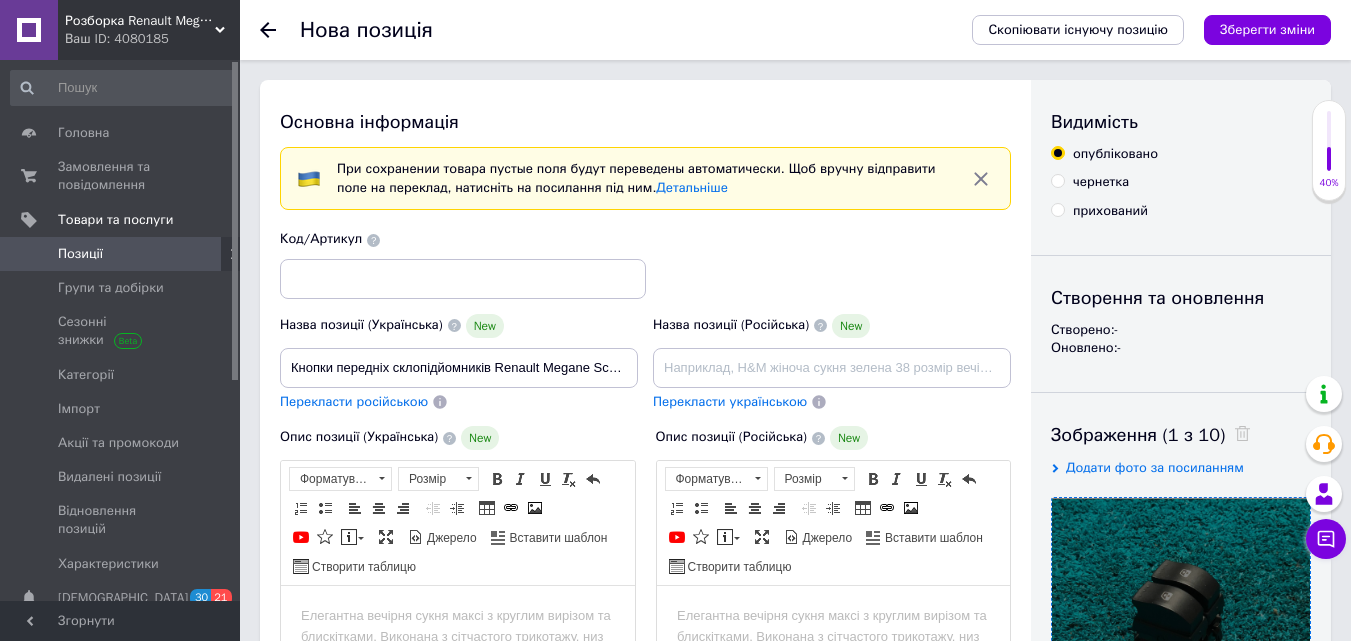 click on "Перекласти російською" at bounding box center [354, 401] 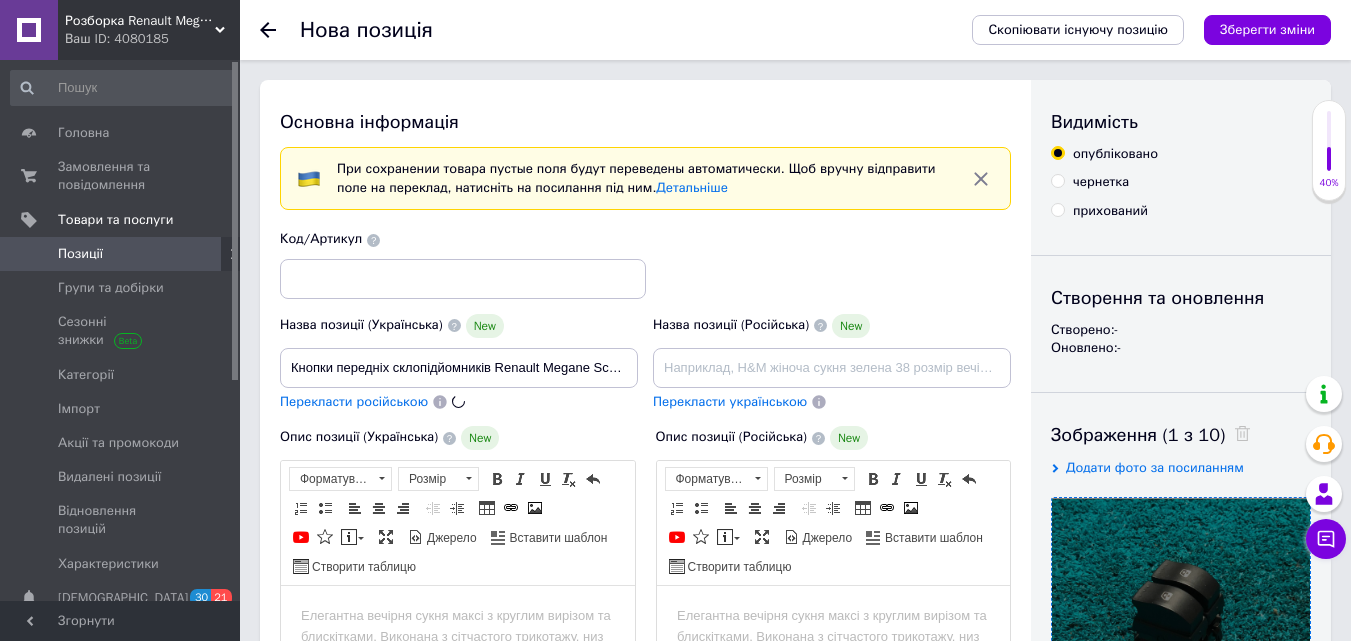 type on "Кнопки передних стеклоподъемников Renault Megane Scenic 2 [PERSON_NAME] 2 Сценик 2" 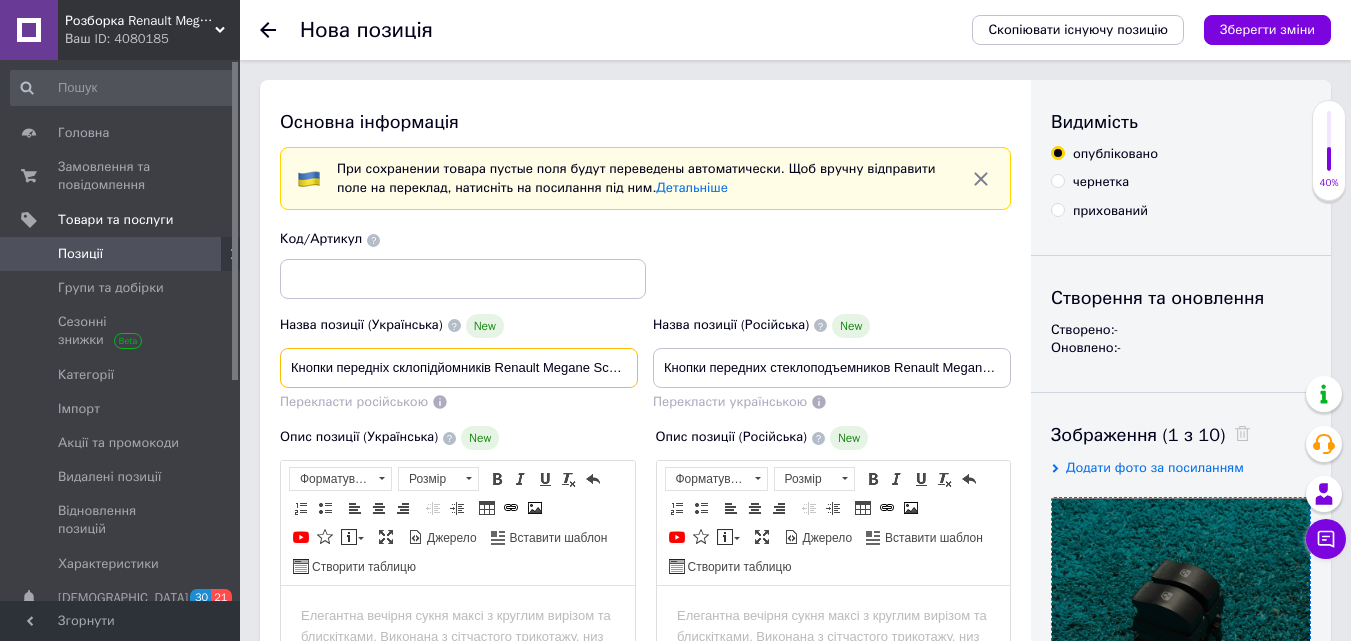 scroll, scrollTop: 0, scrollLeft: 157, axis: horizontal 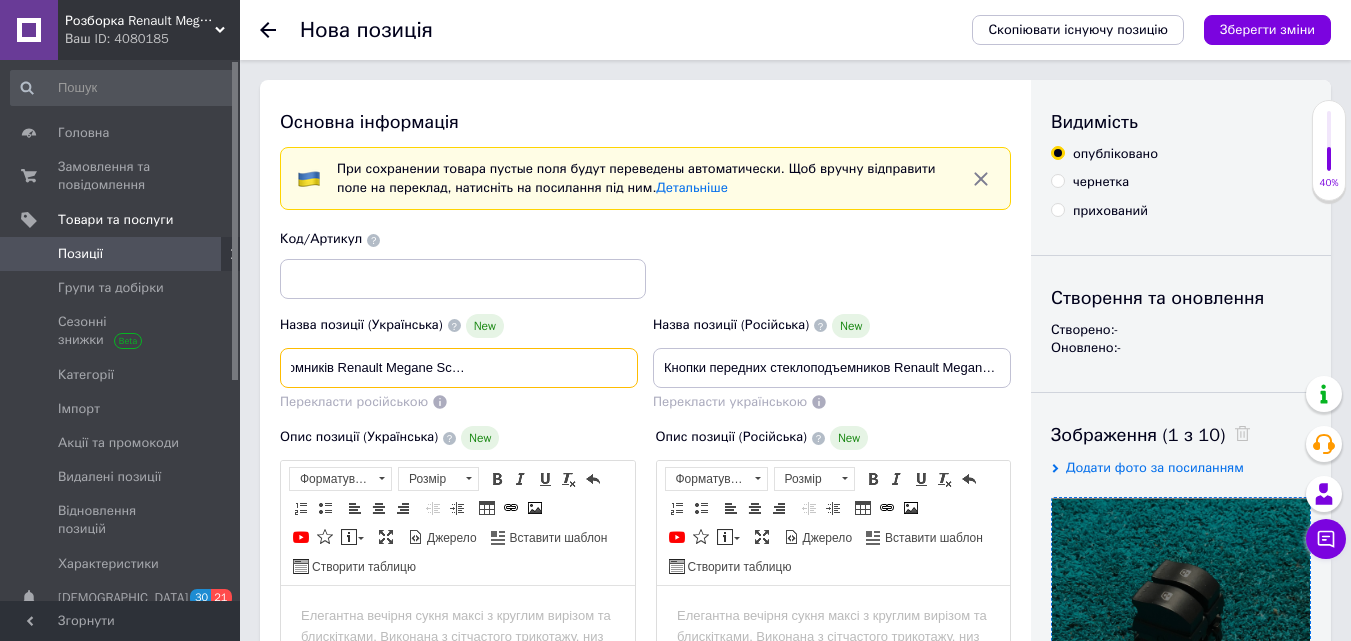 drag, startPoint x: 281, startPoint y: 371, endPoint x: 592, endPoint y: 354, distance: 311.4643 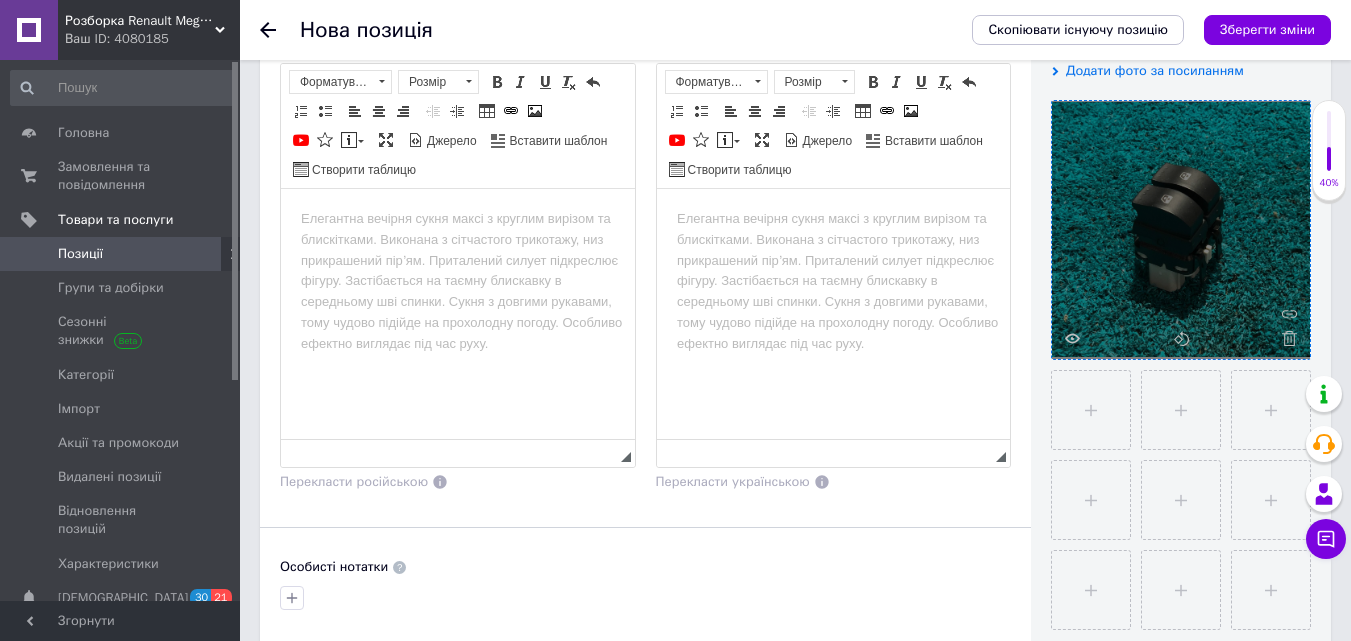 scroll, scrollTop: 400, scrollLeft: 0, axis: vertical 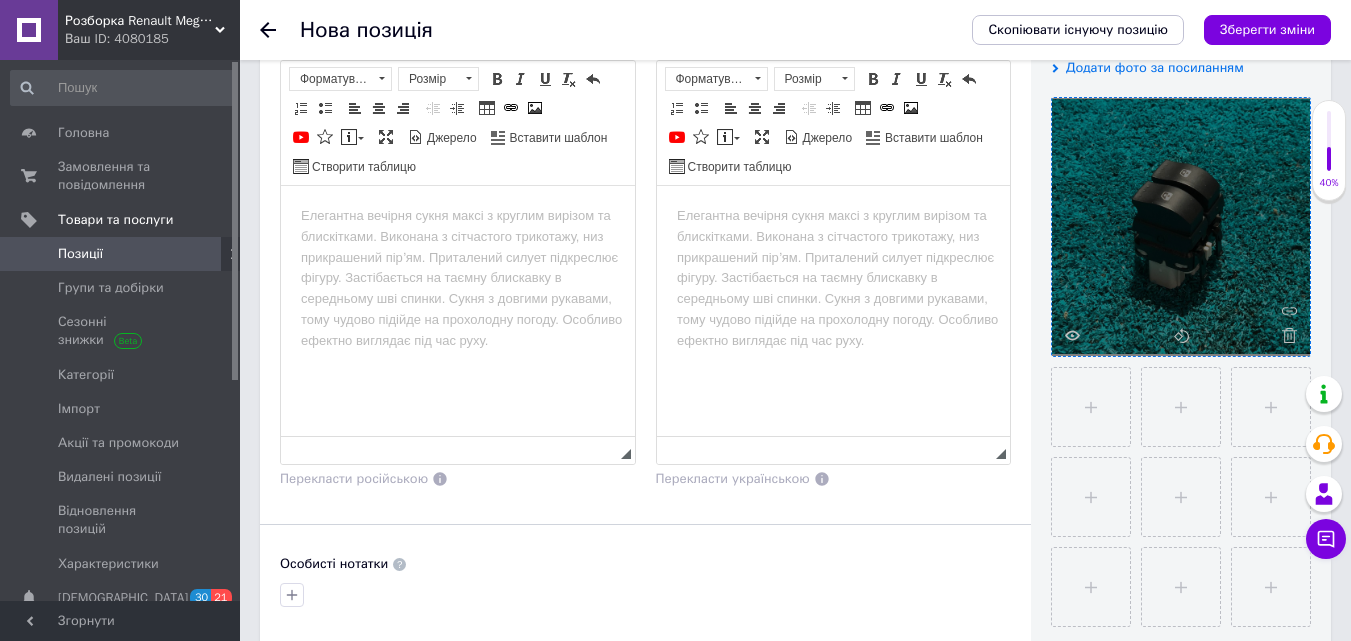 click at bounding box center (458, 216) 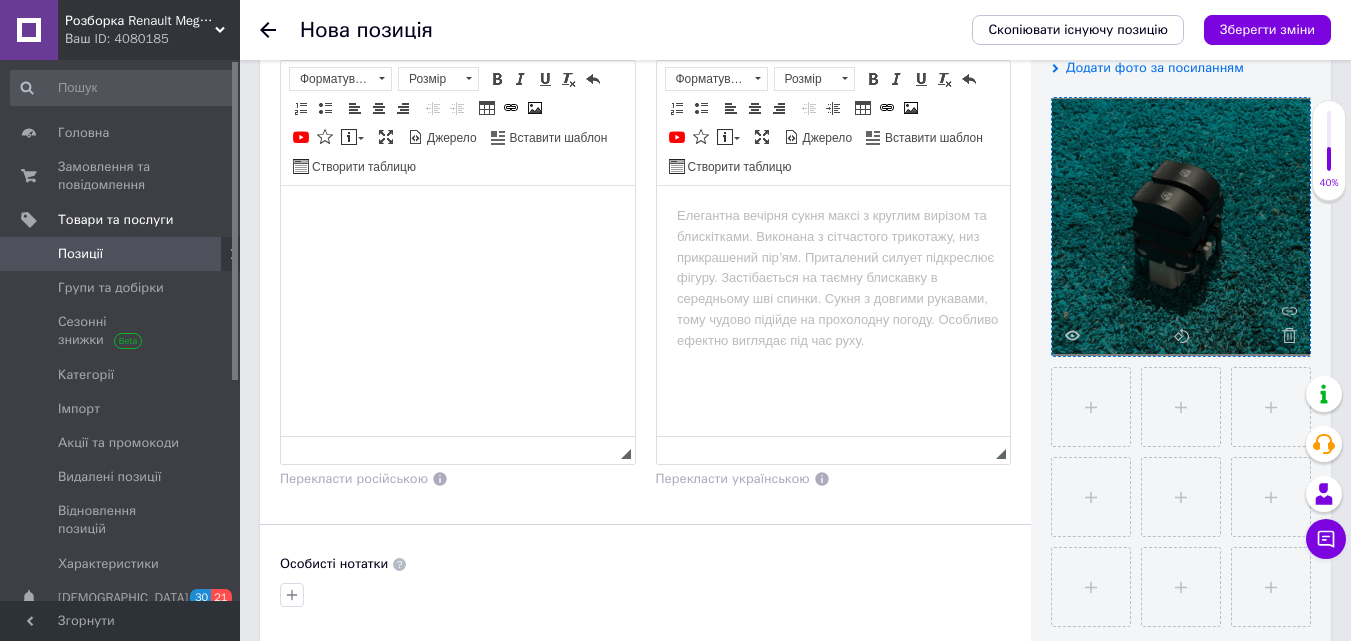 type 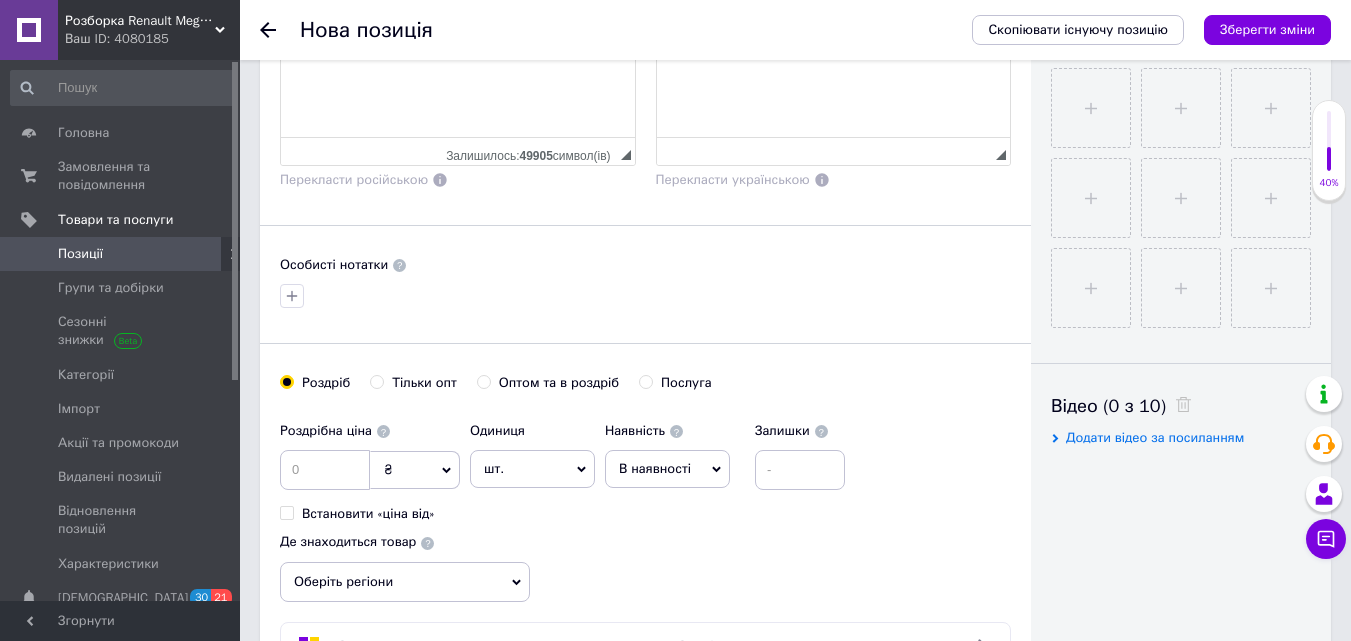 scroll, scrollTop: 700, scrollLeft: 0, axis: vertical 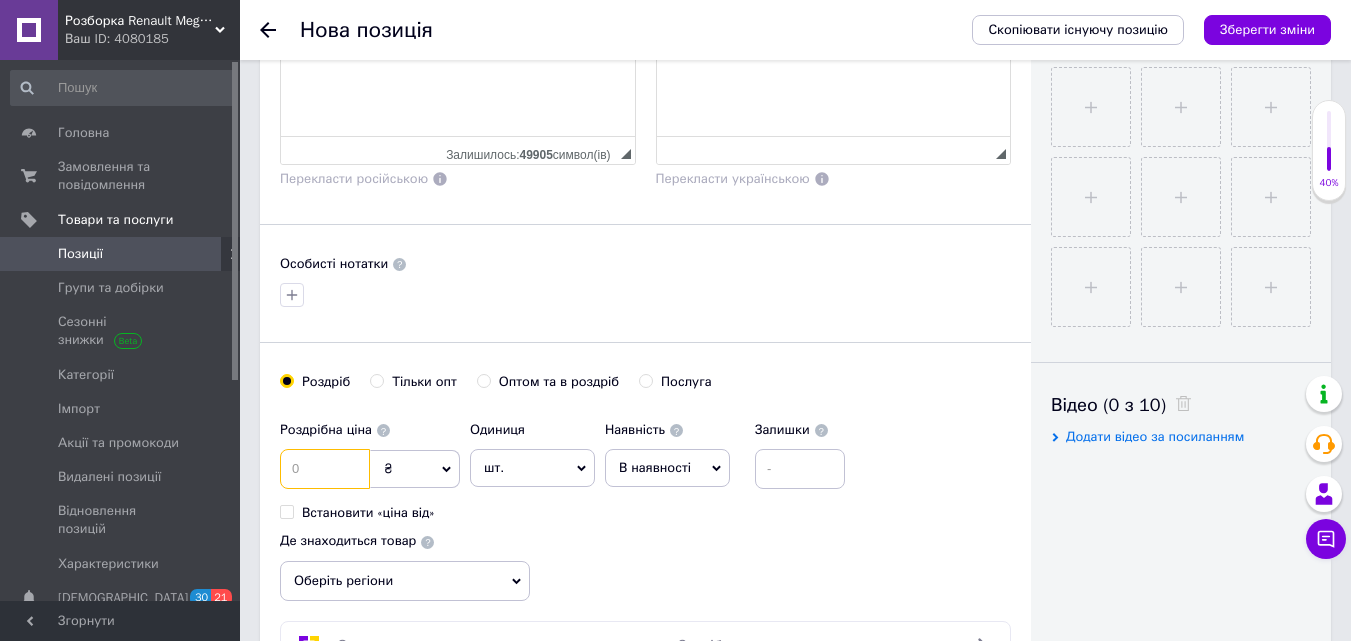 click at bounding box center (325, 469) 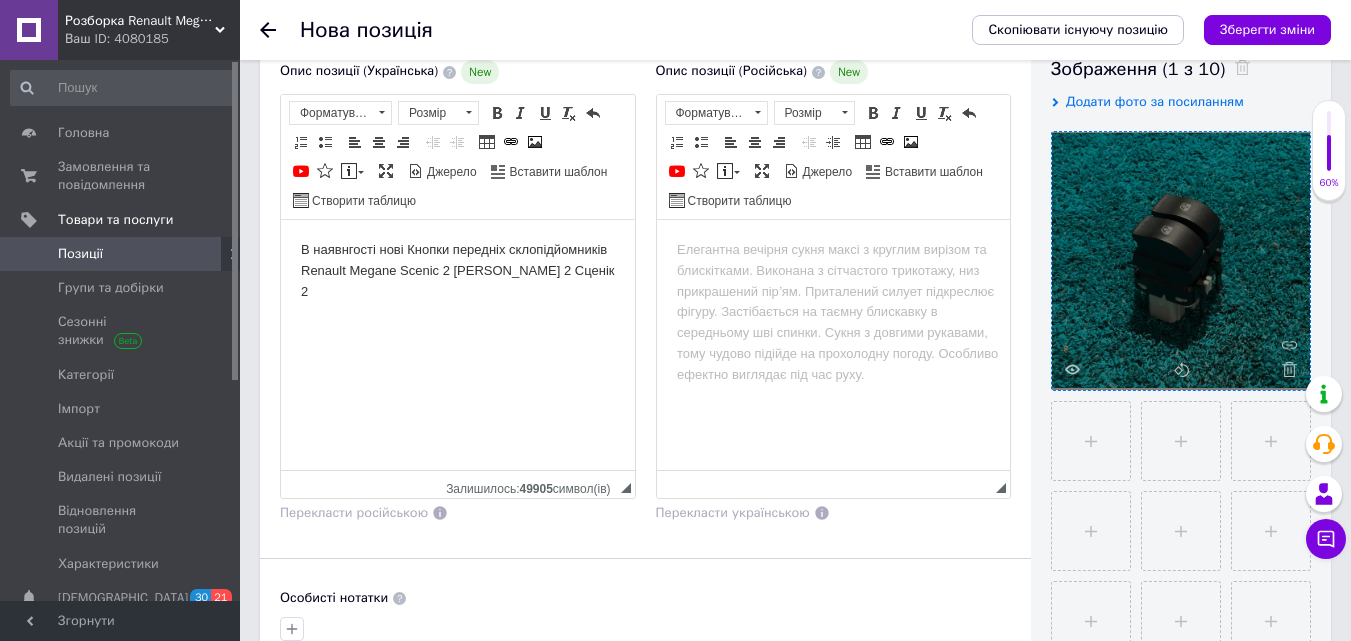 scroll, scrollTop: 400, scrollLeft: 0, axis: vertical 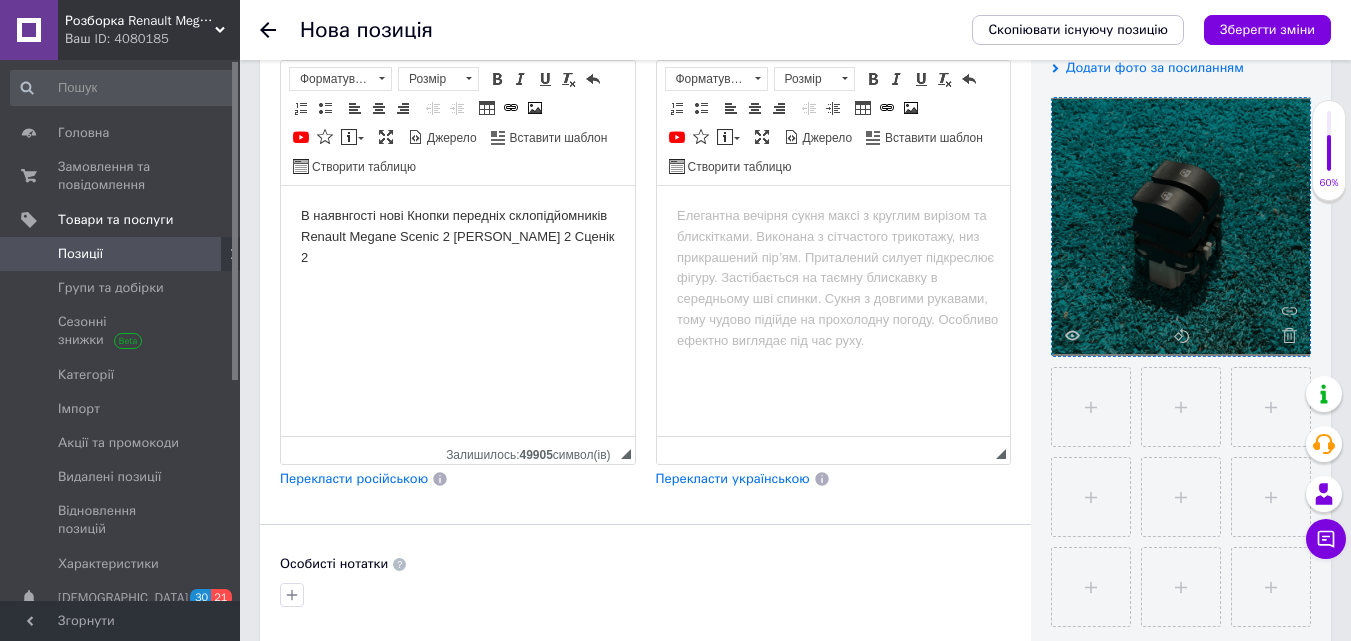 type on "500" 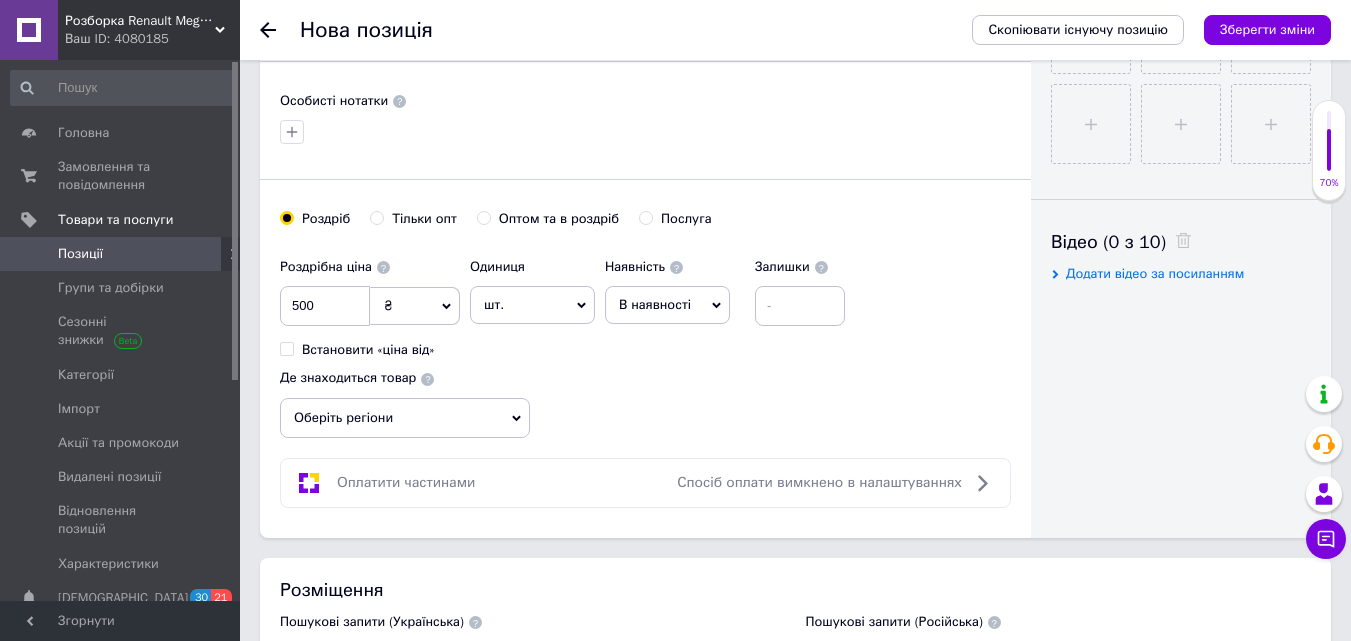 scroll, scrollTop: 900, scrollLeft: 0, axis: vertical 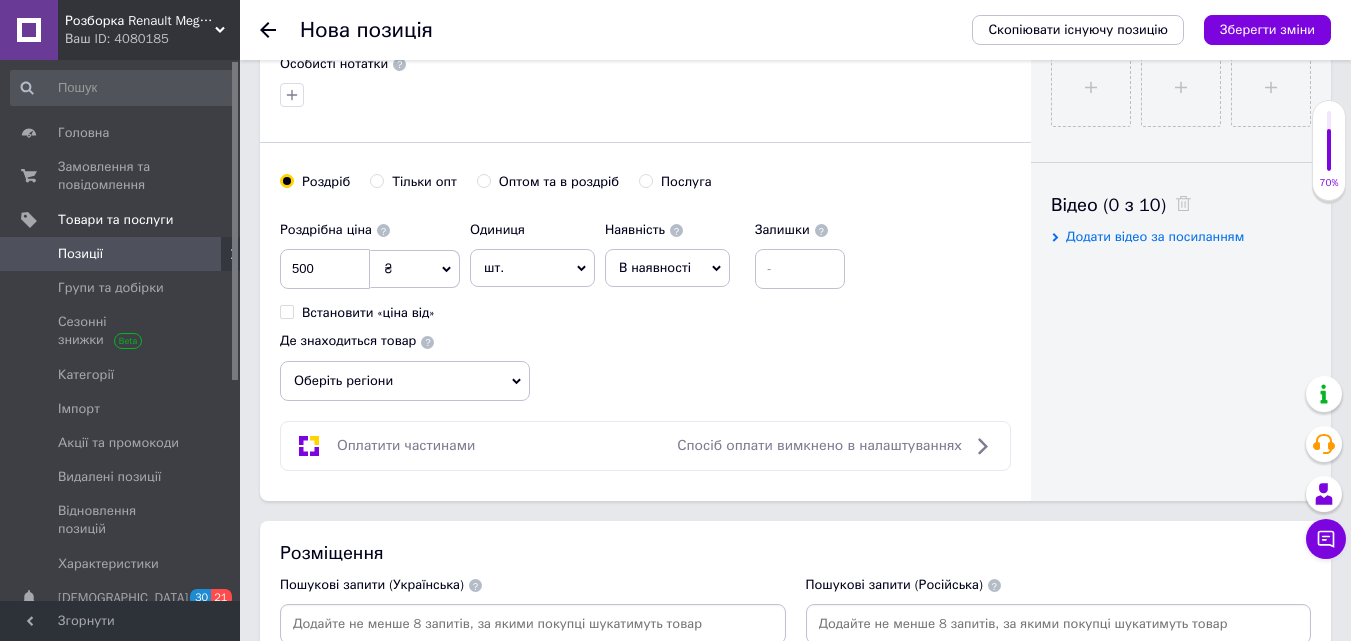 click 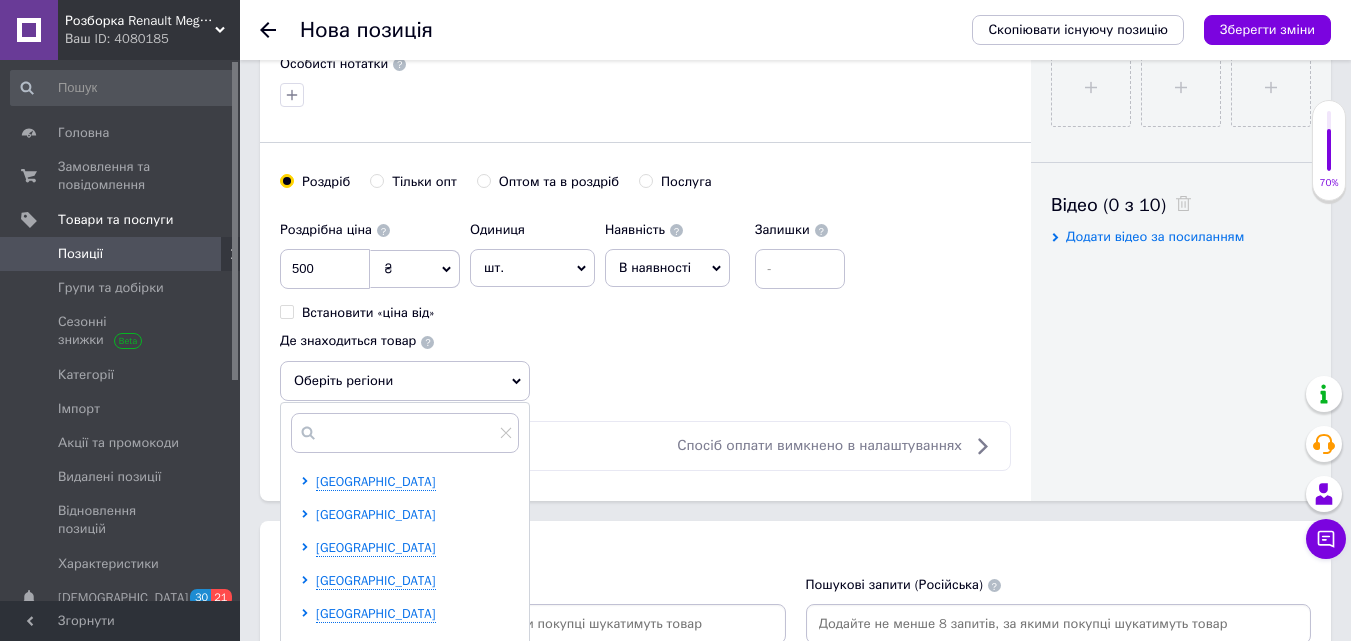 click on "[GEOGRAPHIC_DATA]" at bounding box center (376, 514) 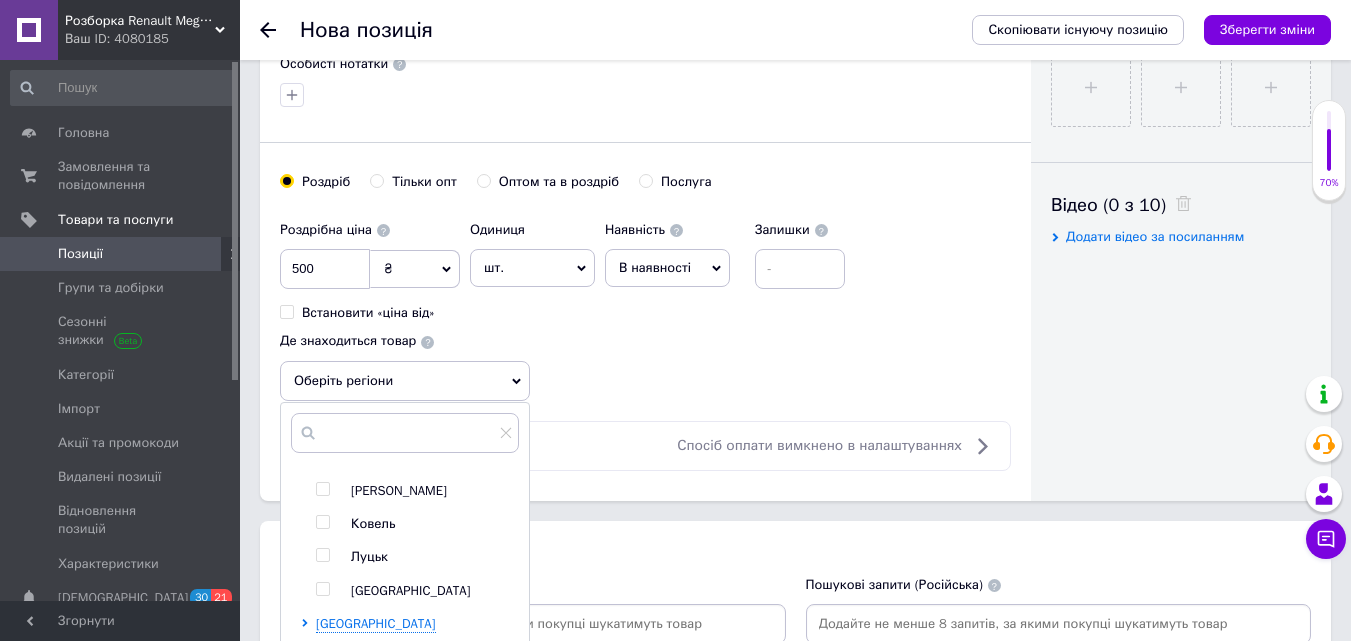 scroll, scrollTop: 100, scrollLeft: 0, axis: vertical 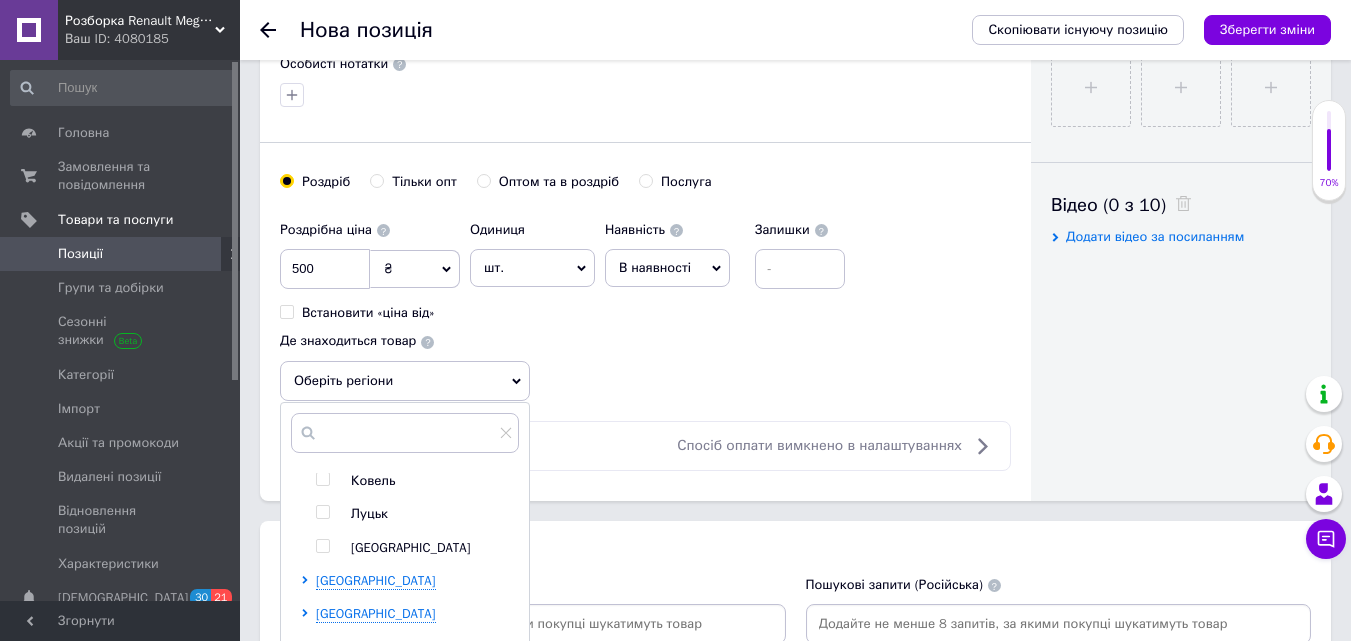 click at bounding box center [322, 512] 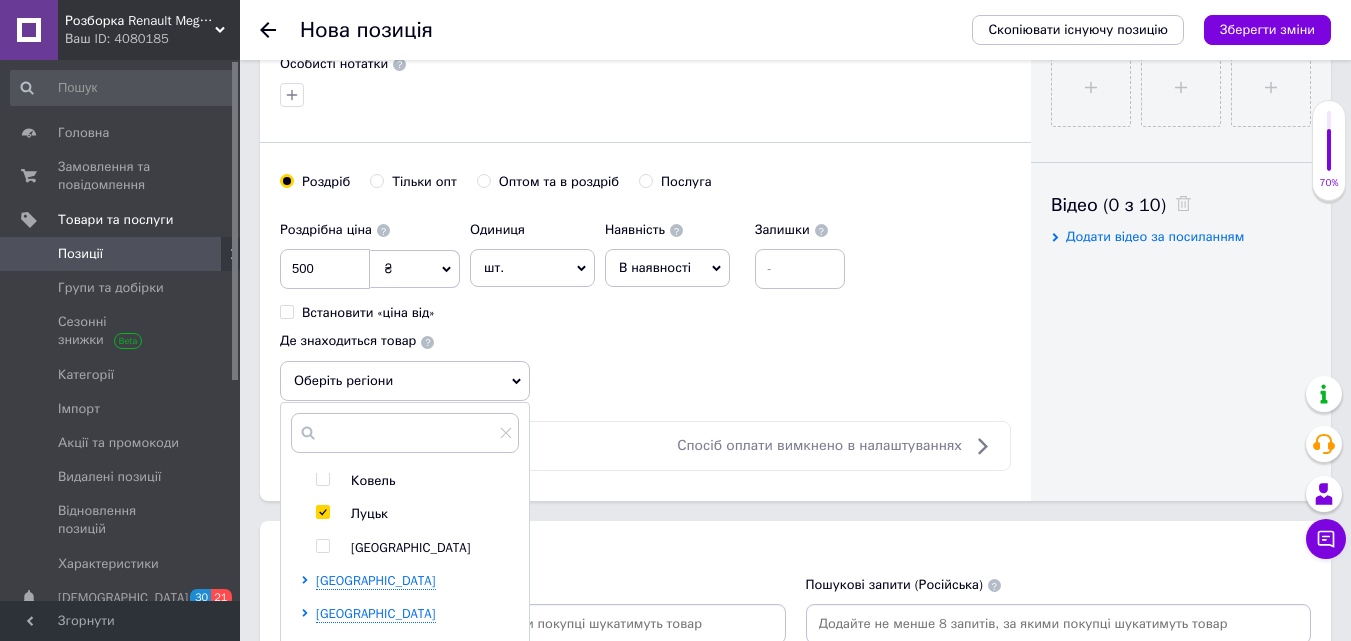 checkbox on "true" 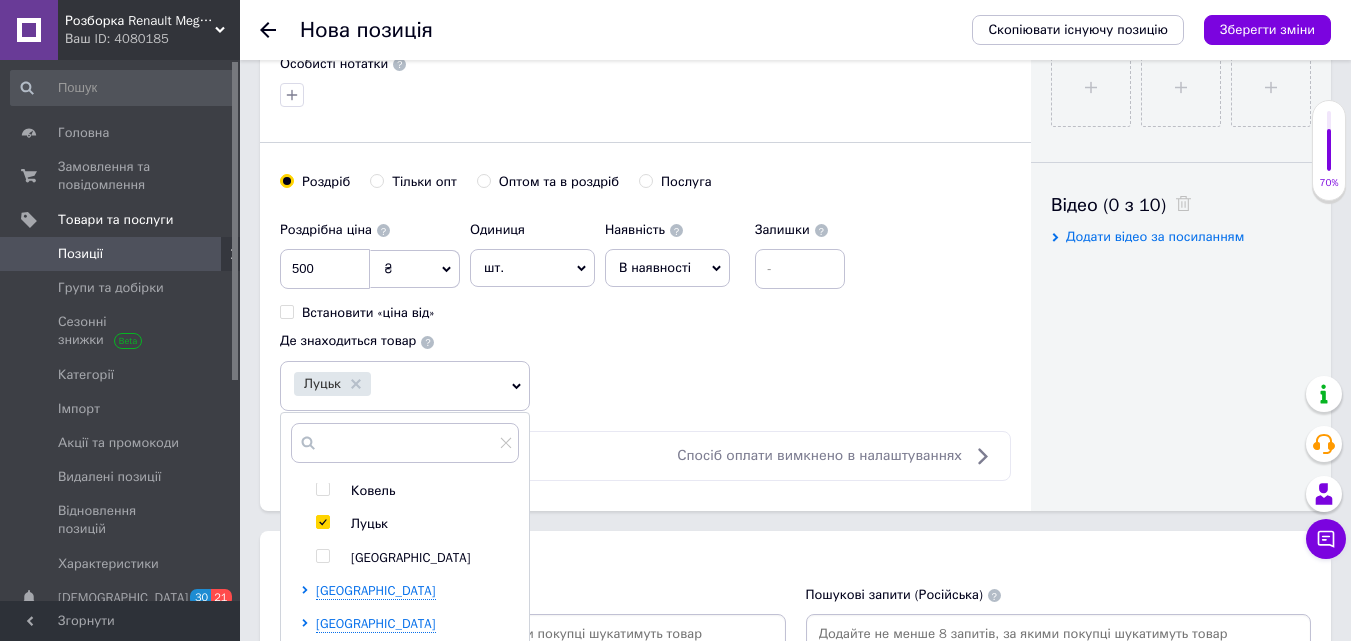 click on "Роздрібна ціна 500 ₴ $ EUR CHF GBP ¥ PLN ₸ MDL HUF KGS CNY TRY KRW lei Встановити «ціна від» Одиниця шт. Популярне комплект упаковка кв.м пара м кг пог.м послуга т а автоцистерна ампула б балон банка блістер бобіна бочка [PERSON_NAME] бухта в ват виїзд відро г г га година гр/кв.м гігакалорія д дав два місяці день доба доза є єврокуб з зміна к кВт каністра карат кв.дм кв.м кв.см кв.фут квартал кг кг/кв.м км колесо комплект коробка куб.дм куб.м л л лист м м мВт мл мм моток місяць мішок н набір номер о об'єкт од. п палетомісце пара партія пач пог.м послуга посівна одиниця птахомісце півроку пігулка" at bounding box center (645, 311) 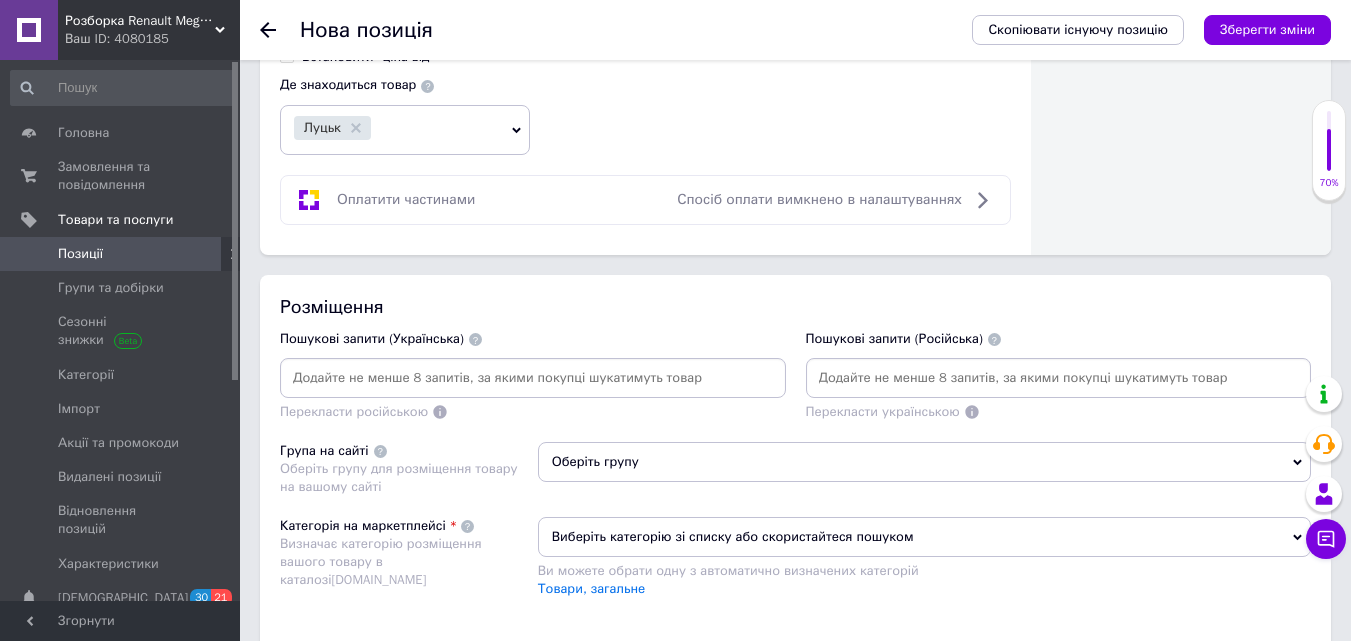 scroll, scrollTop: 1200, scrollLeft: 0, axis: vertical 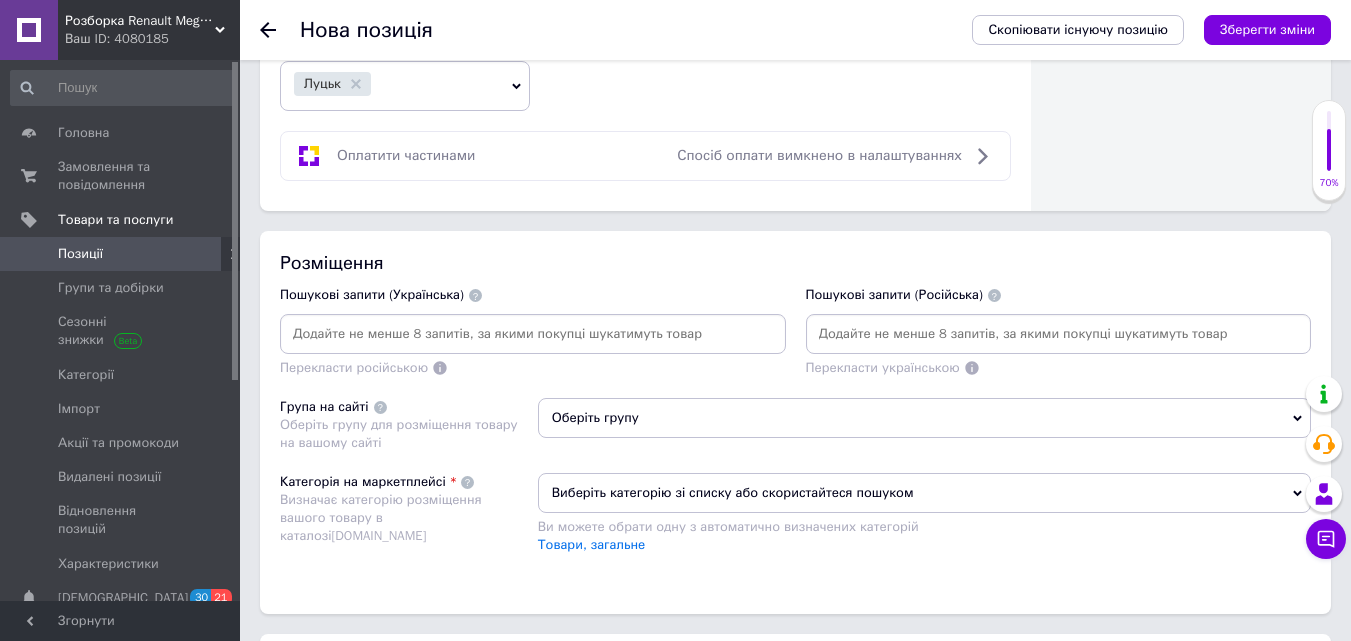 click at bounding box center [533, 334] 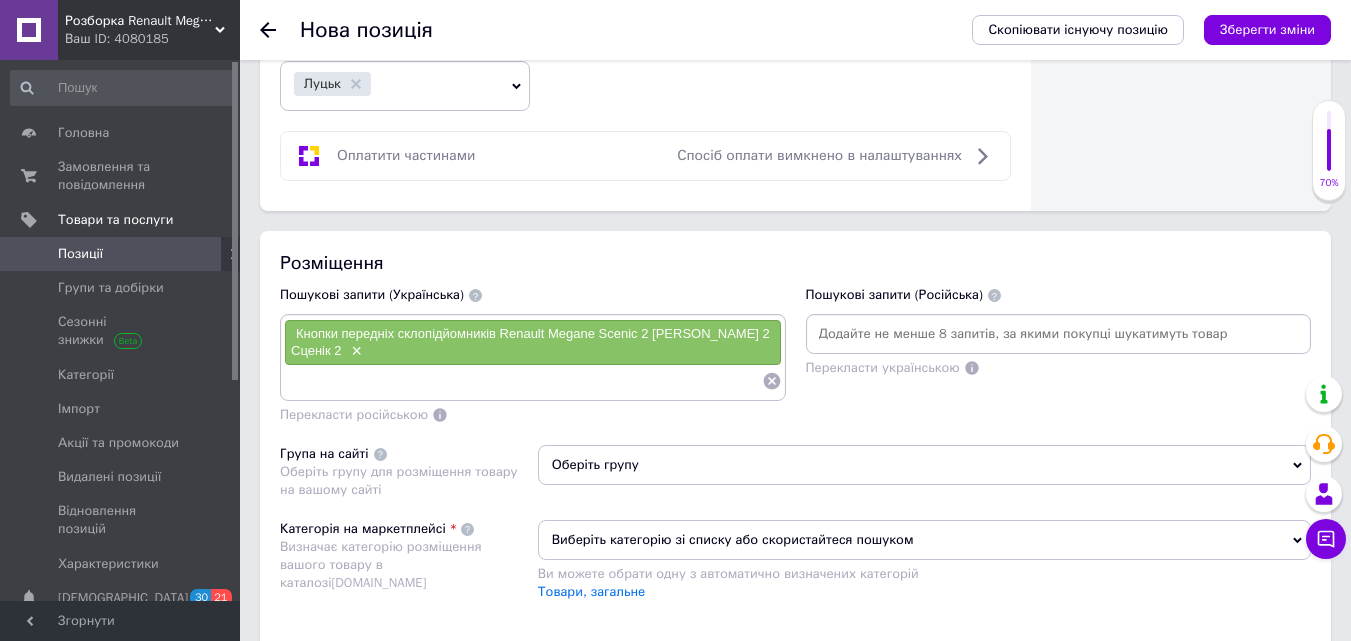 scroll, scrollTop: 0, scrollLeft: 0, axis: both 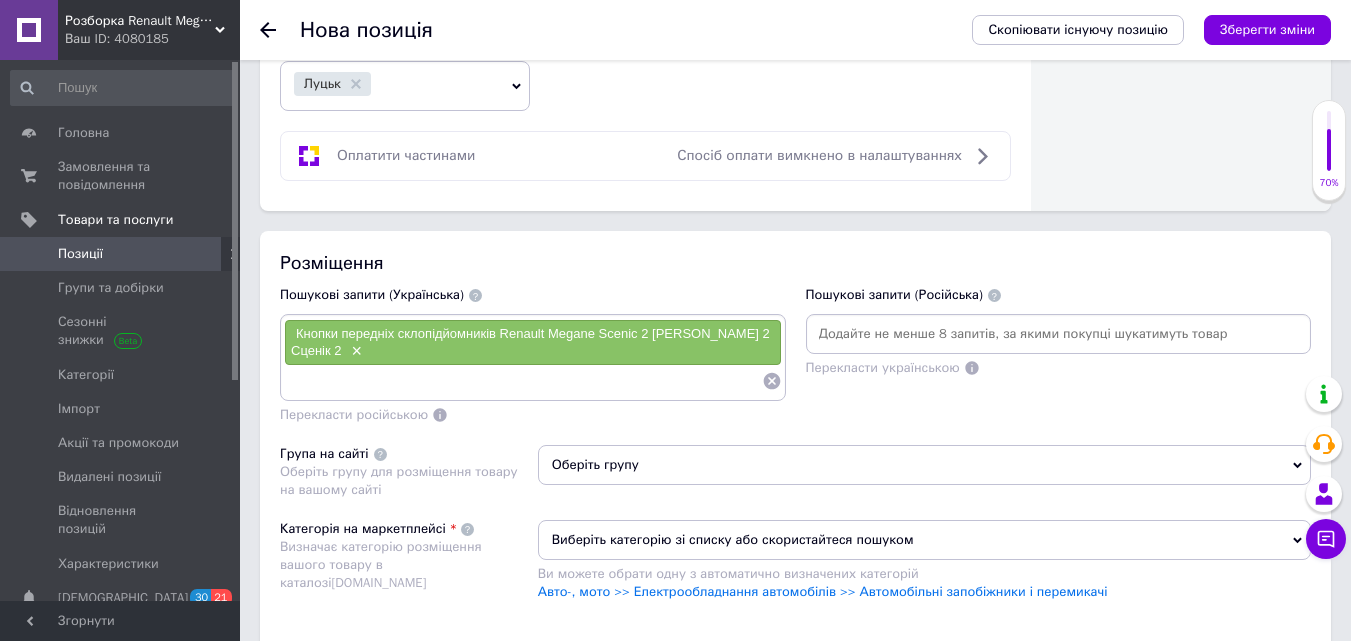 paste on "Кнопки передніх склопідйомників Renault Megane Scenic 2 [PERSON_NAME] 2 Сценік 2" 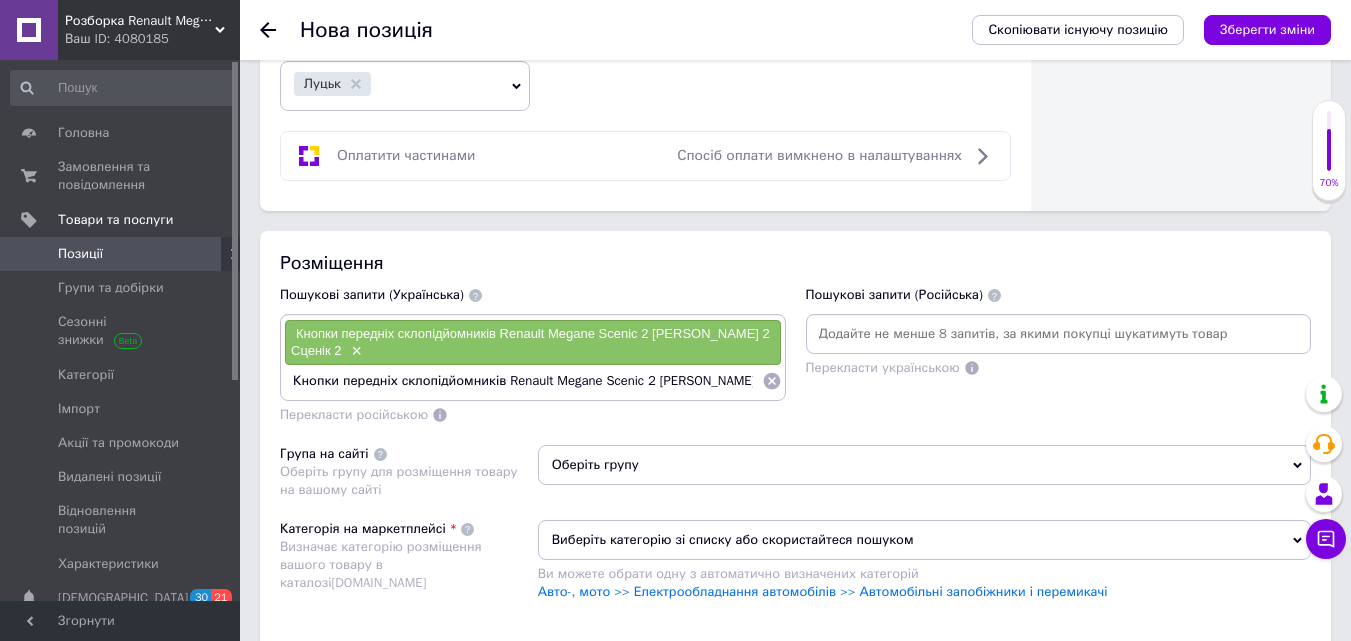 scroll, scrollTop: 0, scrollLeft: 30, axis: horizontal 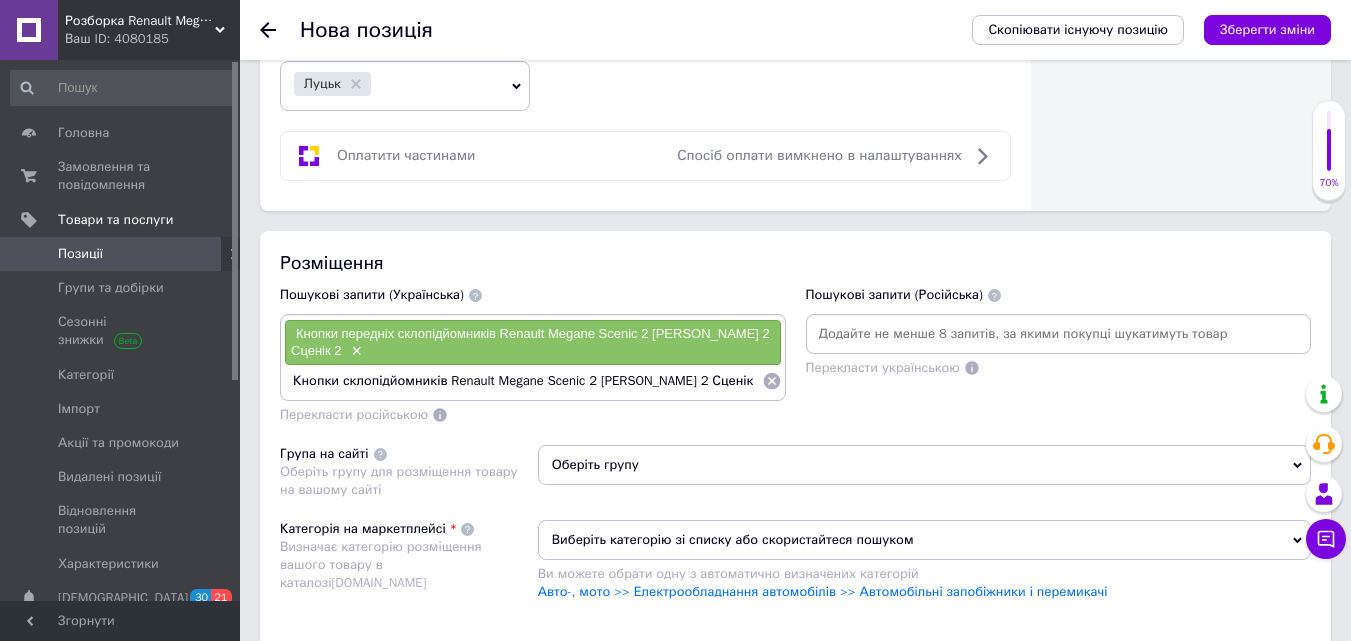 type 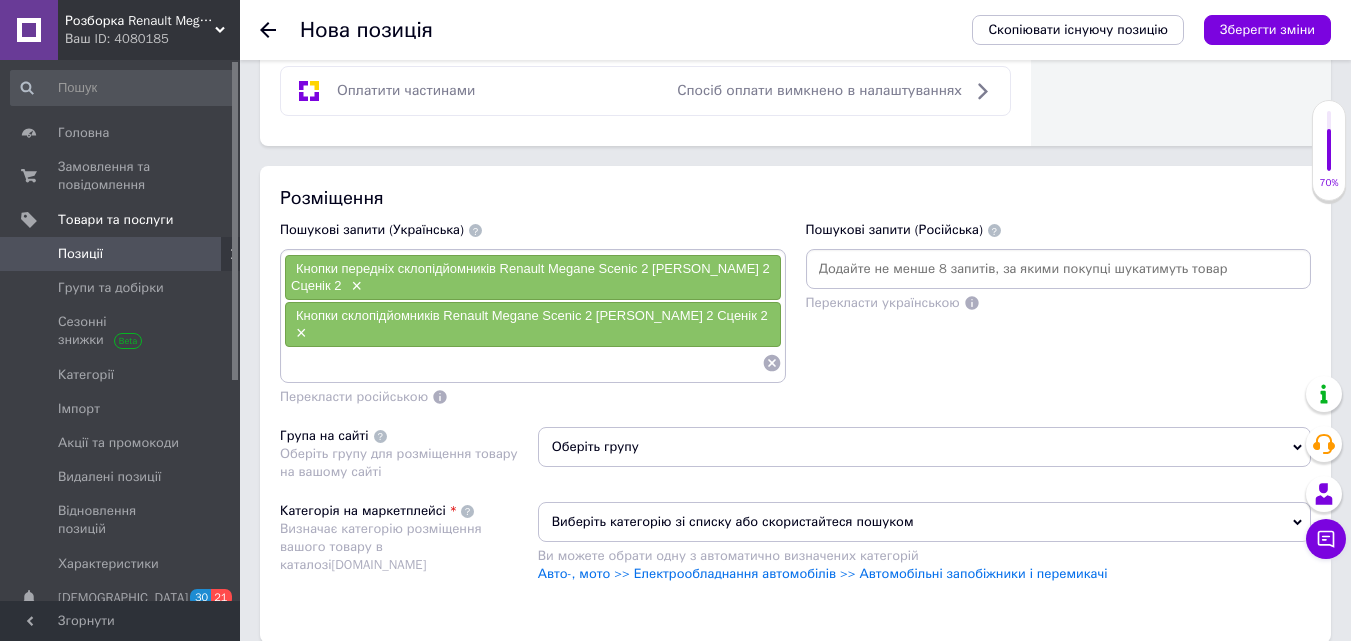 scroll, scrollTop: 1300, scrollLeft: 0, axis: vertical 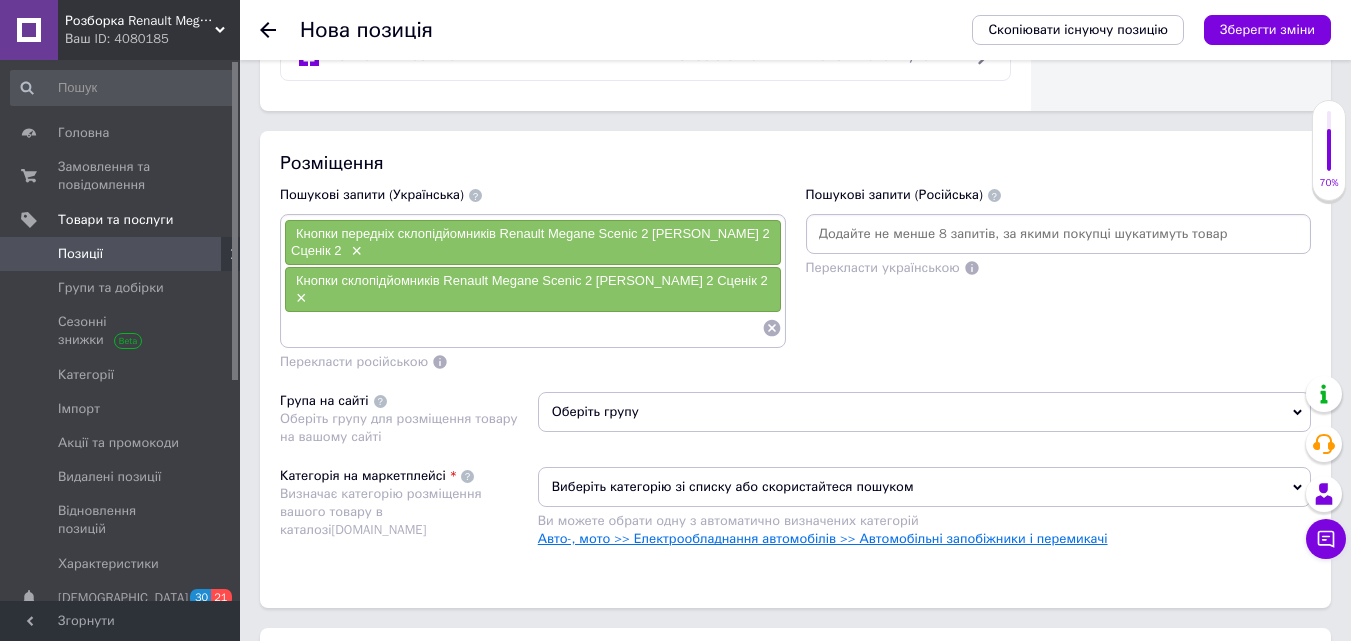 click on "Авто-, мото >> Електрообладнання автомобілів >> Автомобільні запобіжники і перемикачі" at bounding box center (823, 538) 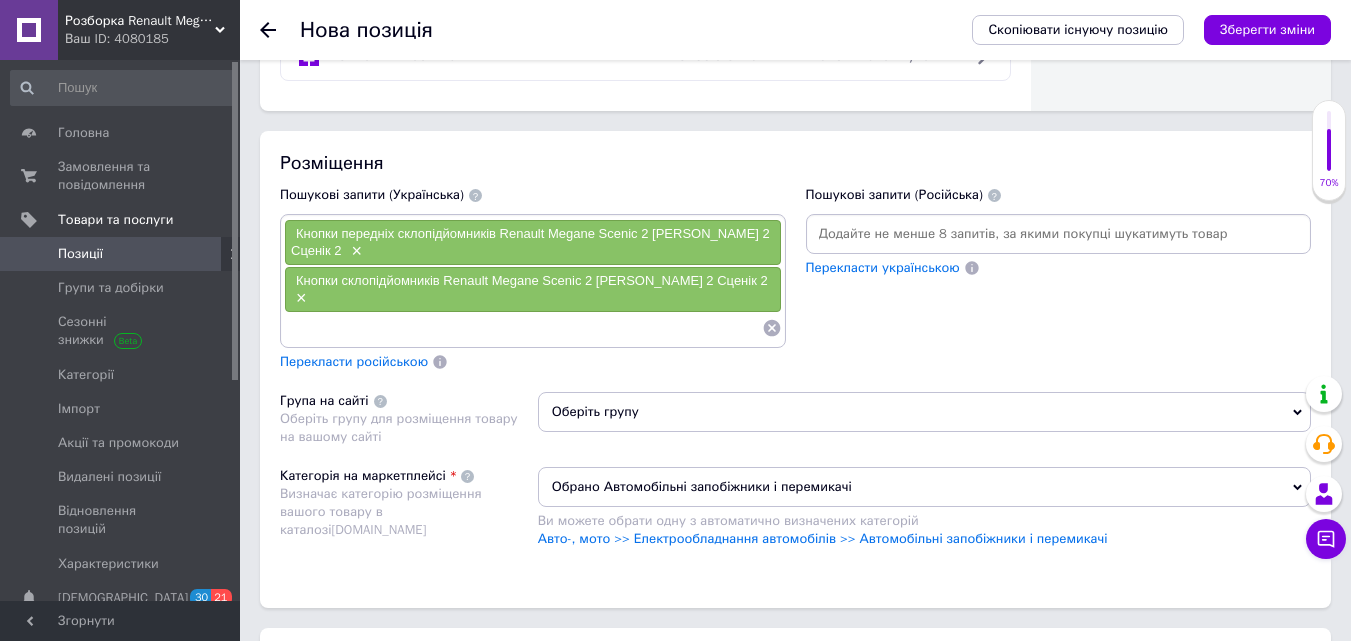 click on "Перекласти російською" at bounding box center [354, 361] 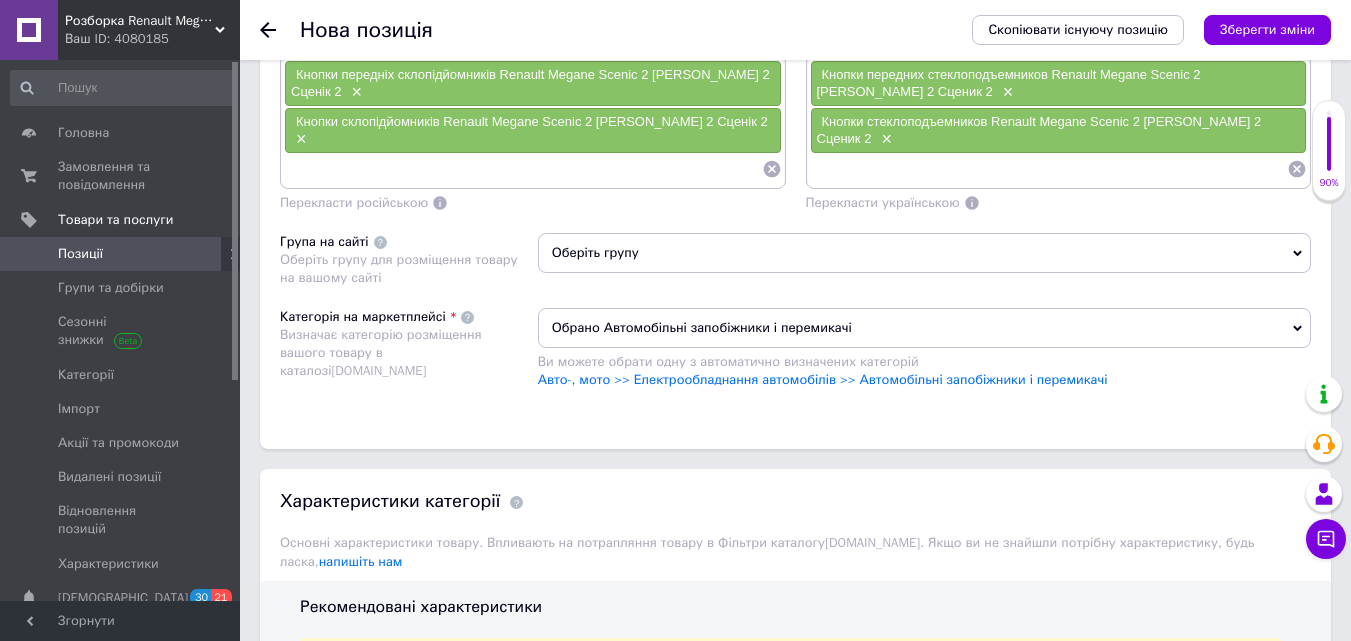 scroll, scrollTop: 1500, scrollLeft: 0, axis: vertical 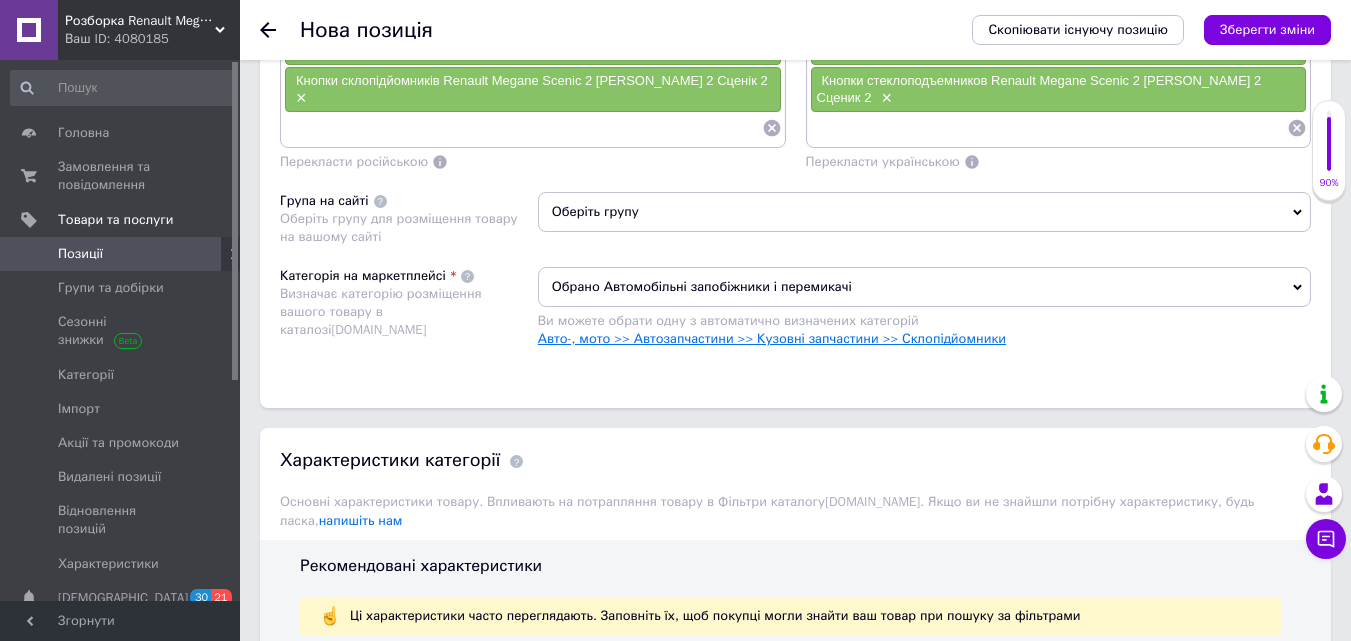 click on "Авто-, мото >> Автозапчастини >> Кузовні запчастини >> Склопідйомники" at bounding box center [772, 338] 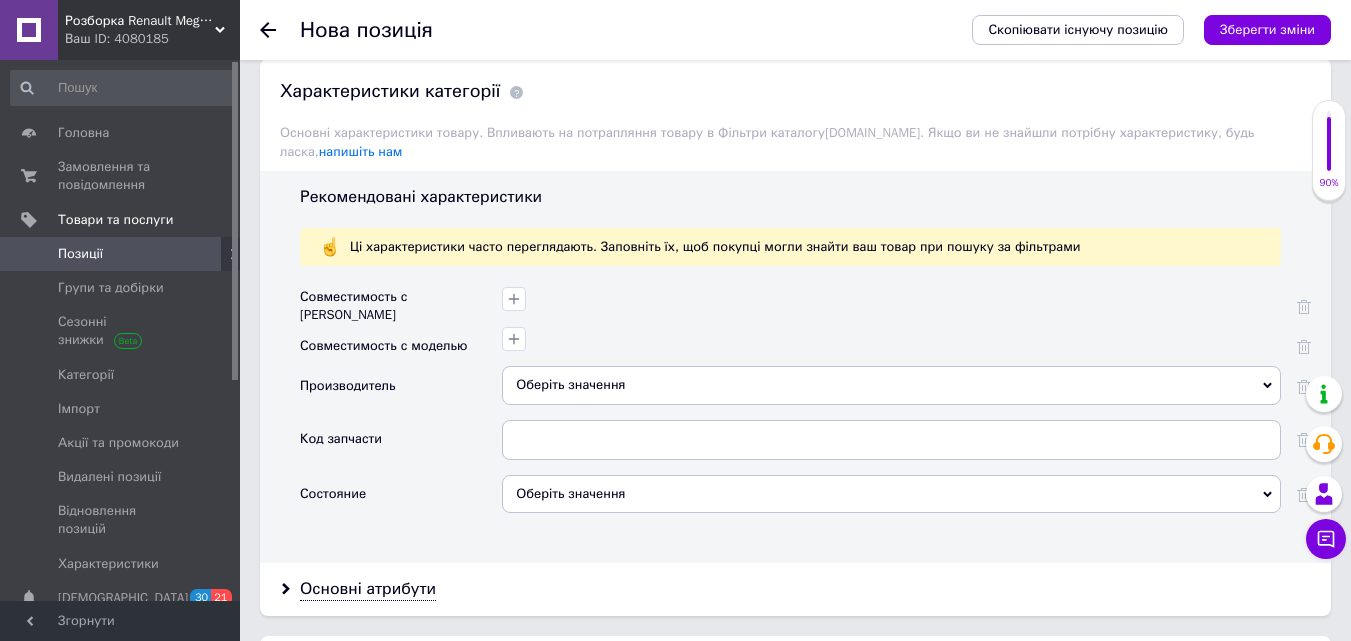 scroll, scrollTop: 1900, scrollLeft: 0, axis: vertical 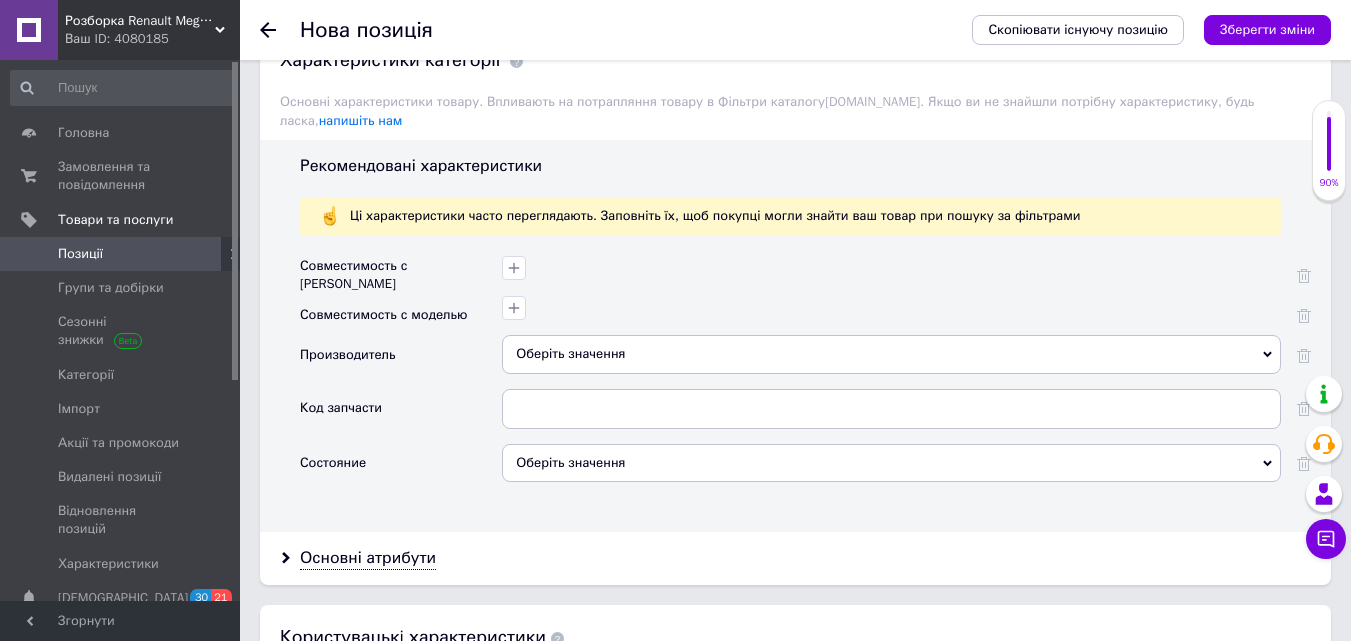 click on "Оберіть значення" at bounding box center [891, 463] 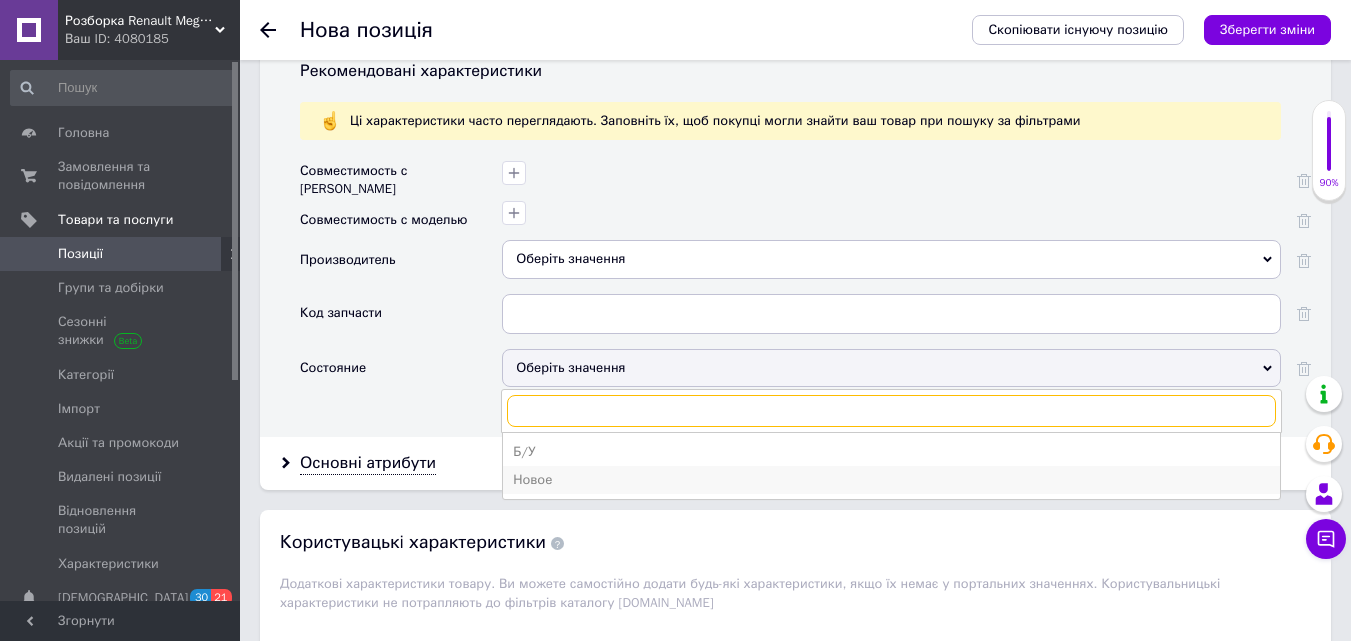 scroll, scrollTop: 2000, scrollLeft: 0, axis: vertical 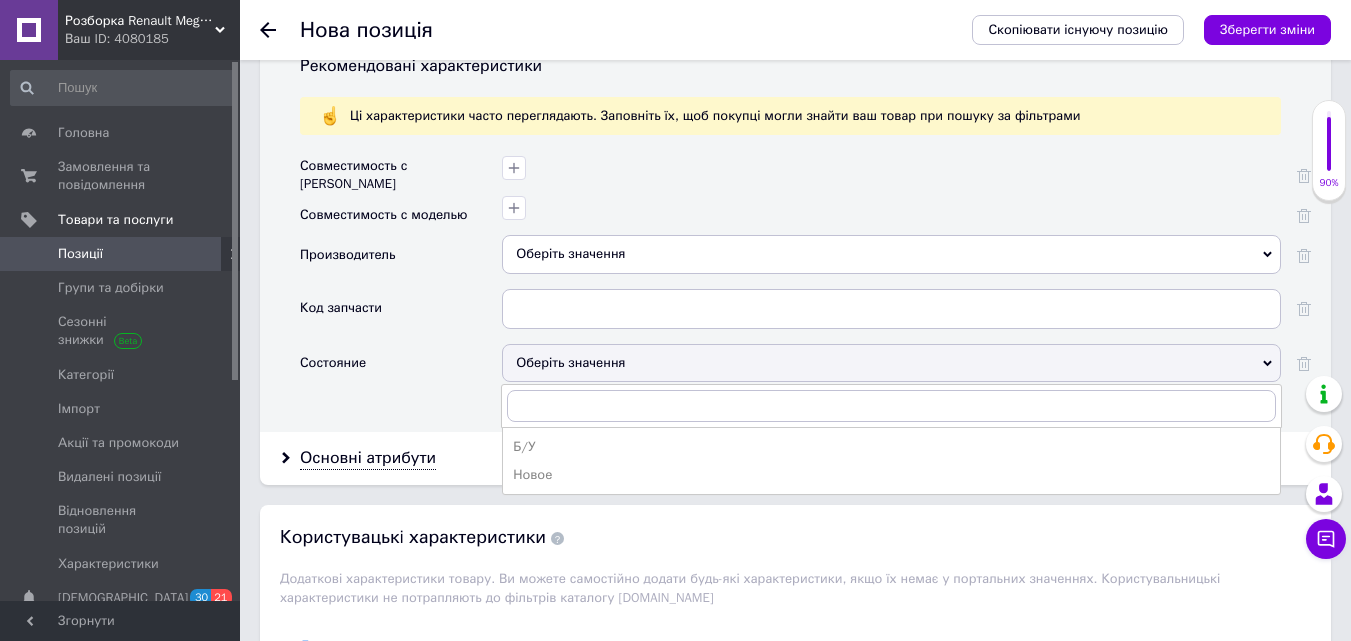 click on "Новое" at bounding box center (891, 475) 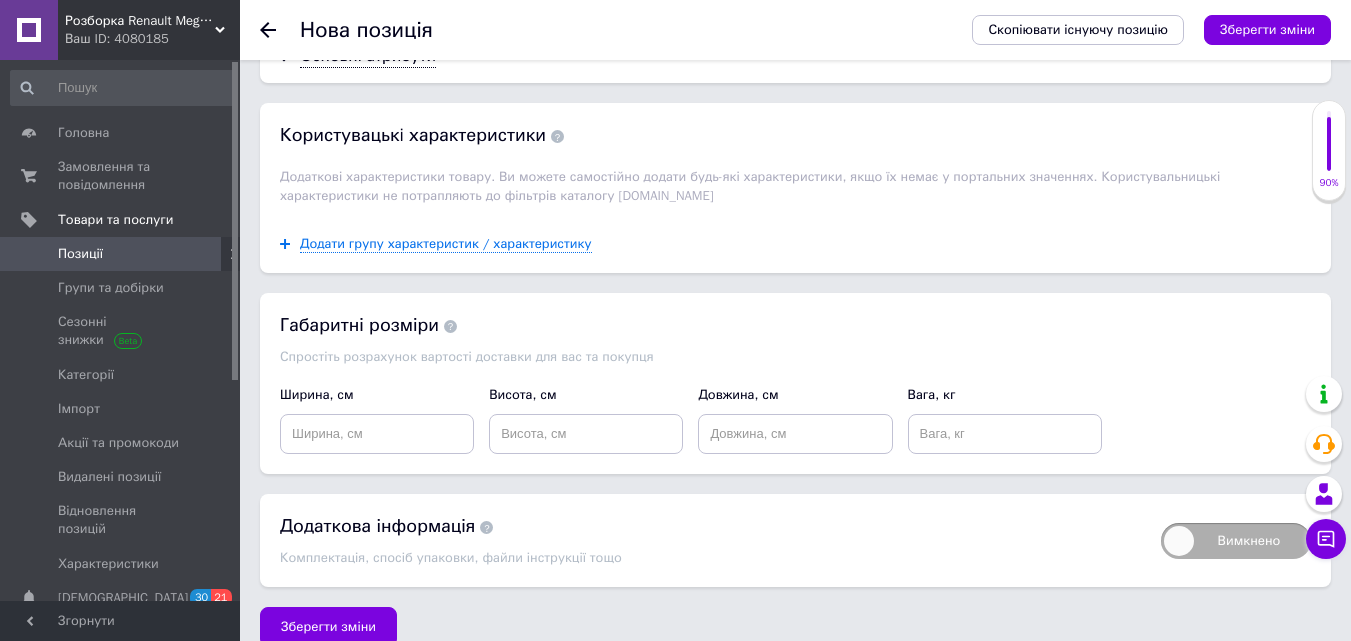scroll, scrollTop: 2408, scrollLeft: 0, axis: vertical 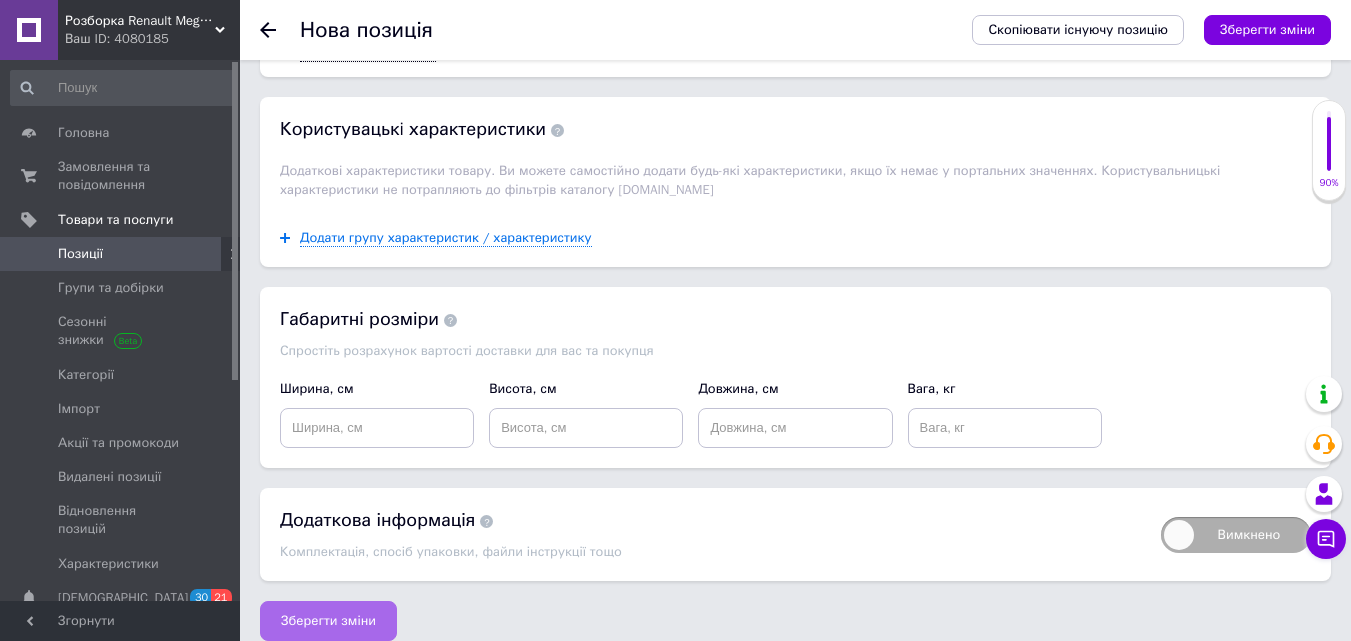 click on "Зберегти зміни" at bounding box center [328, 621] 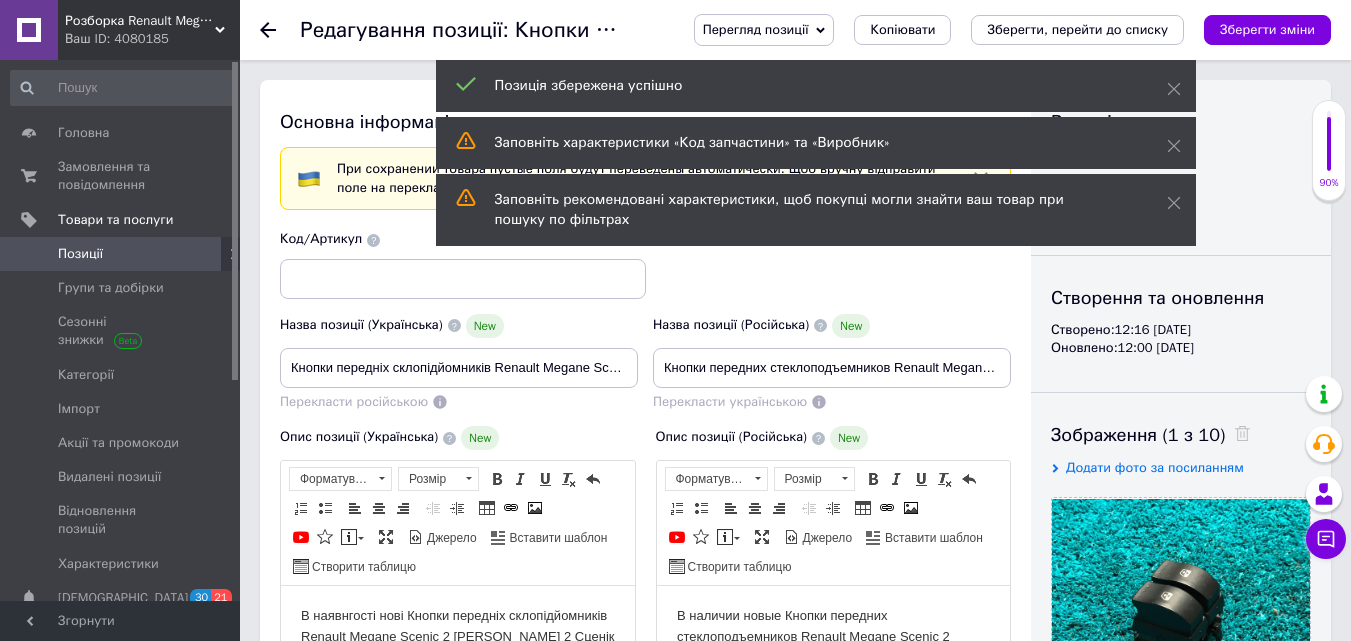 scroll, scrollTop: 0, scrollLeft: 0, axis: both 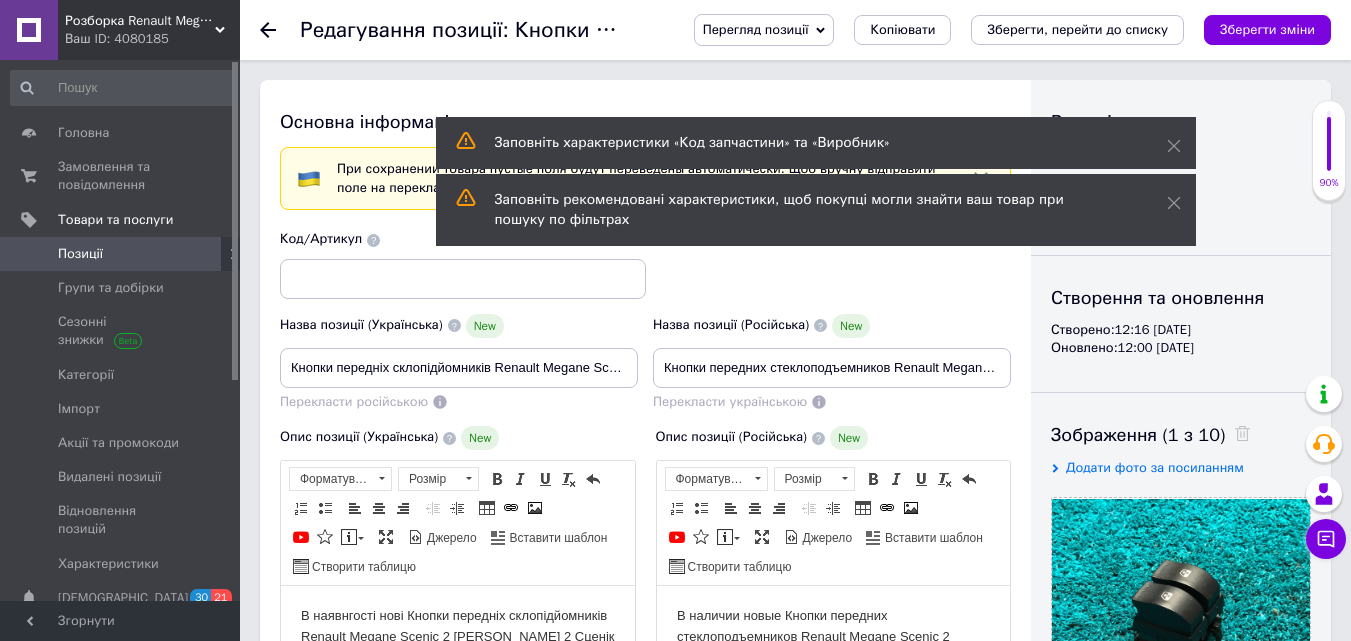 click 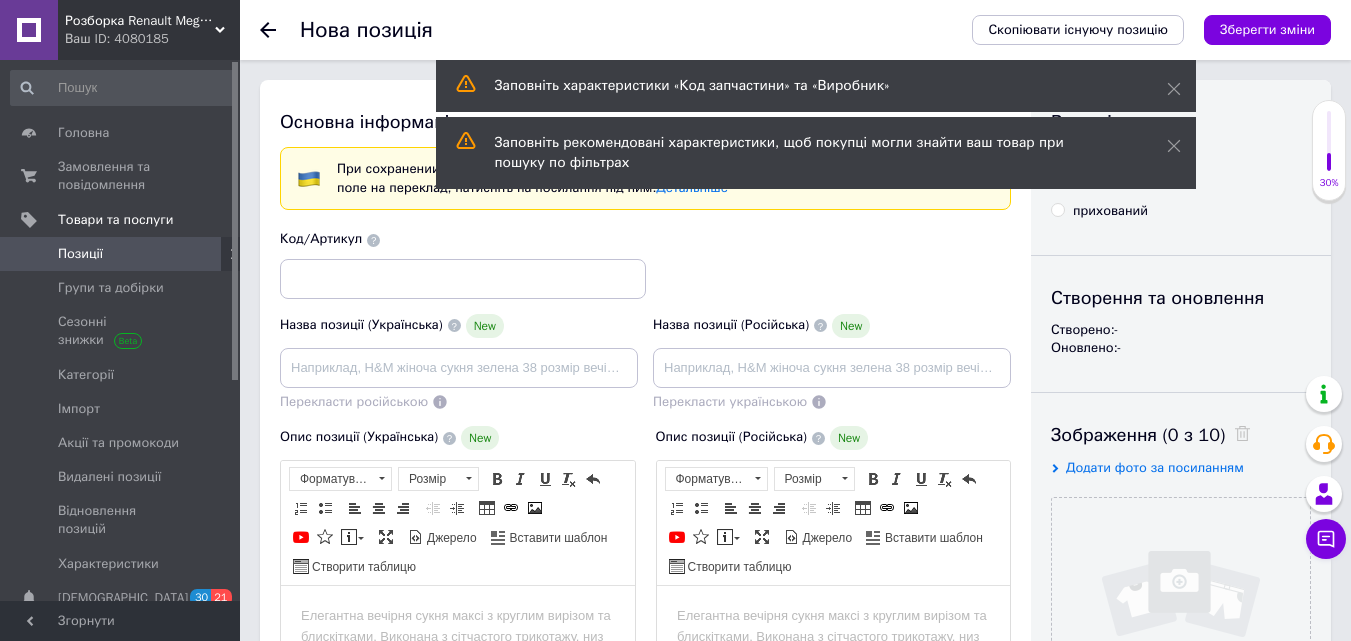 scroll, scrollTop: 0, scrollLeft: 0, axis: both 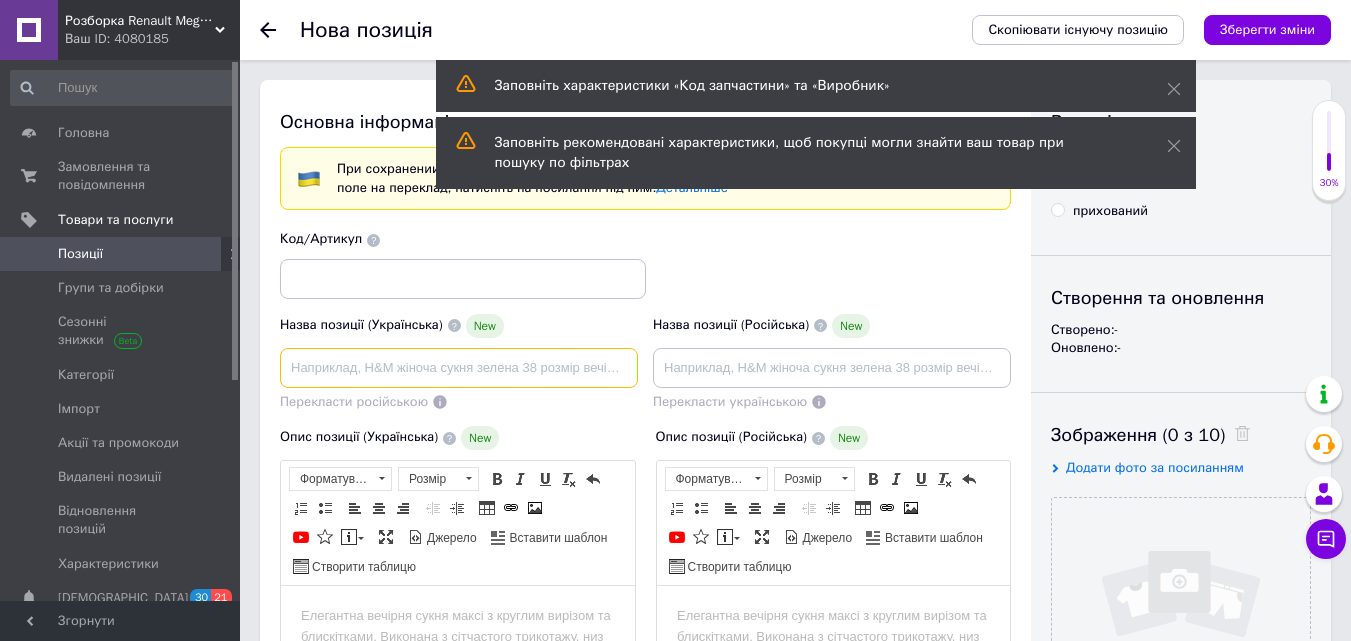 click at bounding box center [459, 368] 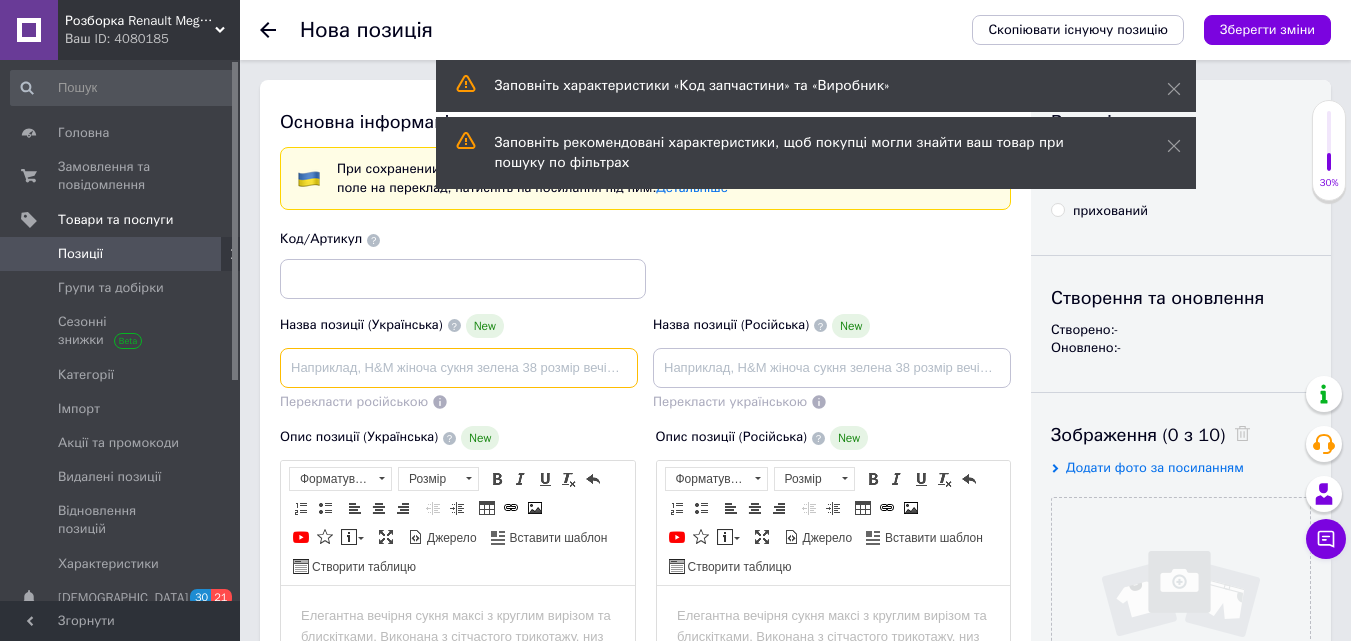 paste on "Кнопки передніх склопідйомників Renault Megane Scenic 2 [PERSON_NAME] 2 Сценік 2" 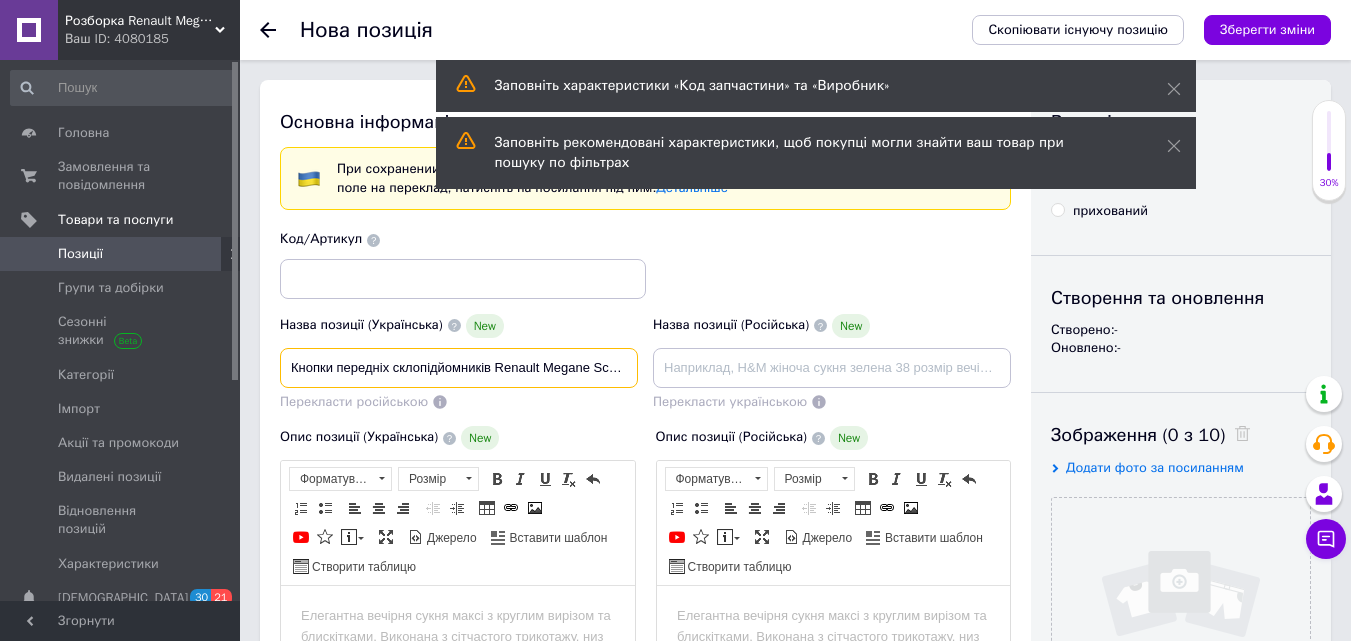 scroll, scrollTop: 0, scrollLeft: 157, axis: horizontal 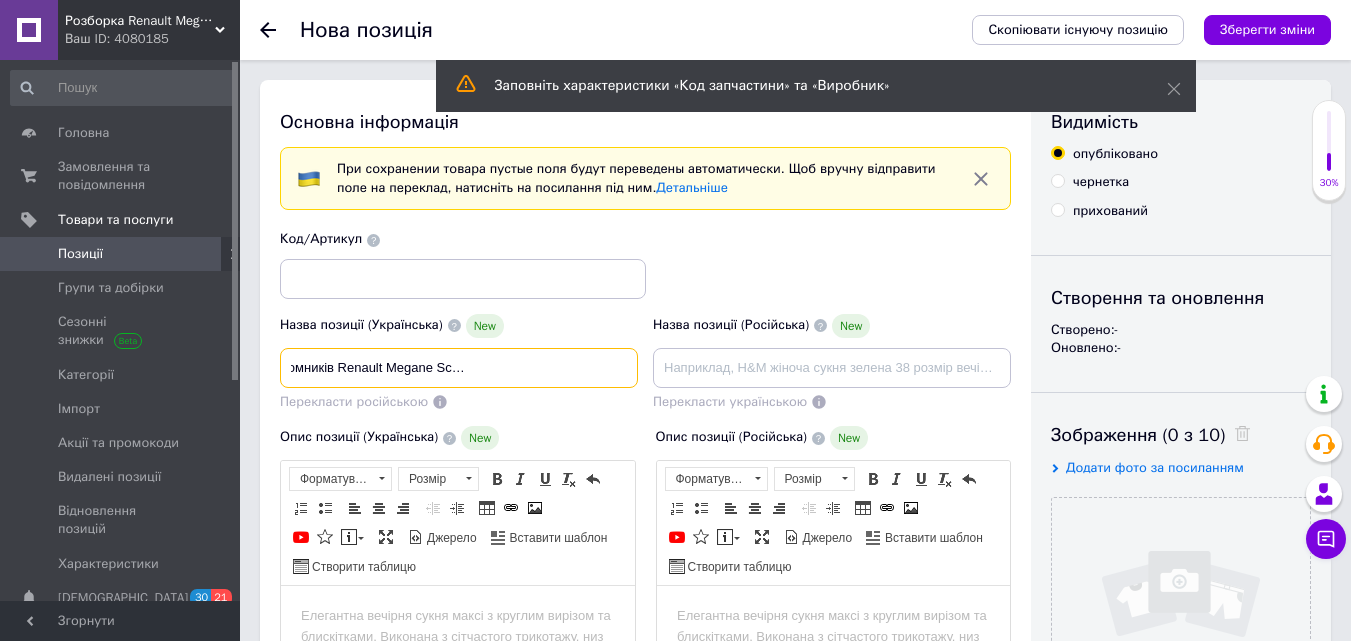 click on "Кнопки передніх склопідйомників Renault Megane Scenic 2 [PERSON_NAME] 2 Сценік 2" at bounding box center (459, 368) 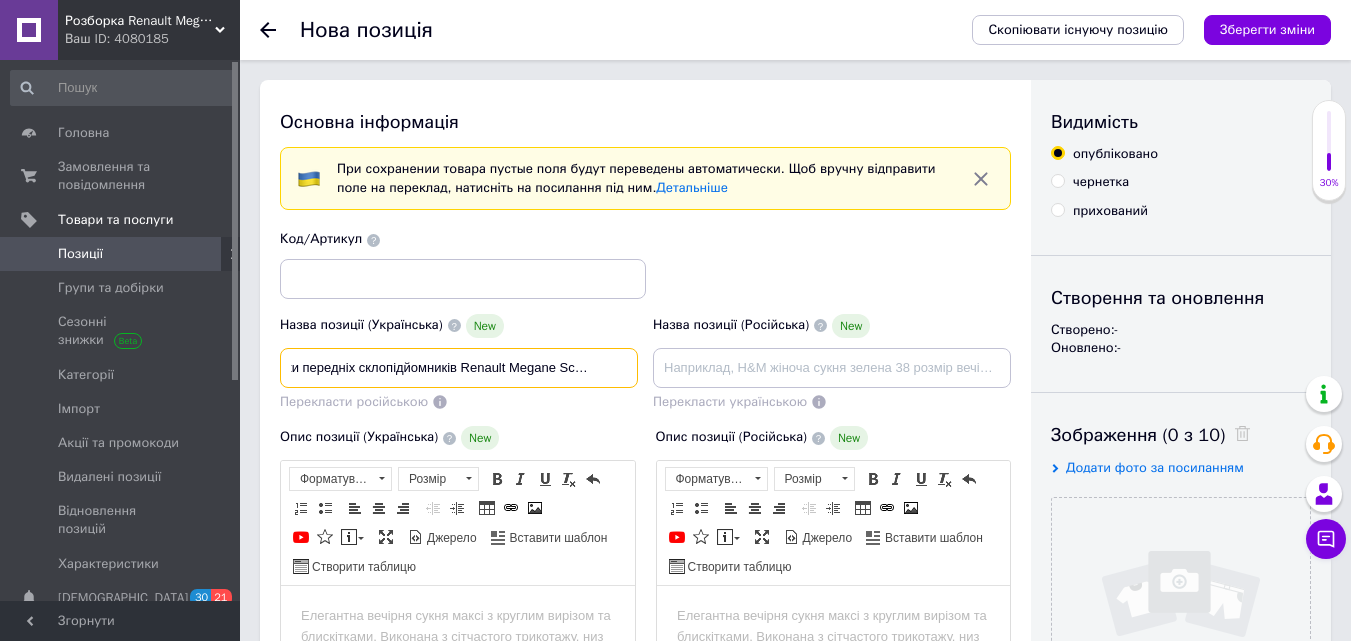 scroll, scrollTop: 0, scrollLeft: 29, axis: horizontal 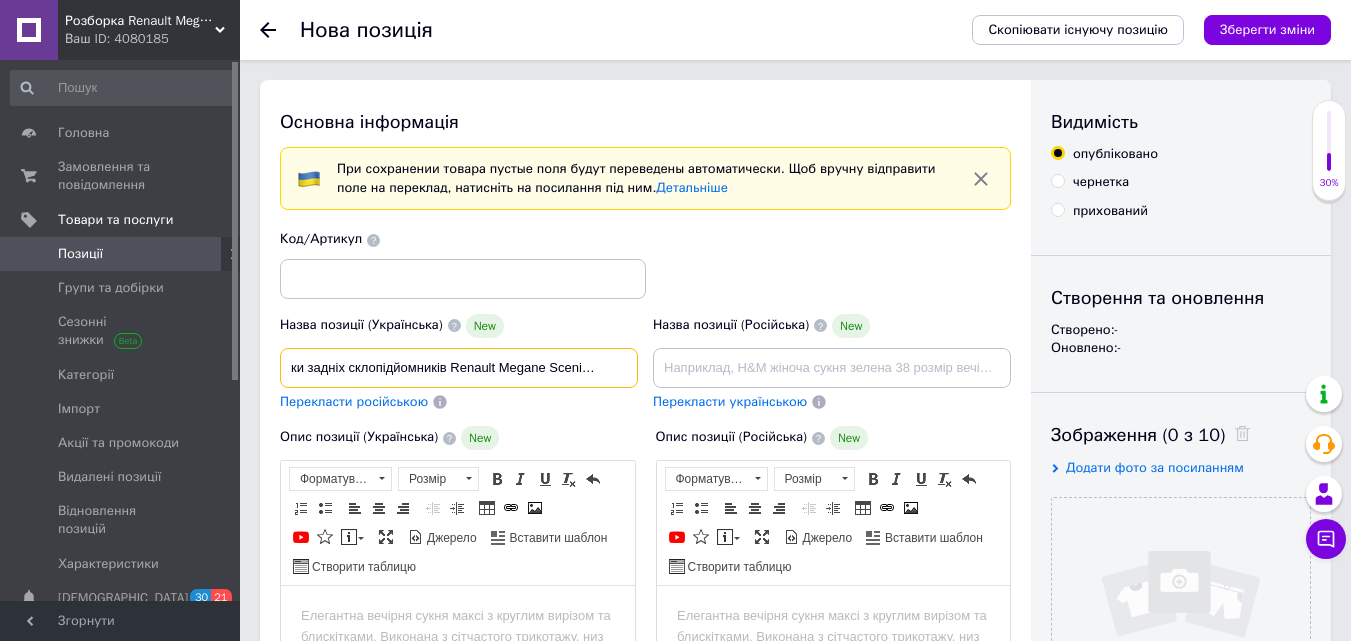 type on "Кнопки задніх склопідйомників Renault Megane Scenic 2 [PERSON_NAME] 2 Сценік 2" 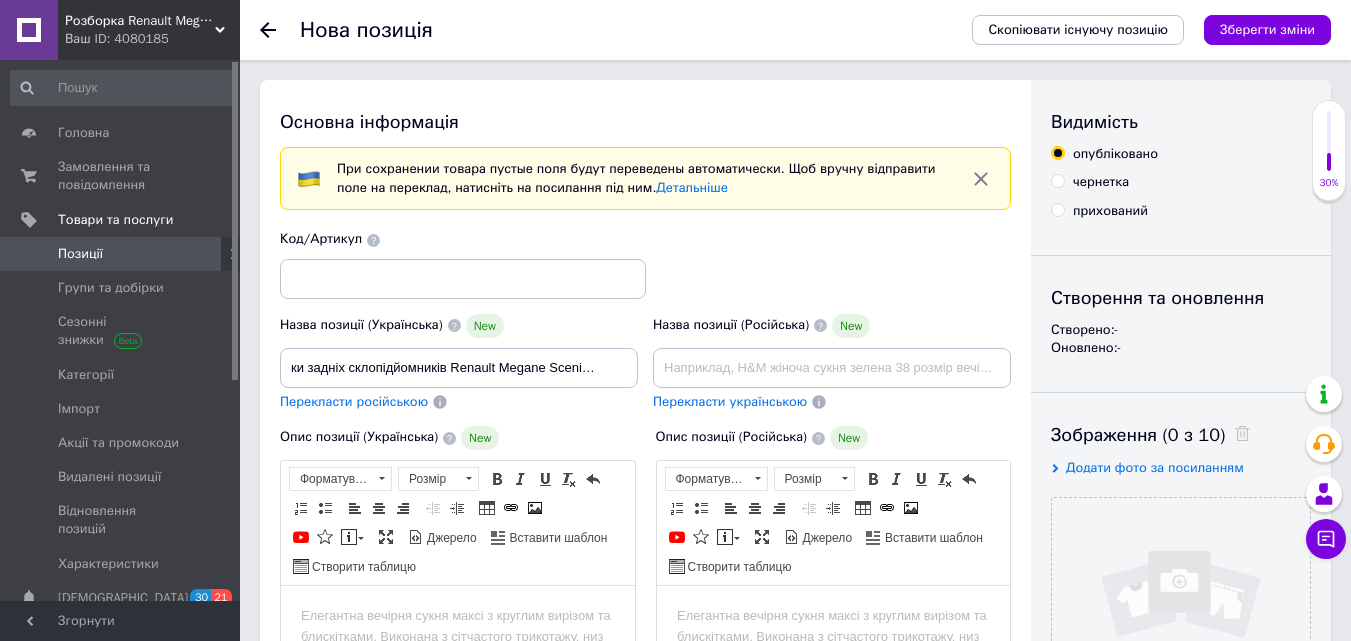 click on "Перекласти російською" at bounding box center (354, 401) 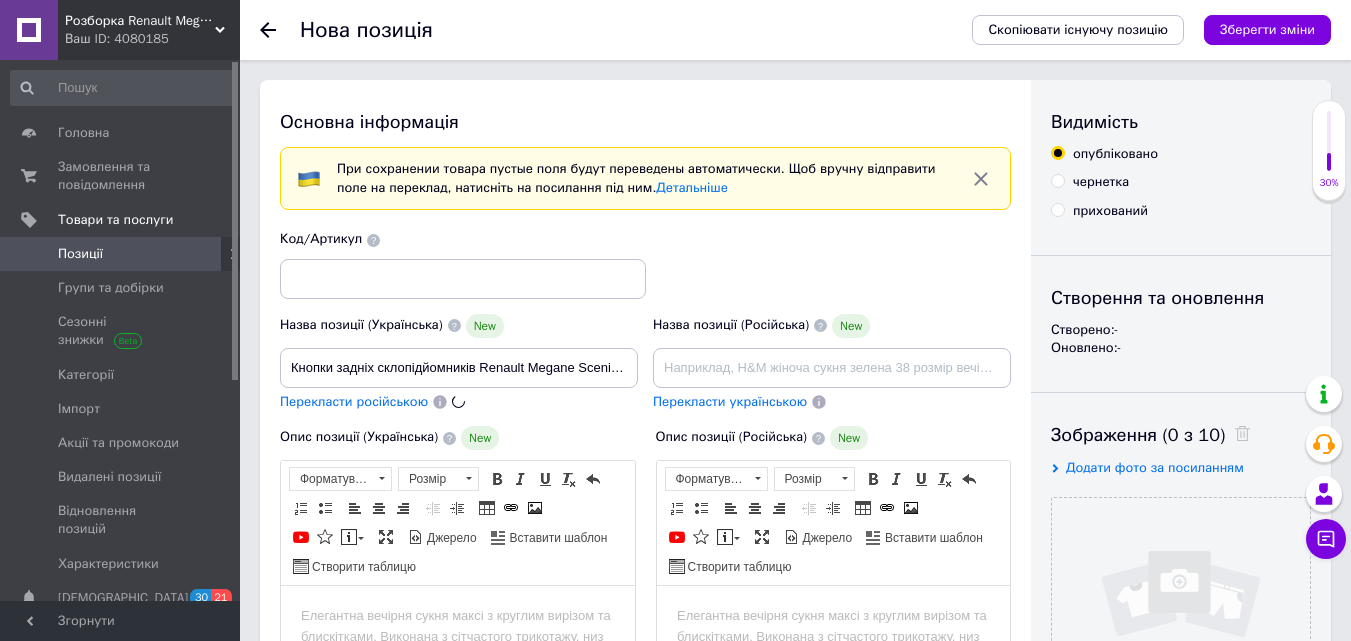 type on "Кнопки задних стеклоподъемников Renault Megane Scenic 2 [PERSON_NAME] 2 Сценик 2" 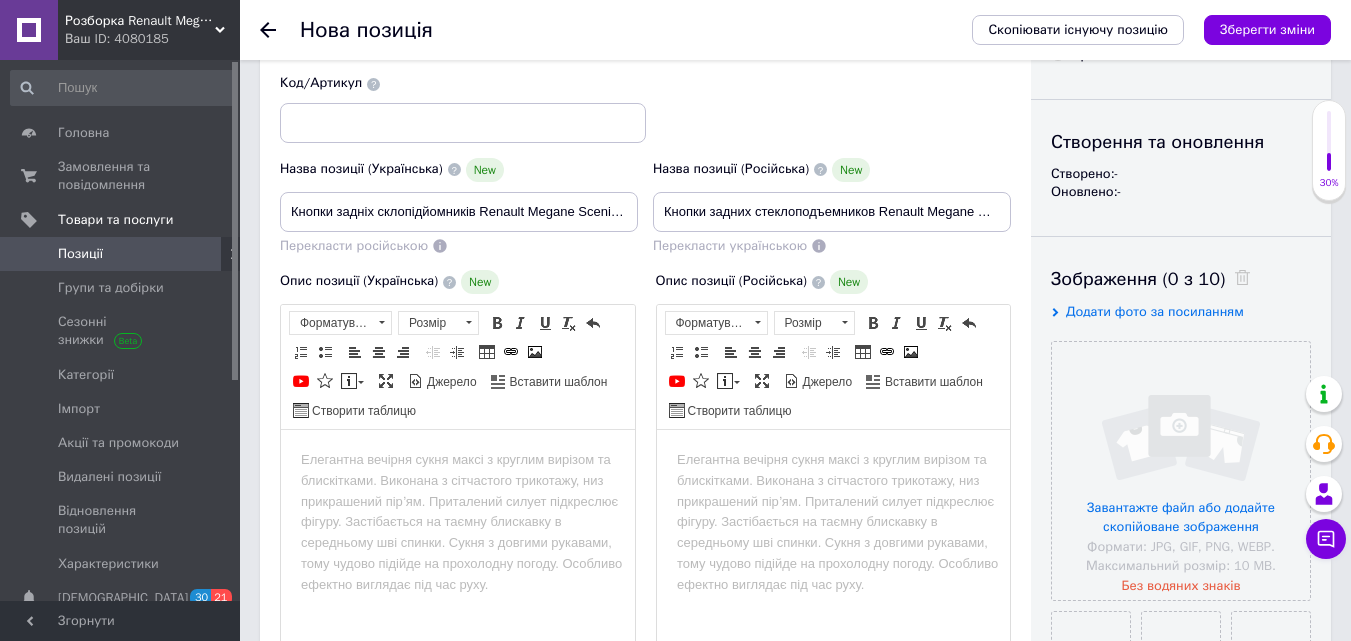 scroll, scrollTop: 200, scrollLeft: 0, axis: vertical 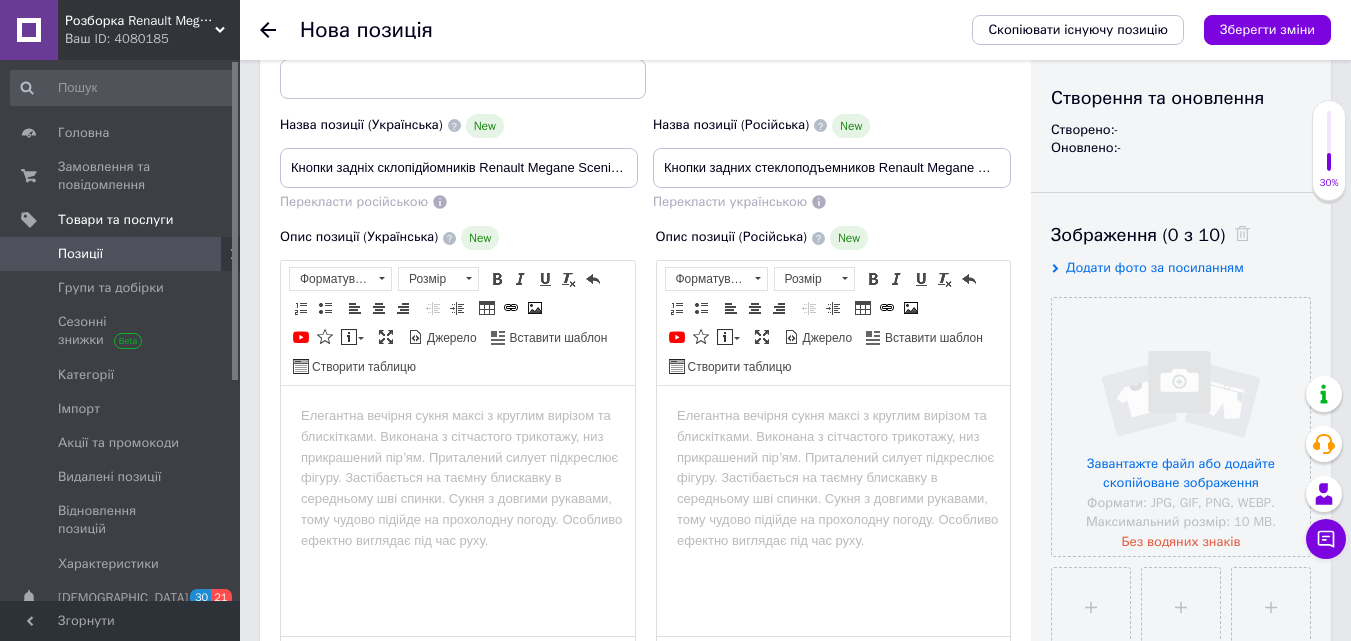 click at bounding box center [458, 416] 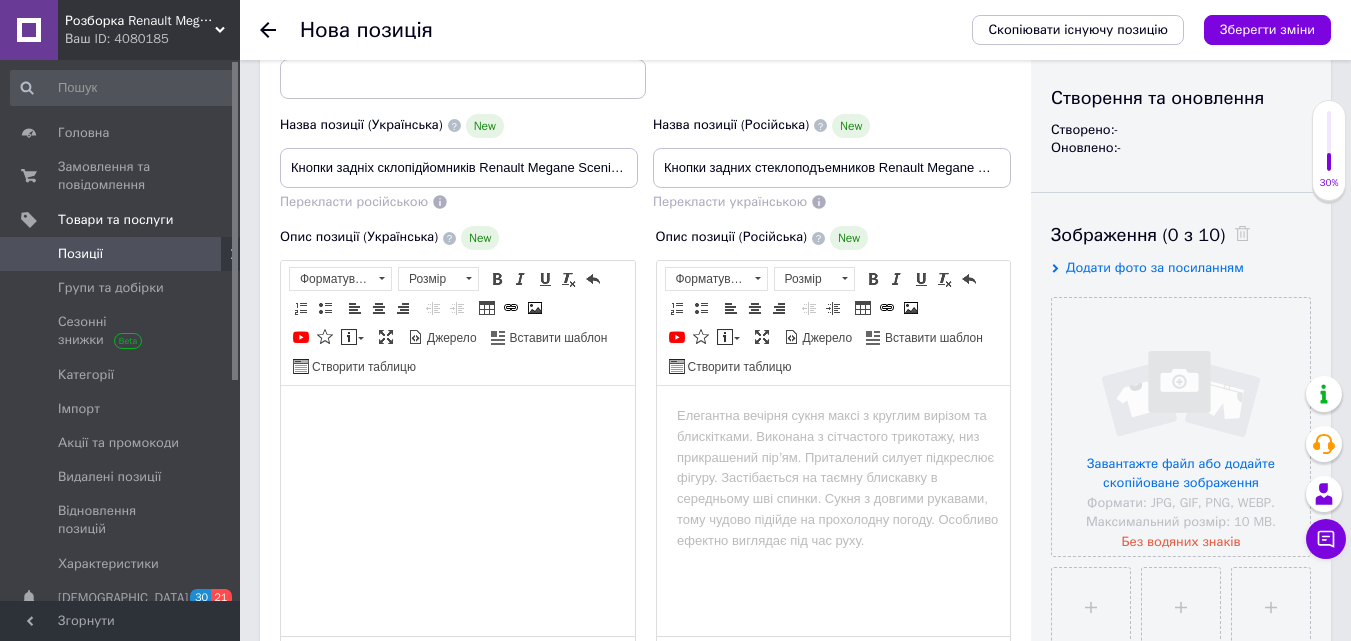 type 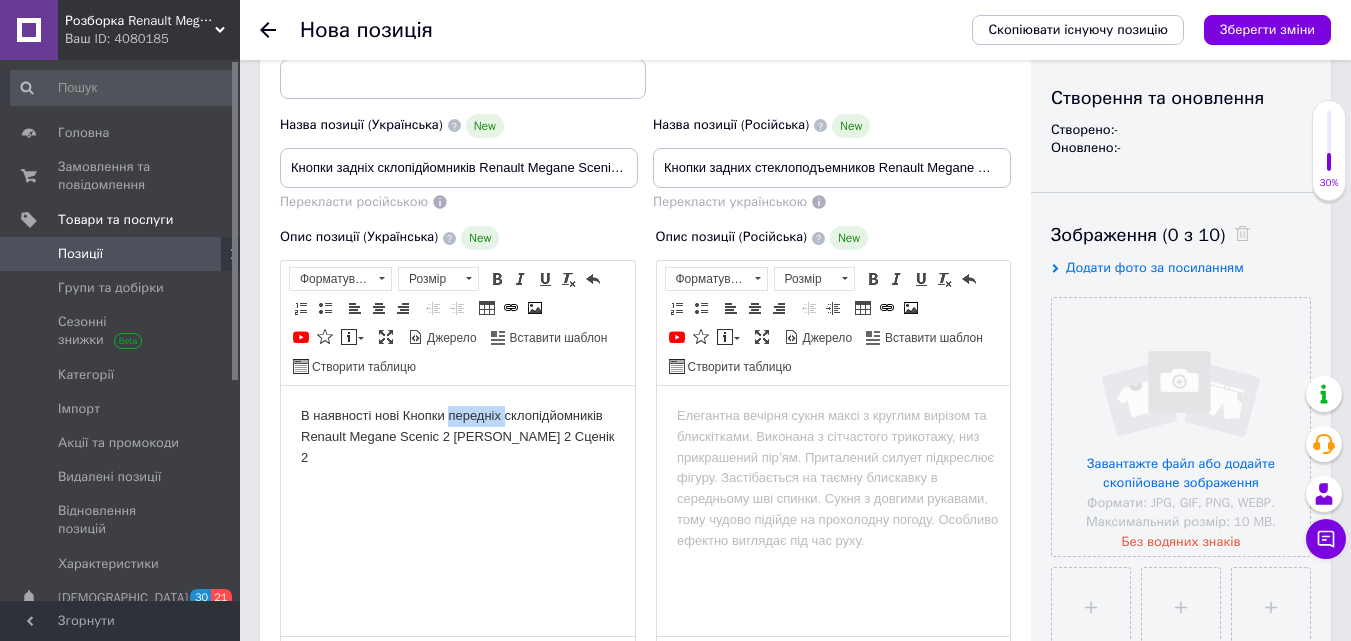 drag, startPoint x: 503, startPoint y: 417, endPoint x: 450, endPoint y: 418, distance: 53.009434 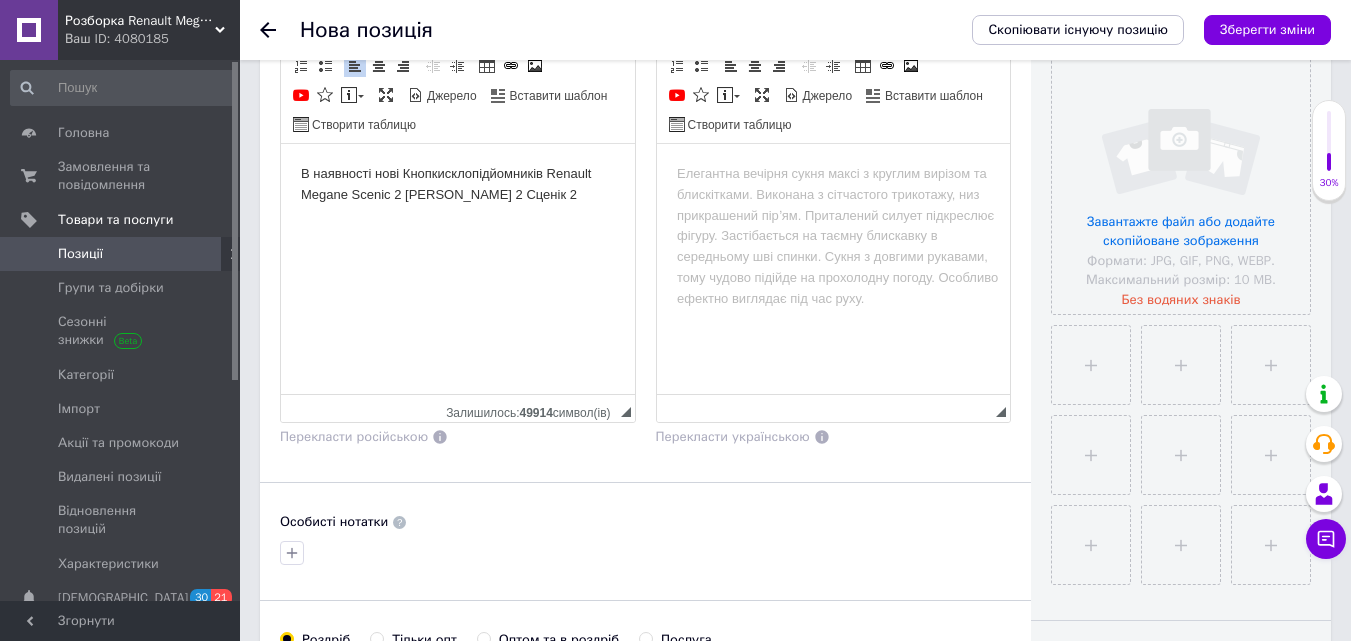 scroll, scrollTop: 500, scrollLeft: 0, axis: vertical 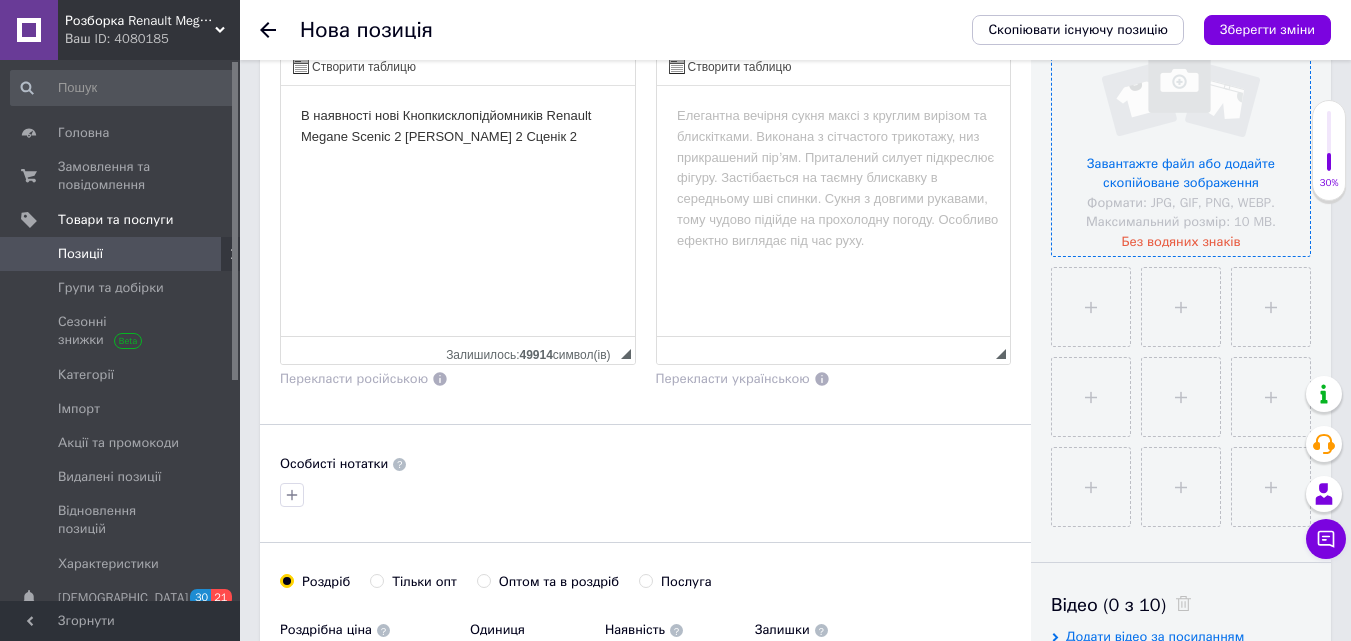 click at bounding box center [1181, 127] 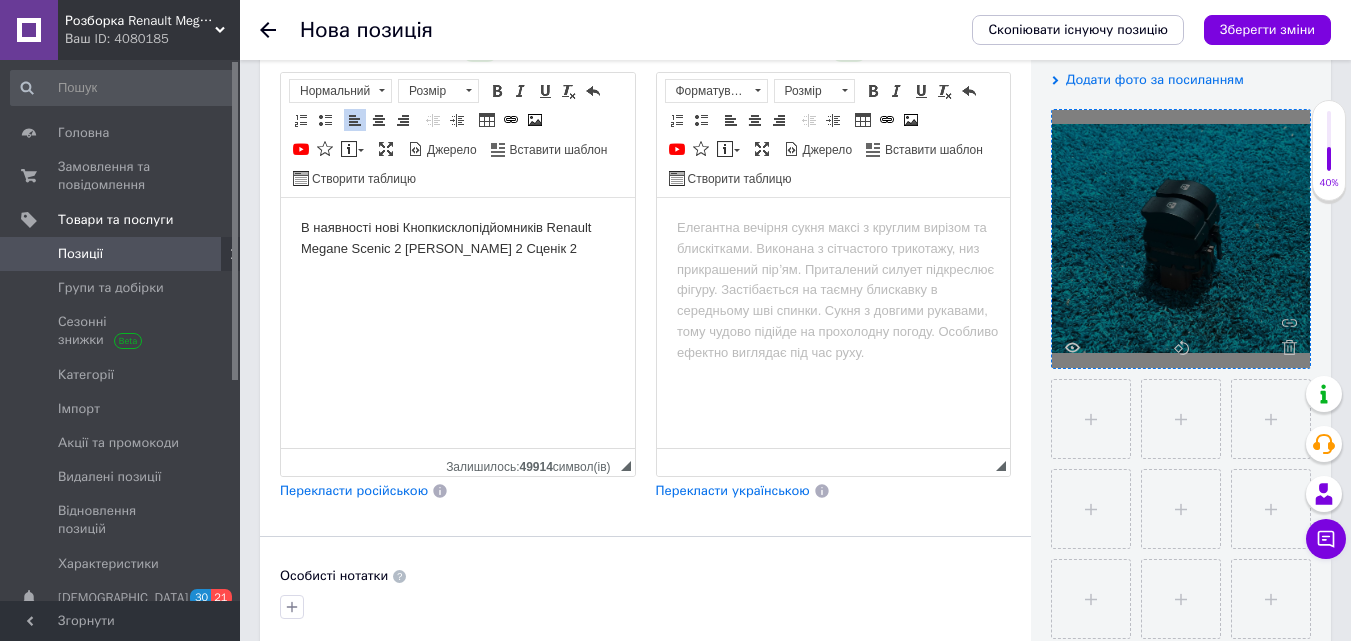 scroll, scrollTop: 500, scrollLeft: 0, axis: vertical 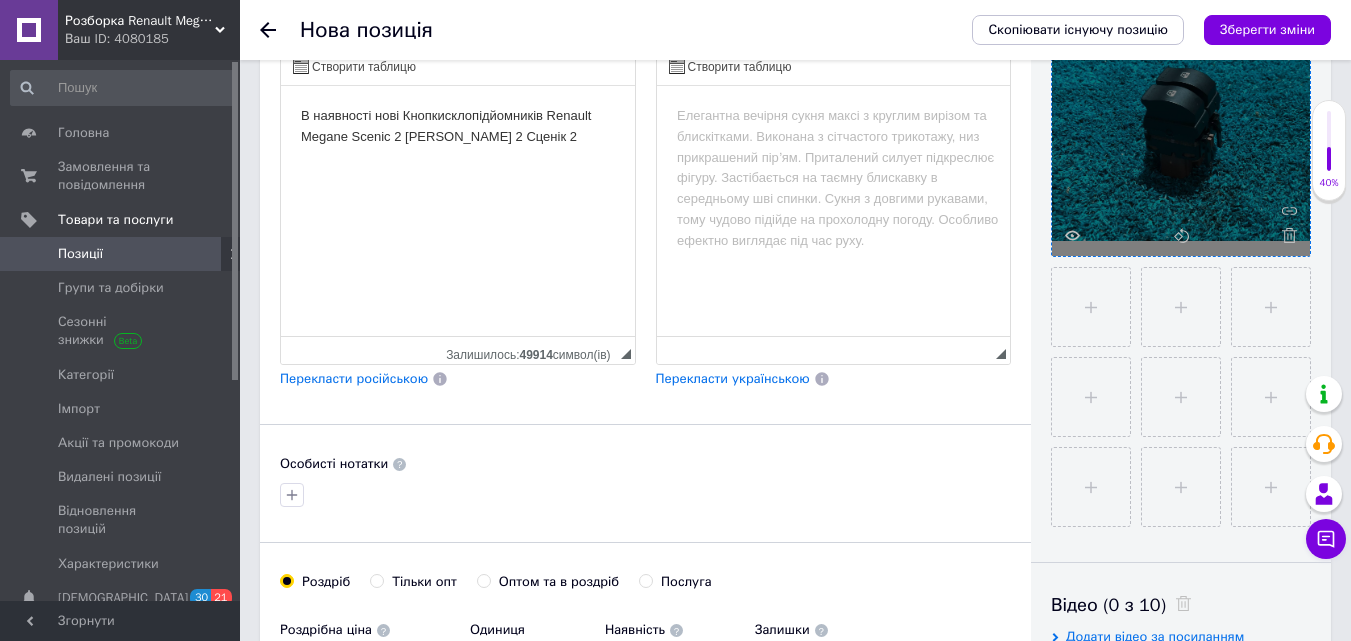 click on "Перекласти російською" at bounding box center (354, 378) 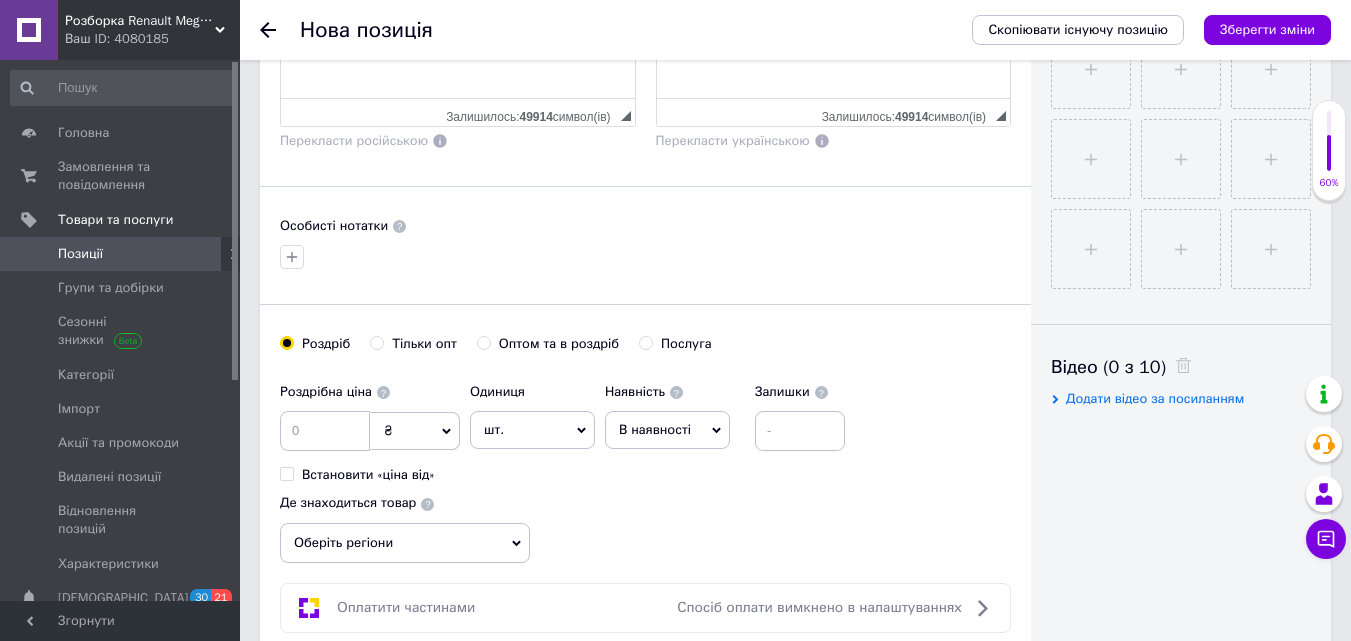 scroll, scrollTop: 800, scrollLeft: 0, axis: vertical 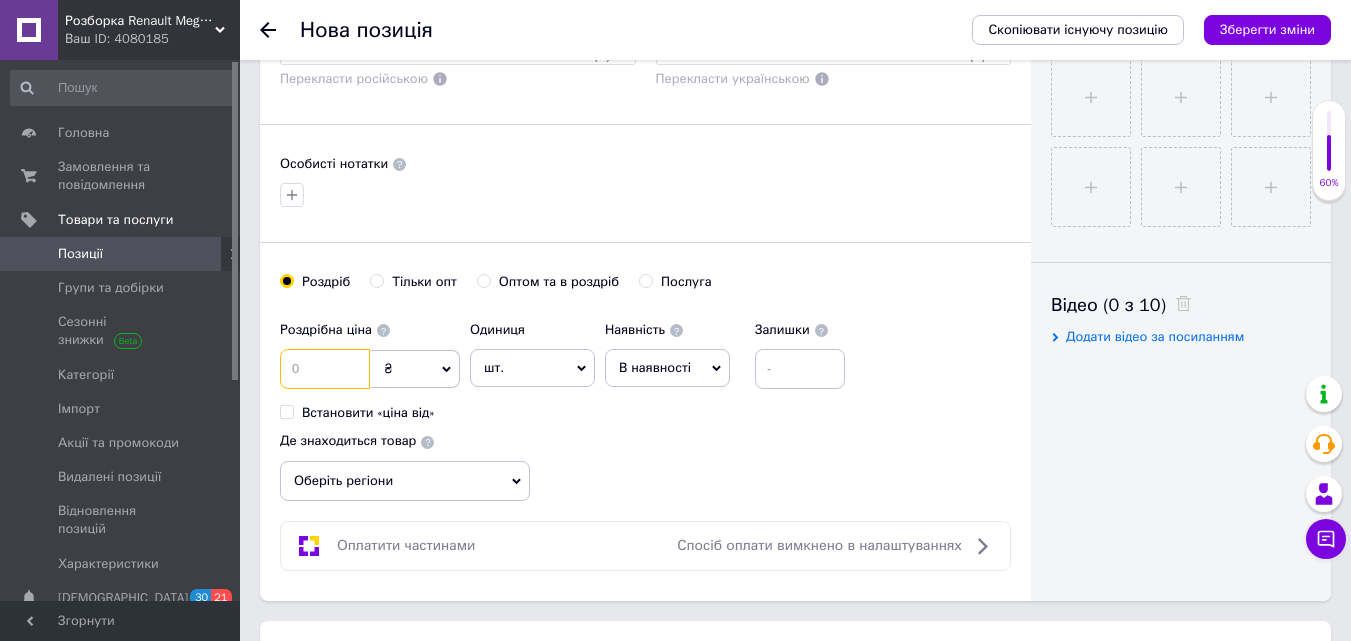 click at bounding box center (325, 369) 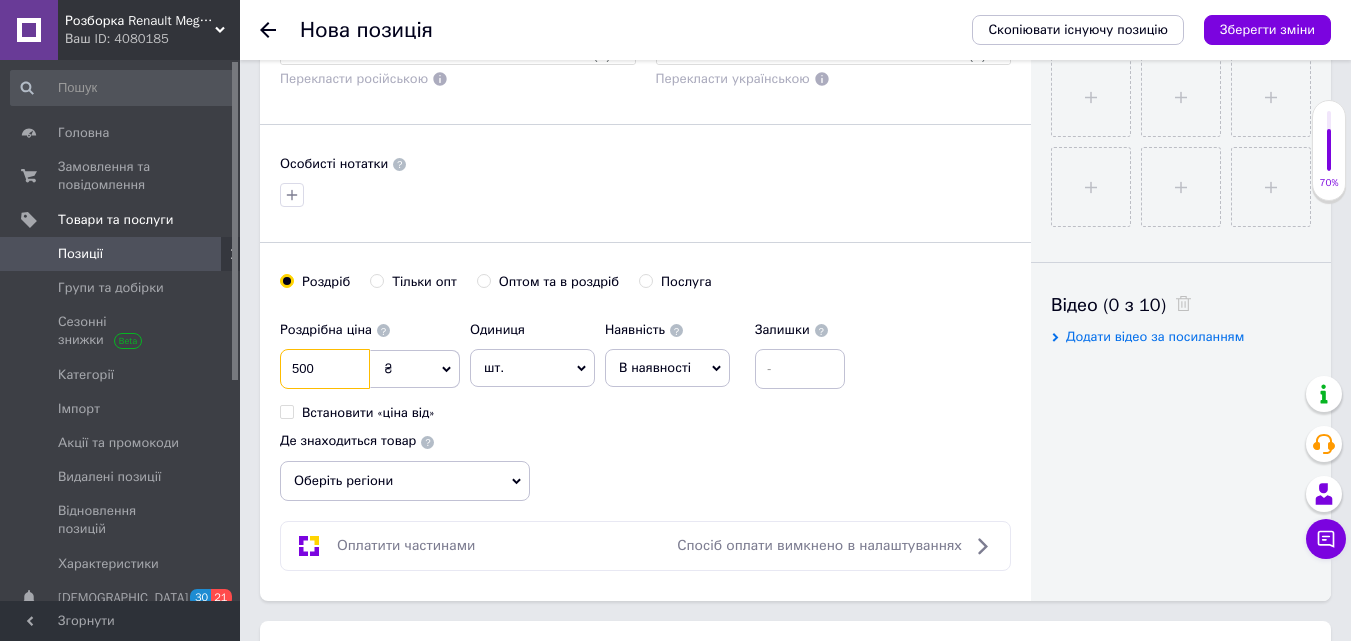 type on "500" 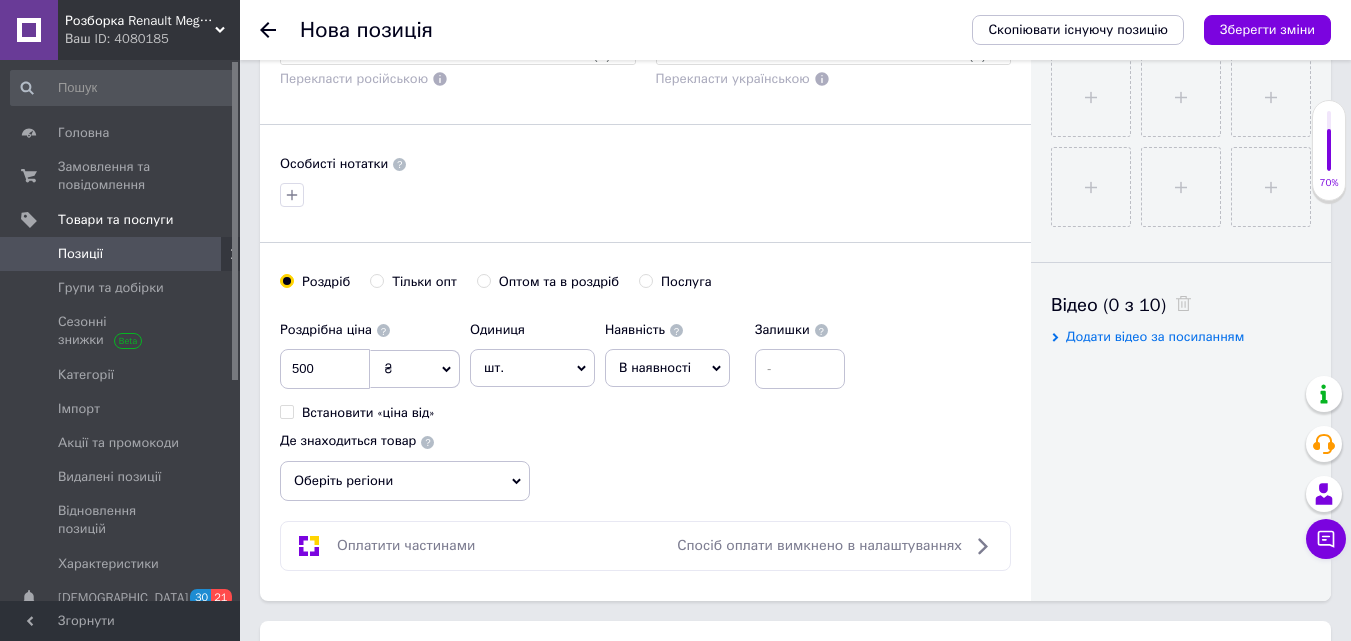 click on "Оберіть регіони" at bounding box center [405, 481] 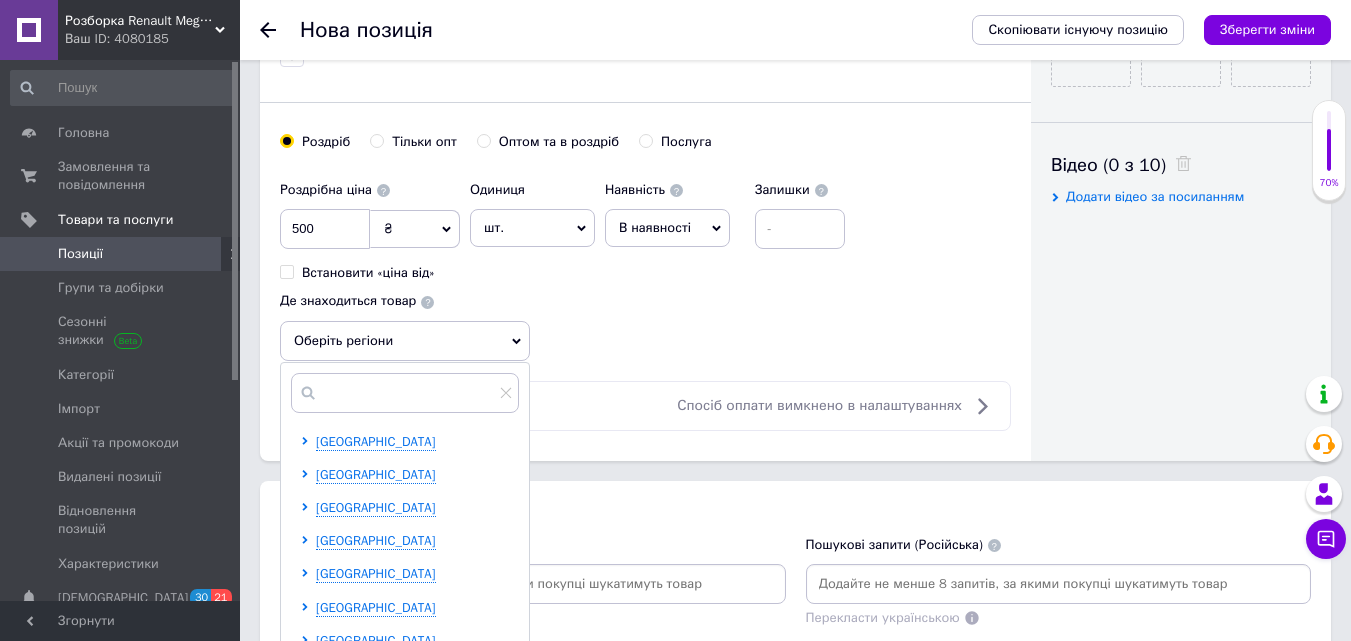 scroll, scrollTop: 1000, scrollLeft: 0, axis: vertical 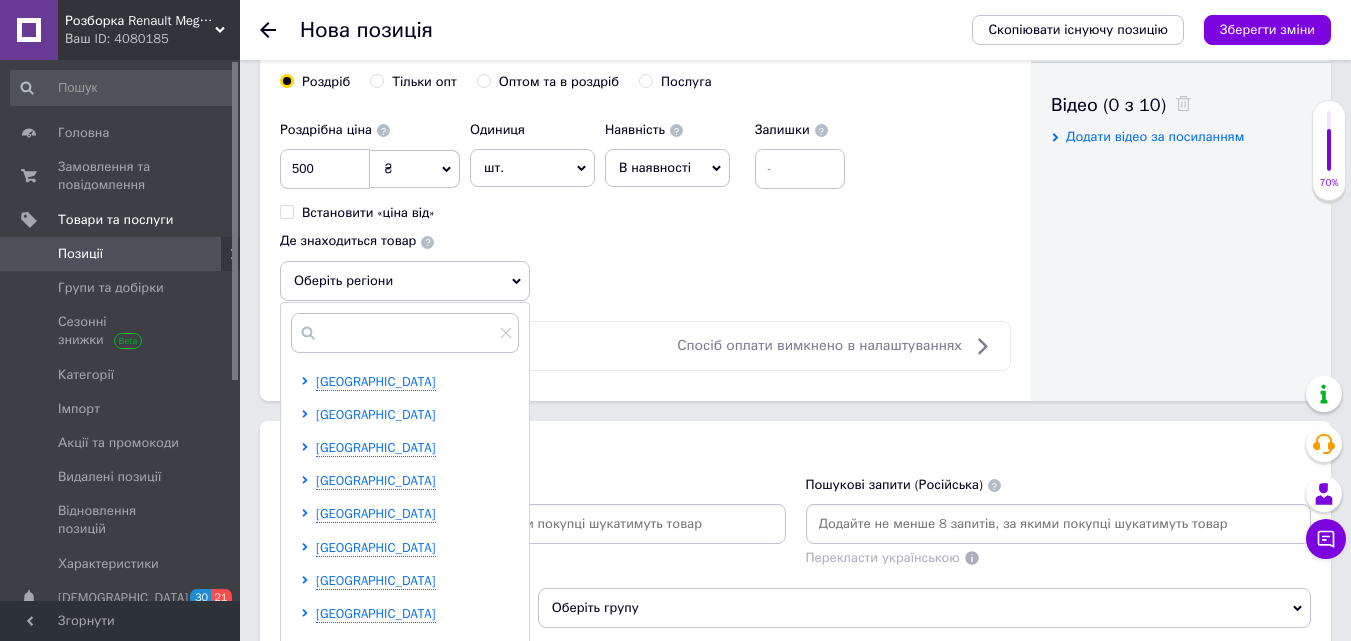 click on "[GEOGRAPHIC_DATA]" at bounding box center [376, 414] 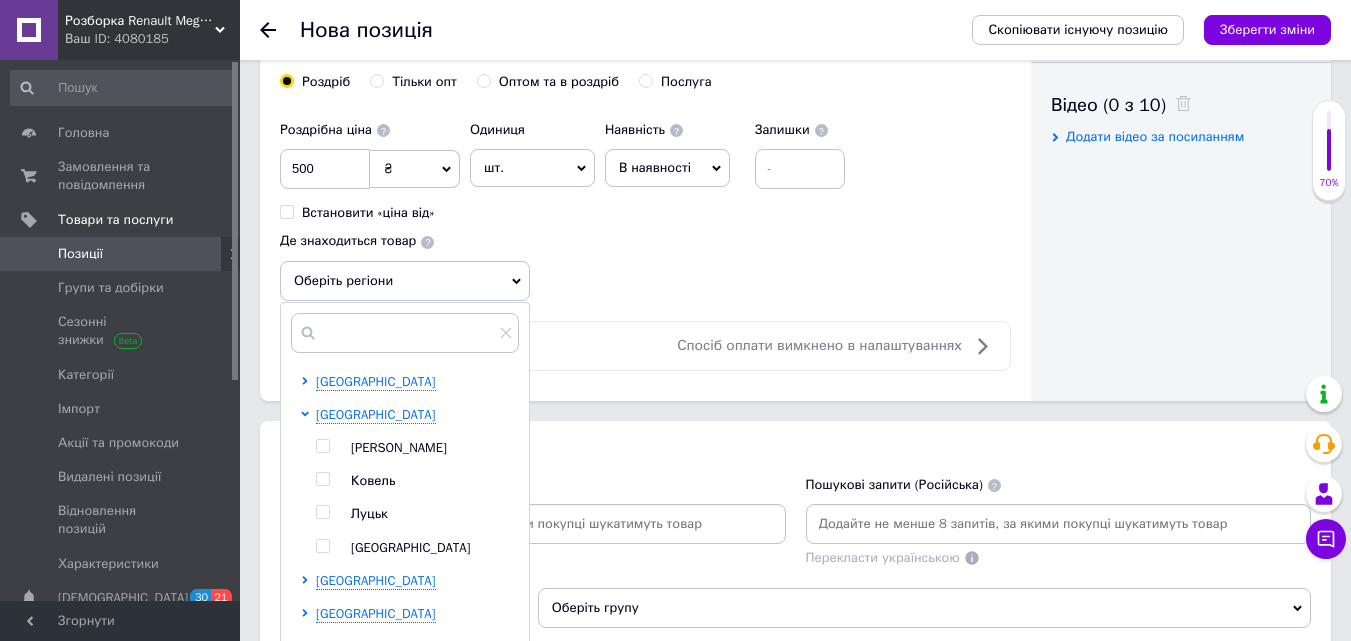 click at bounding box center [322, 512] 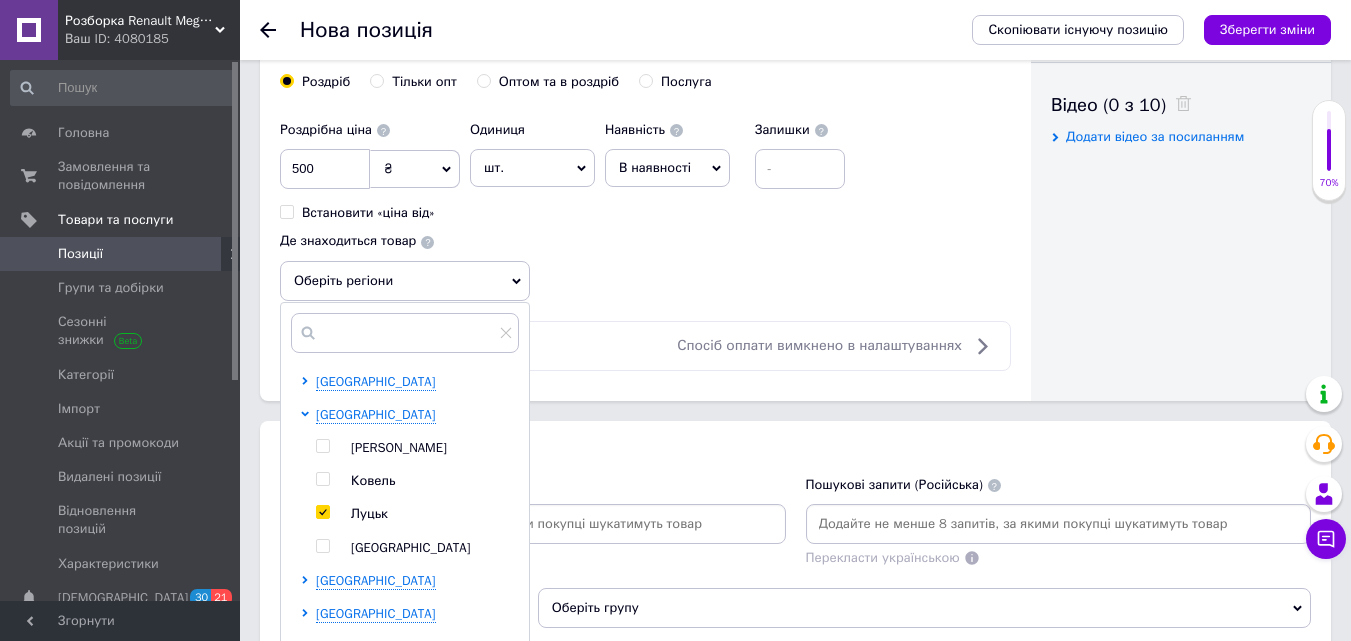 checkbox on "true" 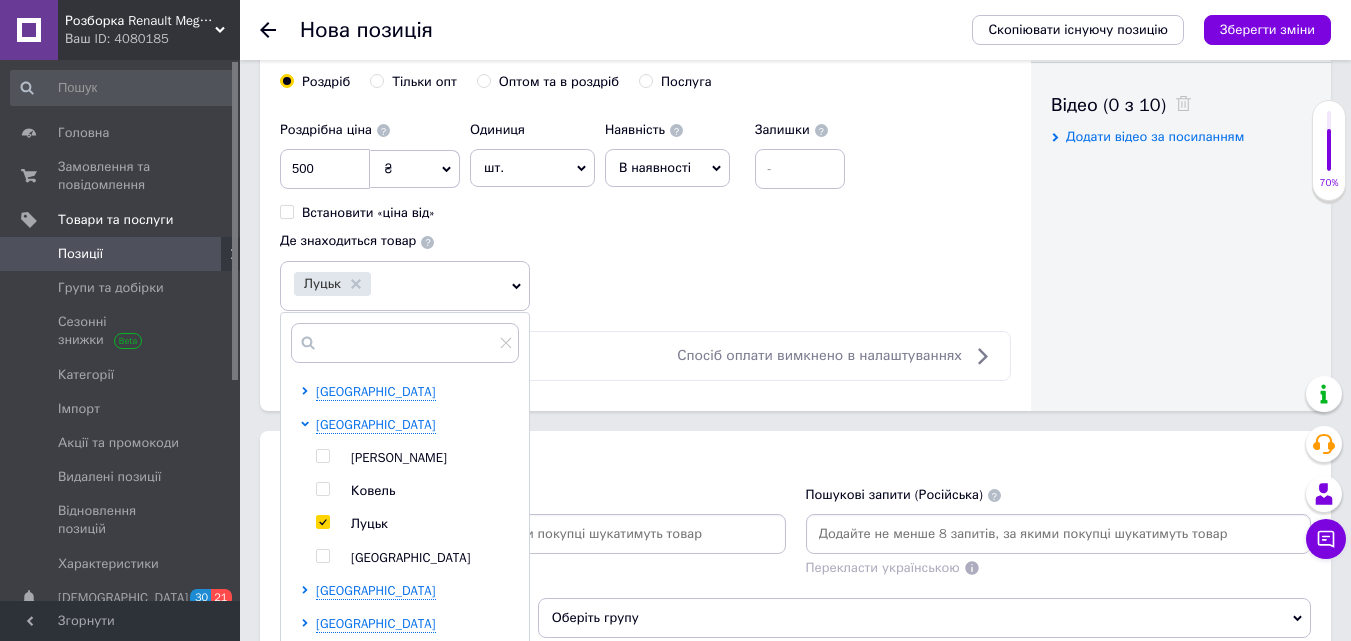 click on "Роздрібна ціна 500 ₴ $ EUR CHF GBP ¥ PLN ₸ MDL HUF KGS CNY TRY KRW lei Встановити «ціна від» Одиниця шт. Популярне комплект упаковка кв.м пара м кг пог.м послуга т а автоцистерна ампула б балон банка блістер бобіна бочка [PERSON_NAME] бухта в ват виїзд відро г г га година гр/кв.м гігакалорія д дав два місяці день доба доза є єврокуб з зміна к кВт каністра карат кв.дм кв.м кв.см кв.фут квартал кг кг/кв.м км колесо комплект коробка куб.дм куб.м л л лист м м мВт мл мм моток місяць мішок н набір номер о об'єкт од. п палетомісце пара партія пач пог.м послуга посівна одиниця птахомісце півроку пігулка" at bounding box center (645, 211) 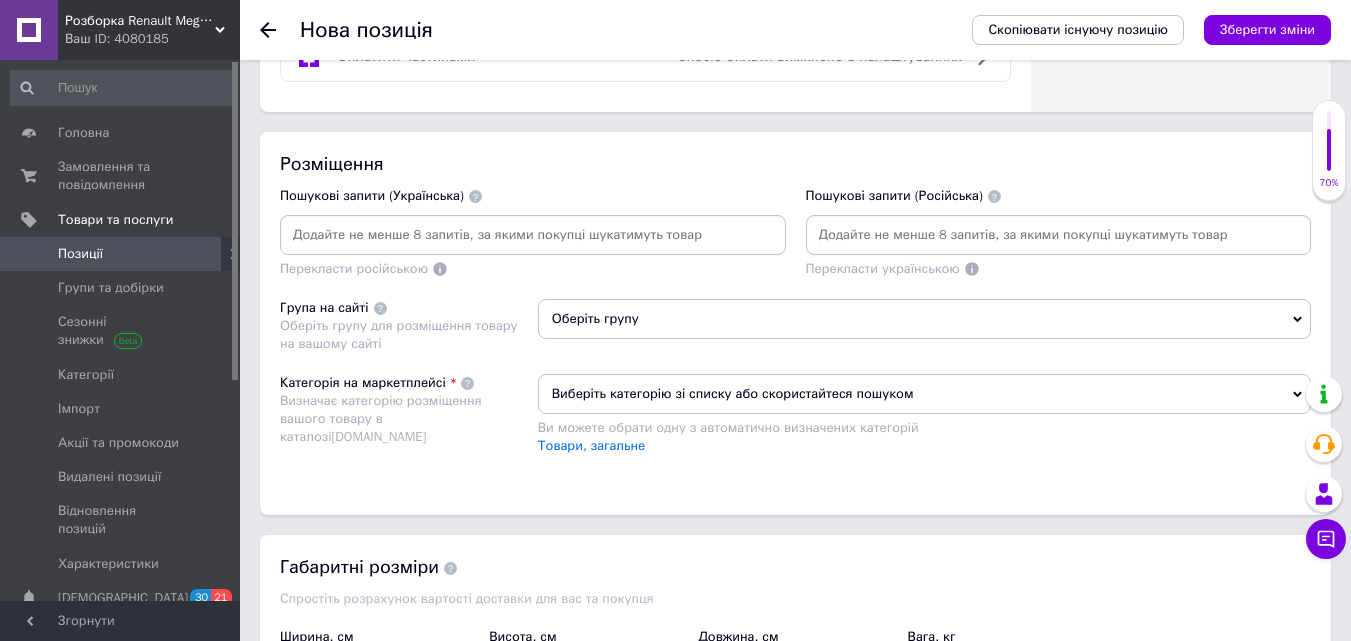 scroll, scrollTop: 1300, scrollLeft: 0, axis: vertical 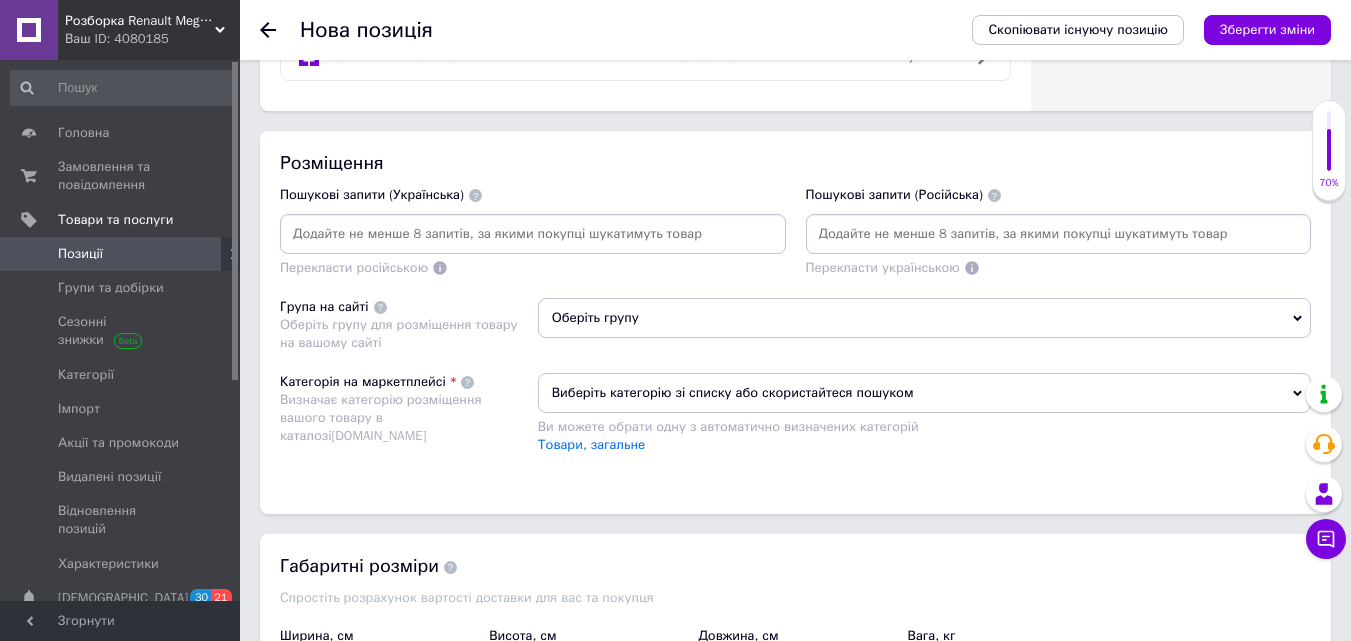 click at bounding box center (533, 234) 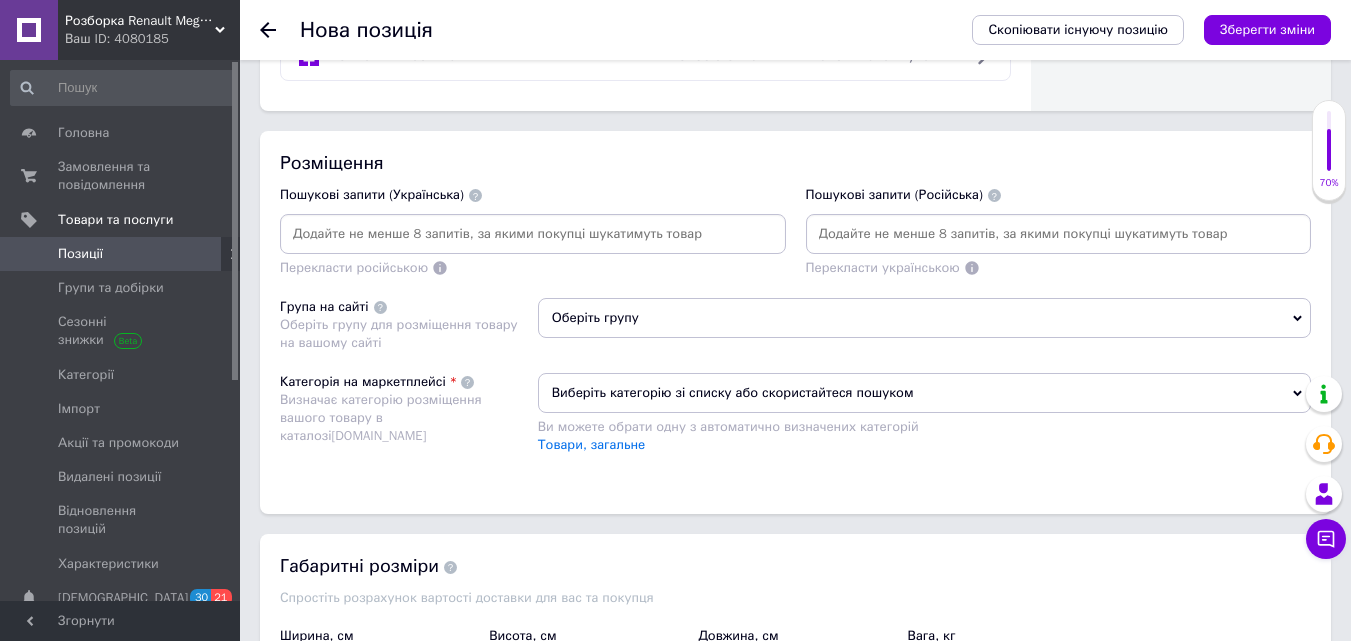 drag, startPoint x: 586, startPoint y: 237, endPoint x: 543, endPoint y: 129, distance: 116.24543 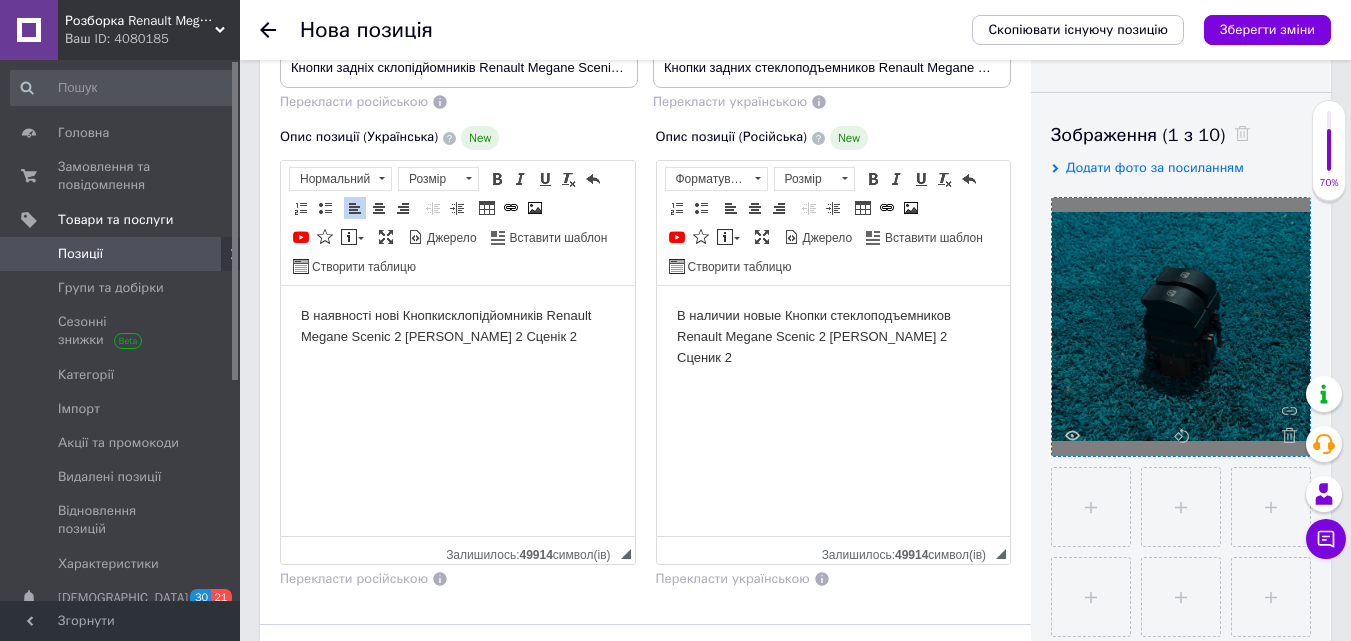 scroll, scrollTop: 100, scrollLeft: 0, axis: vertical 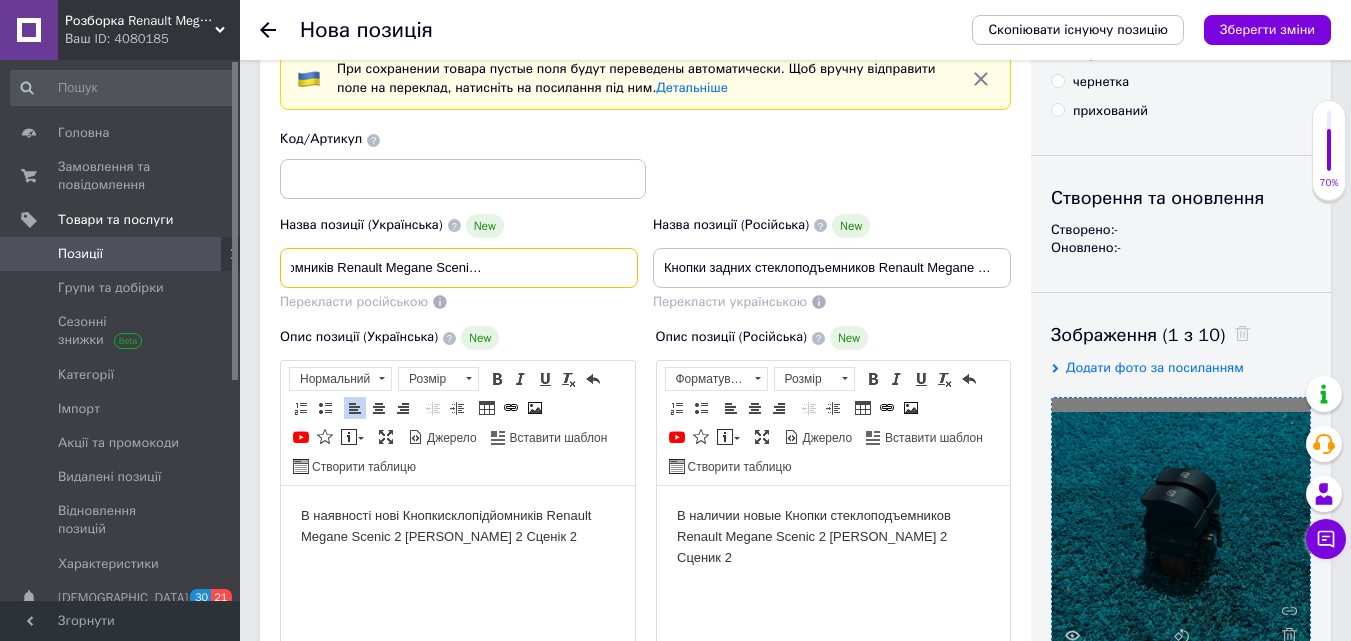 drag, startPoint x: 282, startPoint y: 262, endPoint x: 599, endPoint y: 265, distance: 317.0142 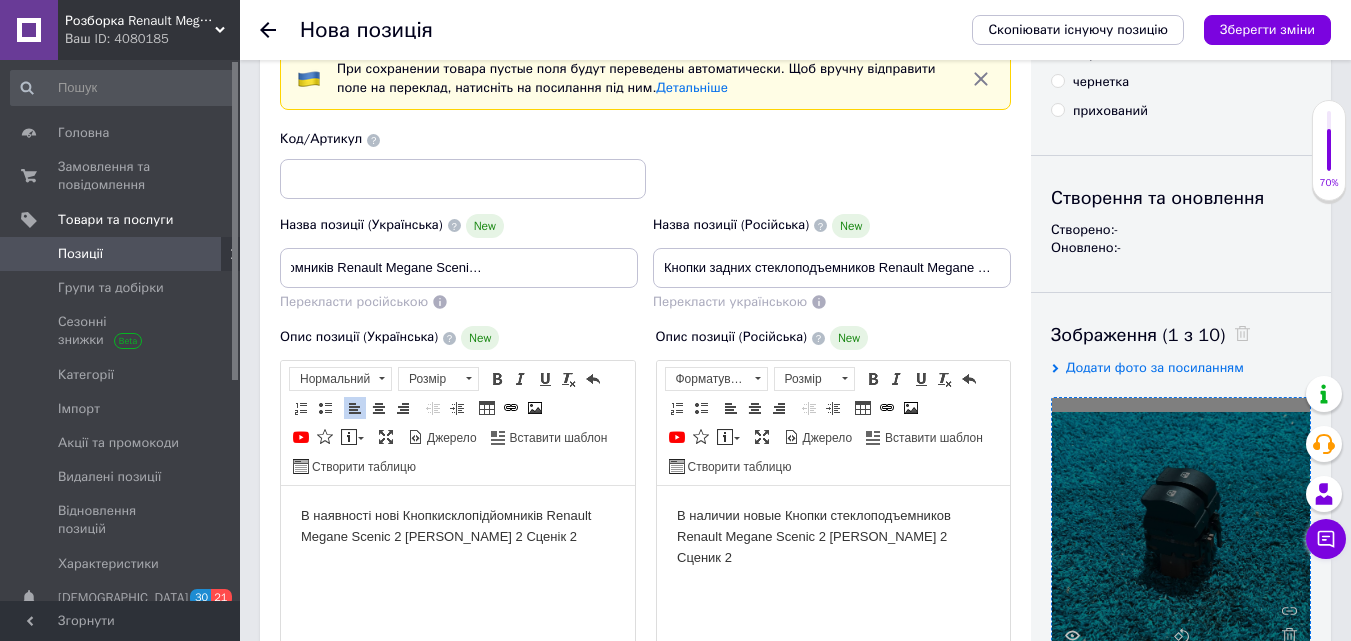 click on "Назва позиції (Українська) New" at bounding box center [459, 226] 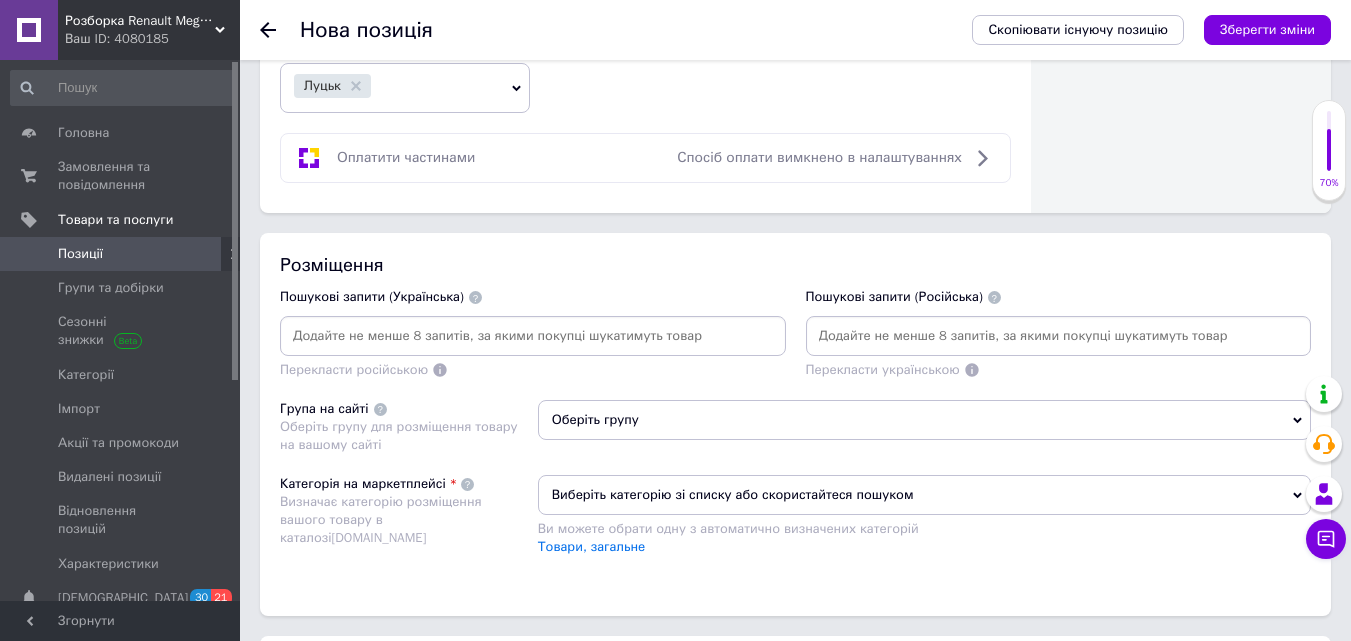 scroll, scrollTop: 1200, scrollLeft: 0, axis: vertical 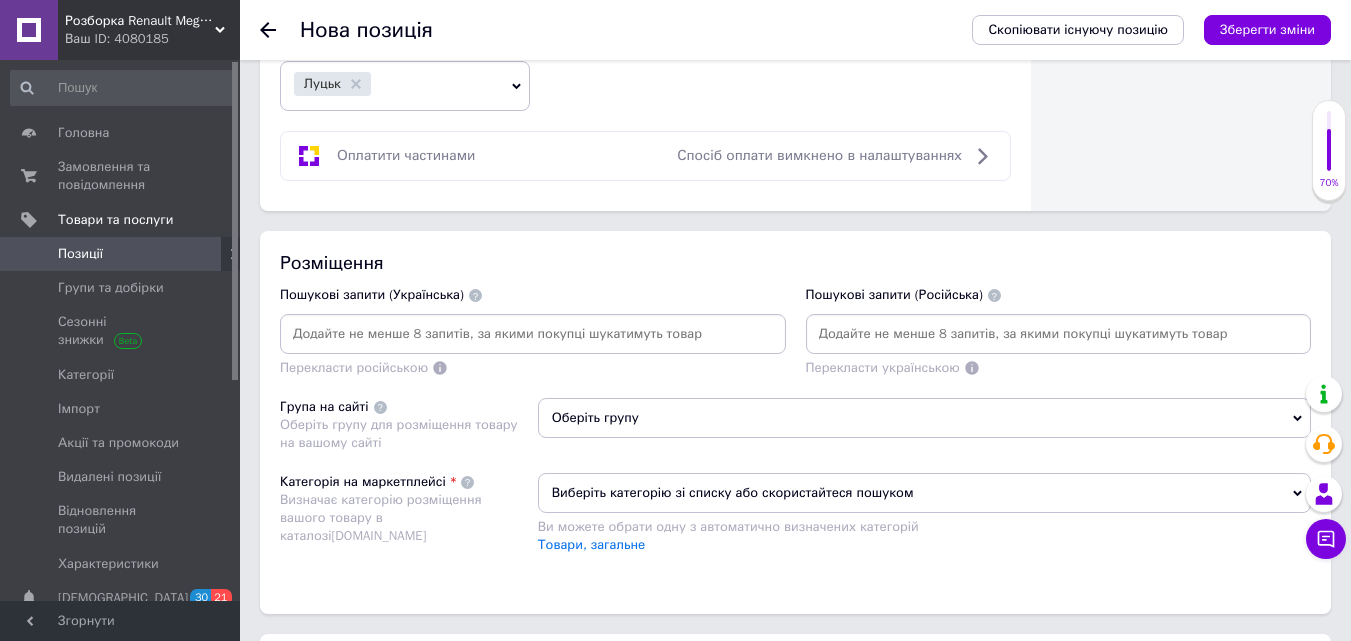 click at bounding box center [533, 334] 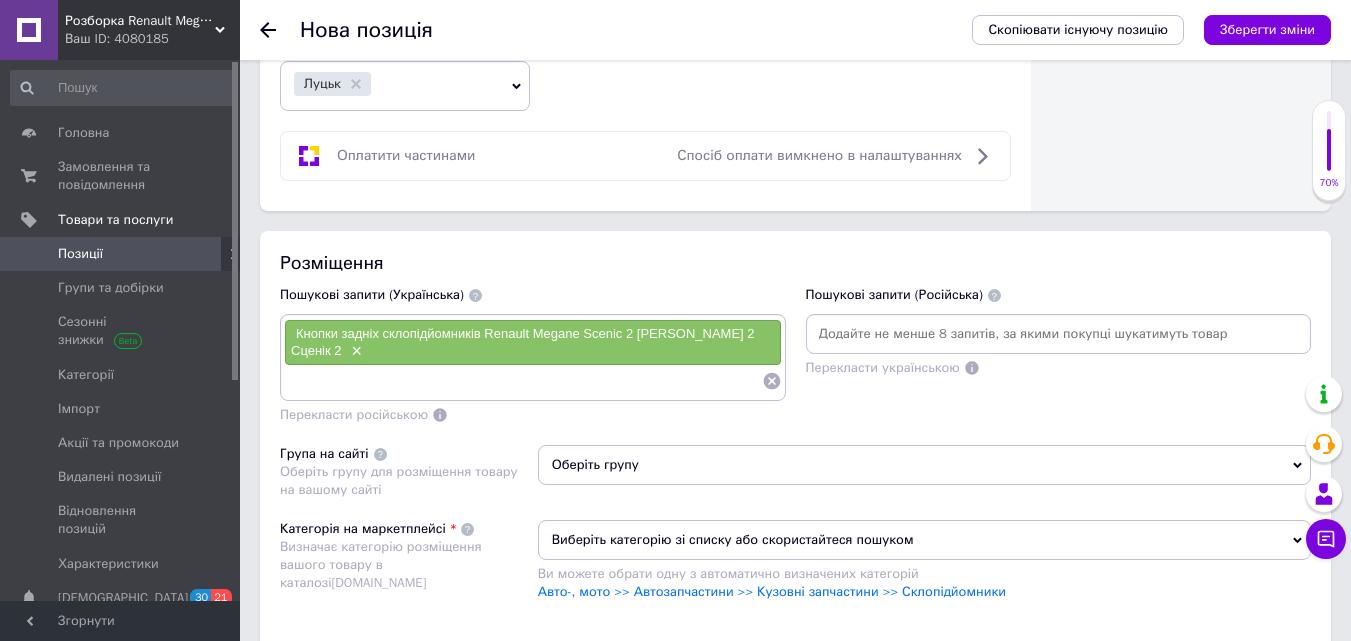 paste on "Кнопки задніх склопідйомників Renault Megane Scenic 2 [PERSON_NAME] 2 Сценік 2" 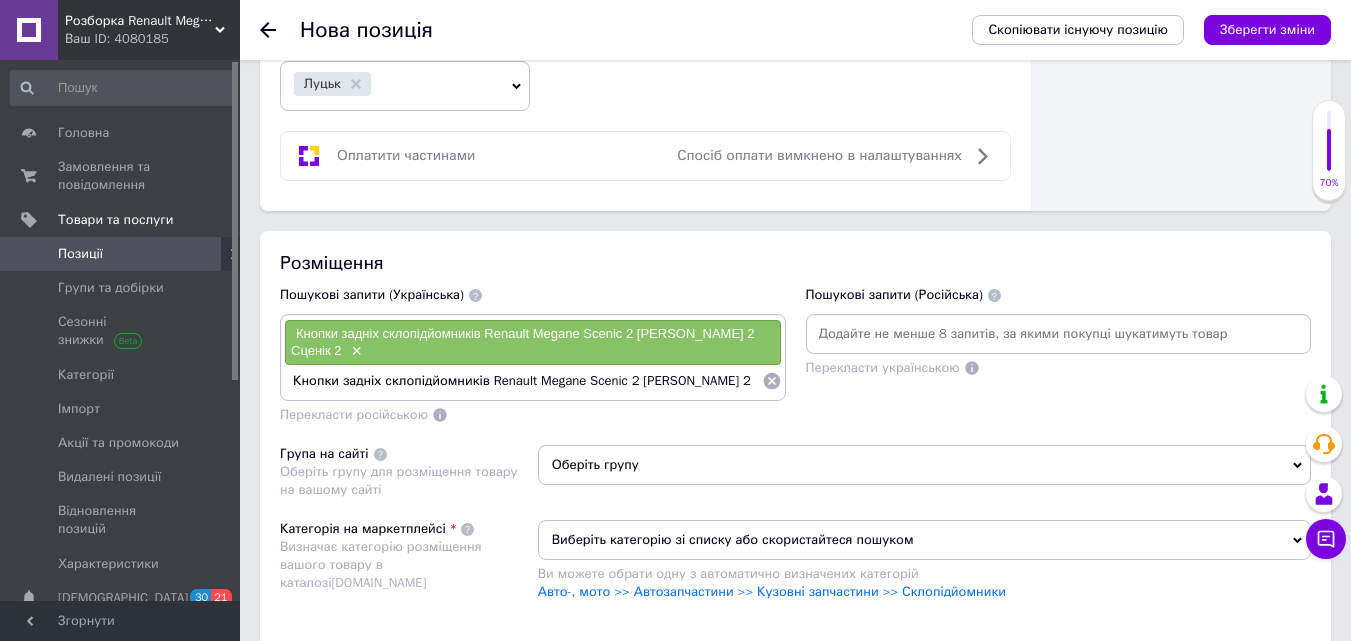 scroll, scrollTop: 0, scrollLeft: 14, axis: horizontal 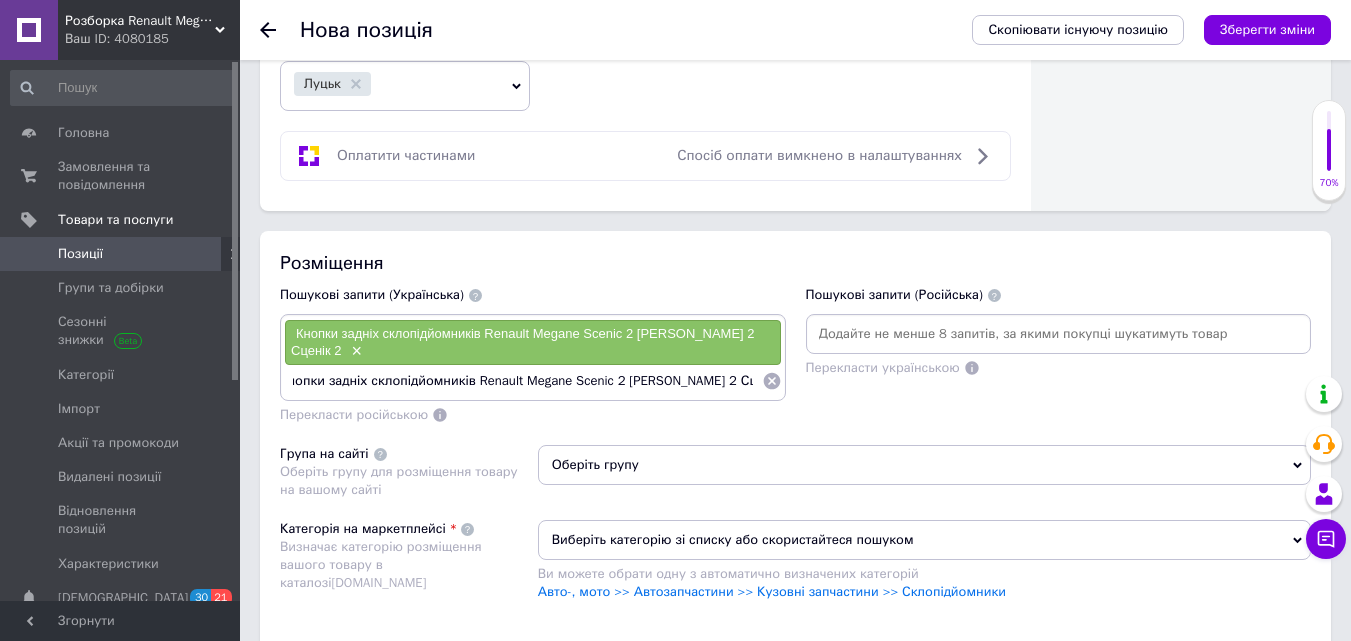 drag, startPoint x: 363, startPoint y: 380, endPoint x: 328, endPoint y: 389, distance: 36.138622 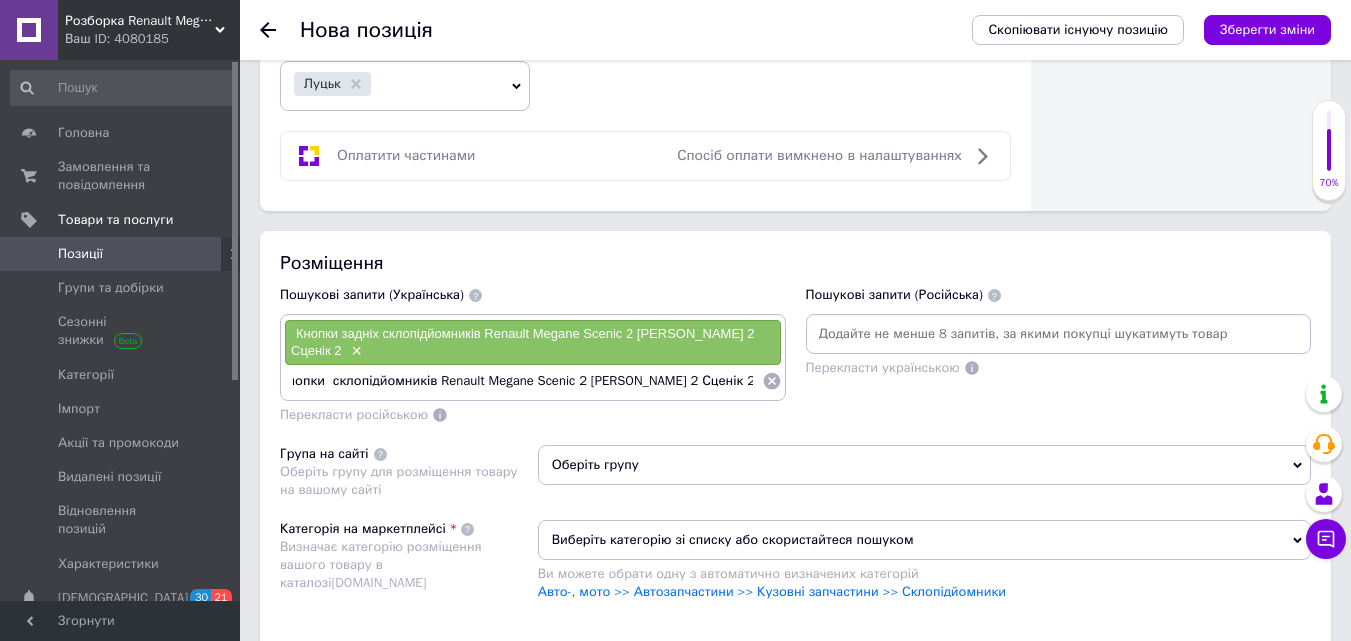 scroll, scrollTop: 0, scrollLeft: 0, axis: both 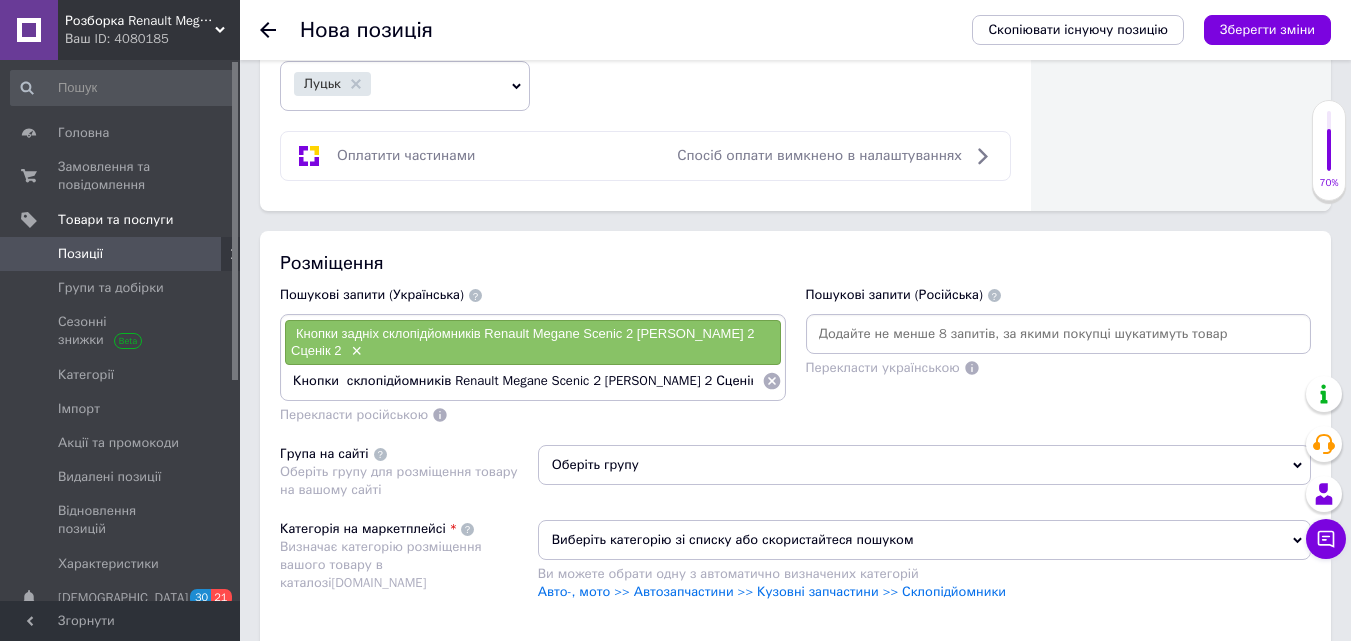 type 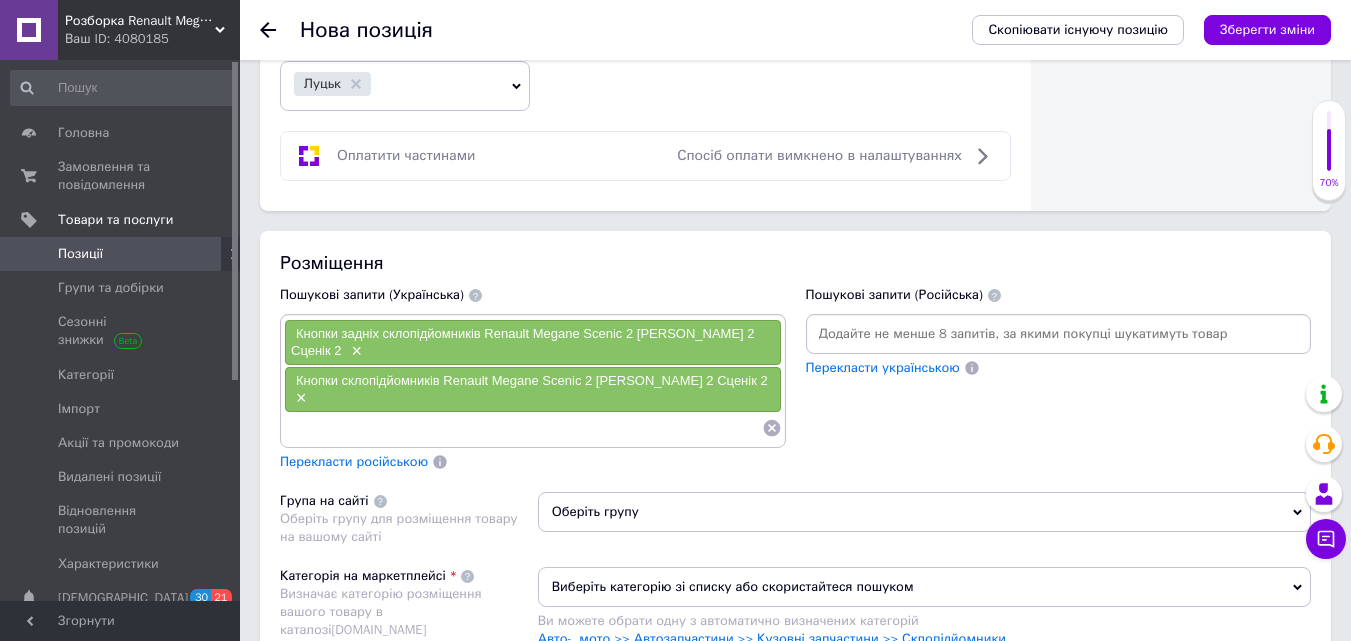 click on "Перекласти російською" at bounding box center [354, 461] 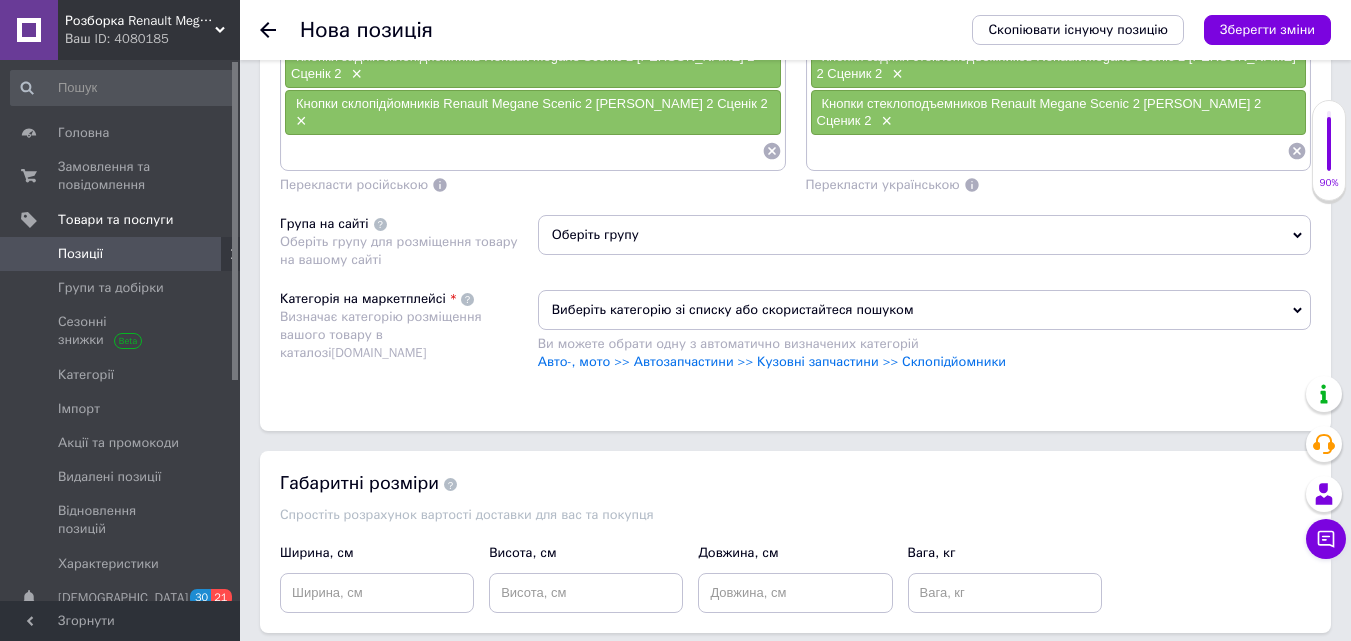 scroll, scrollTop: 1500, scrollLeft: 0, axis: vertical 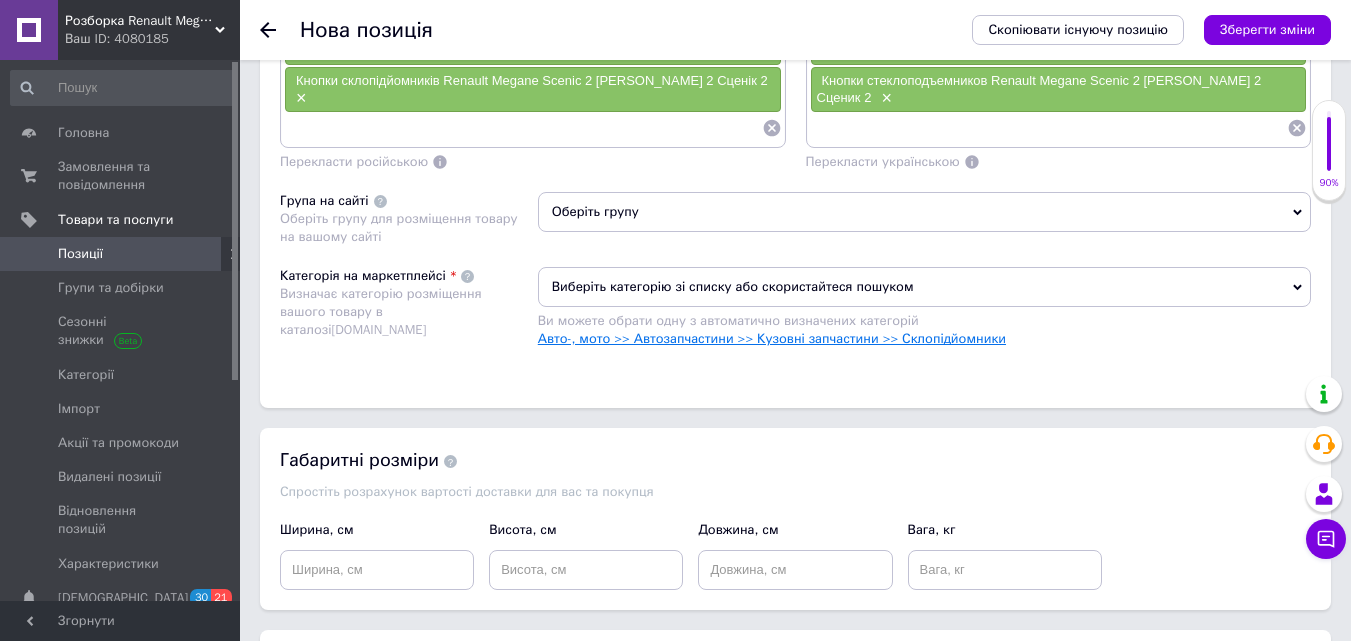 click on "Авто-, мото >> Автозапчастини >> Кузовні запчастини >> Склопідйомники" at bounding box center [772, 338] 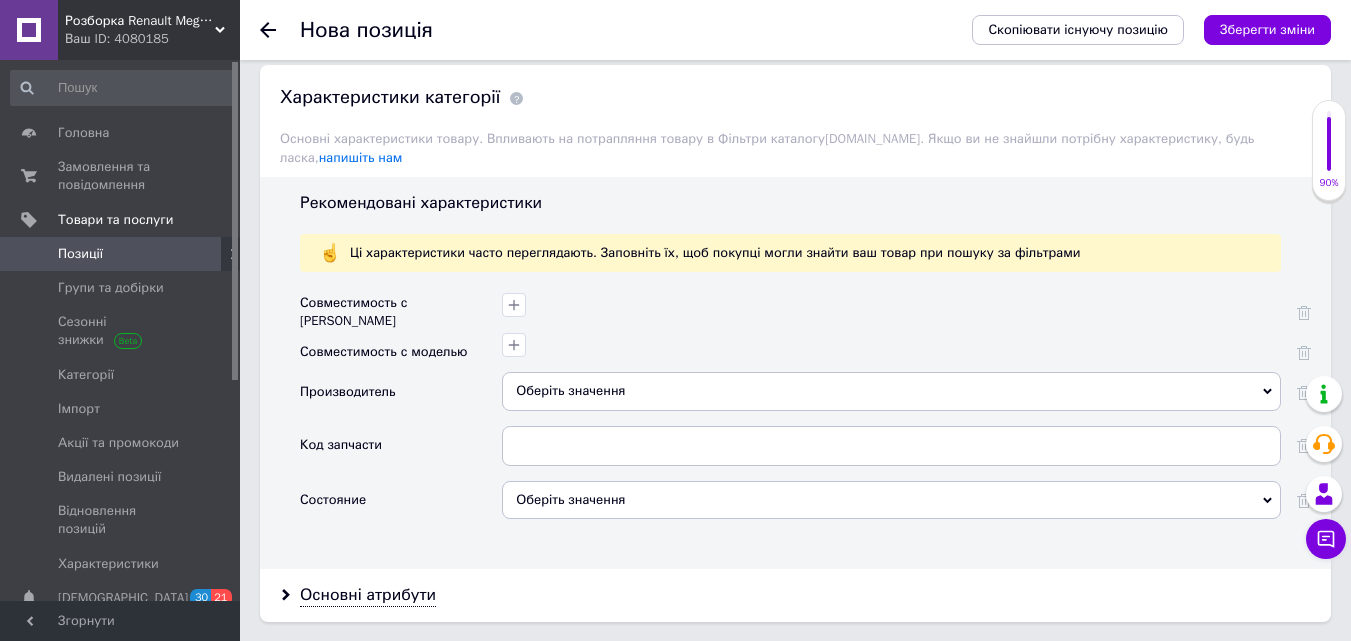 scroll, scrollTop: 1900, scrollLeft: 0, axis: vertical 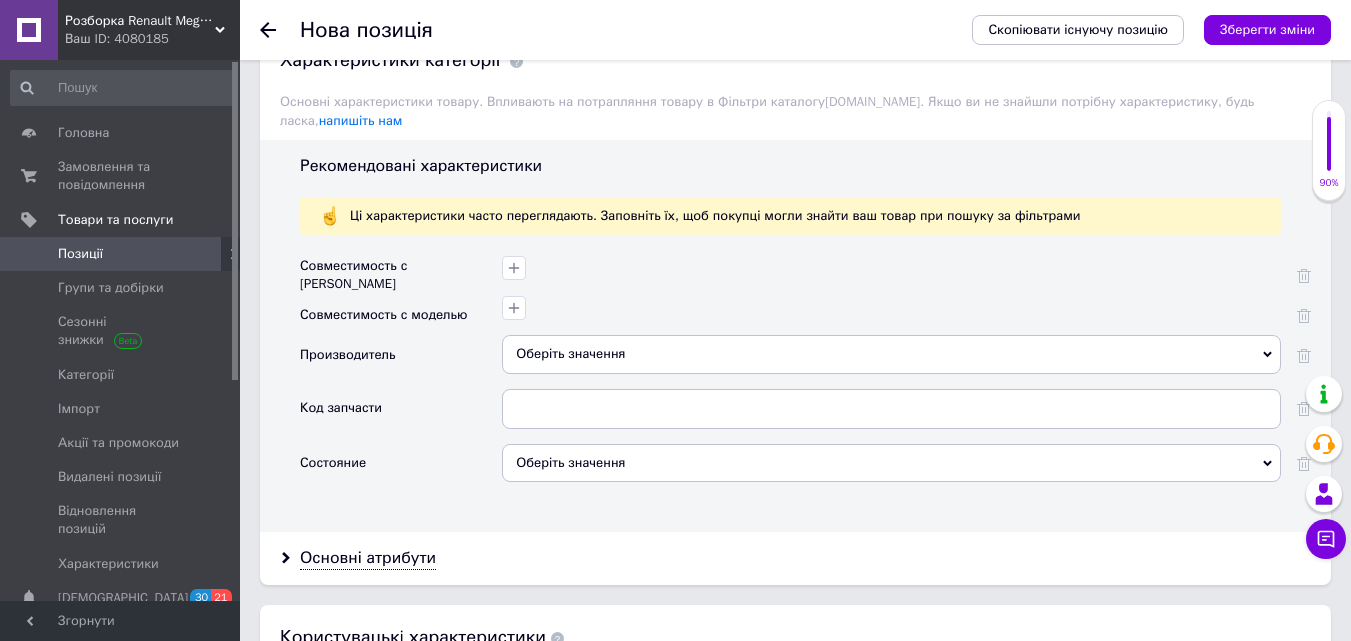 click on "Оберіть значення" at bounding box center (891, 463) 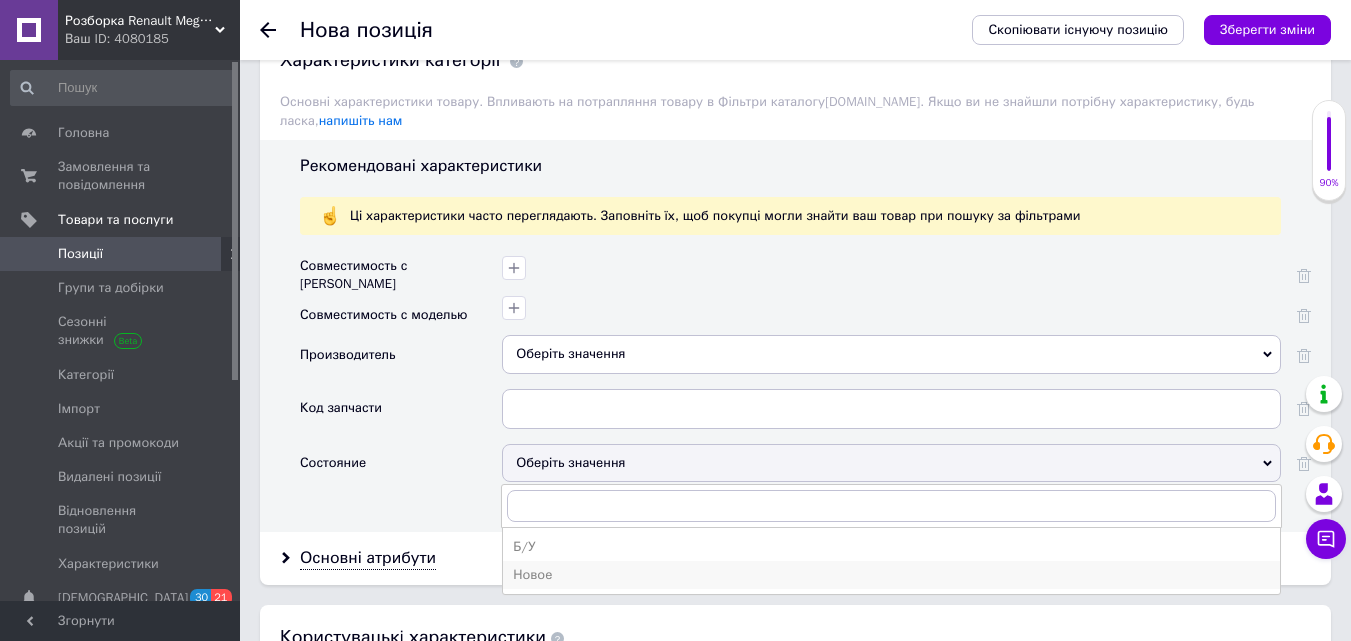 click on "Новое" at bounding box center [891, 575] 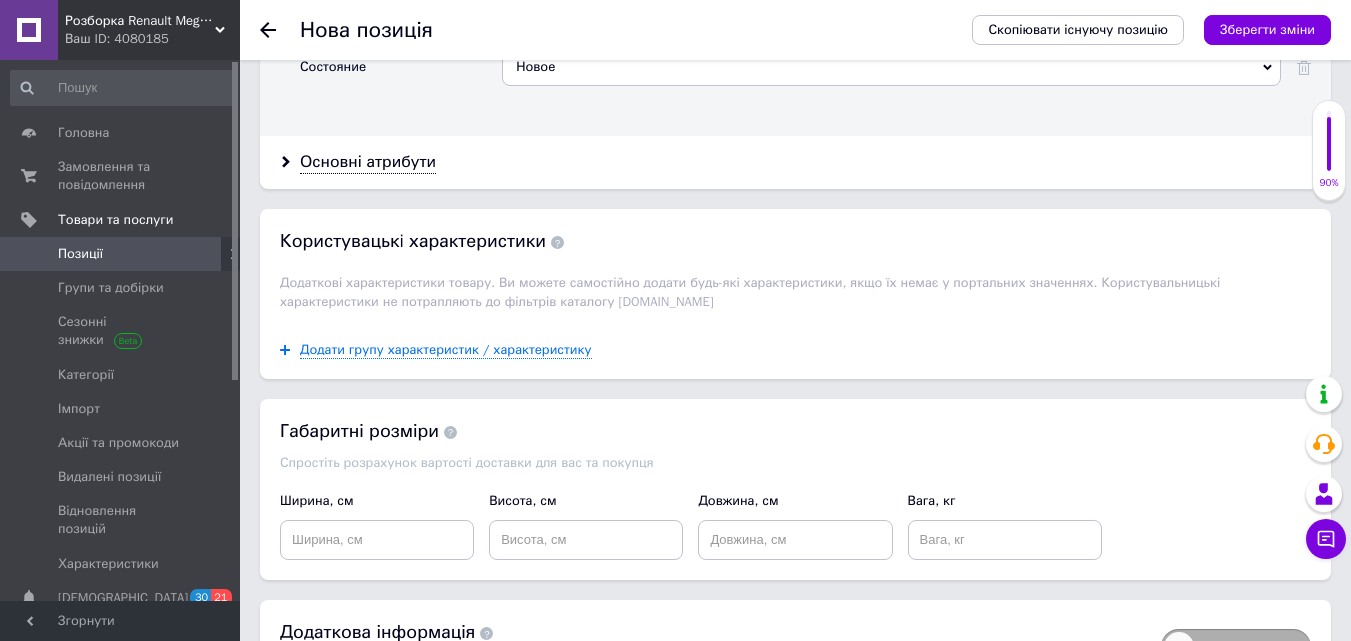 scroll, scrollTop: 2408, scrollLeft: 0, axis: vertical 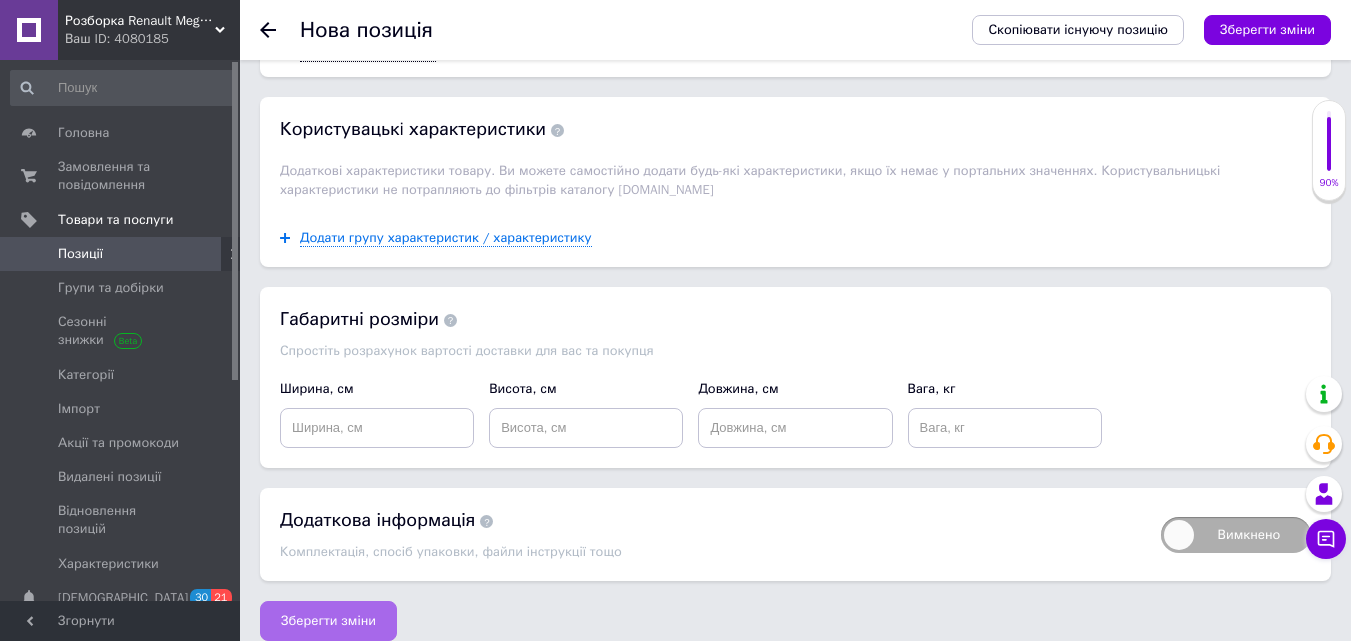 click on "Зберегти зміни" at bounding box center [328, 621] 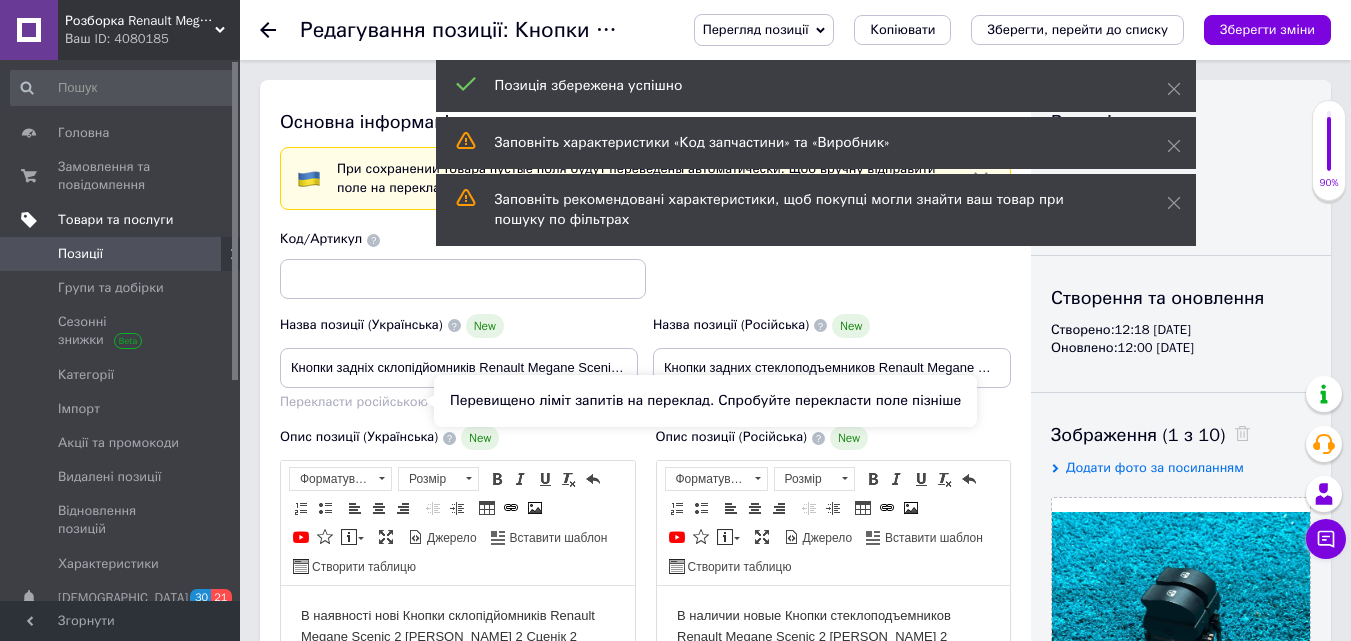 scroll, scrollTop: 0, scrollLeft: 0, axis: both 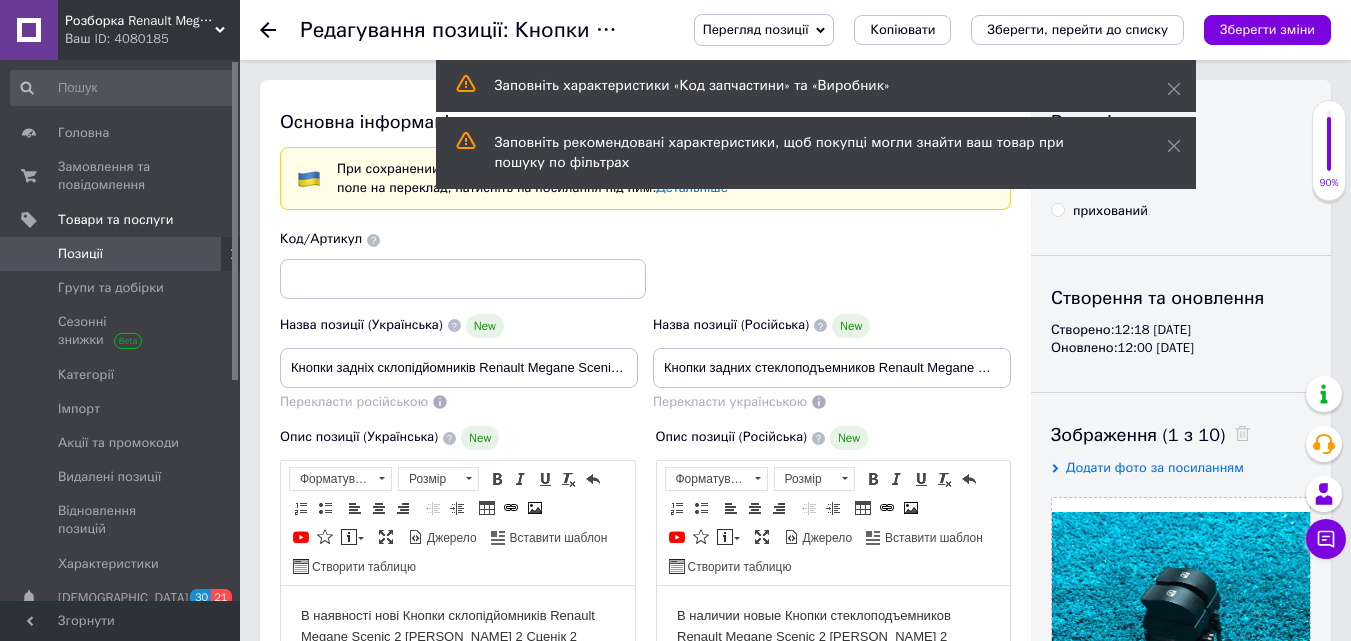 click 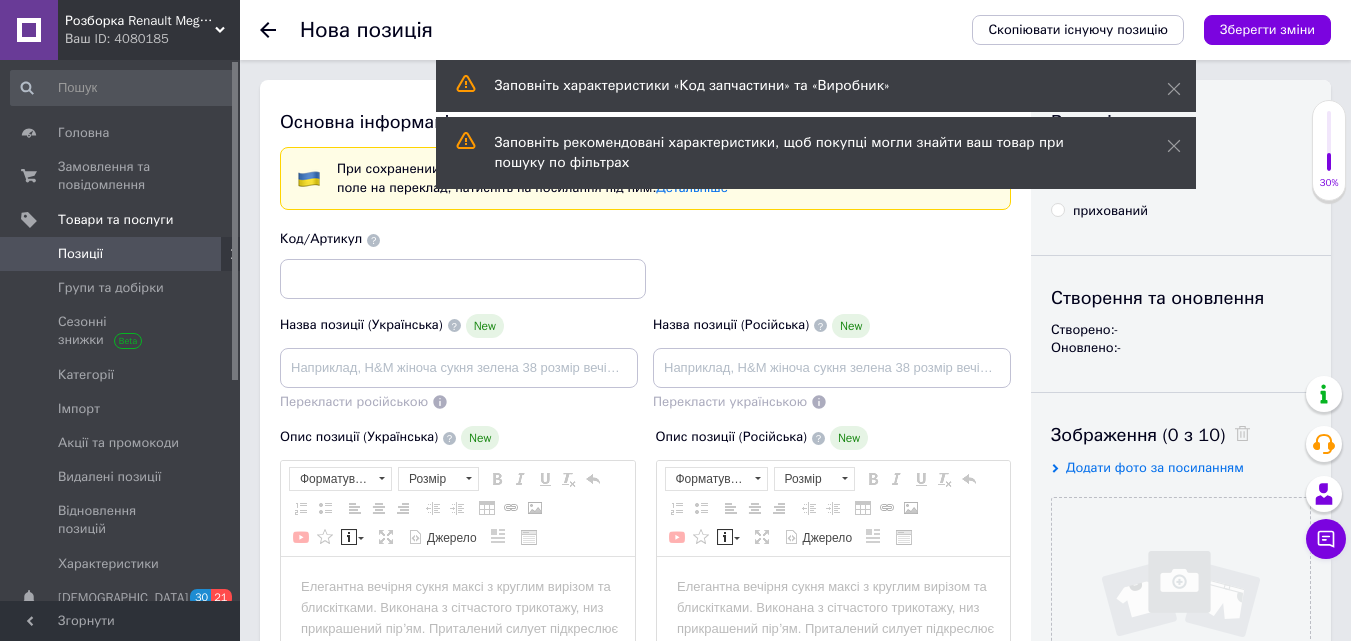 scroll, scrollTop: 0, scrollLeft: 0, axis: both 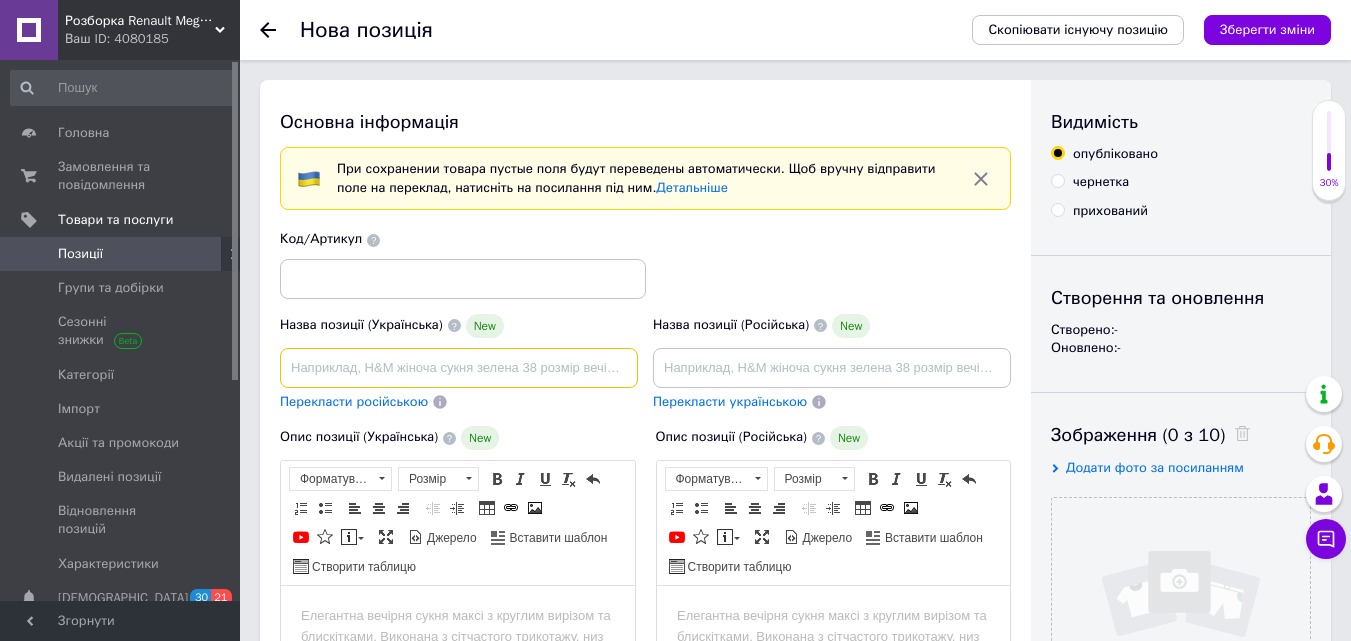 click at bounding box center [459, 368] 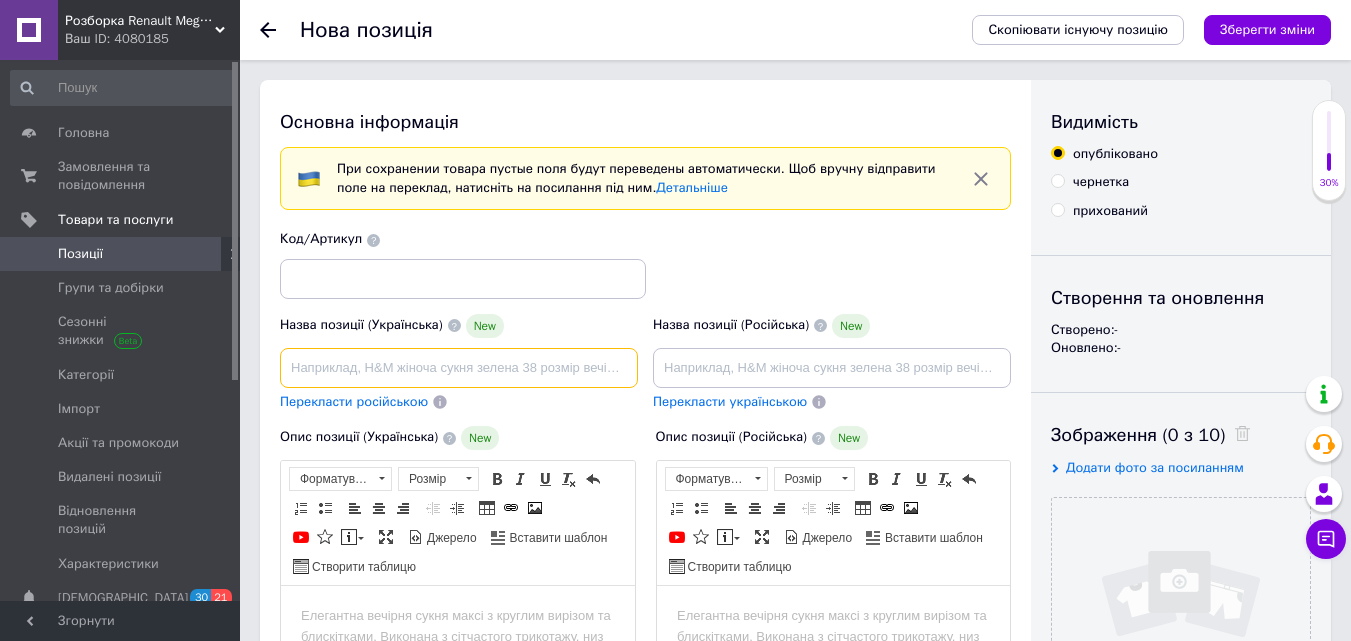 paste on "Кнопки задніх склопідйомників Renault Megane Scenic 2 [PERSON_NAME] 2 Сценік 2" 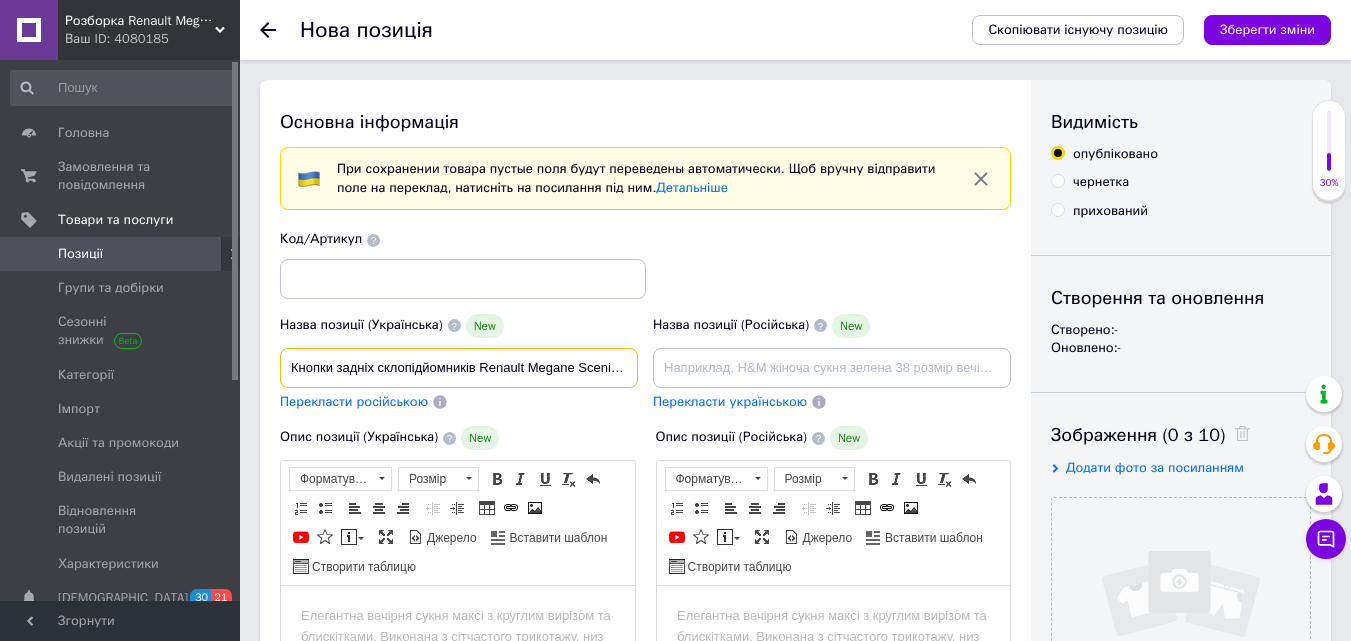 scroll, scrollTop: 0, scrollLeft: 142, axis: horizontal 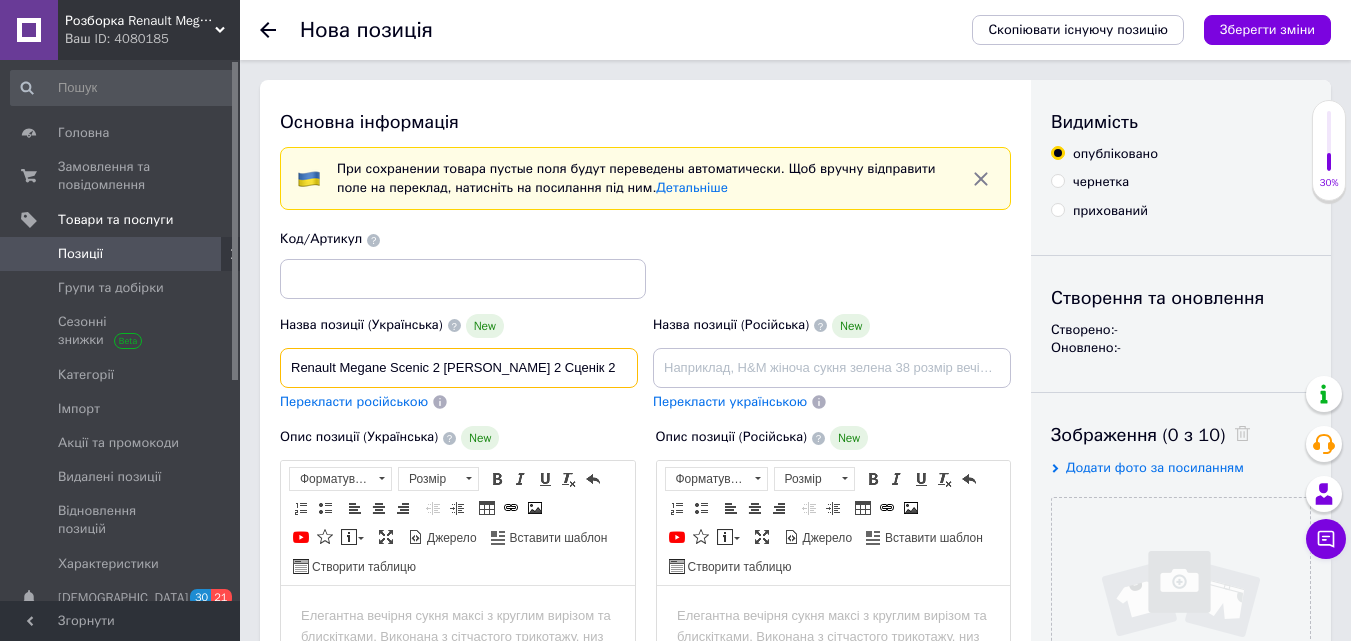 type on "Renault Megane Scenic 2 [PERSON_NAME] 2 Сценік 2" 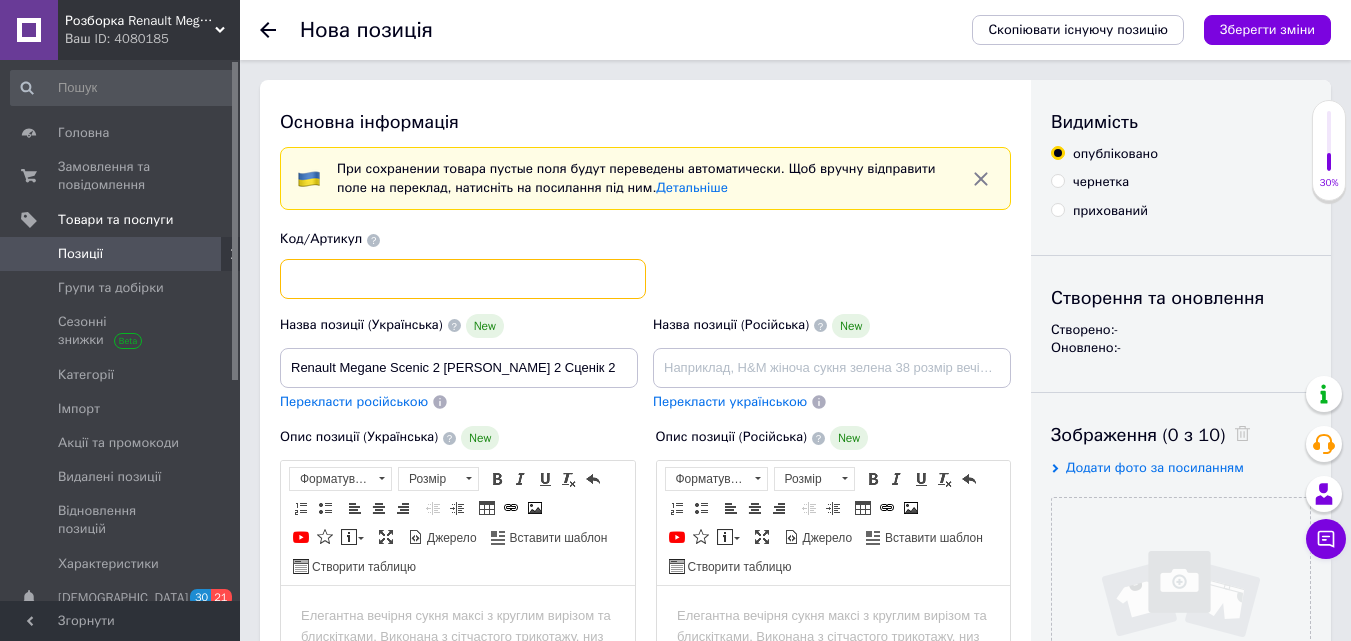 click at bounding box center [463, 279] 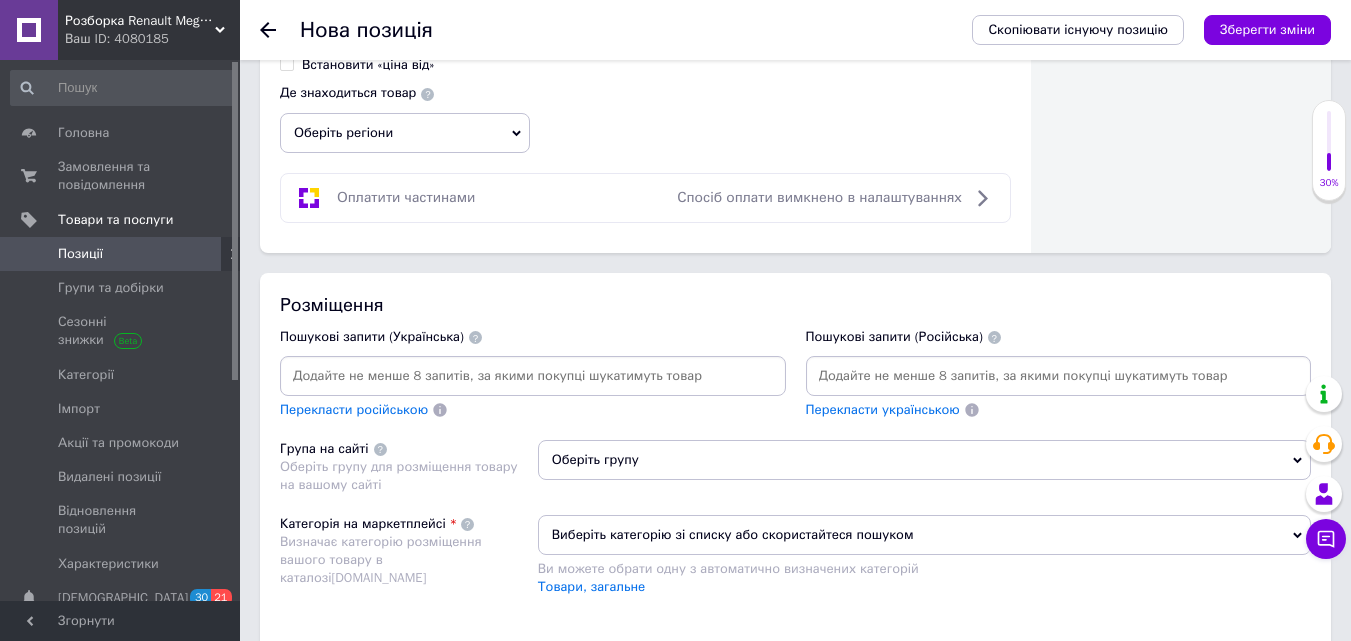 scroll, scrollTop: 1400, scrollLeft: 0, axis: vertical 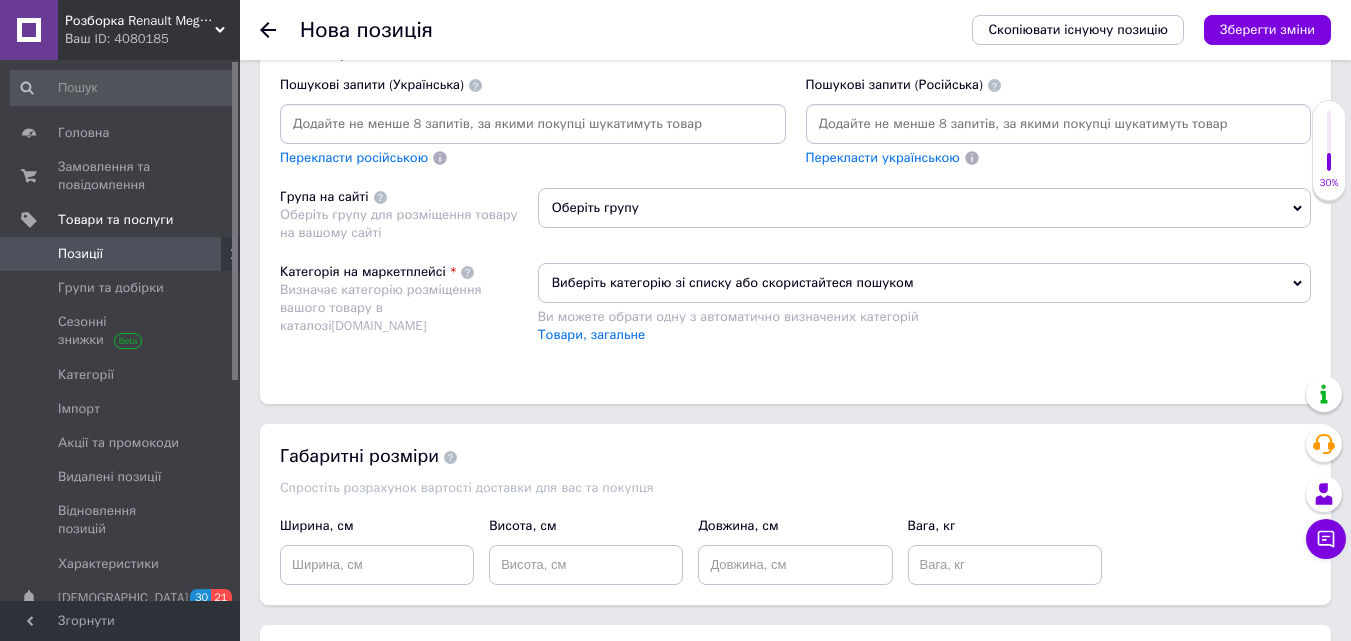 type on "8200030803" 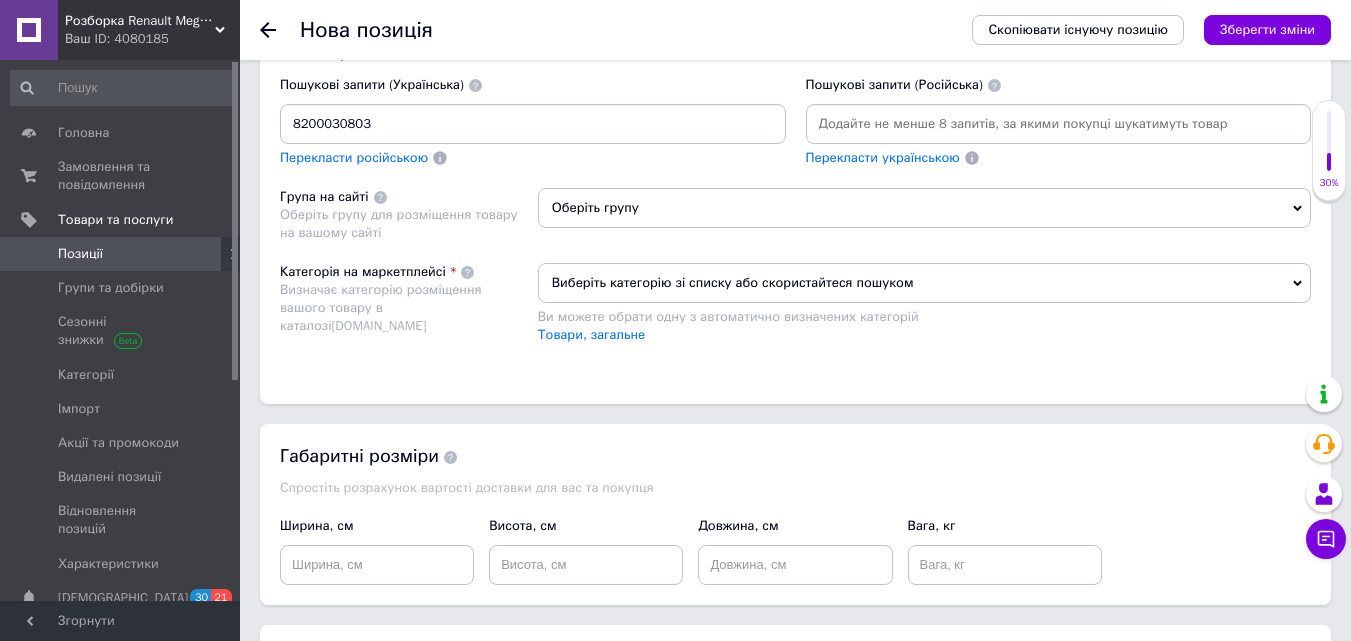 type 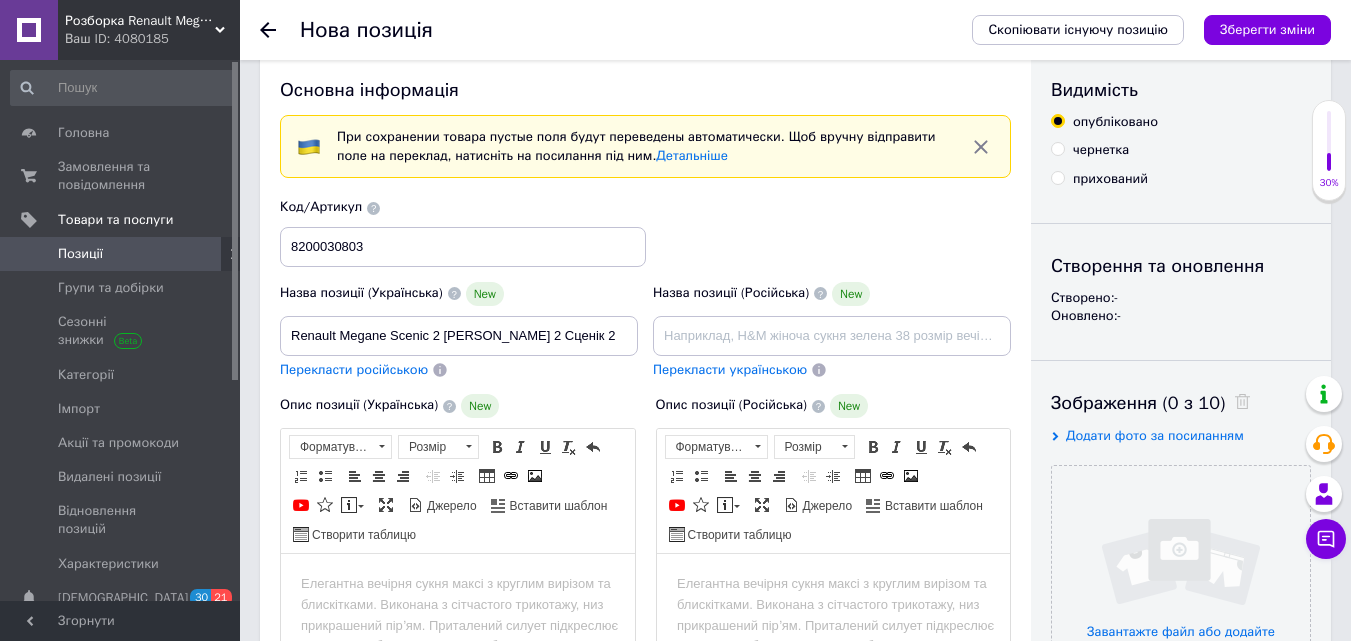 scroll, scrollTop: 0, scrollLeft: 0, axis: both 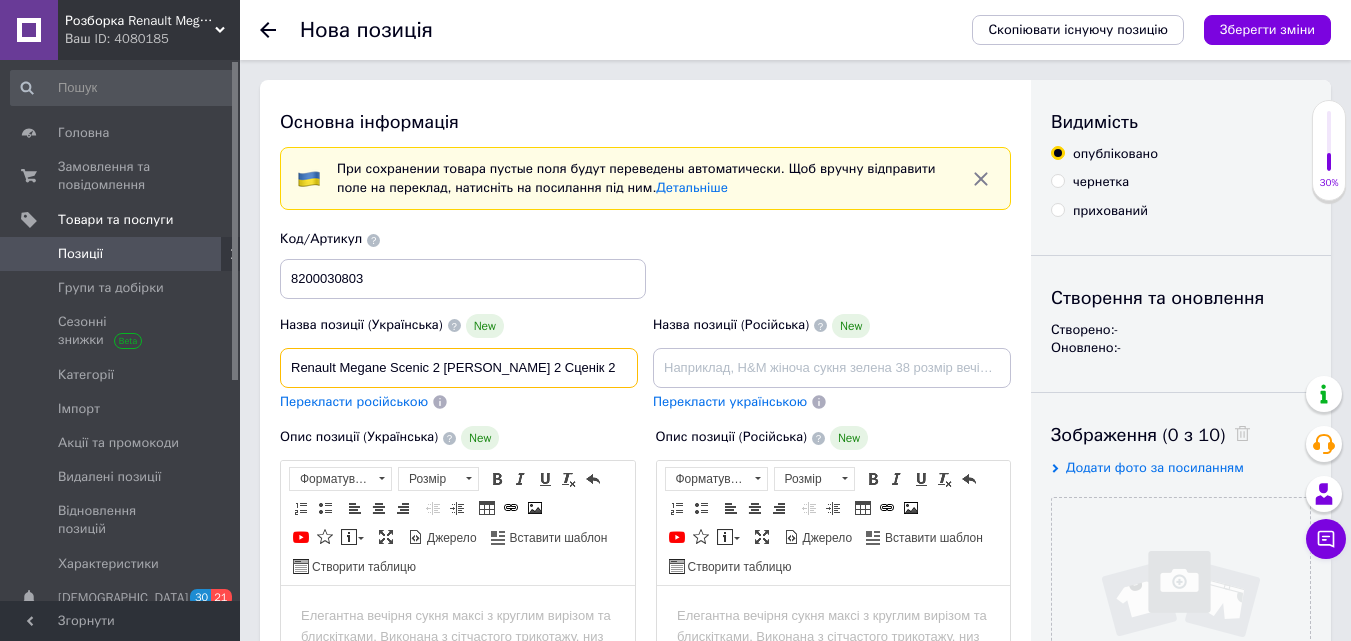 click on "Renault Megane Scenic 2 [PERSON_NAME] 2 Сценік 2" at bounding box center (459, 368) 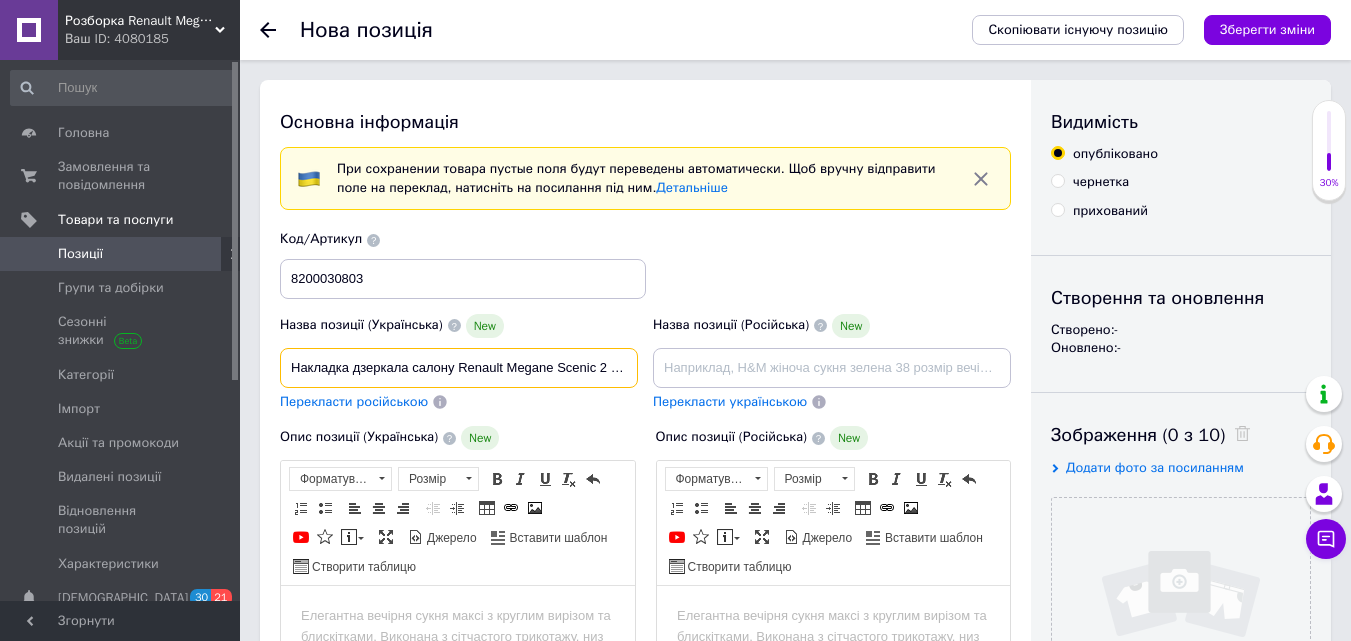 click on "Накладка дзеркала салону Renault Megane Scenic 2 [PERSON_NAME] 2 Сценік 2" at bounding box center [459, 368] 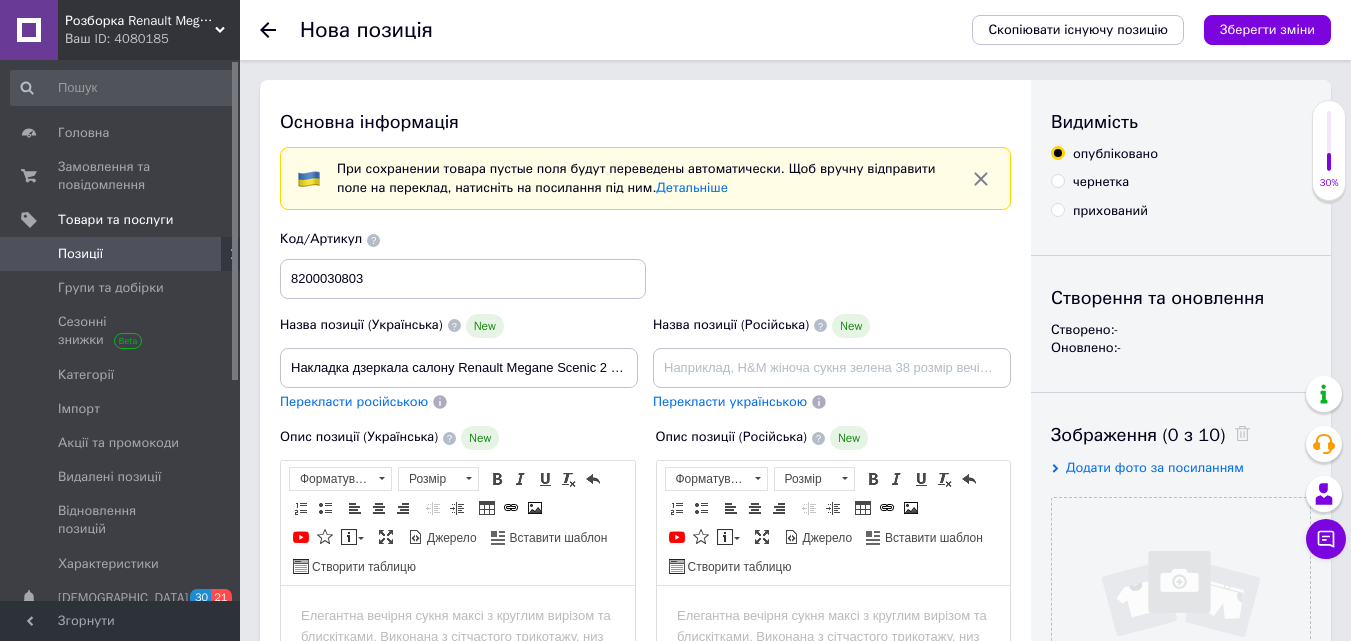 click on "Перекласти російською" at bounding box center [354, 401] 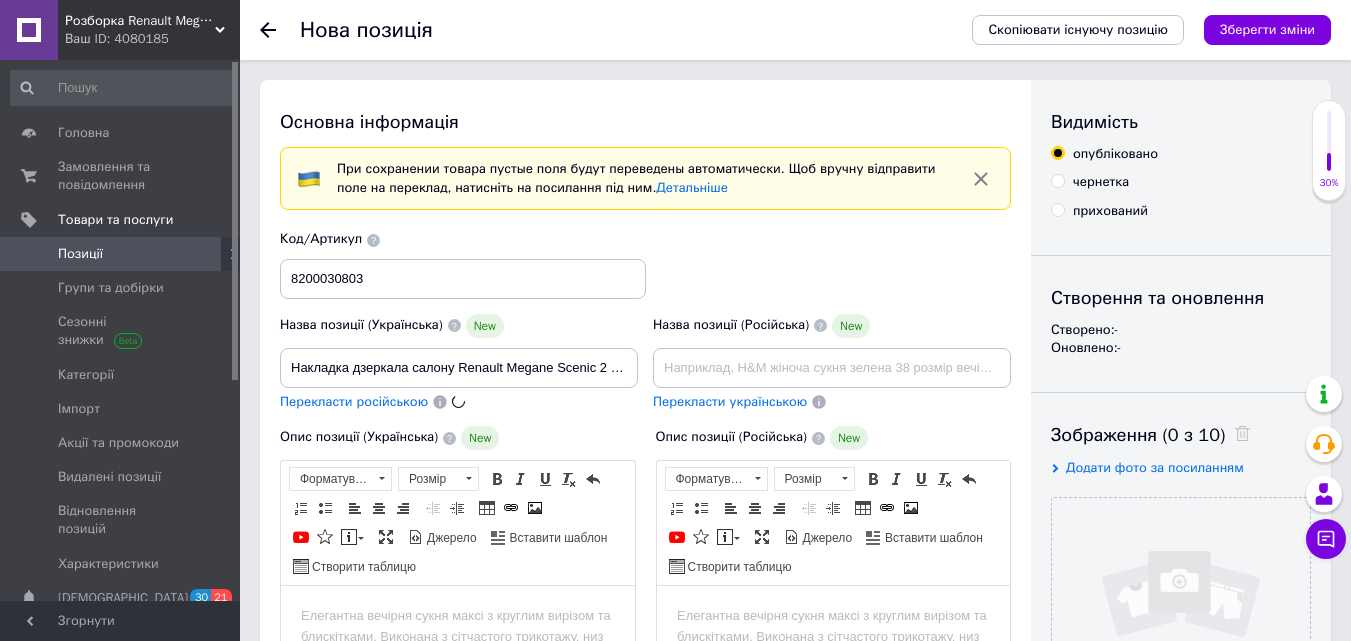 type on "Накладка зеркала салона Renault Megane Scenic 2 [PERSON_NAME] 2 Сценик 2" 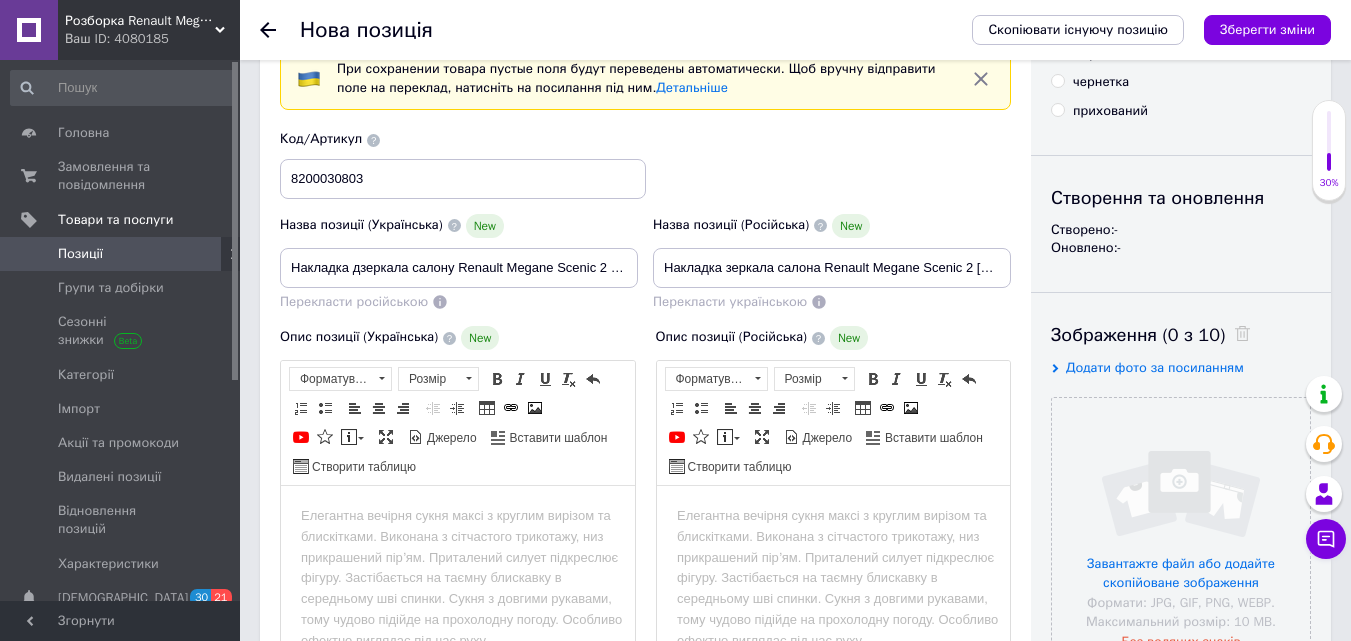 scroll, scrollTop: 200, scrollLeft: 0, axis: vertical 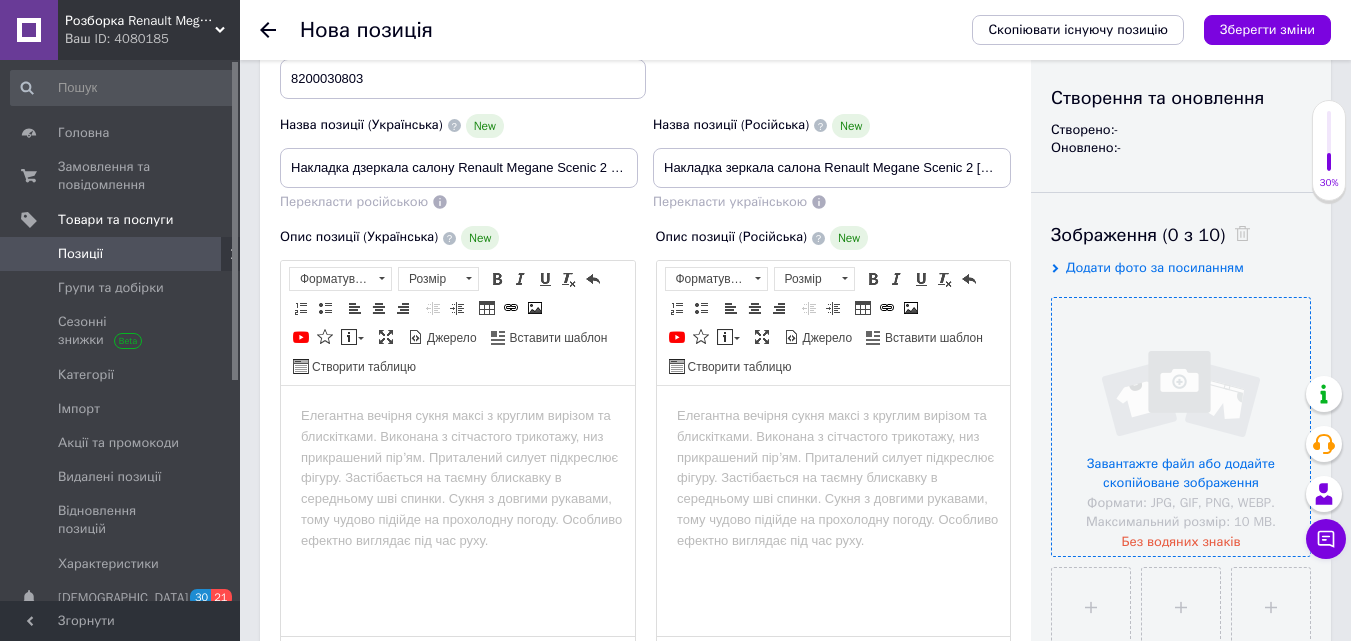 click at bounding box center (1181, 427) 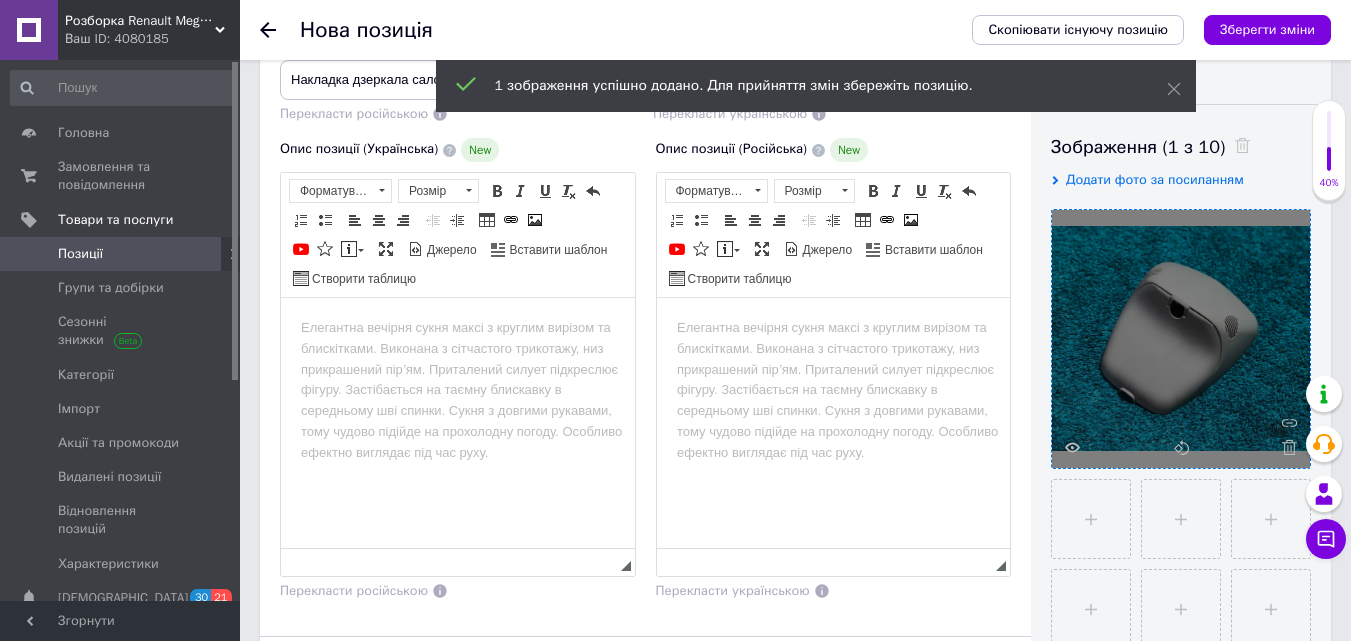 scroll, scrollTop: 300, scrollLeft: 0, axis: vertical 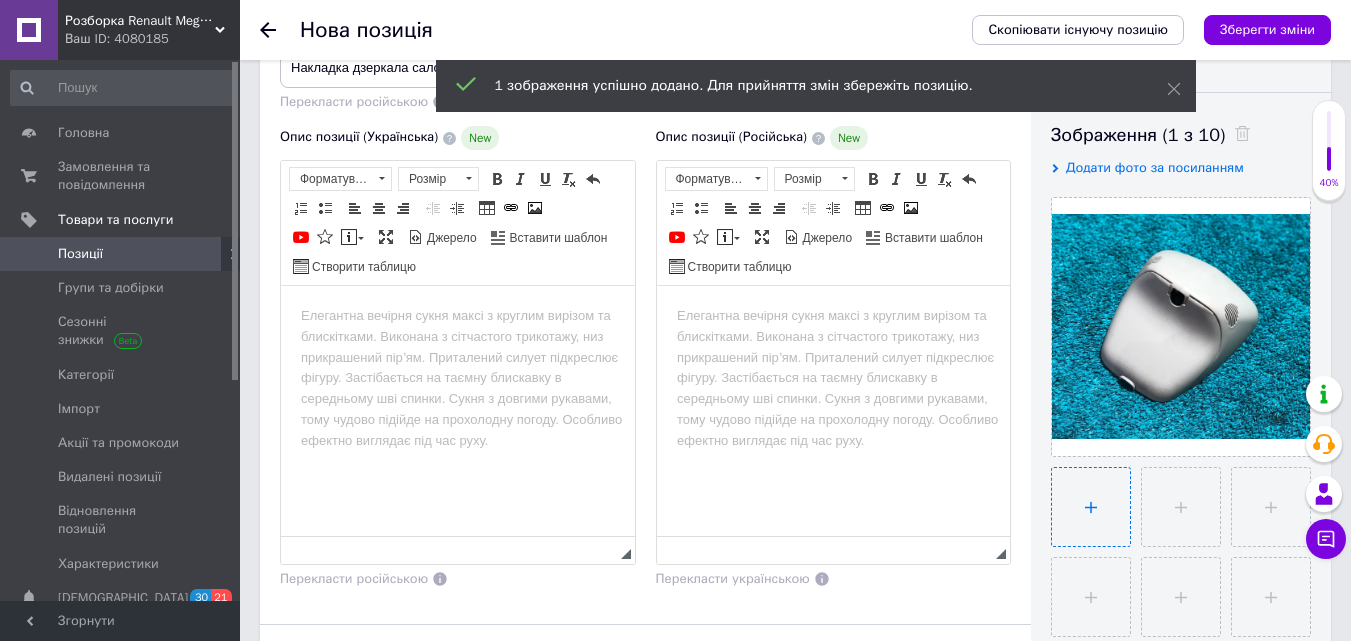 click at bounding box center (1091, 507) 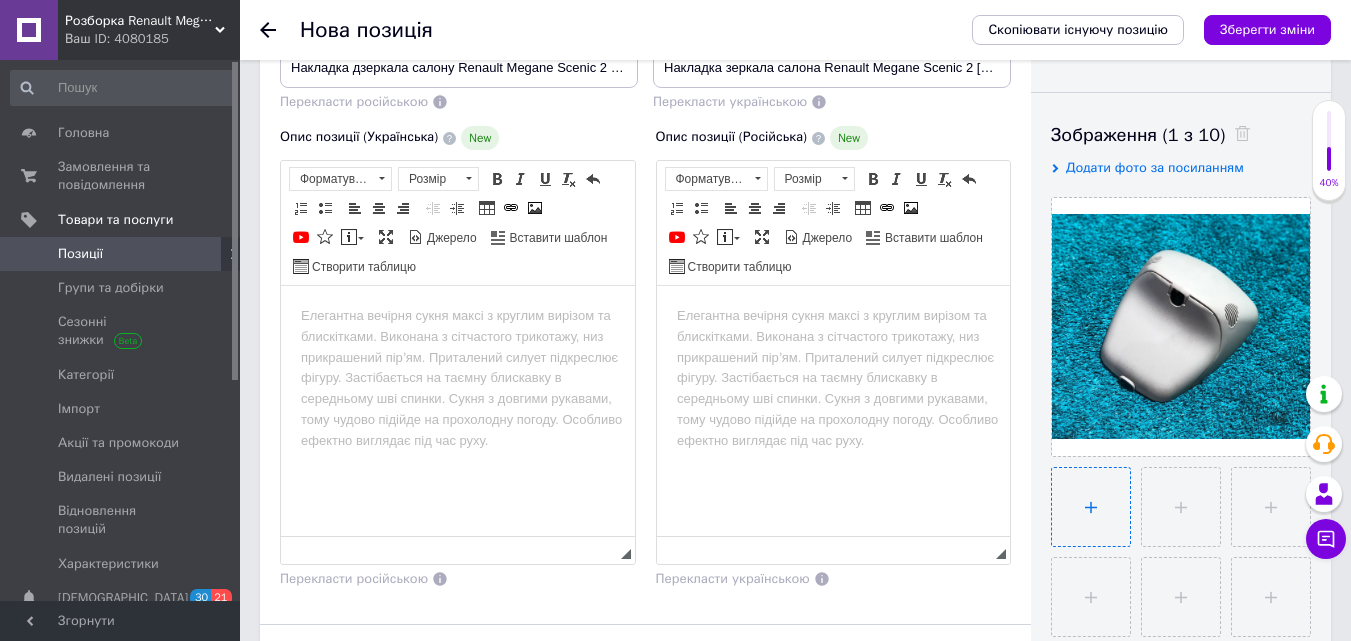 type on "C:\fakepath\photo_2025-07-10_12-08-13.jpg" 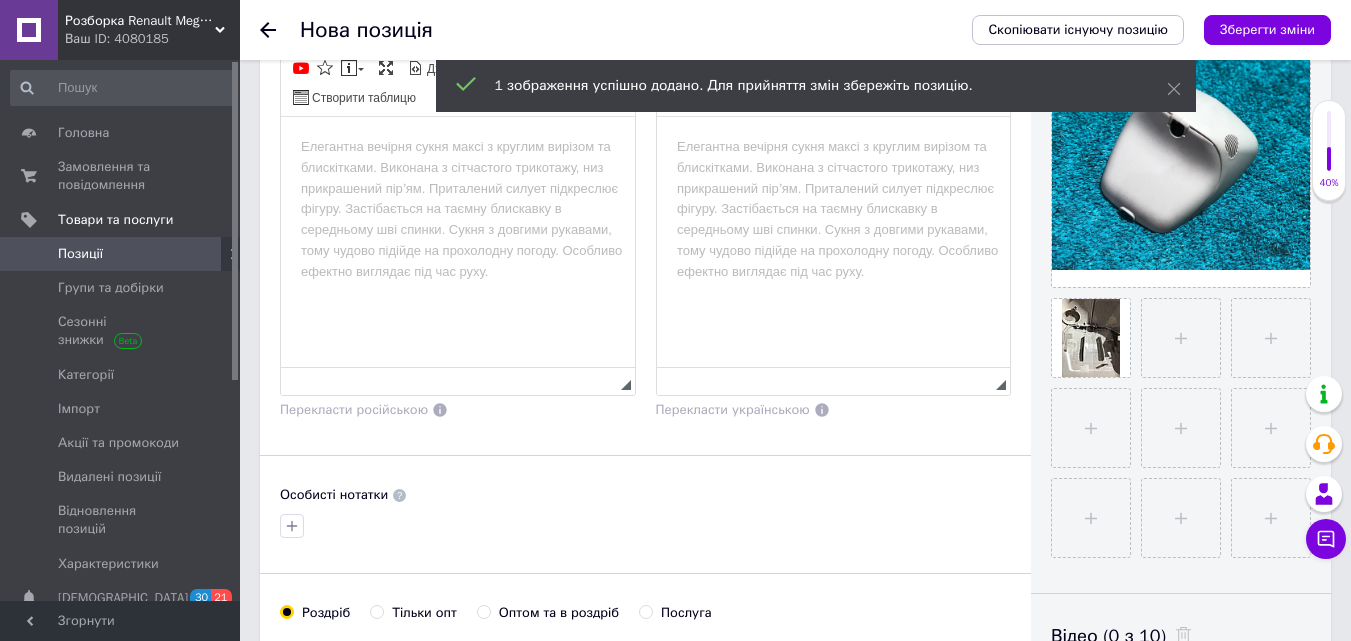 scroll, scrollTop: 500, scrollLeft: 0, axis: vertical 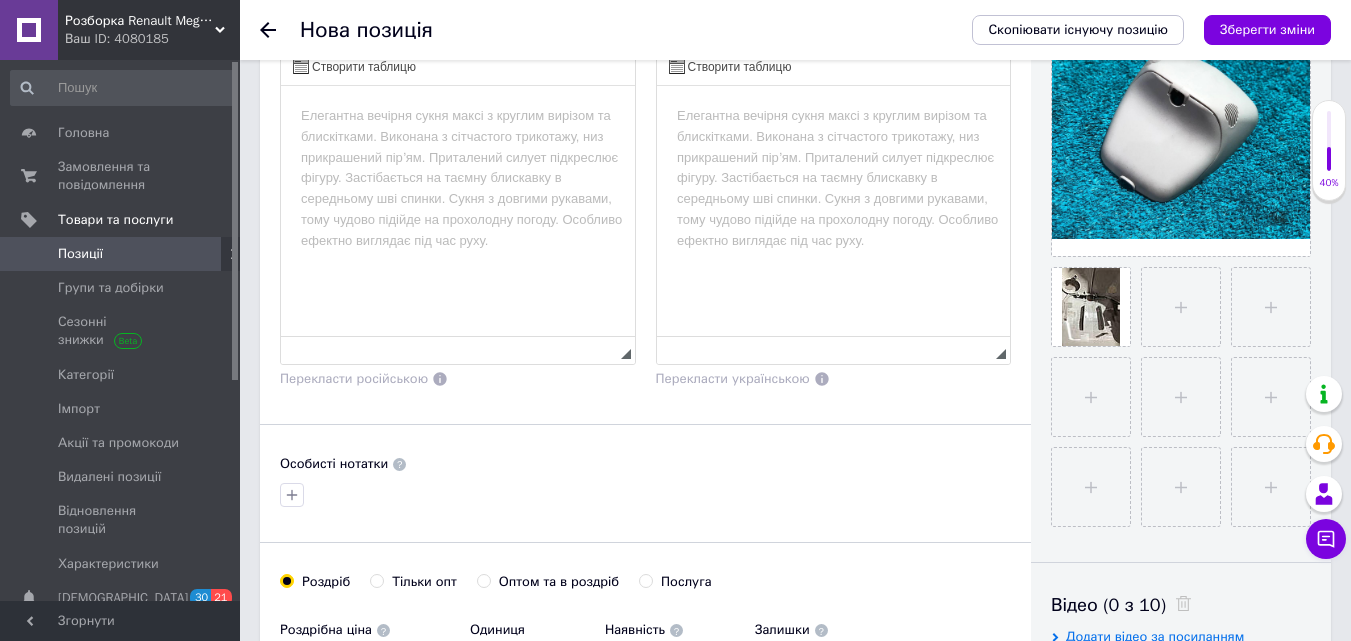 click at bounding box center [458, 116] 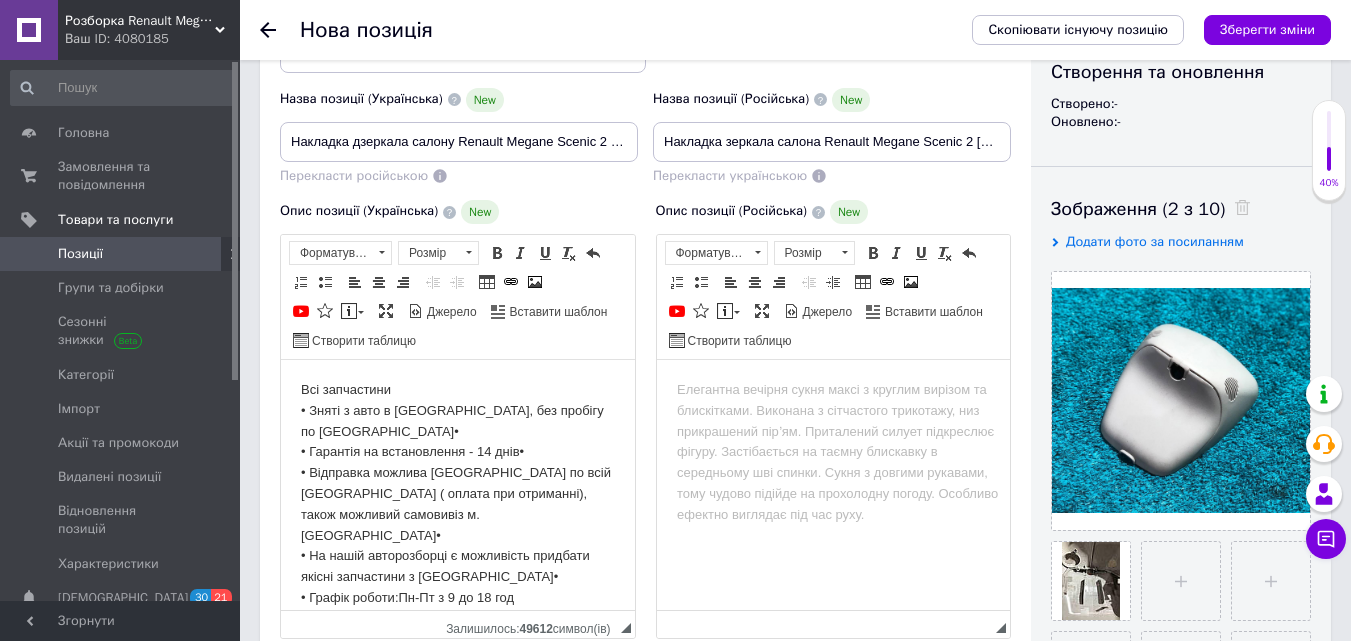 scroll, scrollTop: 200, scrollLeft: 0, axis: vertical 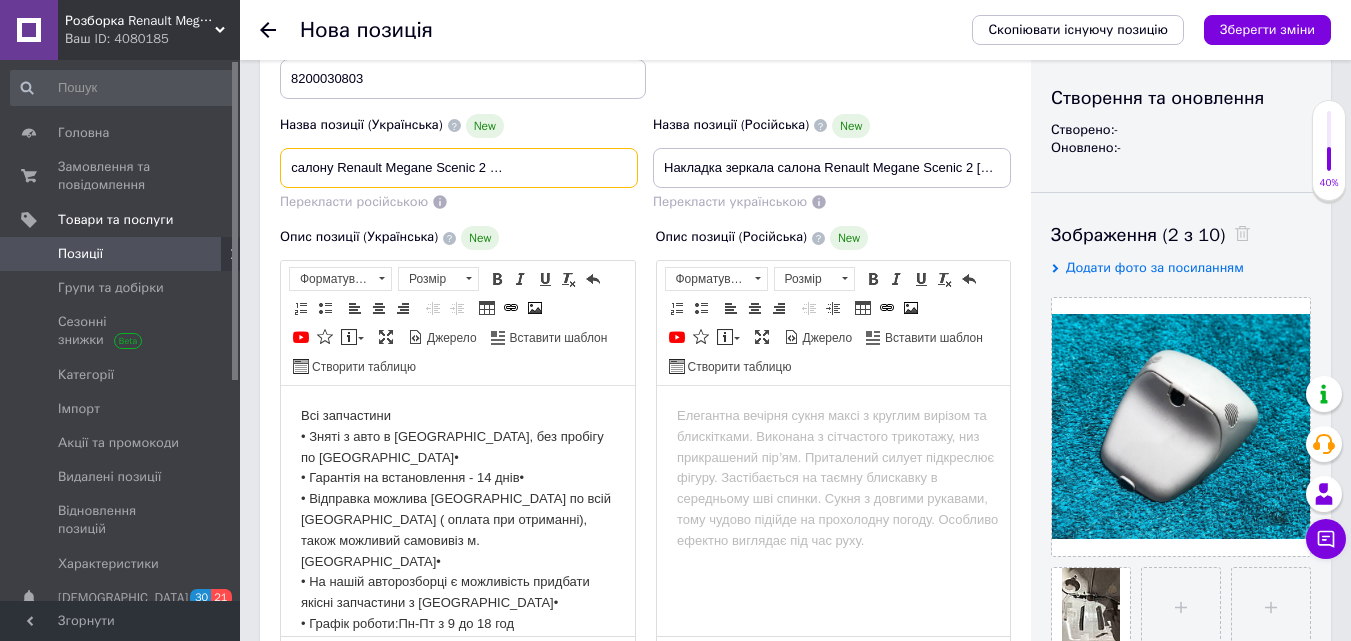drag, startPoint x: 287, startPoint y: 167, endPoint x: 648, endPoint y: 165, distance: 361.00555 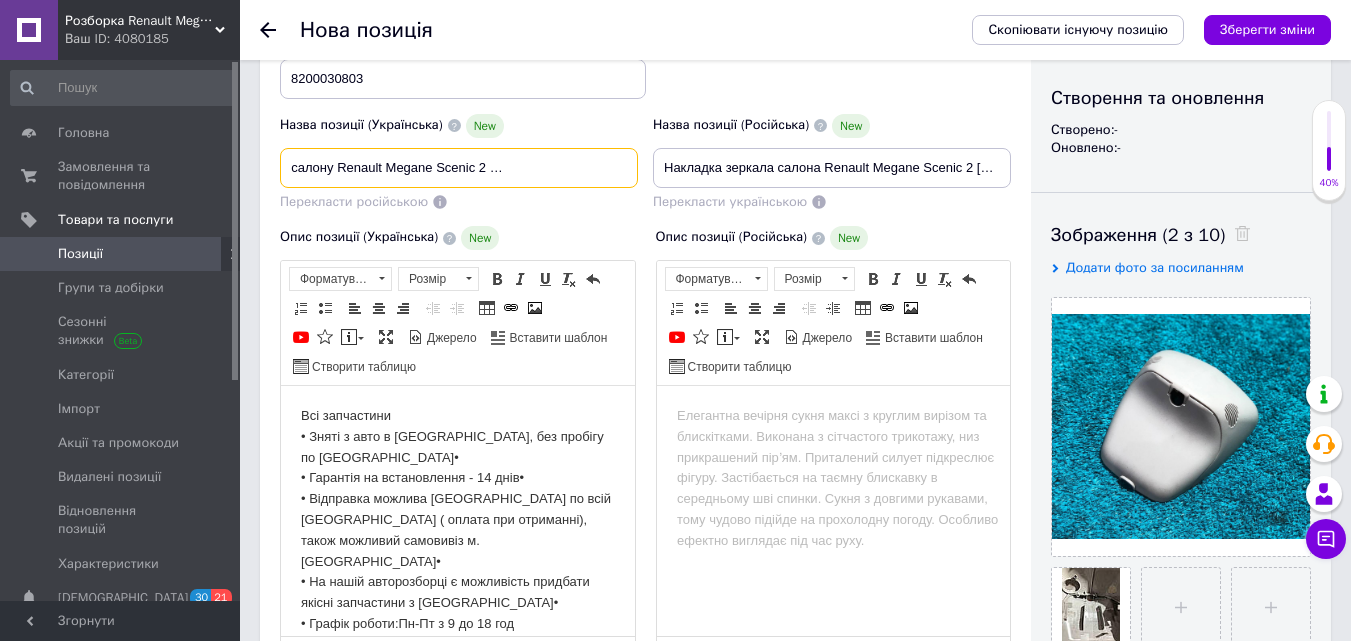 click on "Назва позиції (Українська) New Накладка дзеркала салону Renault Megane Scenic 2 [PERSON_NAME] 2 Сценік 2 Перекласти російською Код/Артикул 8200030803 Назва позиції (Російська) New Накладка зеркала салона Renault Megane Scenic 2 [PERSON_NAME] 2 Сценик 2 Перекласти українською" at bounding box center (646, 121) 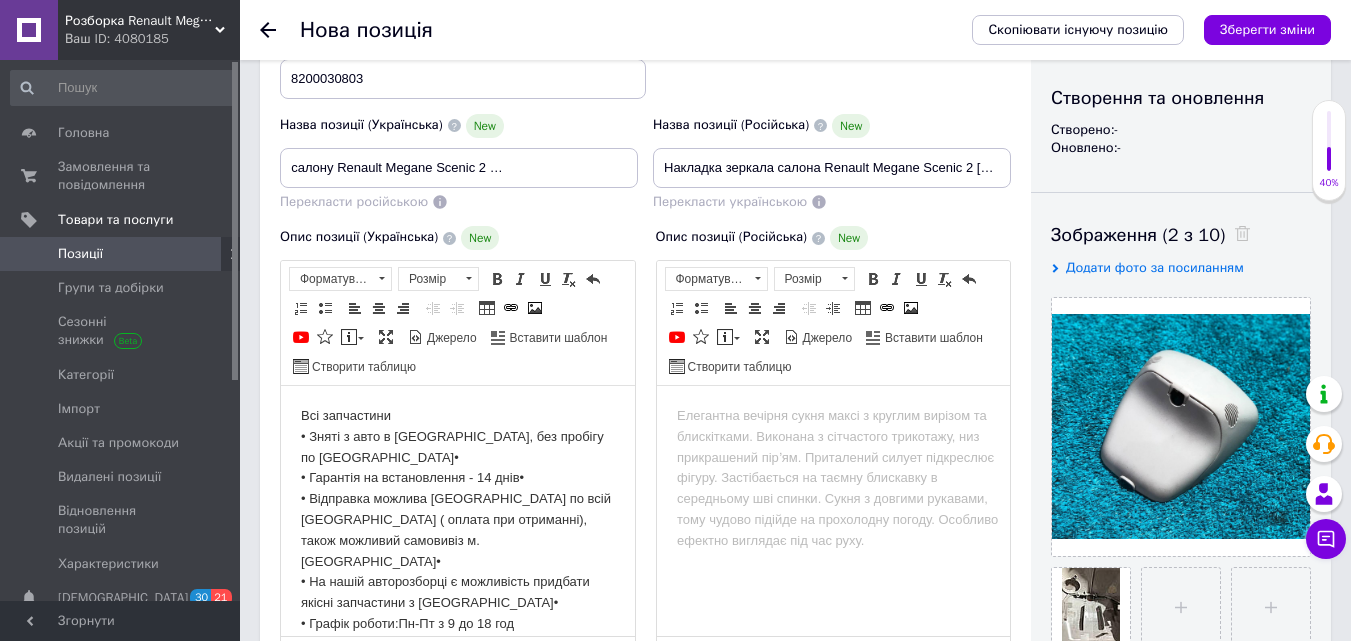 scroll, scrollTop: 0, scrollLeft: 0, axis: both 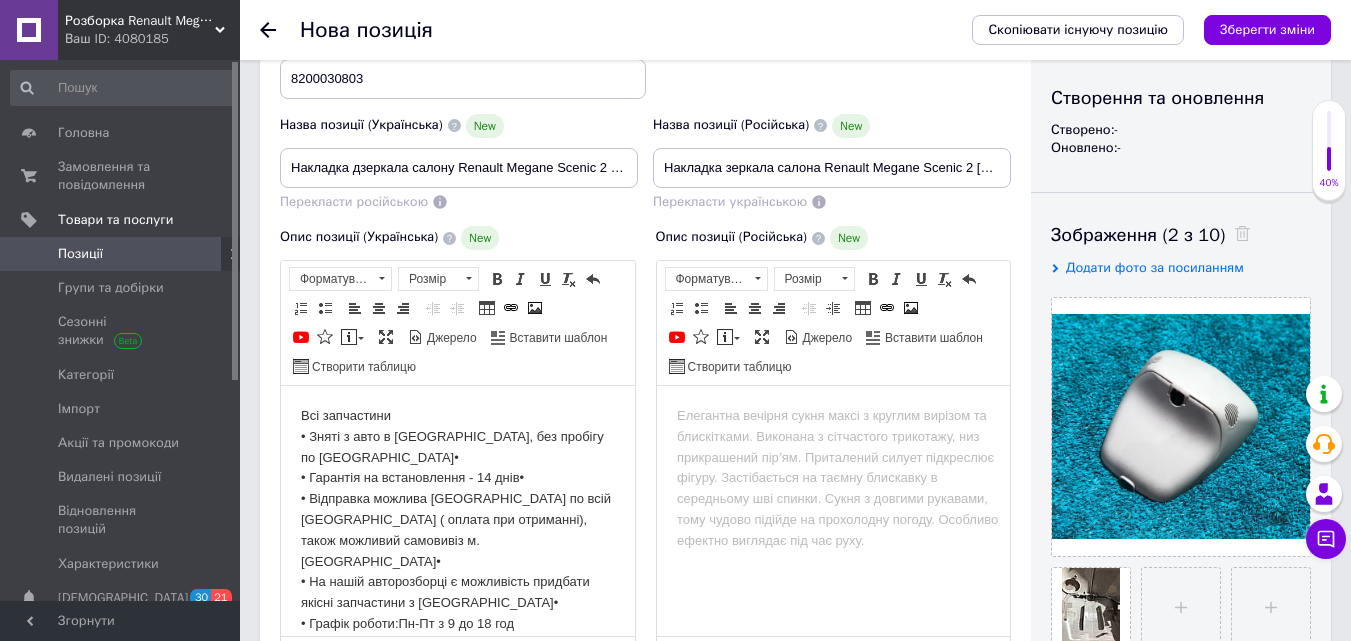 click on "Назва позиції (Українська) New Накладка дзеркала салону Renault Megane Scenic 2 [PERSON_NAME] 2 Сценік 2 Перекласти російською" at bounding box center [459, 162] 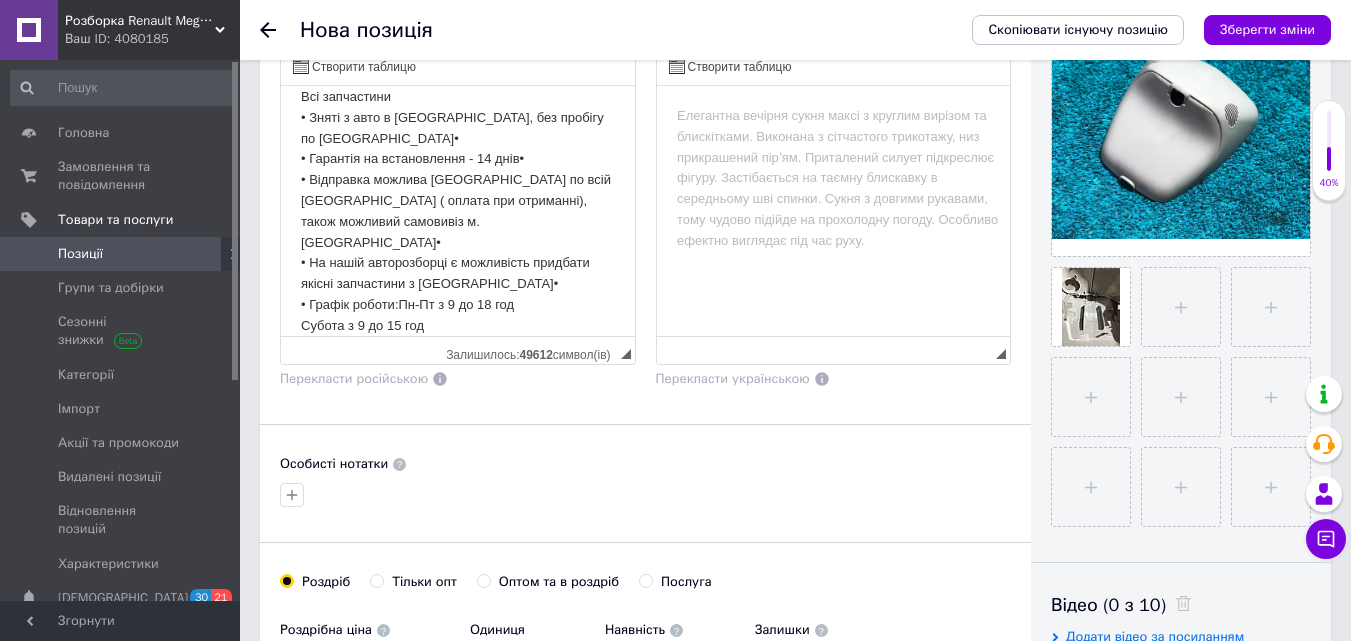 scroll, scrollTop: 600, scrollLeft: 0, axis: vertical 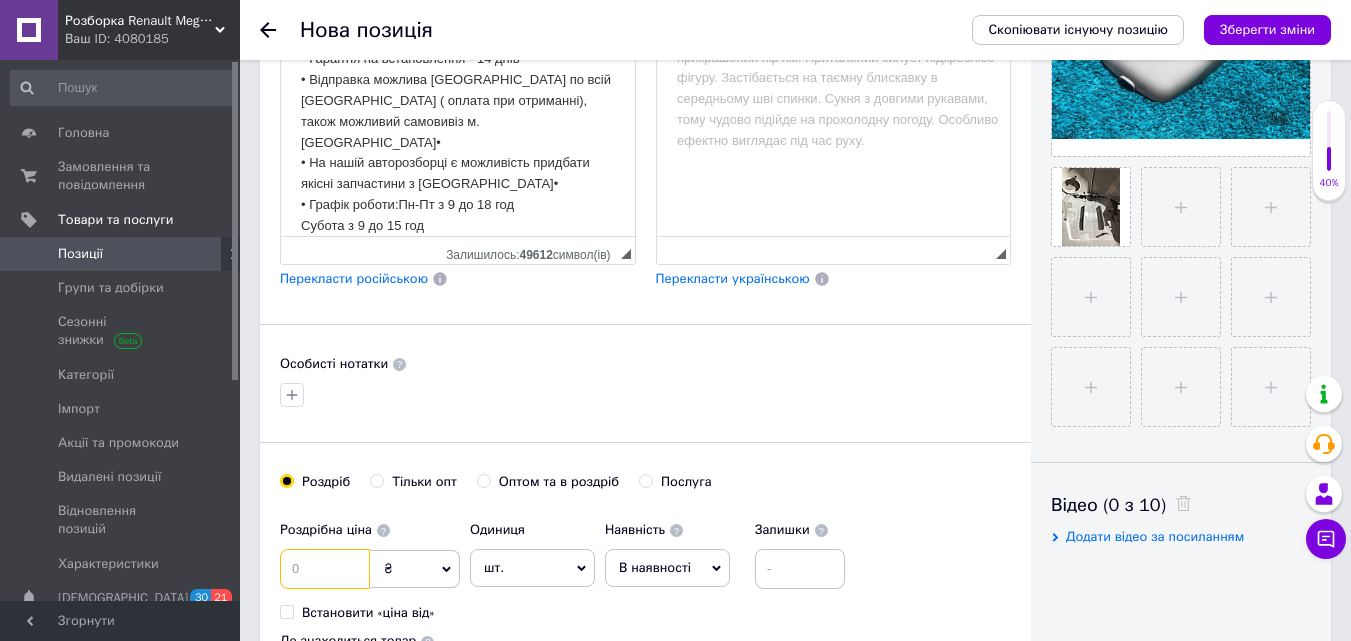 click at bounding box center [325, 569] 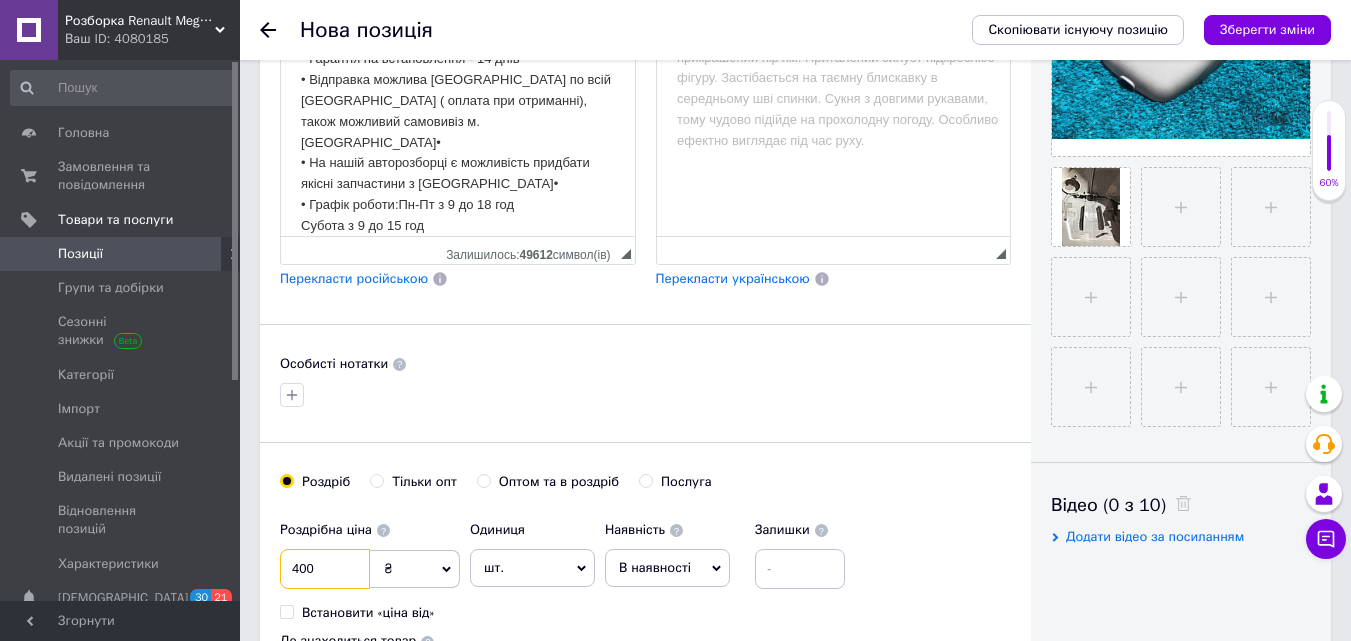 type on "400" 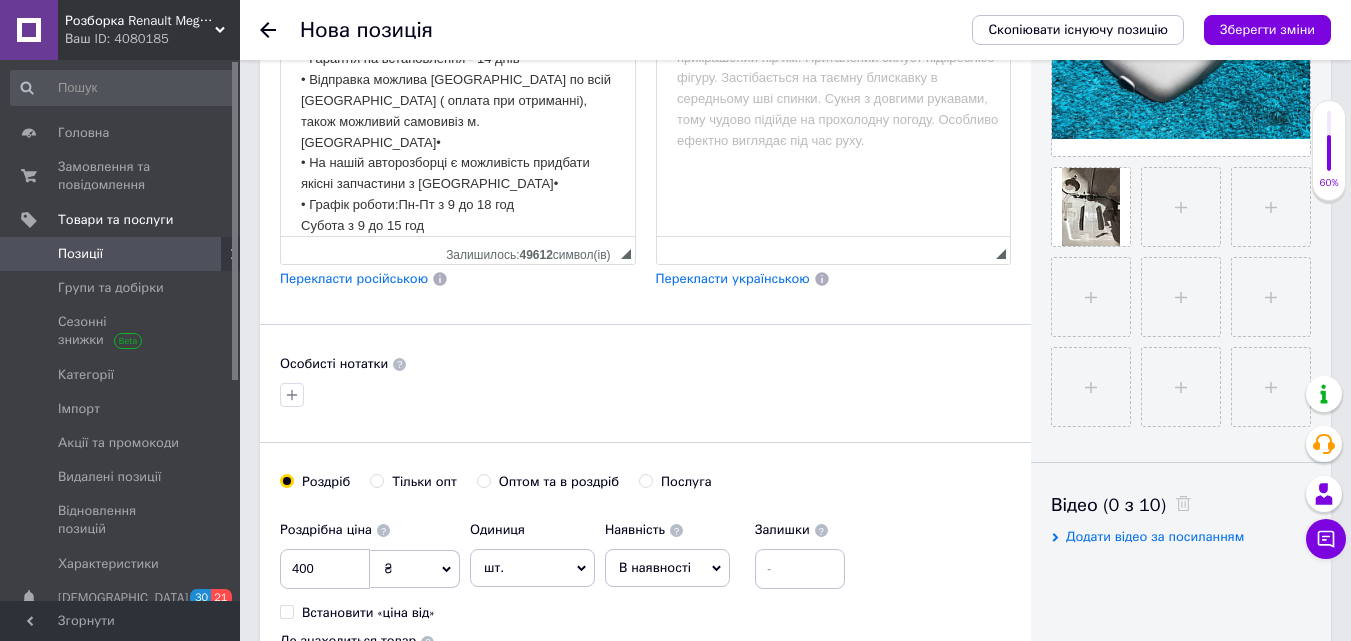 click on "Перекласти російською" at bounding box center (354, 278) 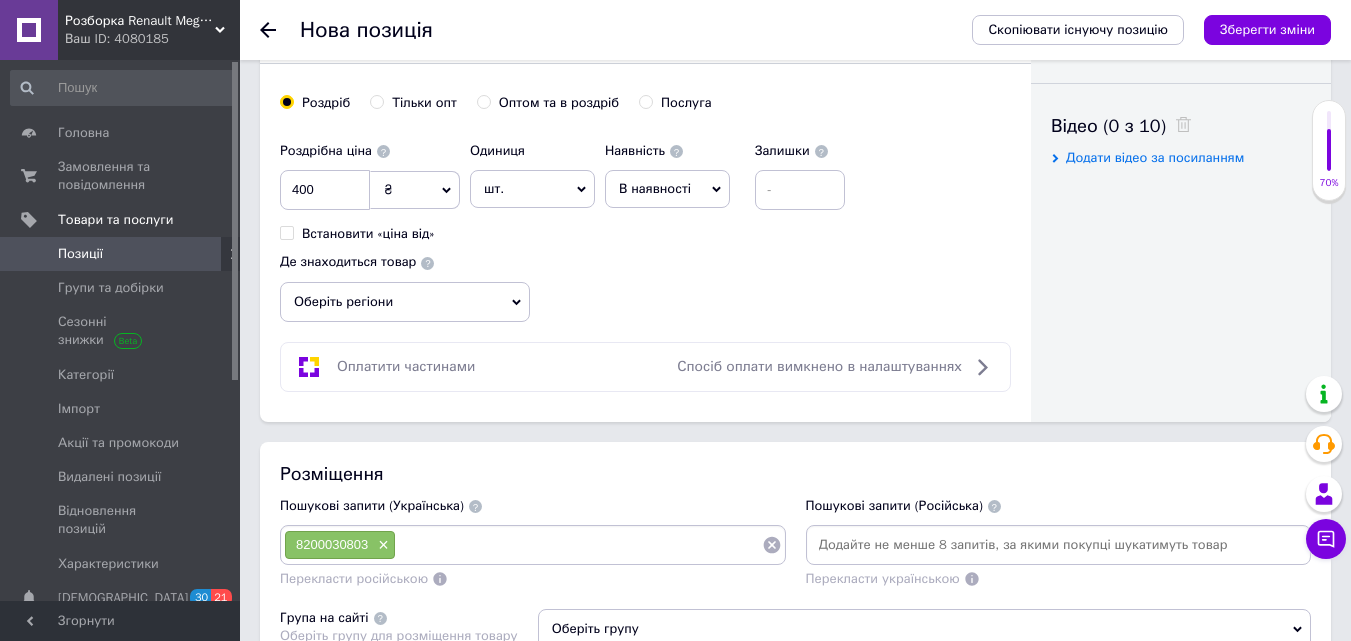 scroll, scrollTop: 1000, scrollLeft: 0, axis: vertical 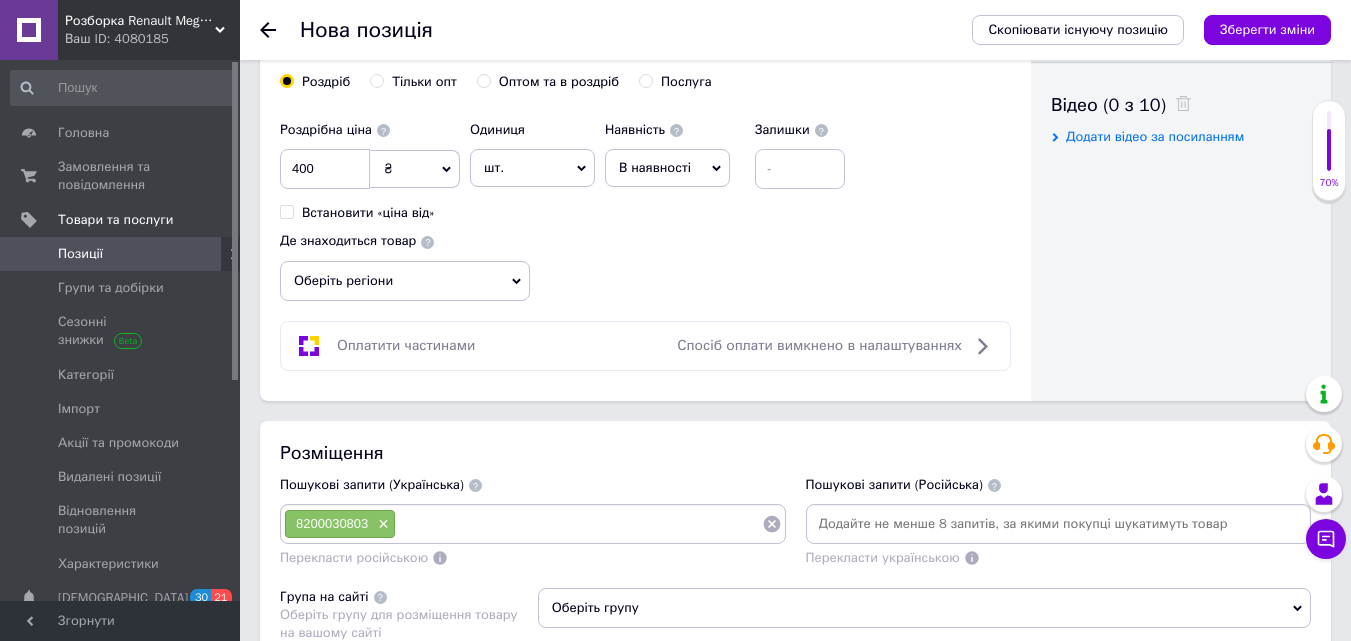 click on "Оберіть регіони" at bounding box center [405, 281] 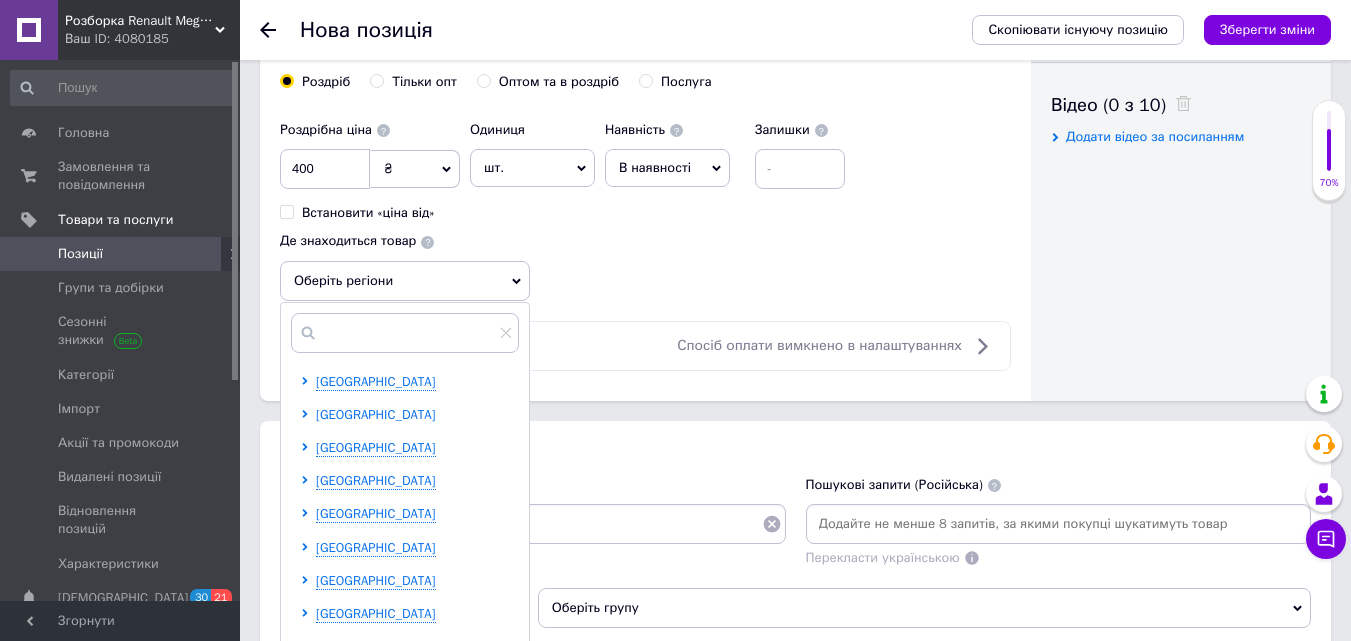 click on "[GEOGRAPHIC_DATA]" at bounding box center [376, 414] 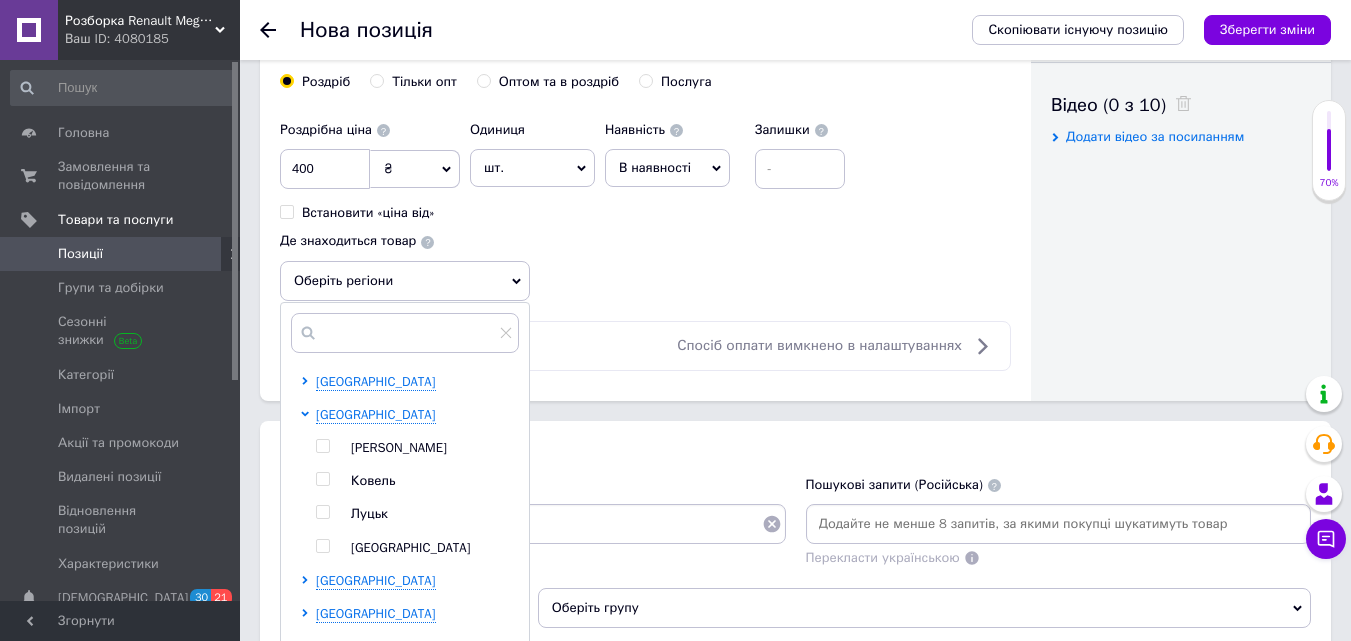 click at bounding box center (322, 512) 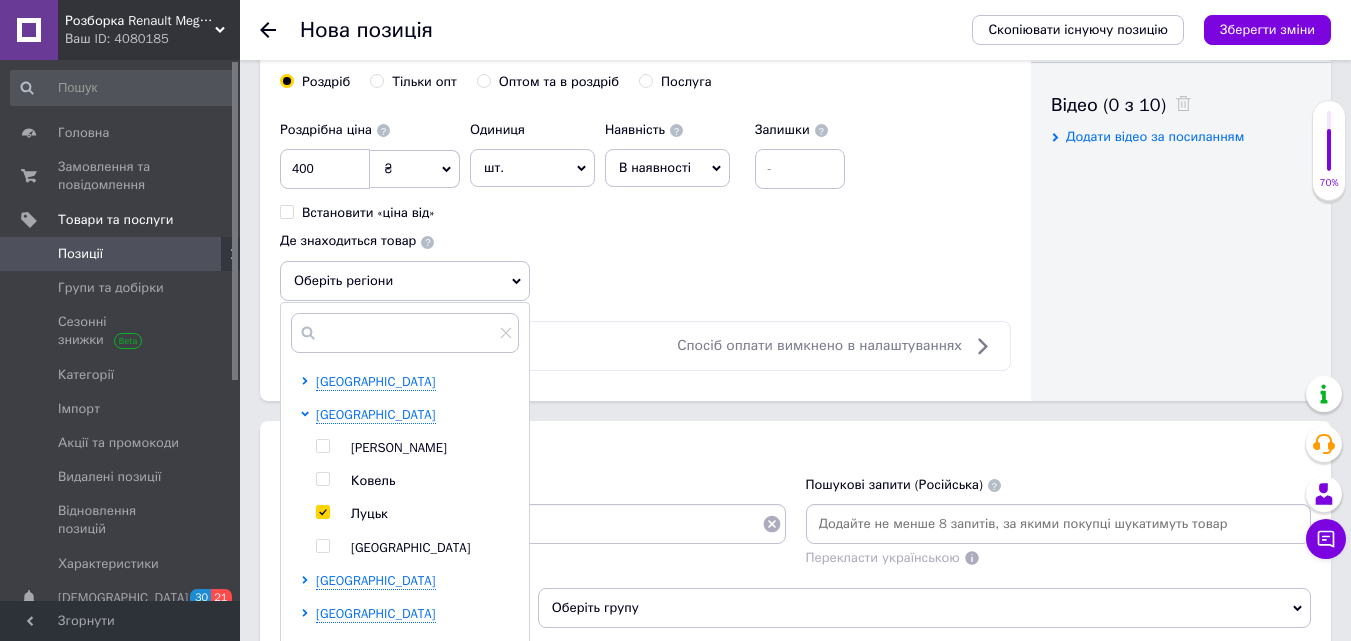 checkbox on "true" 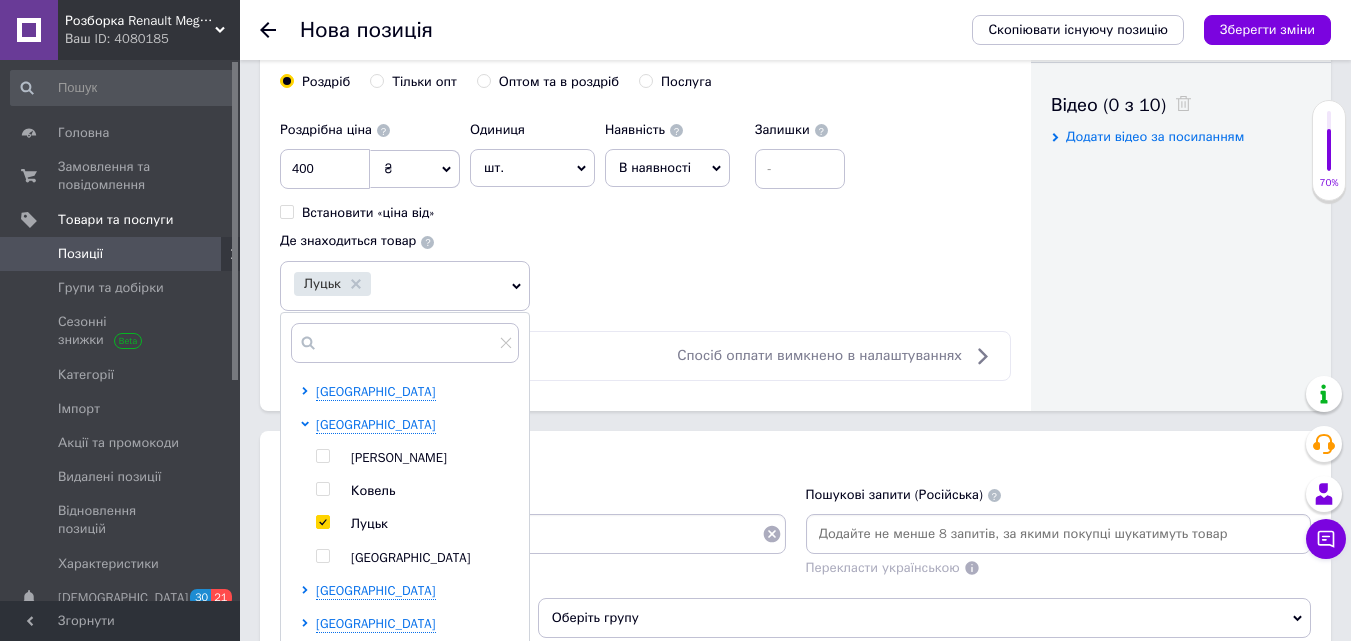 click on "Роздрібна ціна 400 ₴ $ EUR CHF GBP ¥ PLN ₸ MDL HUF KGS CNY TRY KRW lei Встановити «ціна від» Одиниця шт. Популярне комплект упаковка кв.м пара м кг пог.м послуга т а автоцистерна ампула б балон банка блістер бобіна бочка бут бухта в ват виїзд відро г г га година гр/кв.м гігакалорія д дав два місяці день доба доза є єврокуб з зміна к кВт каністра карат кв.дм кв.м кв.см кв.фут квартал кг кг/кв.м км колесо комплект коробка куб.дм куб.м л л лист м м мВт мл мм моток місяць мішок н набір номер о об'єкт од. п палетомісце пара партія пач пог.м послуга посівна одиниця птахомісце півроку пігулка" at bounding box center (645, 211) 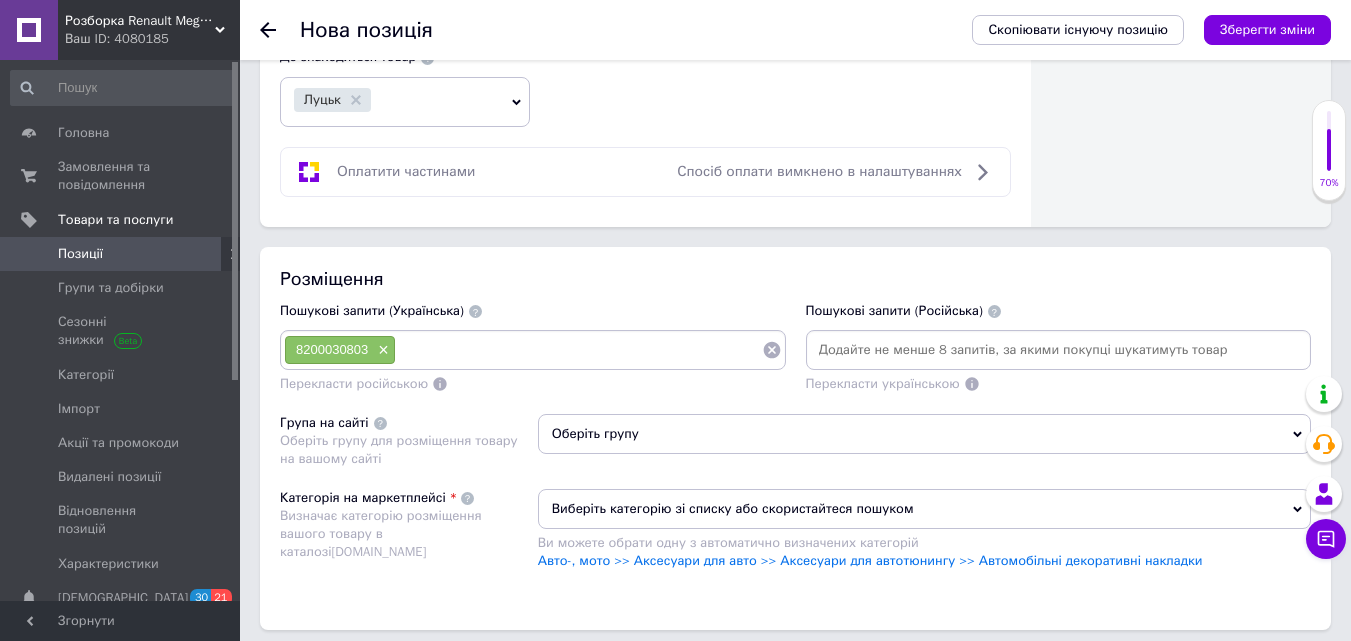 scroll, scrollTop: 1200, scrollLeft: 0, axis: vertical 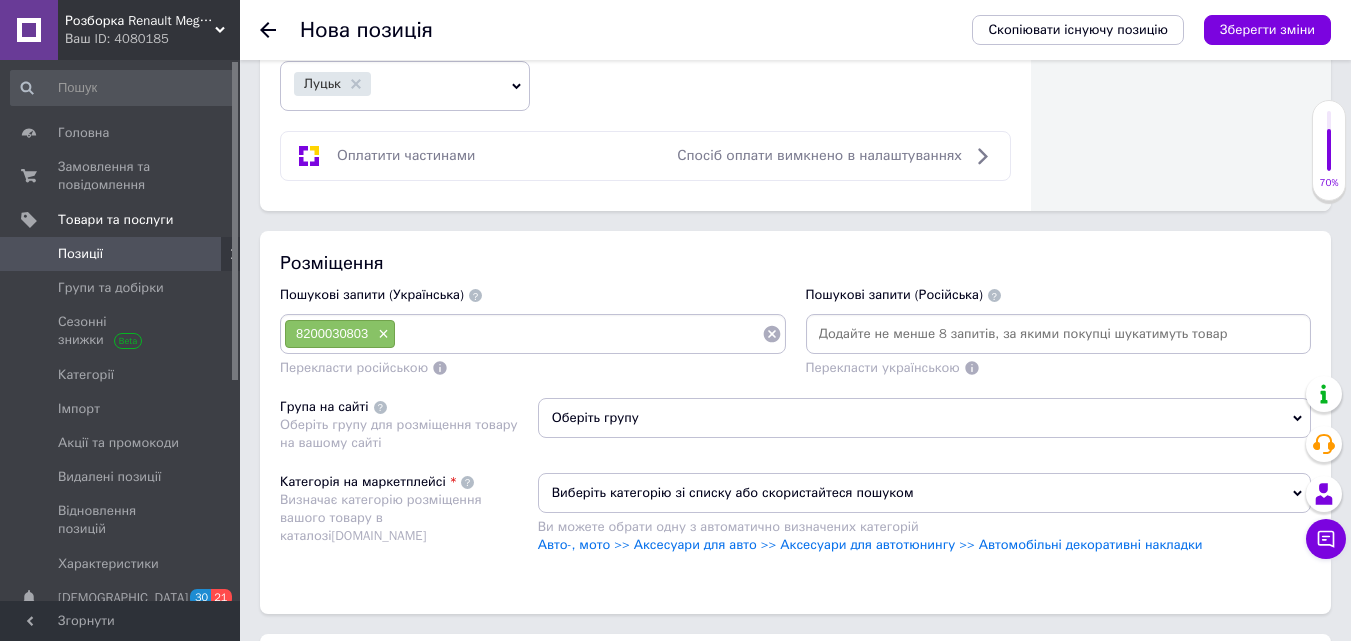 click at bounding box center (579, 334) 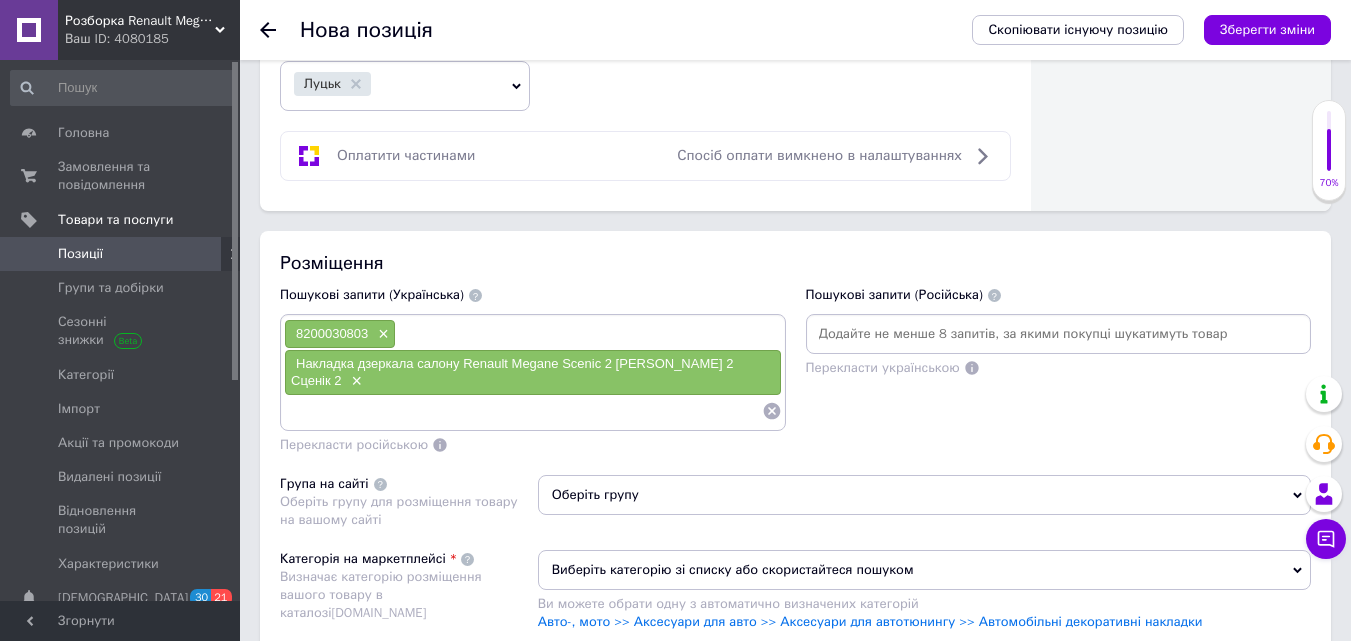 scroll, scrollTop: 0, scrollLeft: 0, axis: both 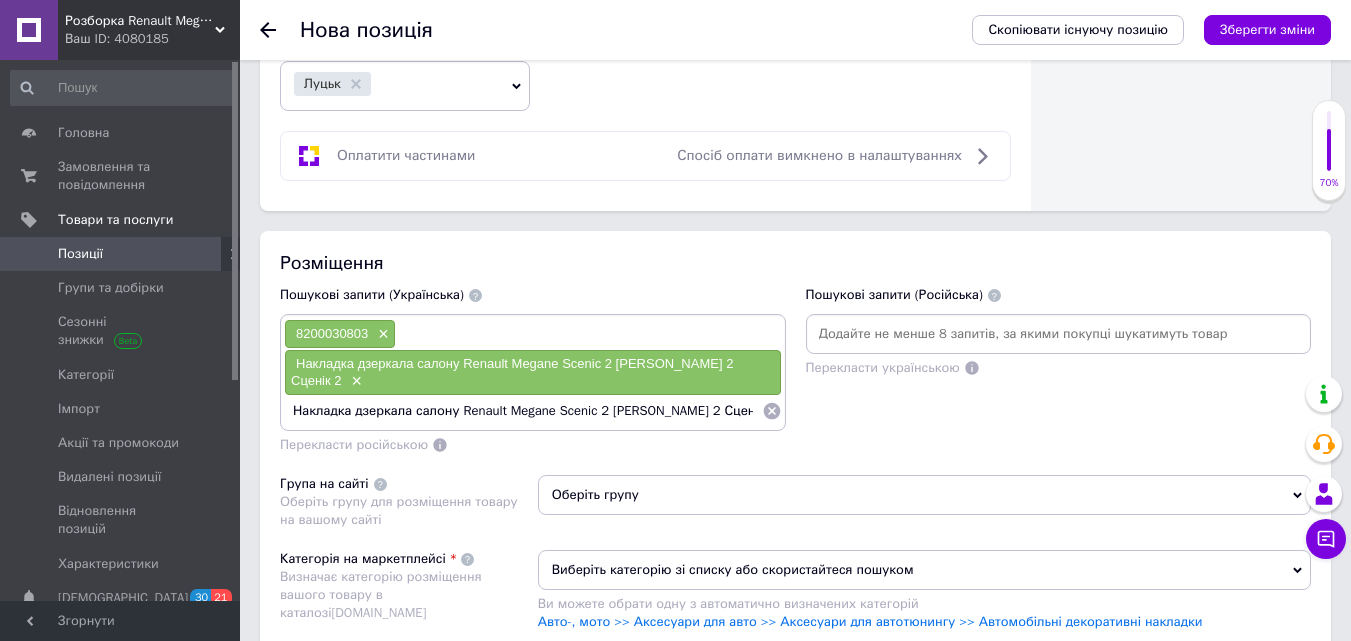 drag, startPoint x: 346, startPoint y: 395, endPoint x: 242, endPoint y: 402, distance: 104.23531 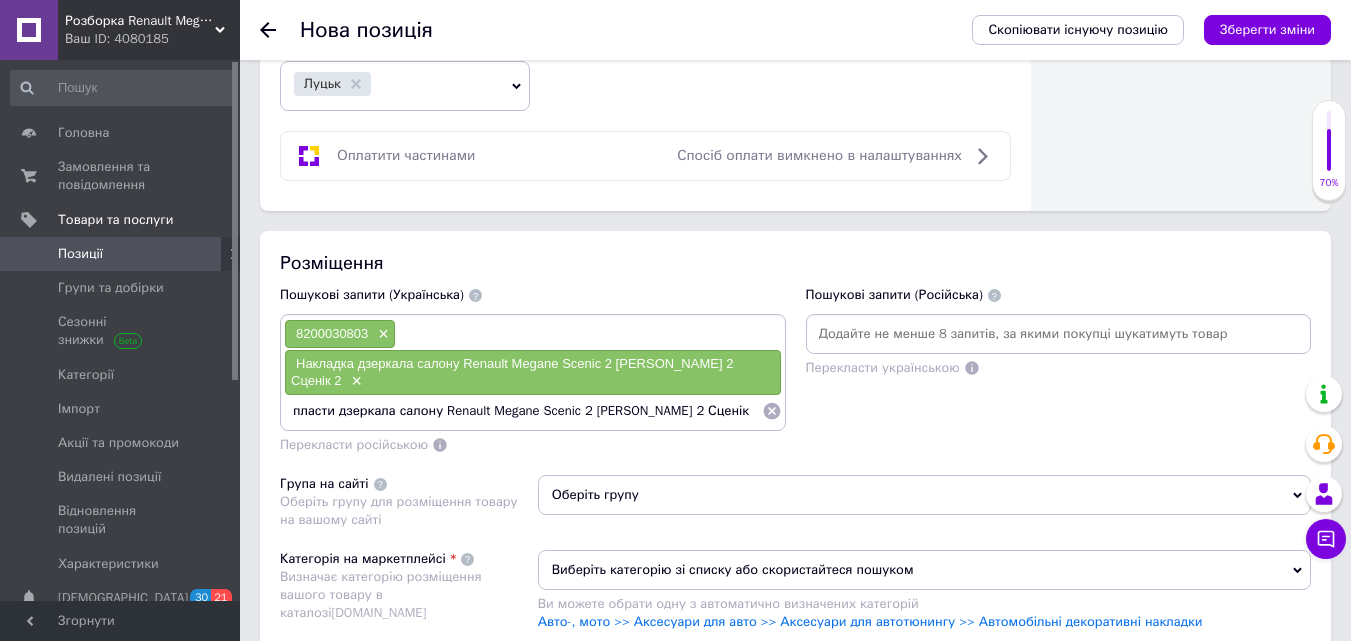 type on "пластик дзеркала салону Renault Megane Scenic 2 [PERSON_NAME] 2 Сценік 2" 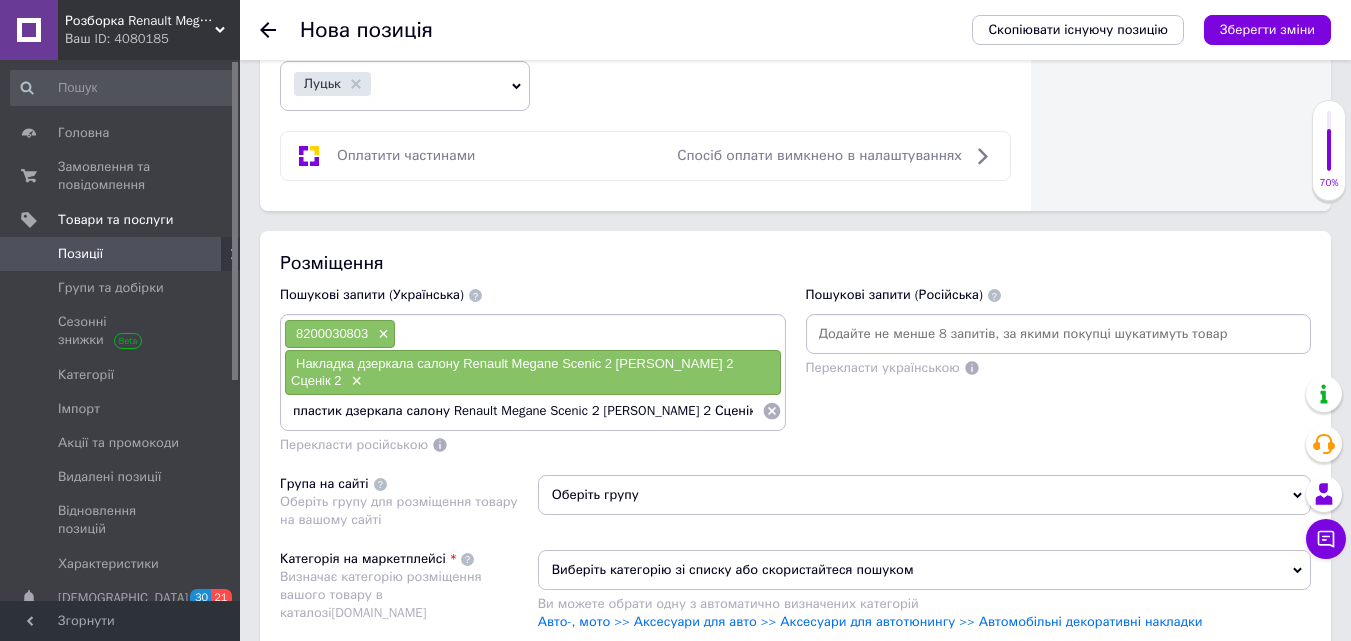 type 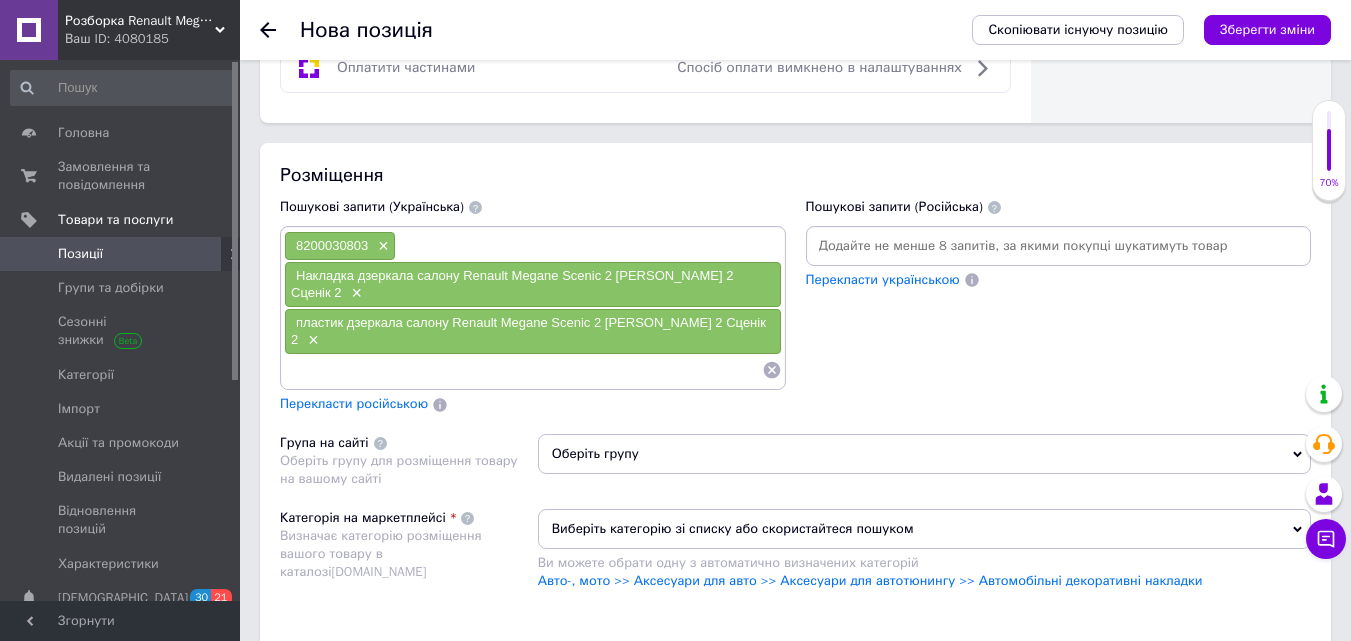 scroll, scrollTop: 1400, scrollLeft: 0, axis: vertical 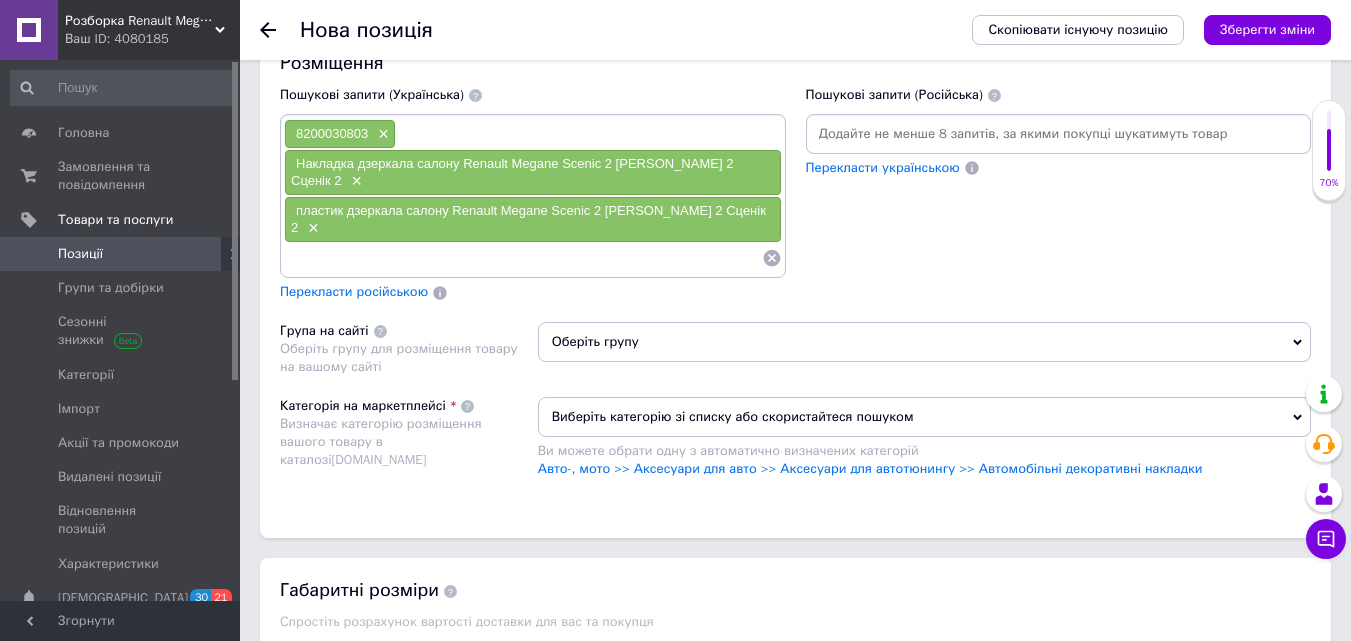 click on "Перекласти російською" at bounding box center (354, 291) 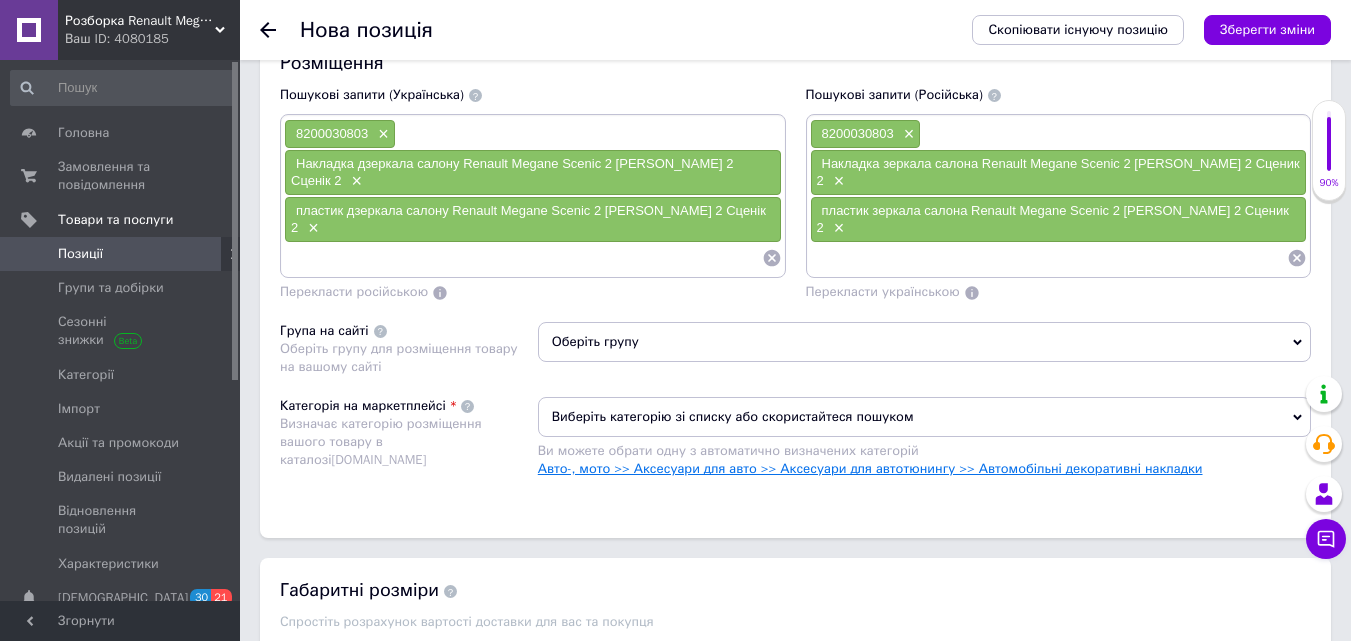 click on "Авто-, мото >> Аксесуари для авто >> Аксесуари для автотюнингу >> Автомобільні декоративні накладки" at bounding box center [870, 468] 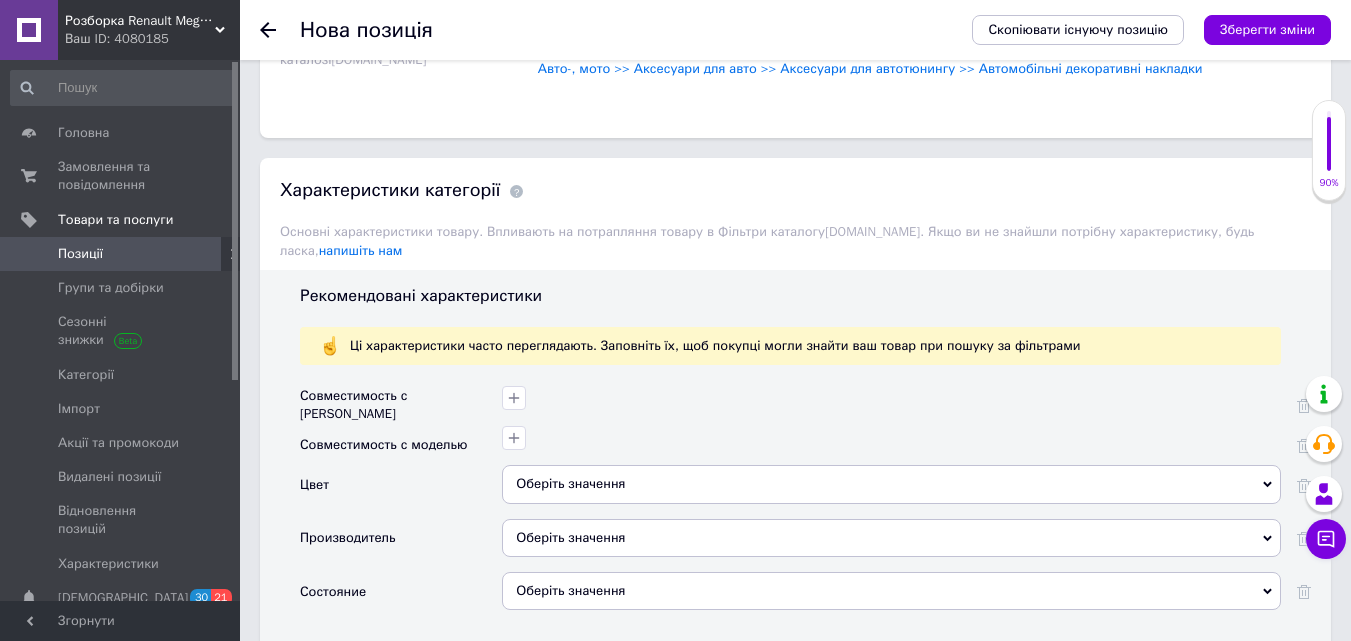 scroll, scrollTop: 1900, scrollLeft: 0, axis: vertical 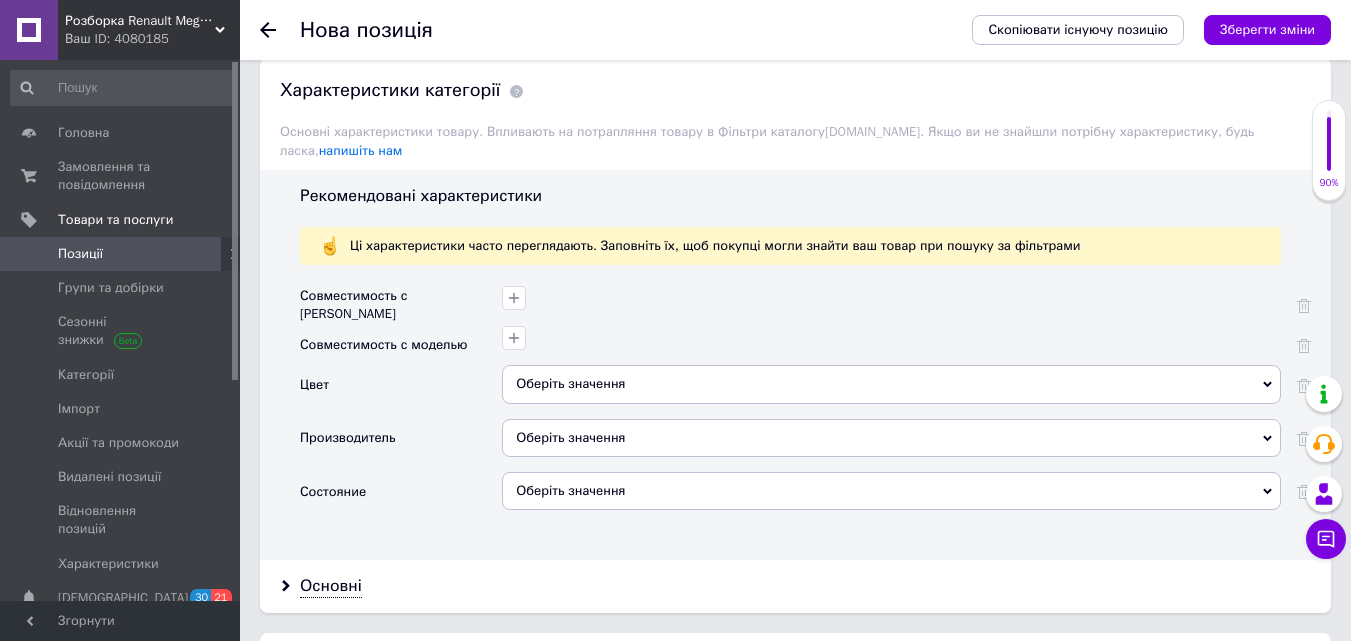 click on "Оберіть значення" at bounding box center (891, 491) 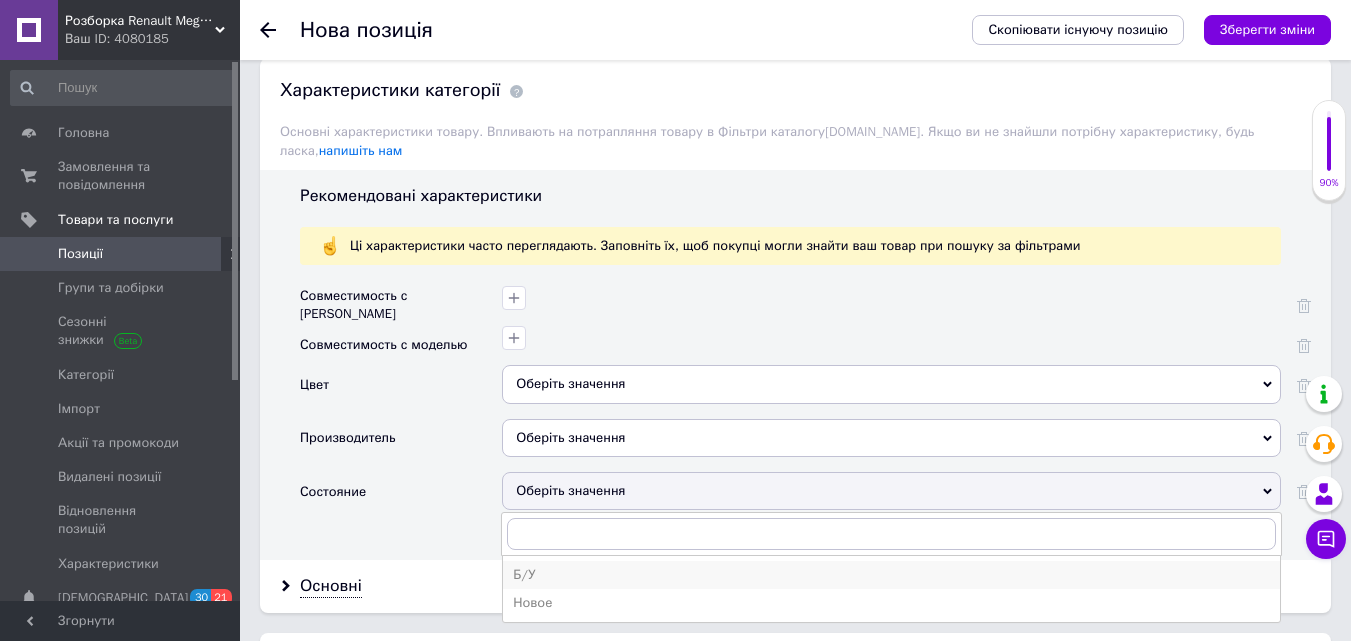 click on "Б/У" at bounding box center [891, 575] 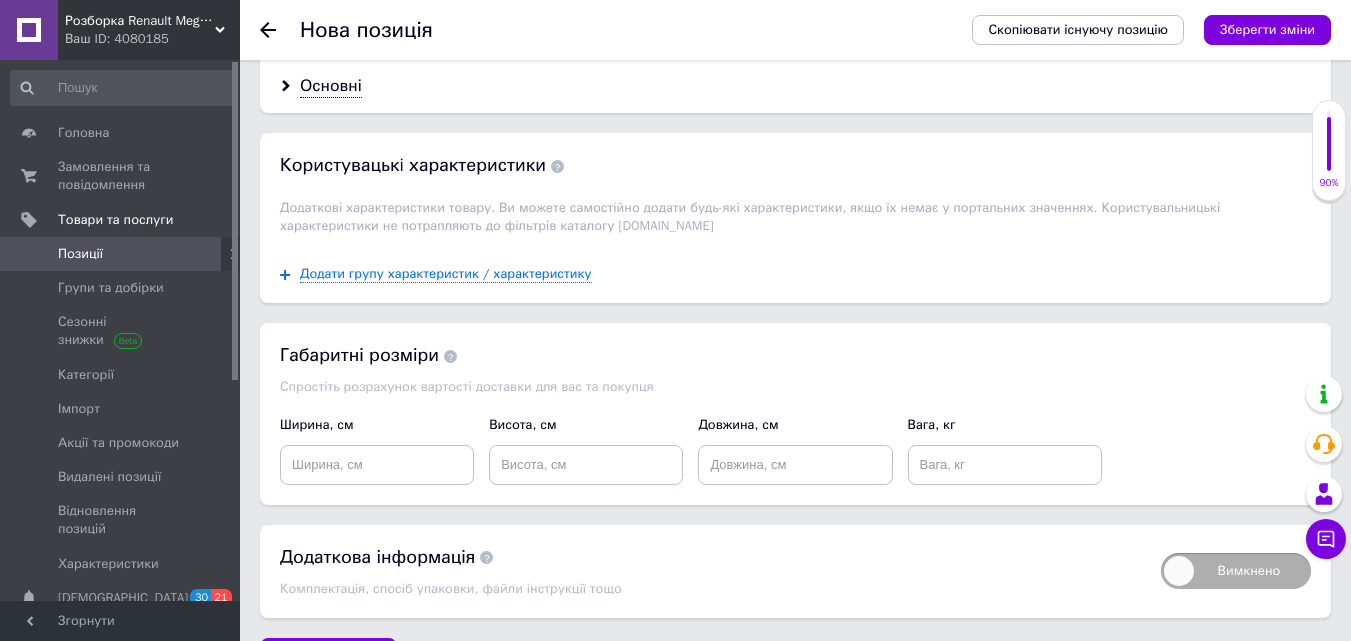 scroll, scrollTop: 2403, scrollLeft: 0, axis: vertical 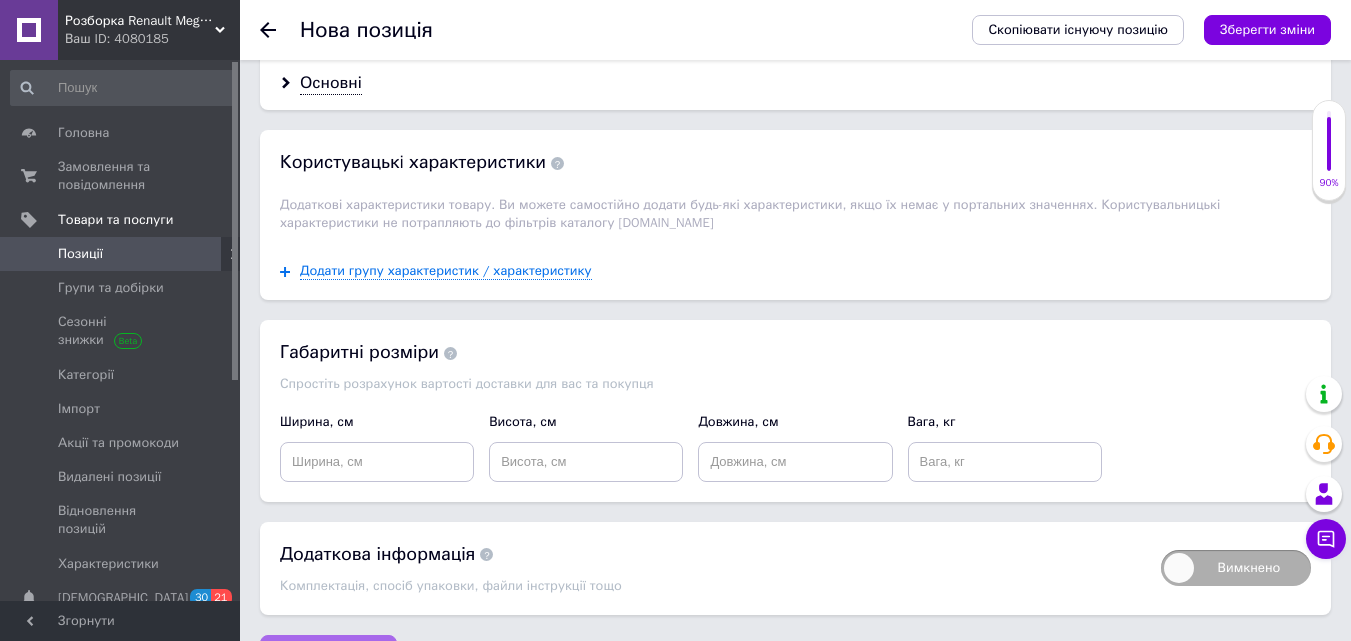click on "Зберегти зміни" at bounding box center [328, 655] 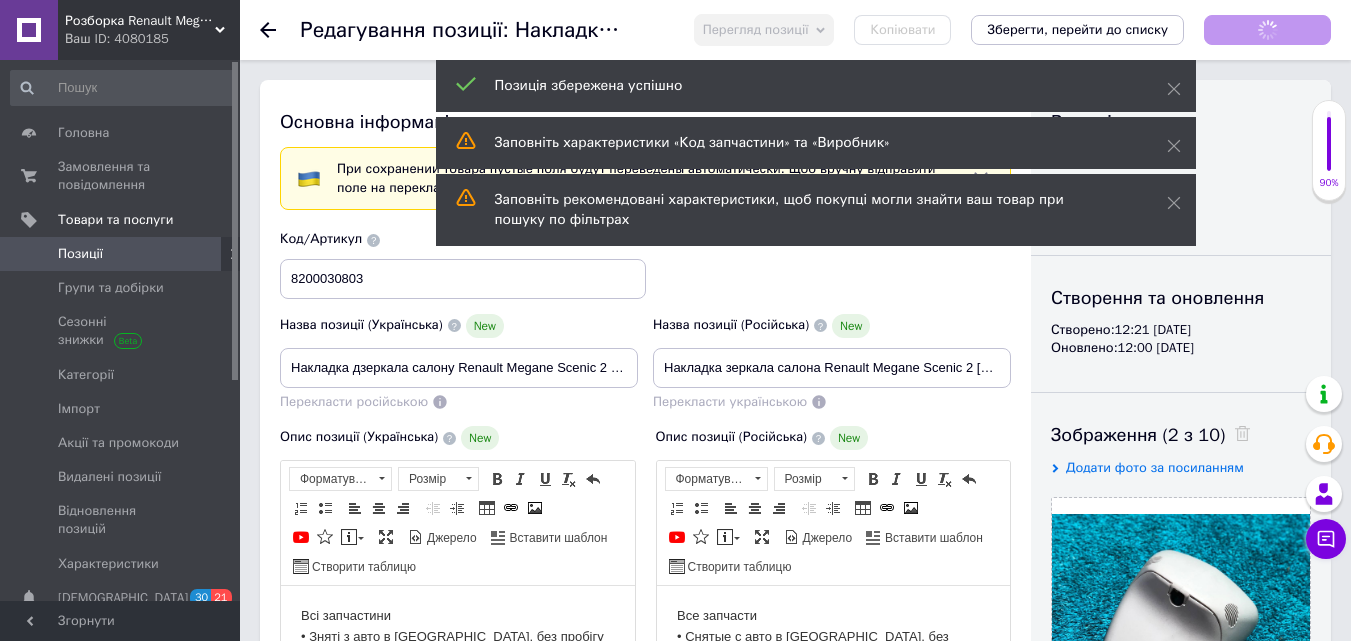 scroll, scrollTop: 0, scrollLeft: 0, axis: both 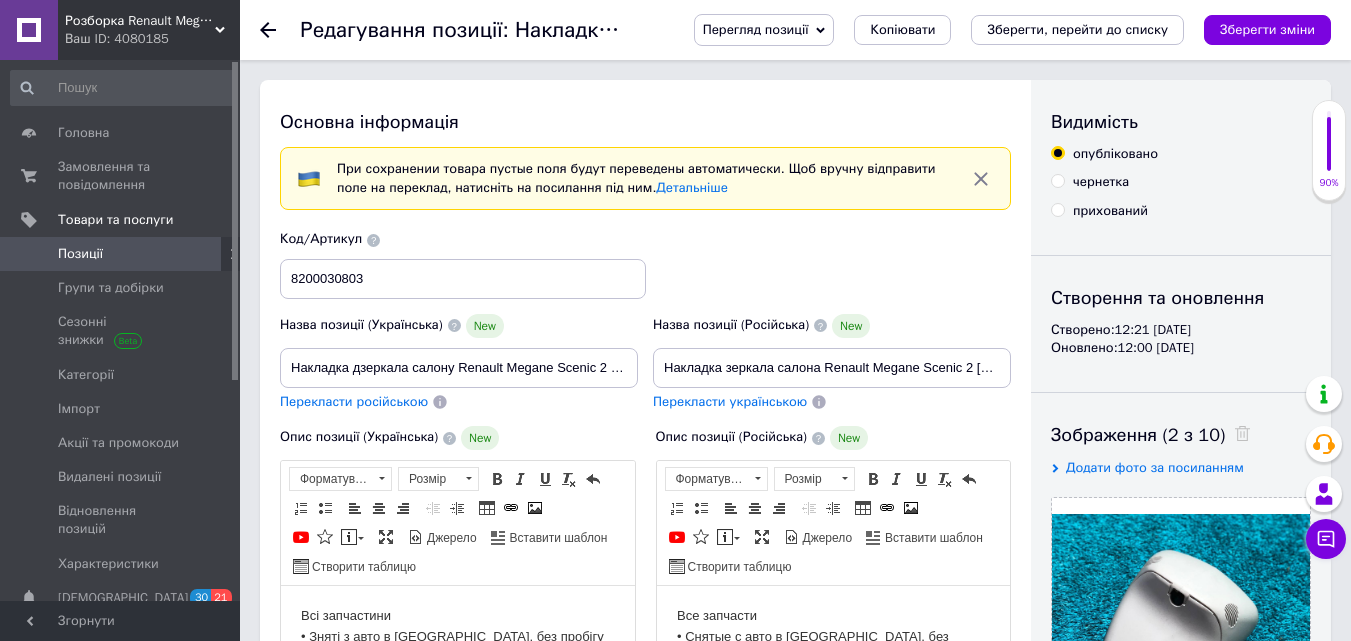 click 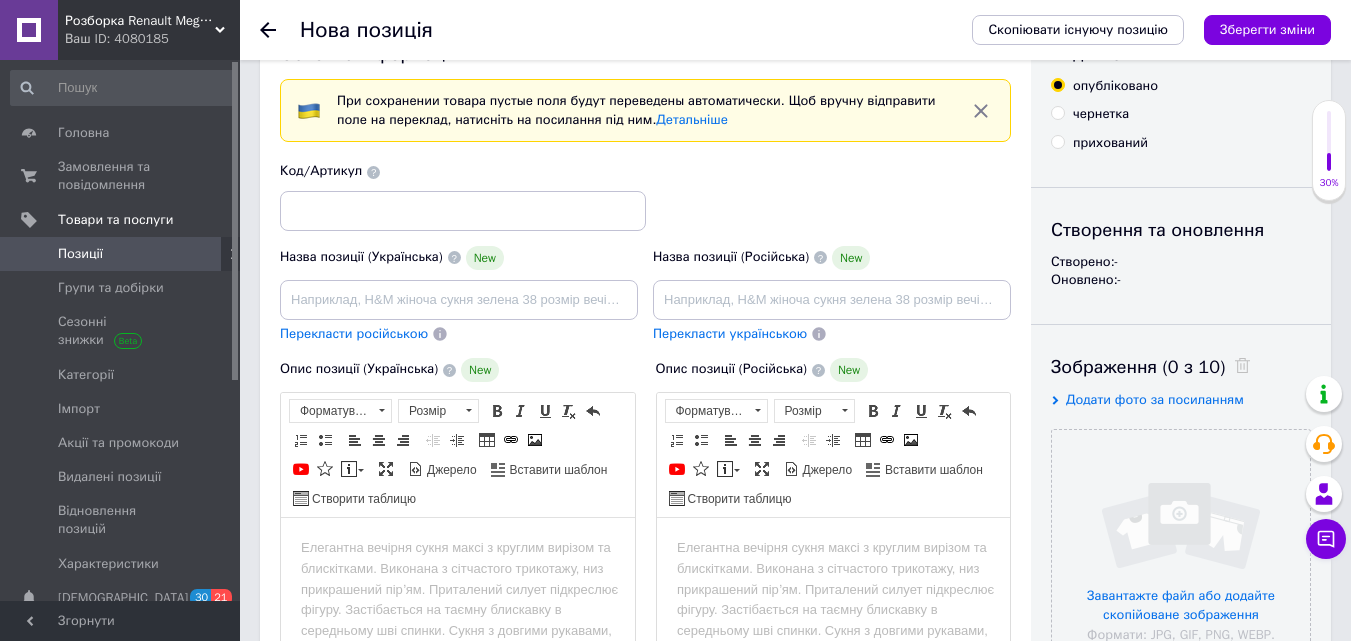 scroll, scrollTop: 100, scrollLeft: 0, axis: vertical 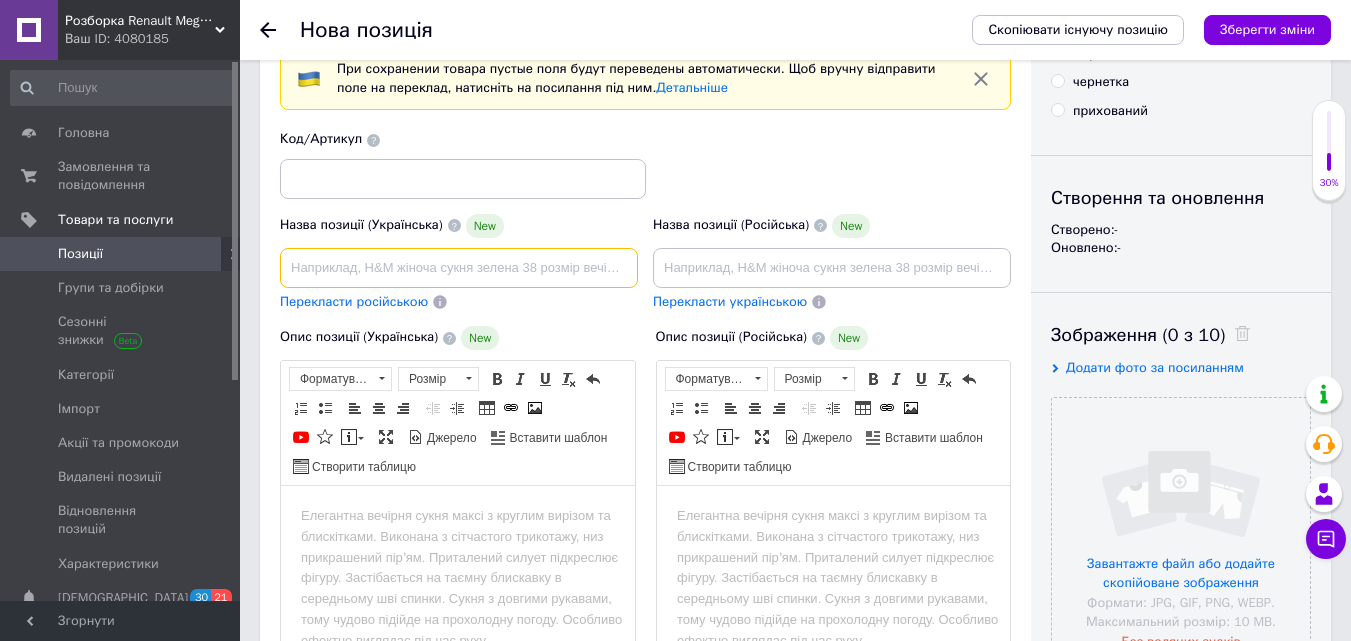 click at bounding box center [459, 268] 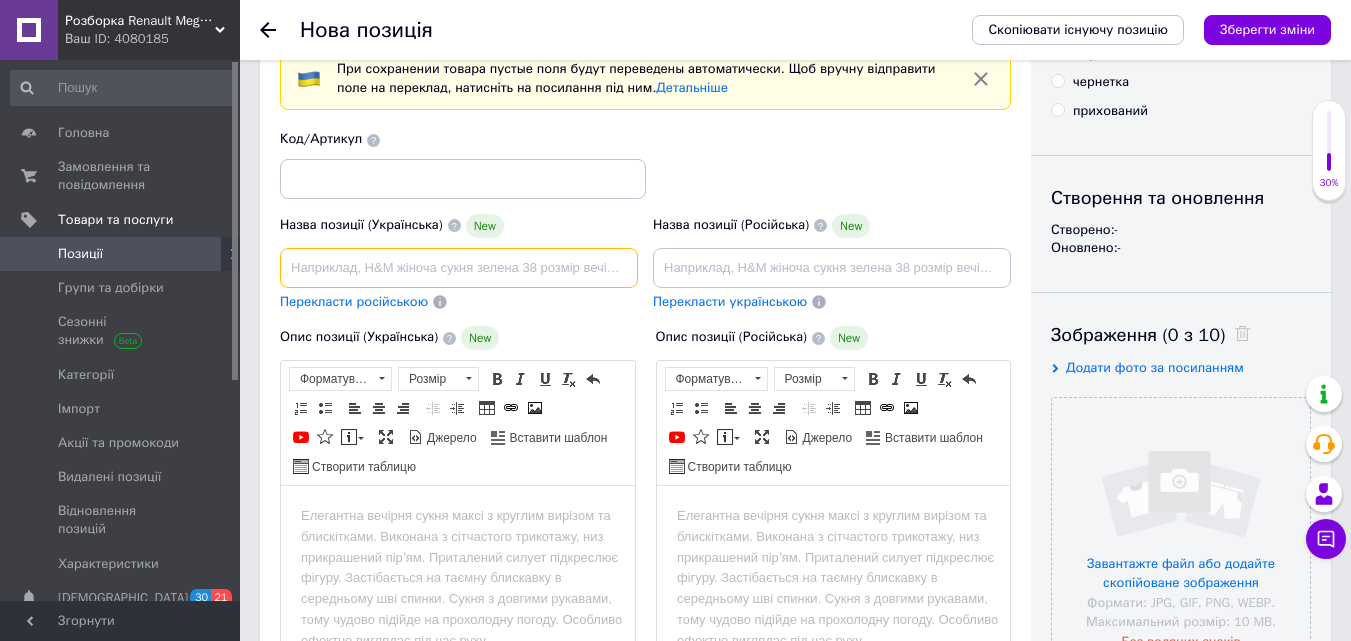 paste on "Накладка дзеркала салону Renault Megane Scenic 2 [PERSON_NAME] 2 Сценік 2" 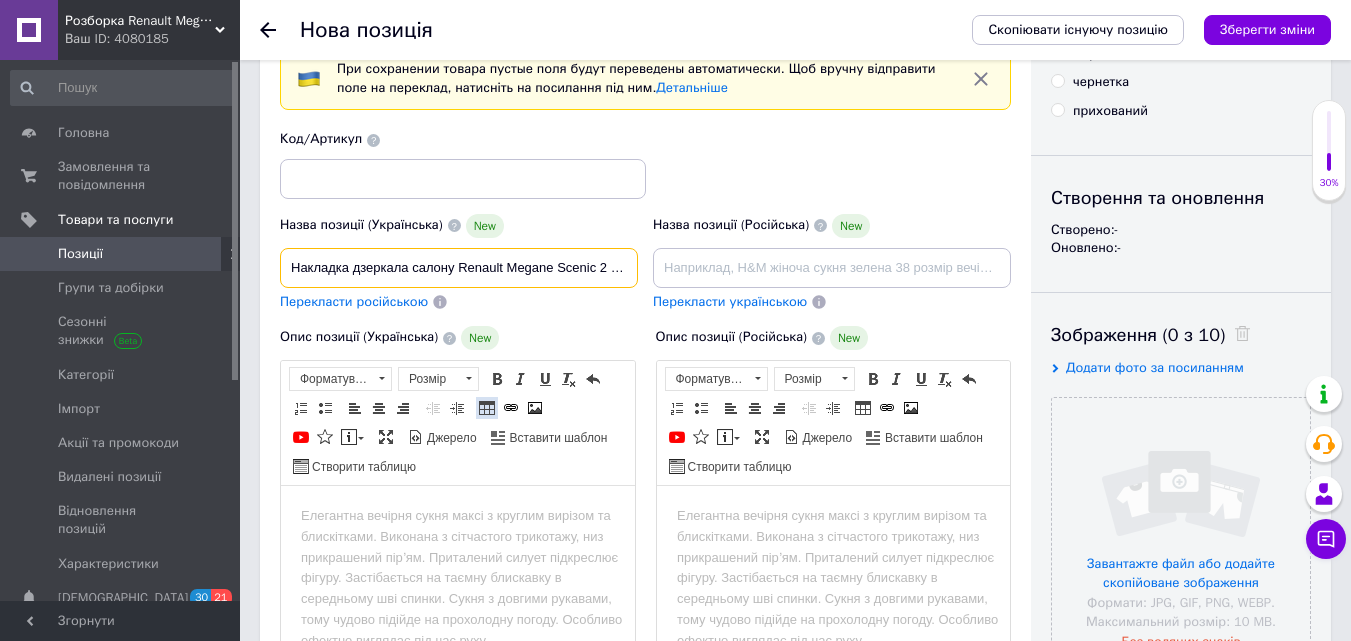 scroll, scrollTop: 0, scrollLeft: 121, axis: horizontal 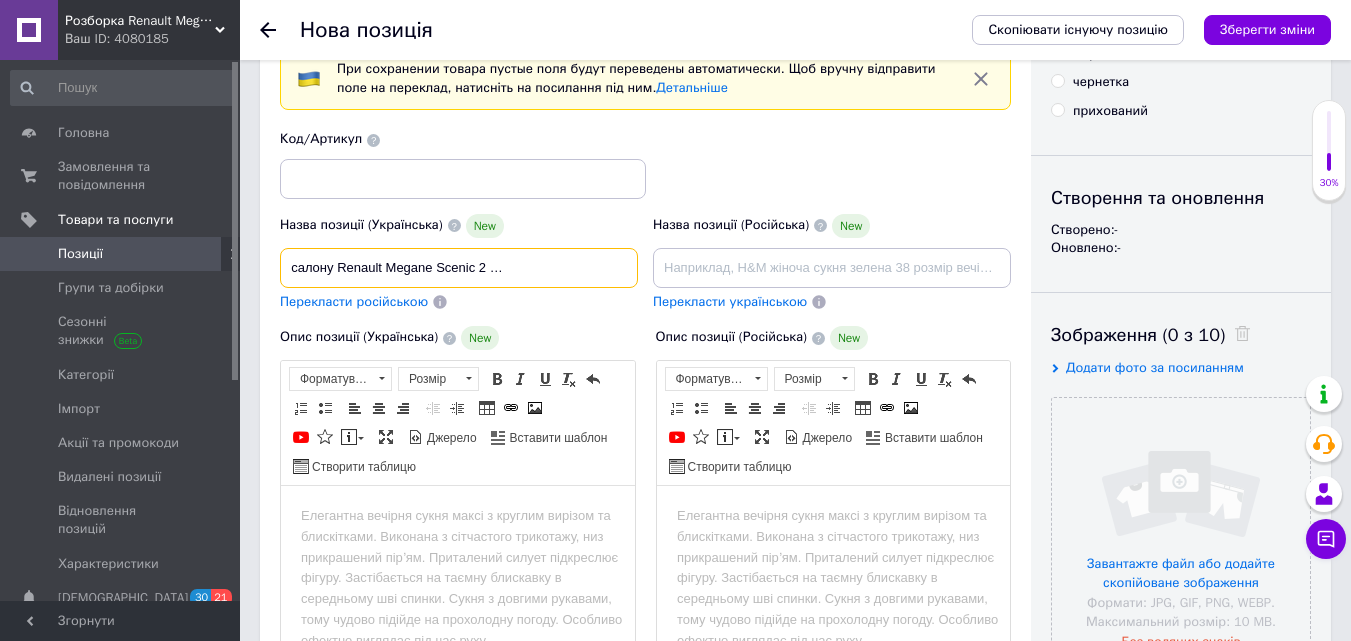 type on "Накладка дзеркала салону Renault Megane Scenic 2 [PERSON_NAME] 2 Сценік 2" 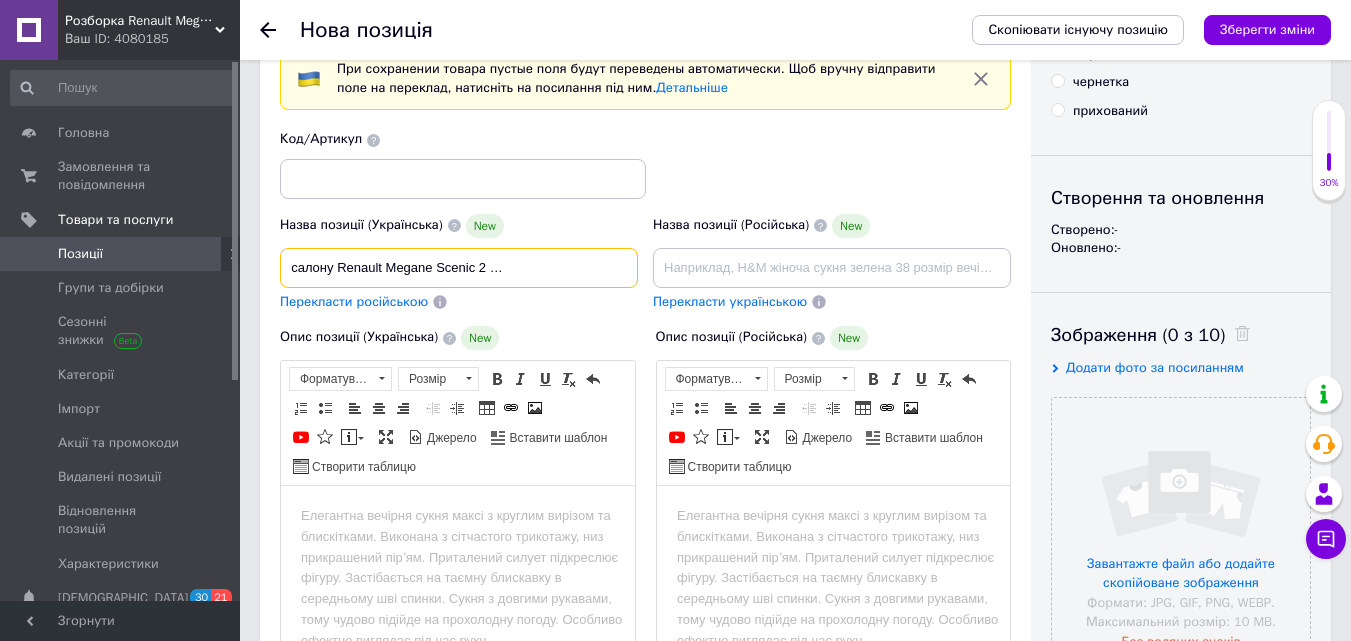 scroll, scrollTop: 0, scrollLeft: 0, axis: both 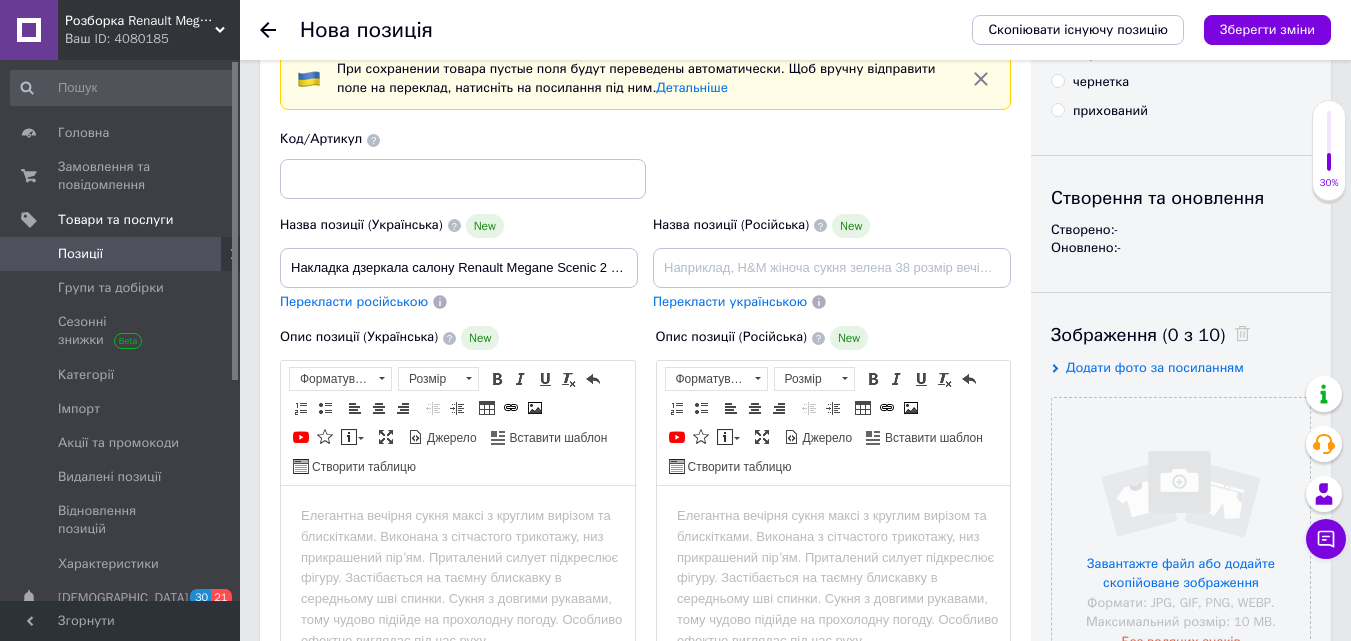 click on "Перекласти російською" at bounding box center [354, 301] 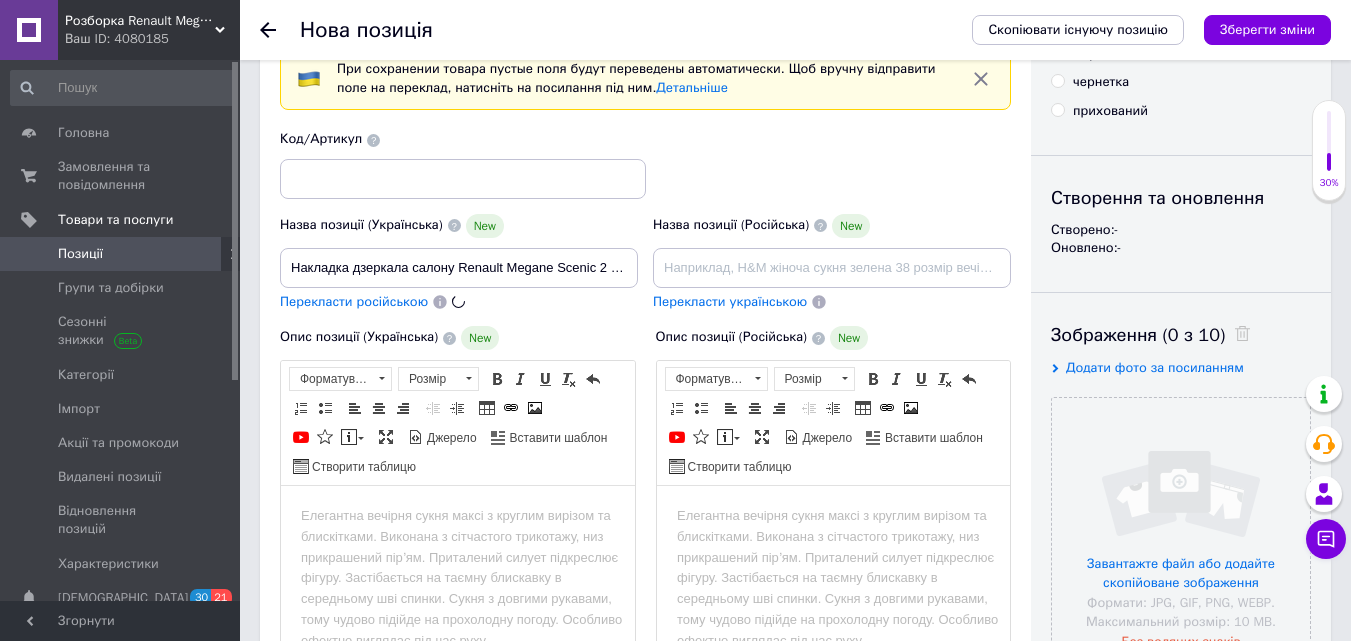 type on "Накладка зеркала салона Renault Megane Scenic 2 [PERSON_NAME] 2 Сценик 2" 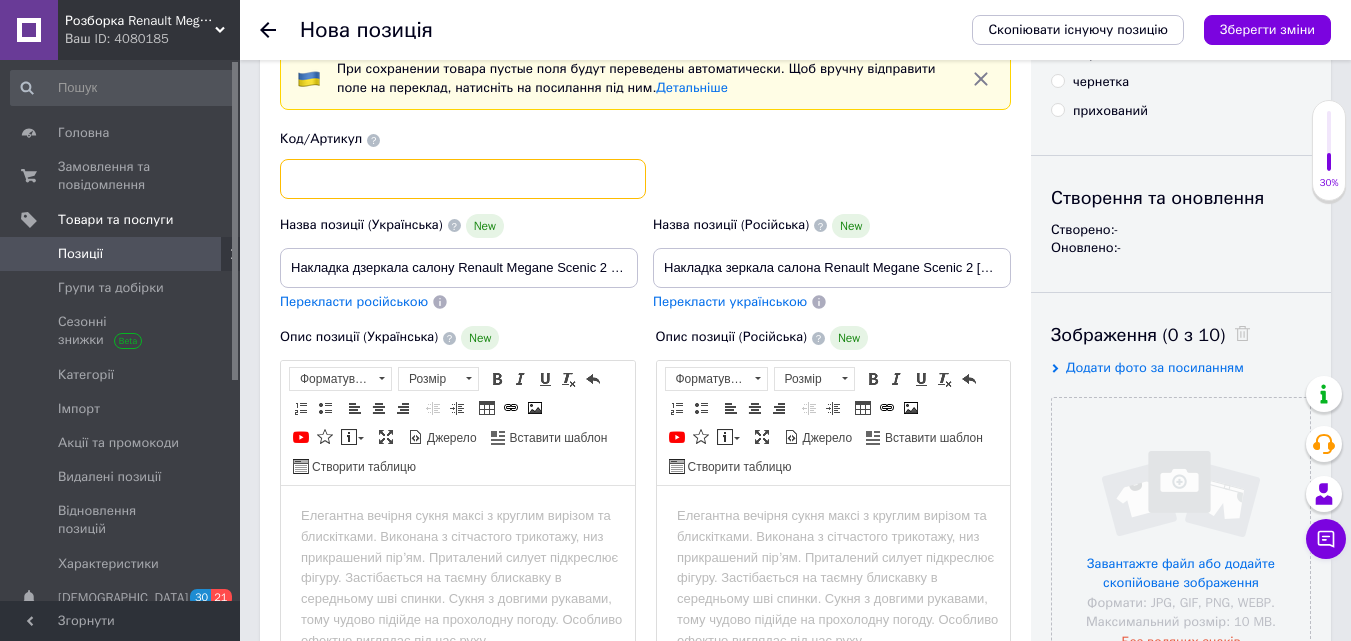 click at bounding box center (463, 179) 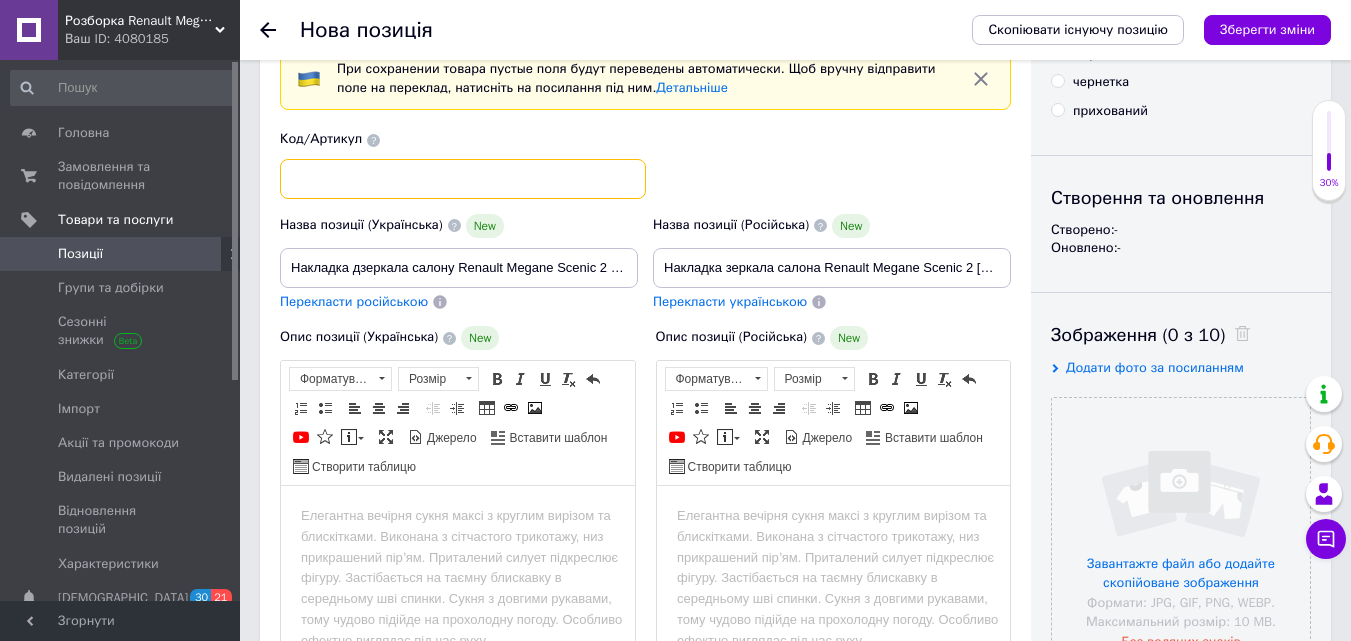 paste on "8200427013" 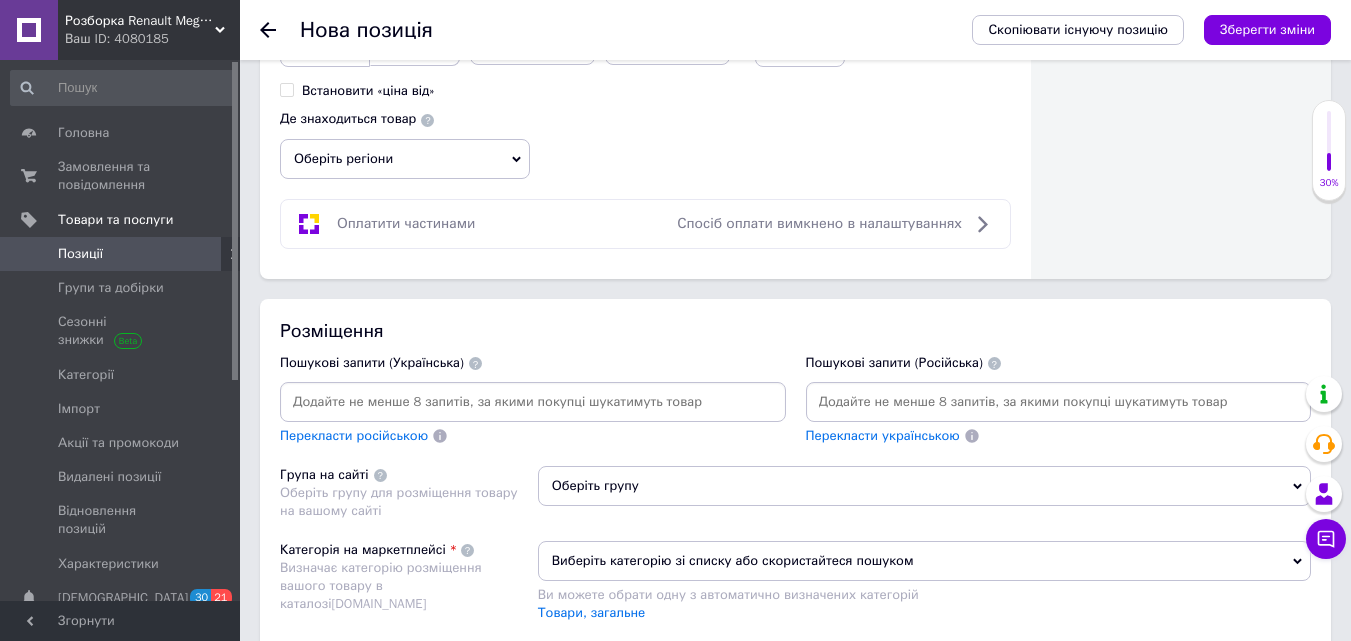 scroll, scrollTop: 1300, scrollLeft: 0, axis: vertical 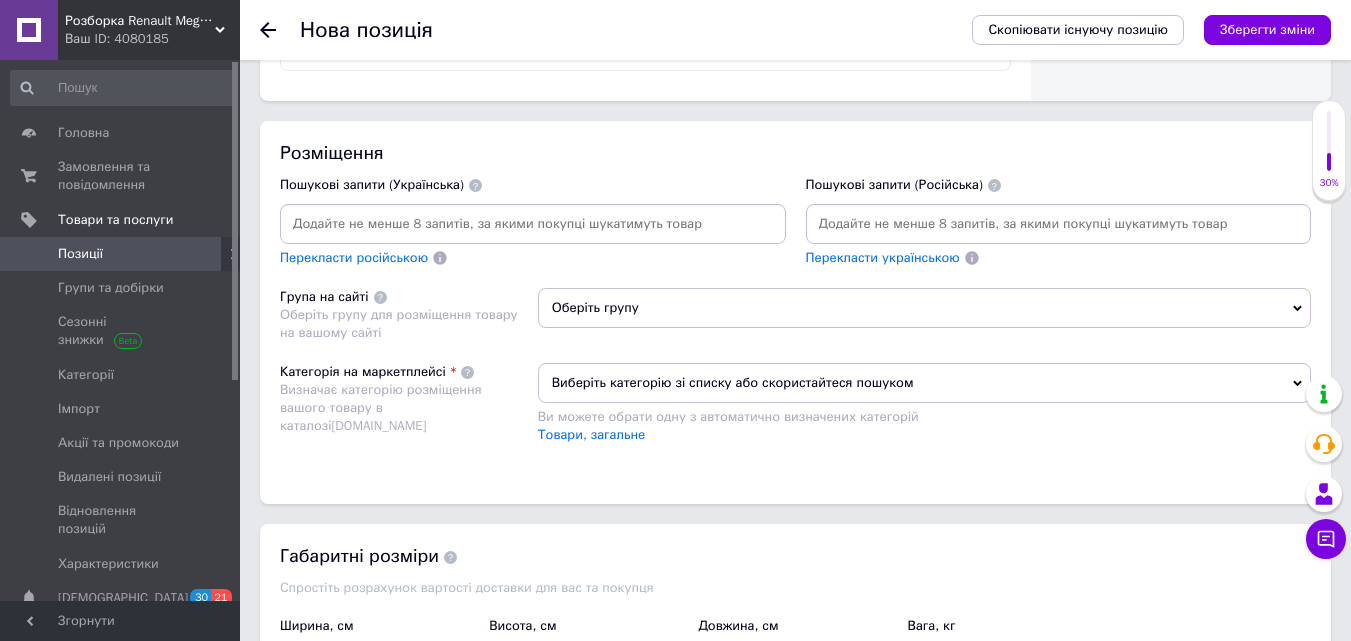 type on "8200427013" 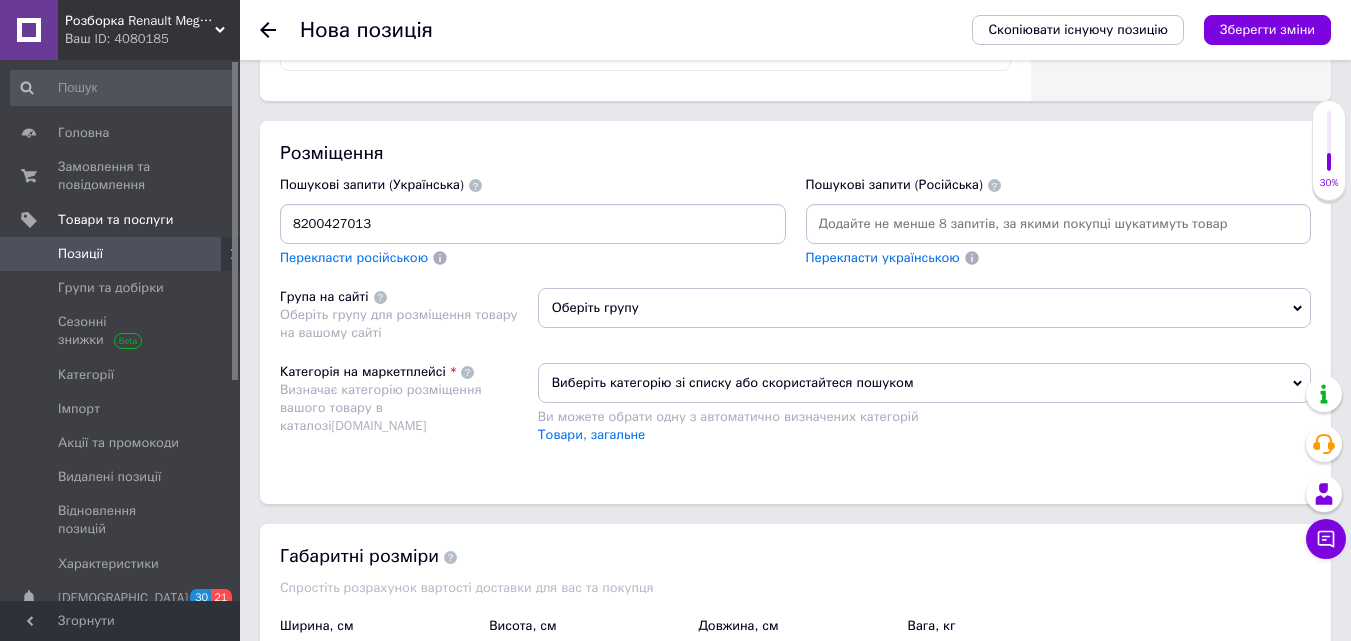 type 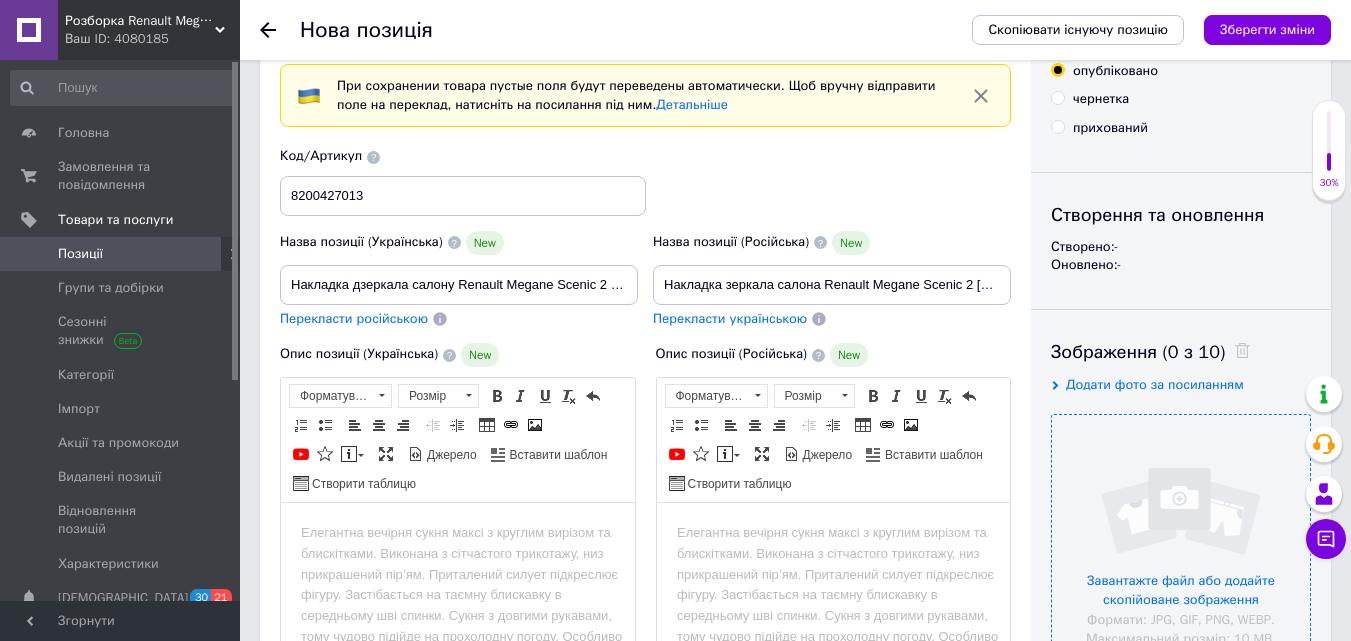 scroll, scrollTop: 200, scrollLeft: 0, axis: vertical 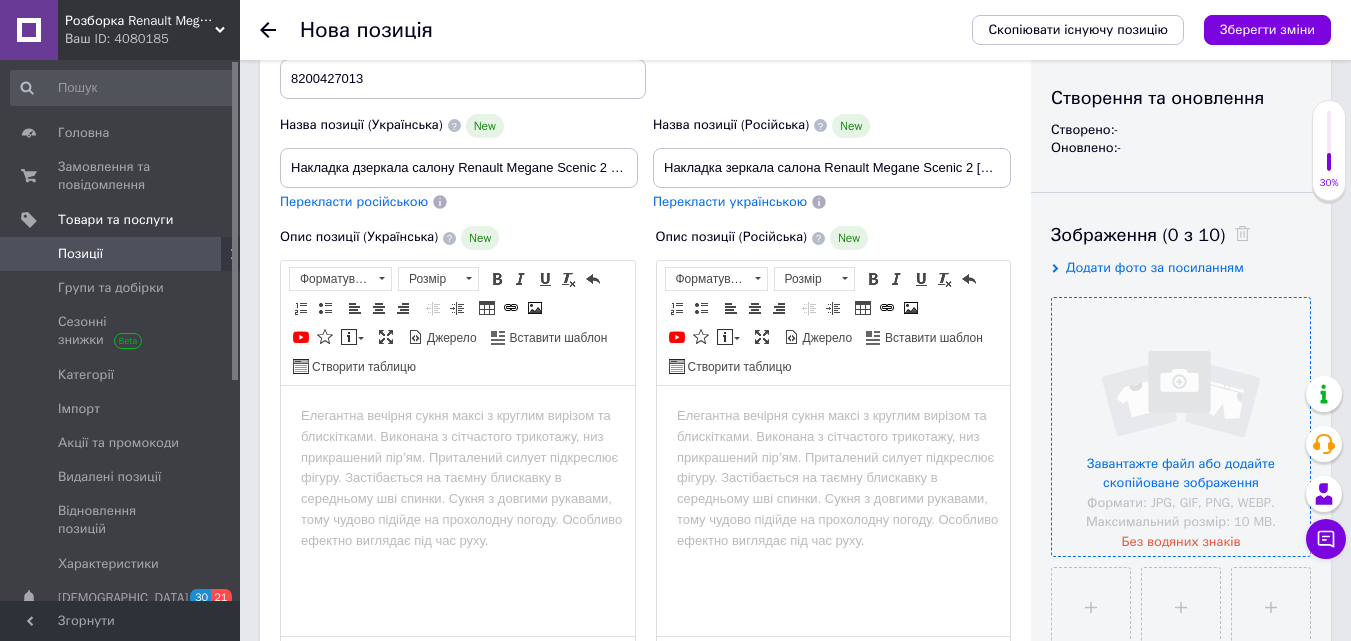 click at bounding box center [1181, 427] 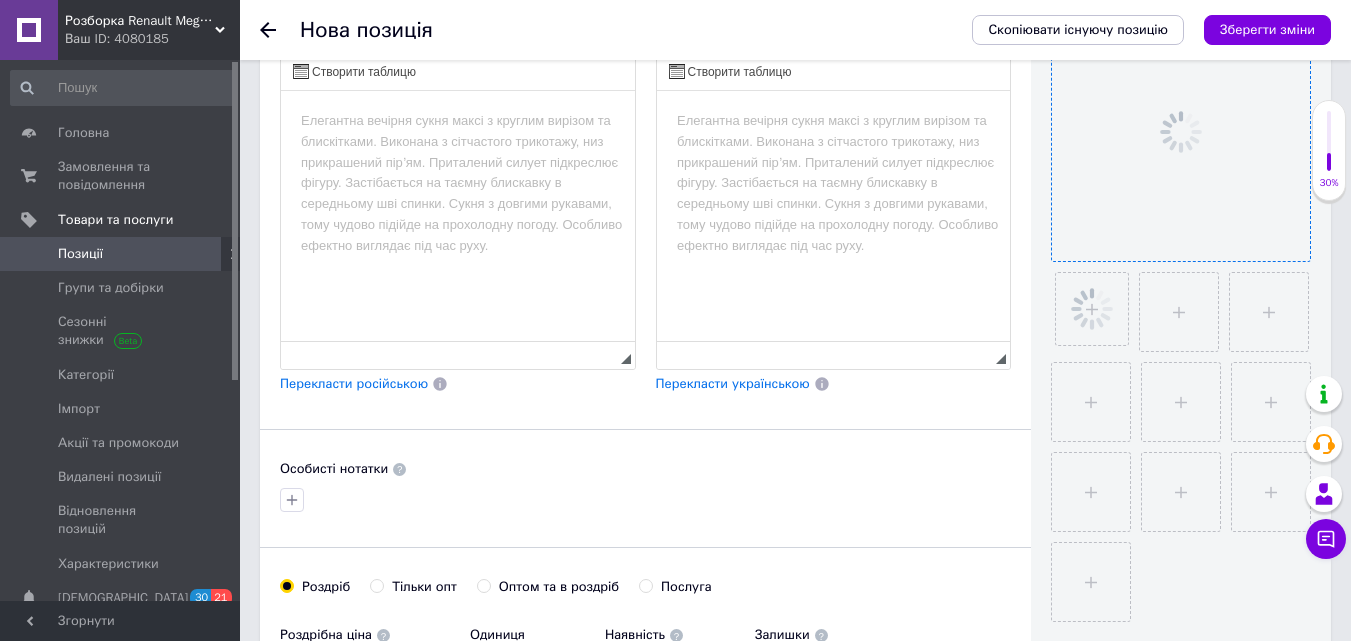 scroll, scrollTop: 500, scrollLeft: 0, axis: vertical 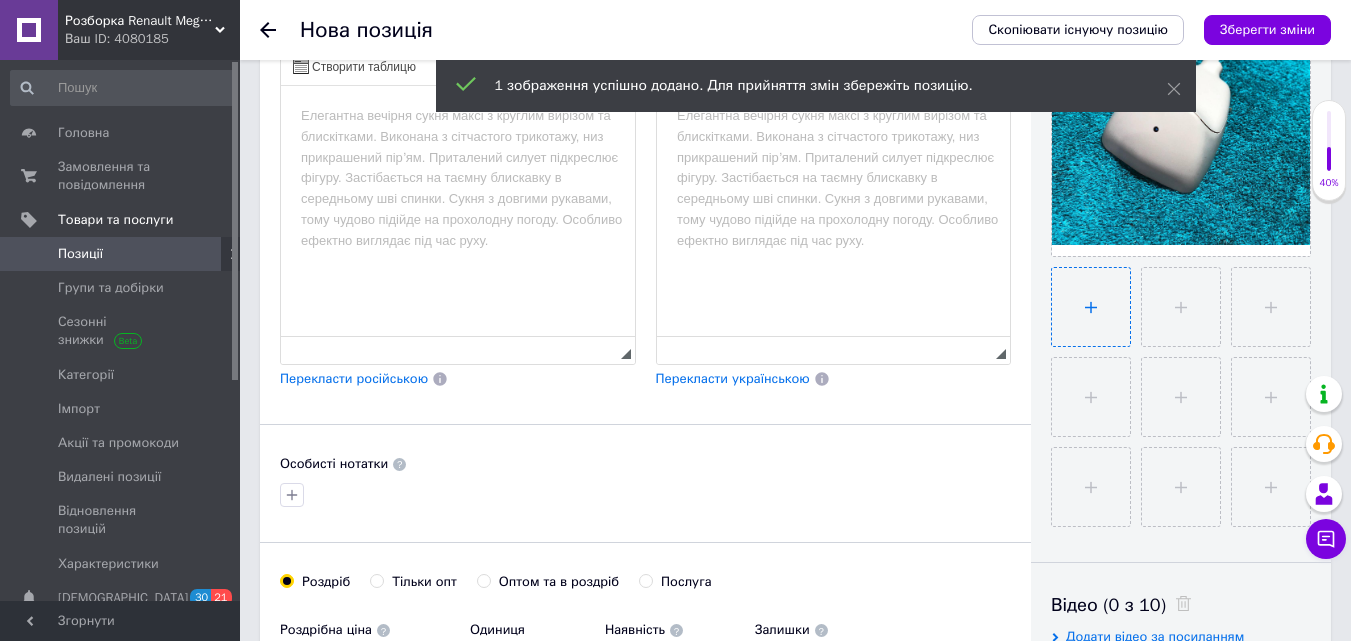 click at bounding box center (1091, 307) 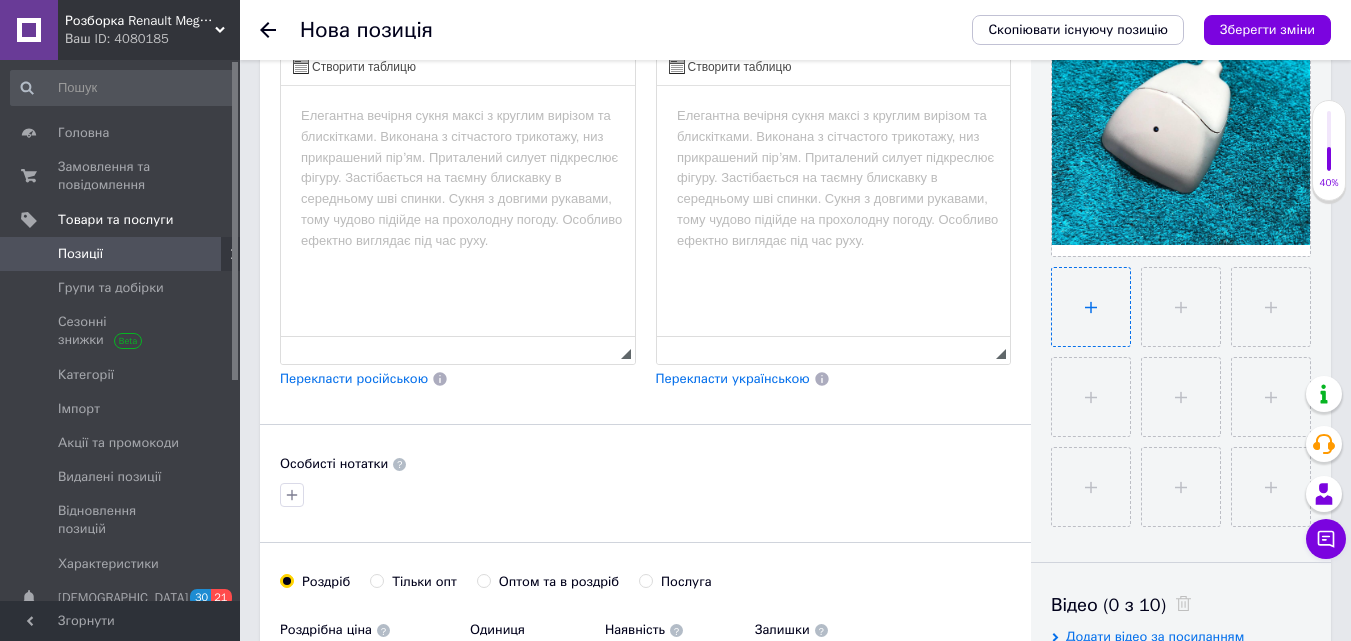 type on "C:\fakepath\photo_2025-07-10_12-08-15.jpg" 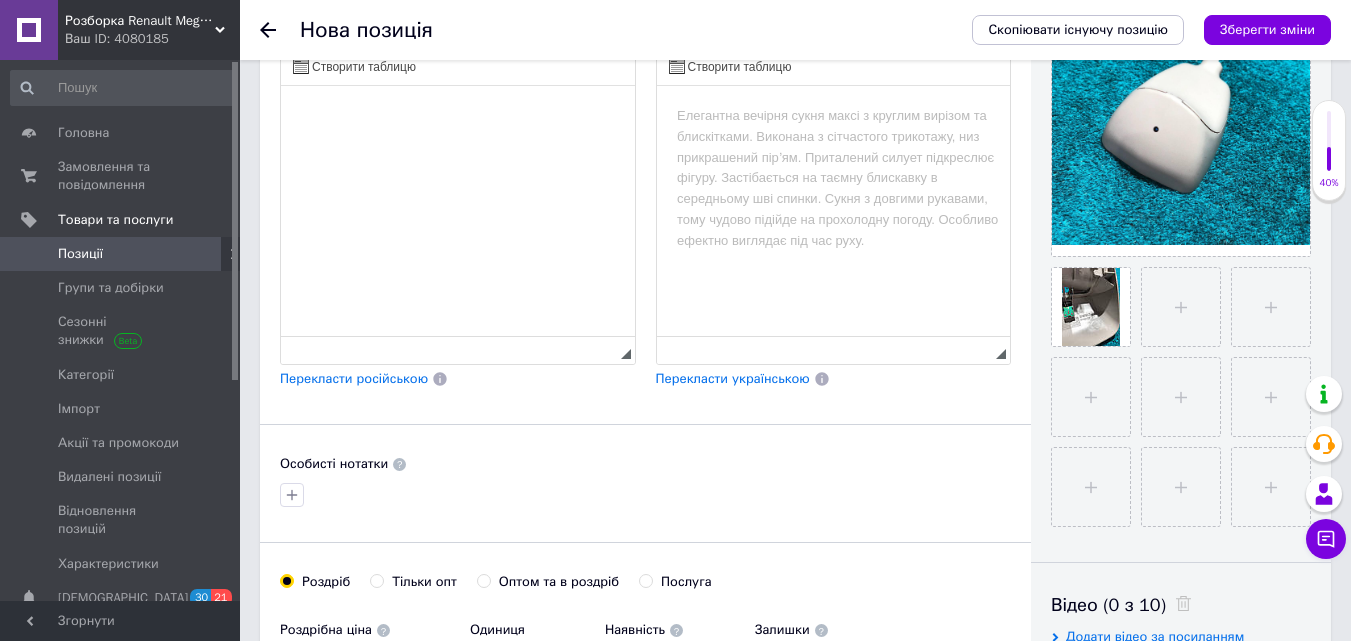 click at bounding box center (458, 116) 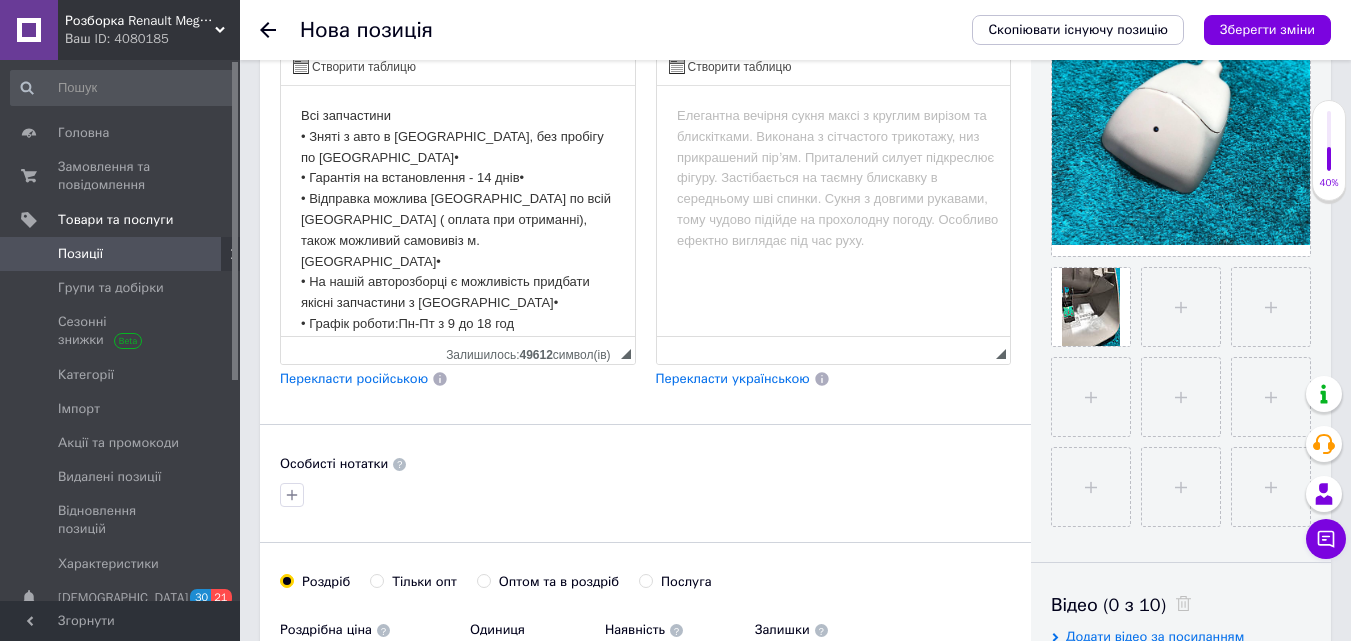 click on "Перекласти російською" at bounding box center [354, 378] 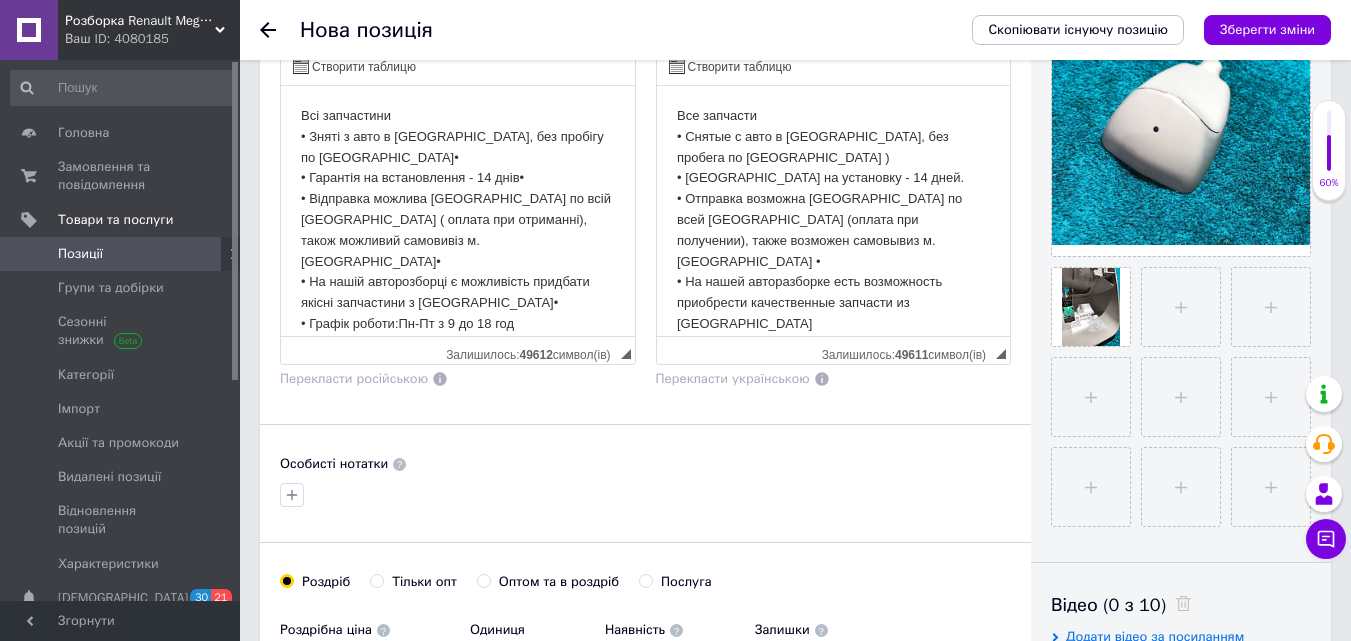 scroll, scrollTop: 0, scrollLeft: 0, axis: both 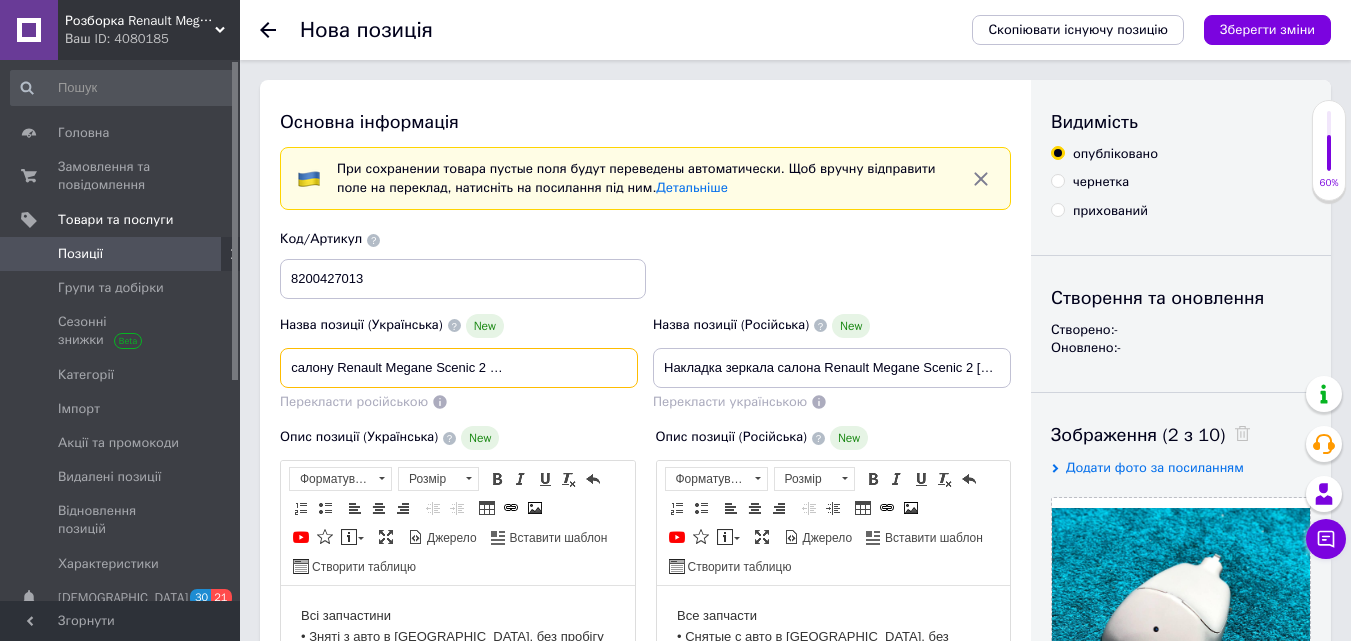 drag, startPoint x: 285, startPoint y: 370, endPoint x: 623, endPoint y: 368, distance: 338.00592 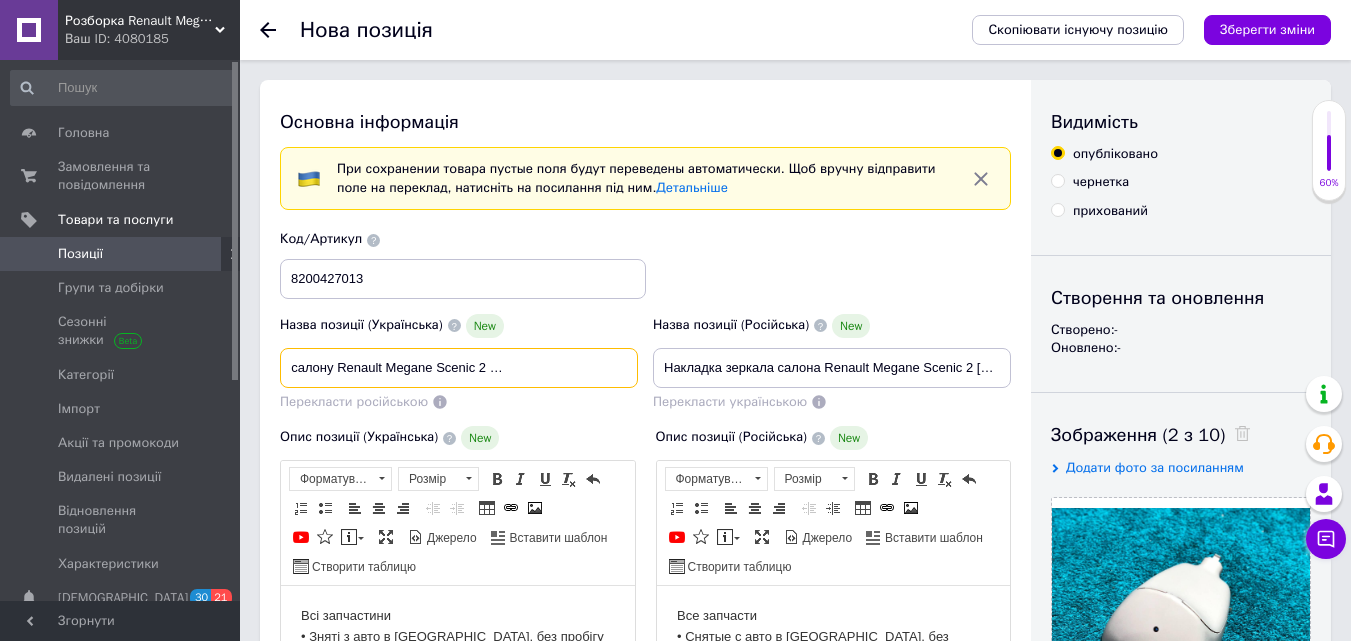 click on "Назва позиції (Українська) New Накладка дзеркала салону Renault Megane Scenic 2 [PERSON_NAME] 2 Сценік 2 Перекласти російською Код/Артикул 8200427013 Назва позиції (Російська) New Накладка зеркала салона Renault Megane Scenic 2 [PERSON_NAME] 2 Сценик 2 Перекласти українською" at bounding box center (646, 321) 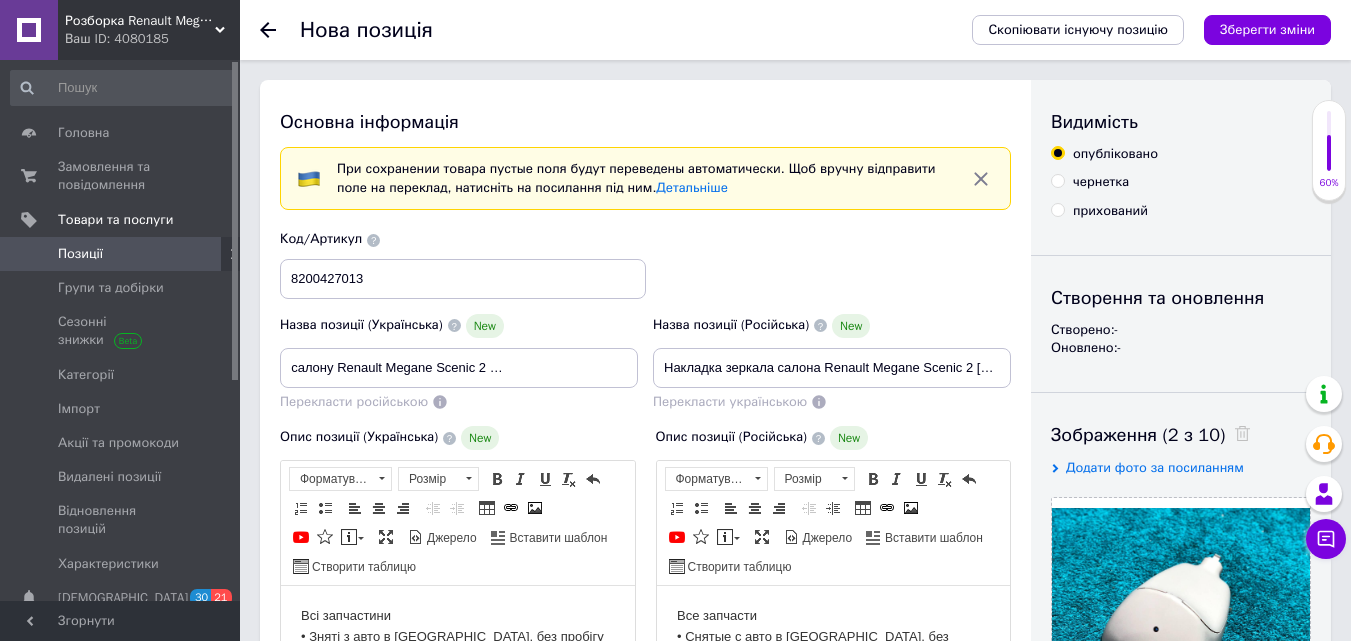 click on "Назва позиції (Українська) New" at bounding box center (459, 326) 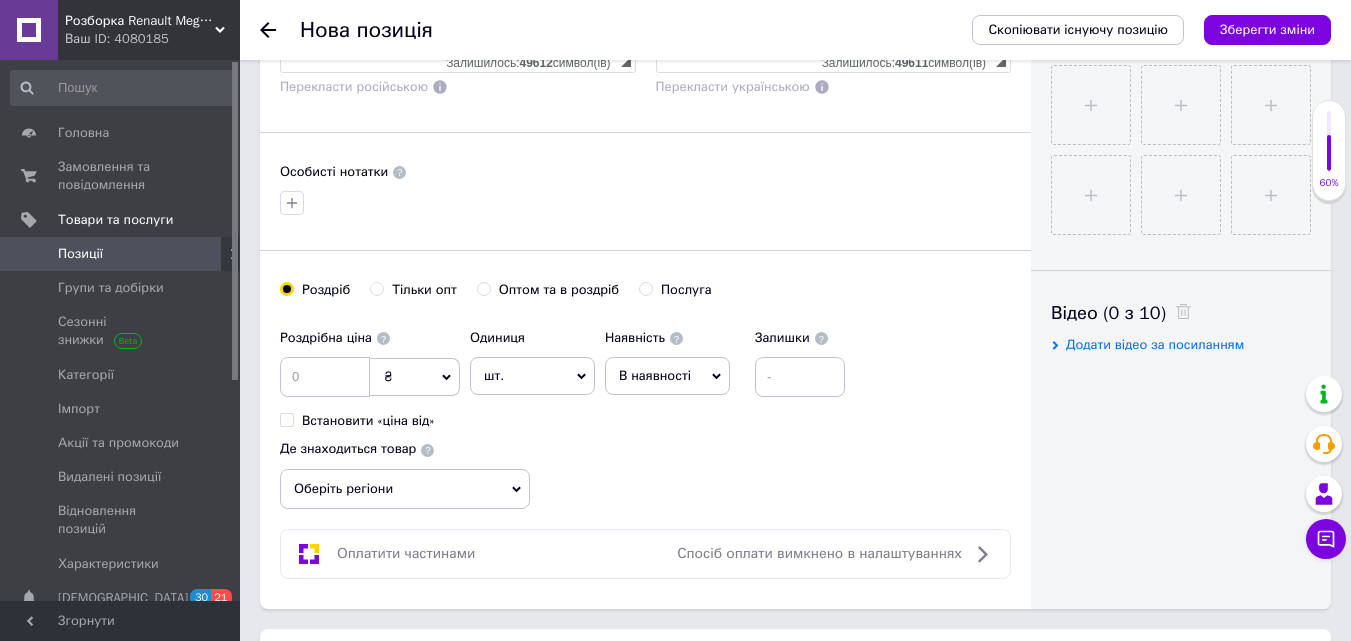 scroll, scrollTop: 800, scrollLeft: 0, axis: vertical 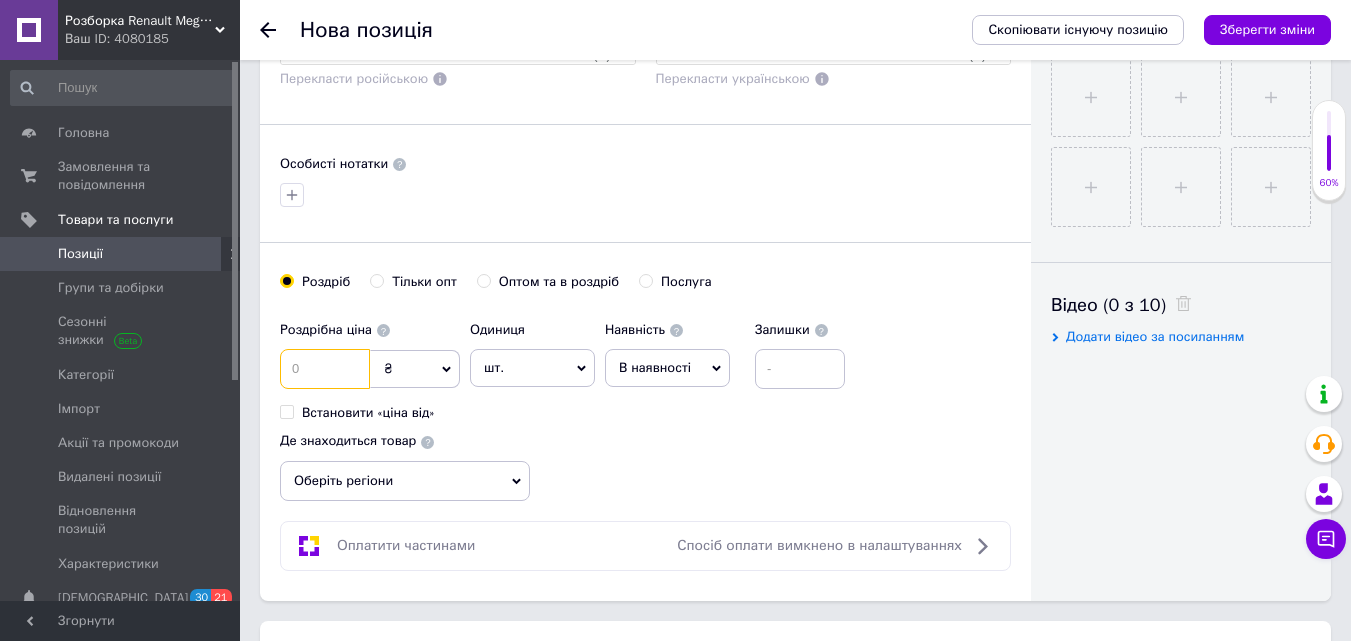 click at bounding box center [325, 369] 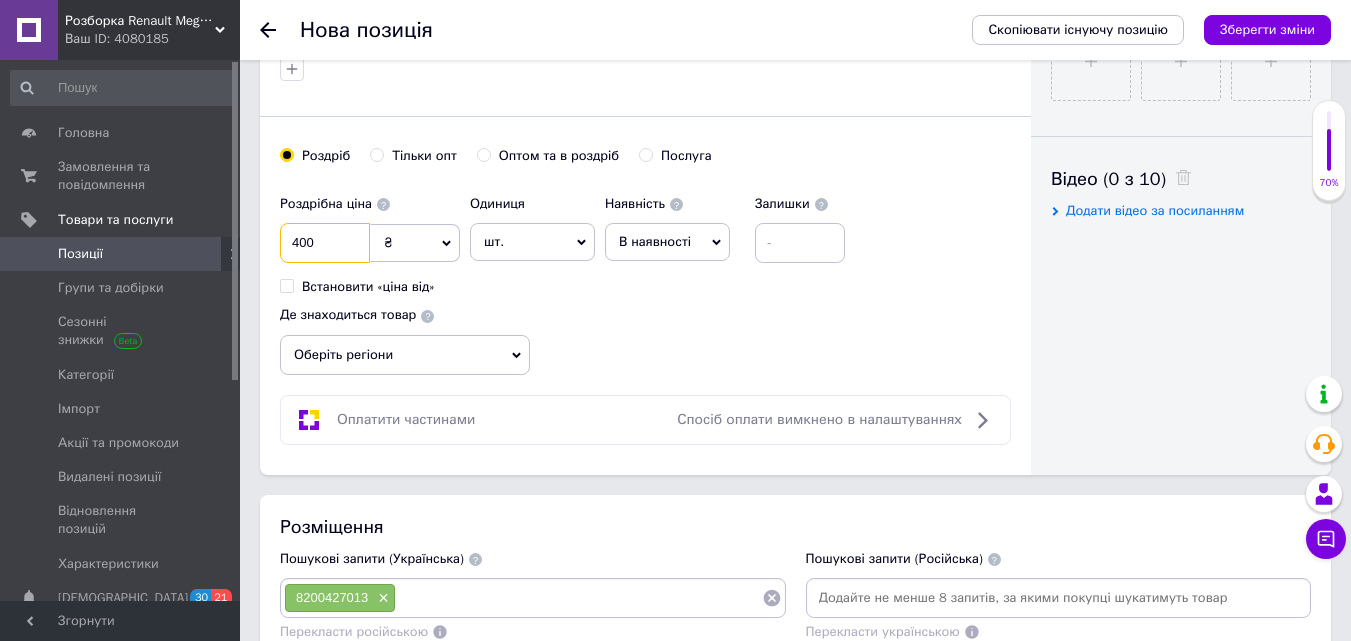 scroll, scrollTop: 1000, scrollLeft: 0, axis: vertical 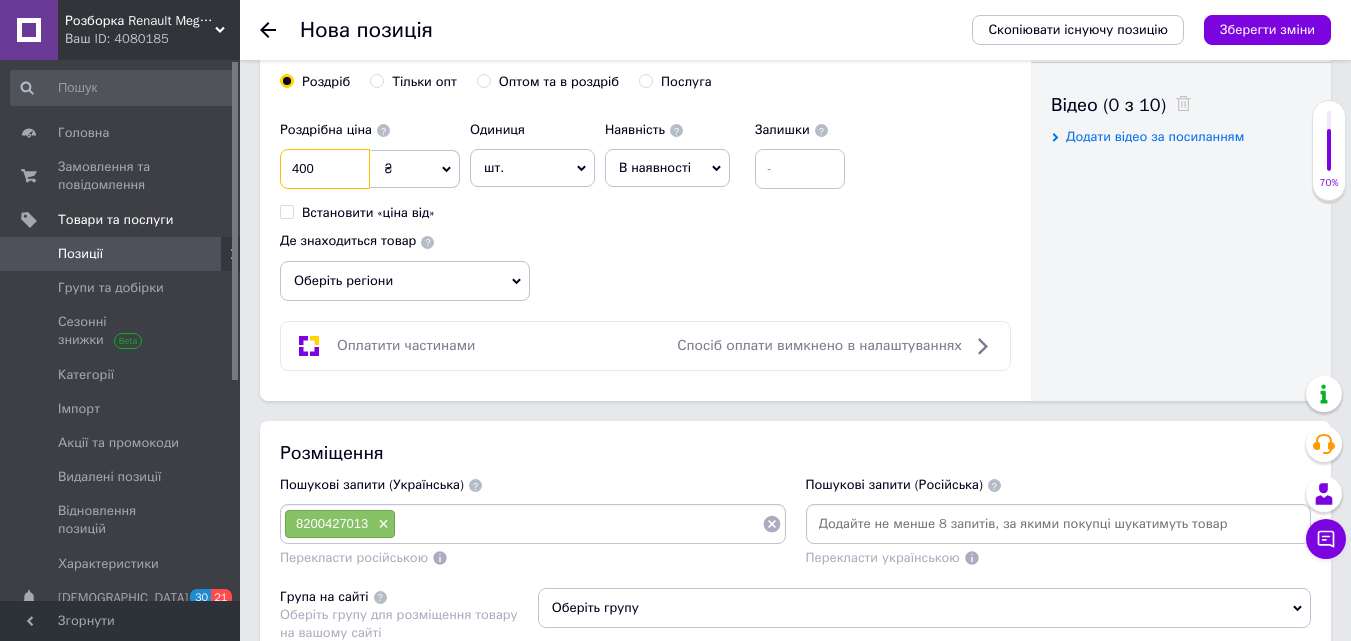 type on "400" 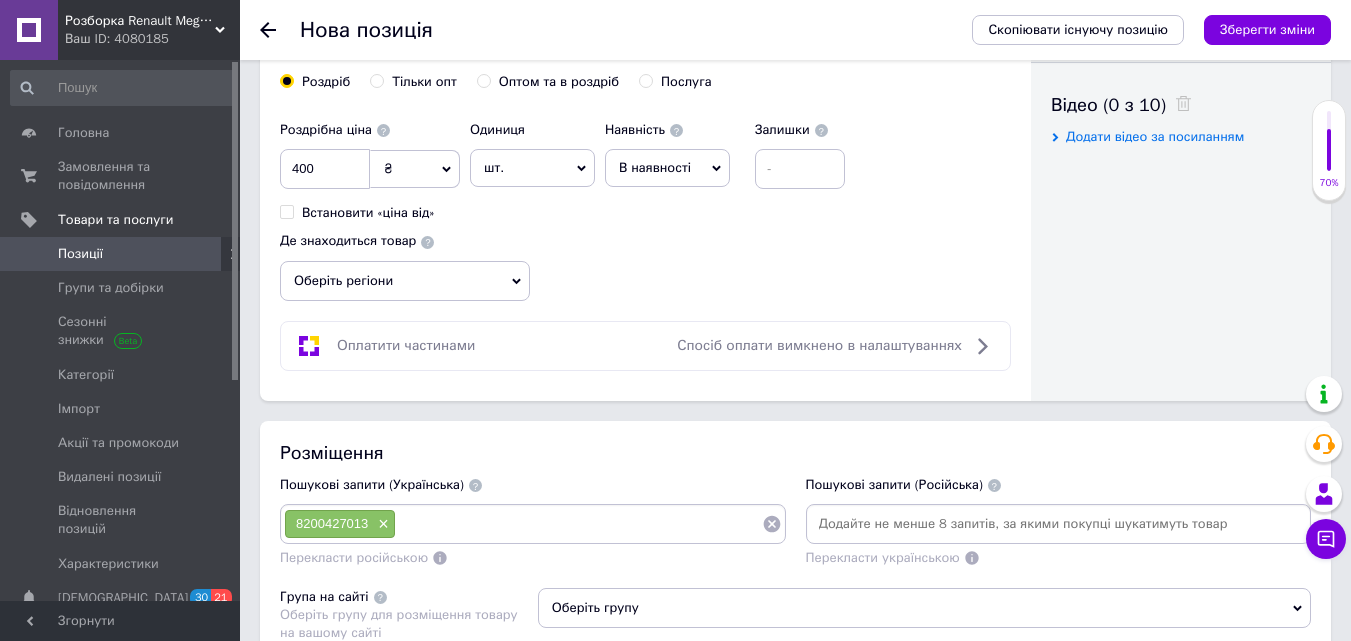 click on "Оберіть регіони" at bounding box center [405, 281] 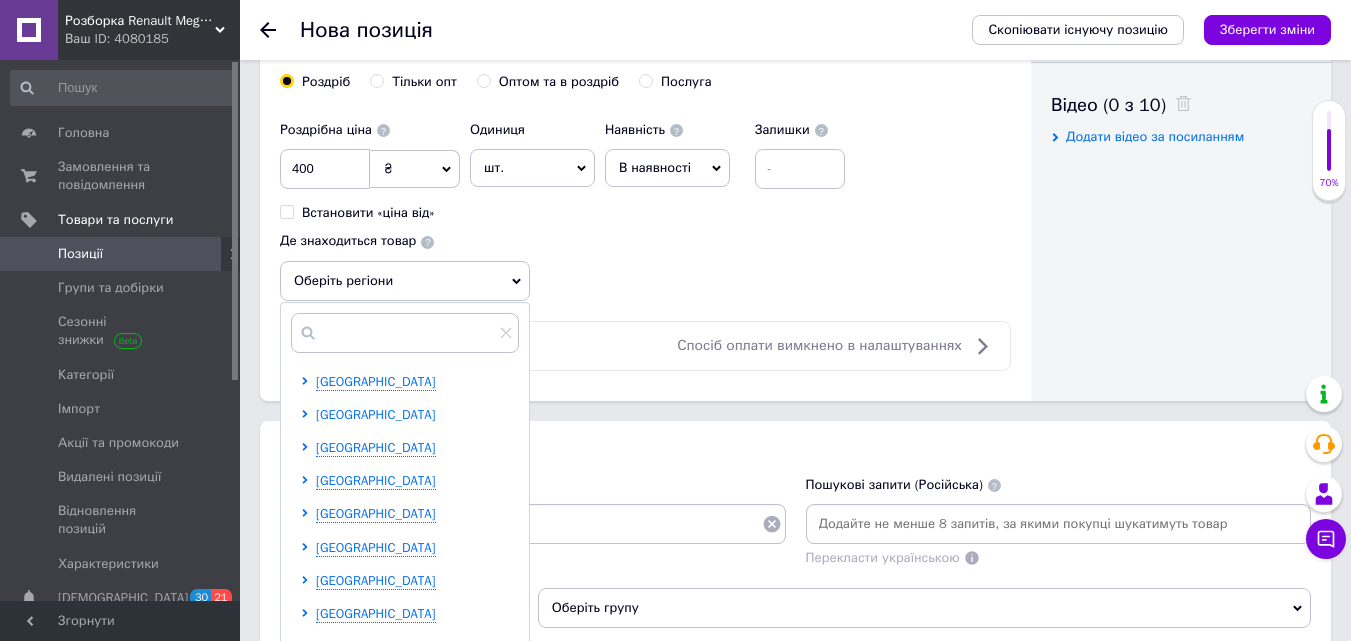 click on "[GEOGRAPHIC_DATA]" at bounding box center (376, 414) 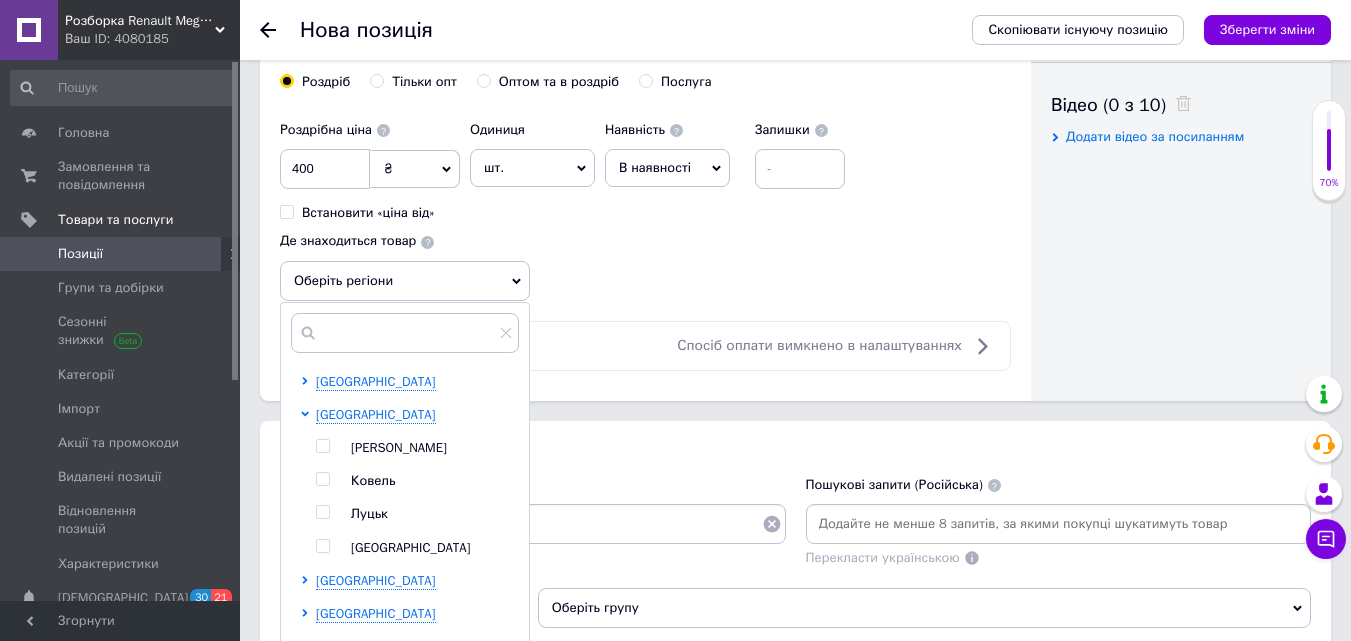 click at bounding box center (322, 512) 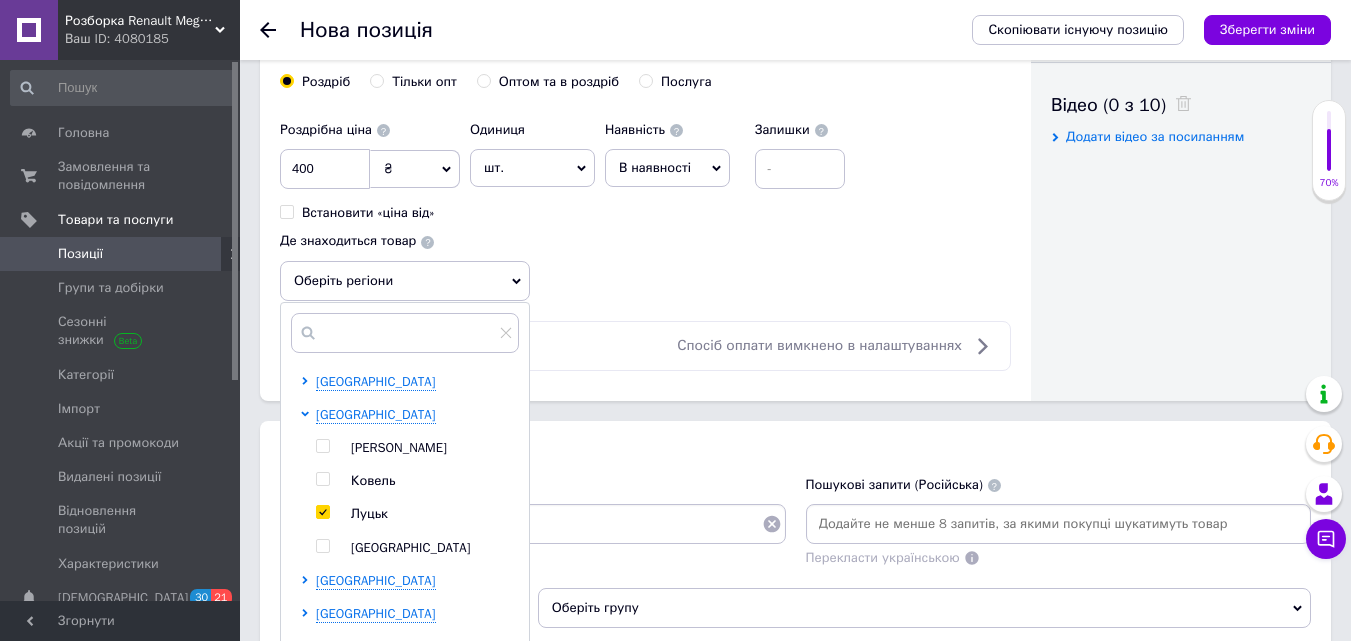checkbox on "true" 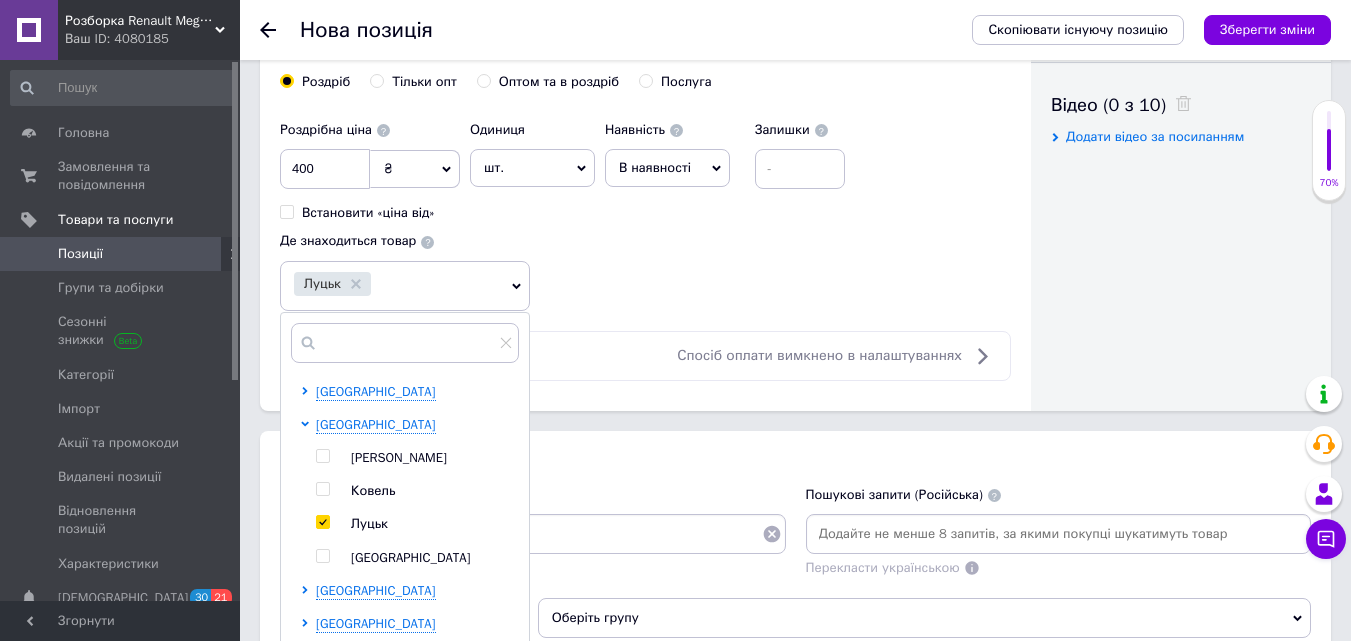 click on "Роздрібна ціна 400 ₴ $ EUR CHF GBP ¥ PLN ₸ MDL HUF KGS CNY TRY KRW lei Встановити «ціна від» Одиниця шт. Популярне комплект упаковка кв.м пара м кг пог.м послуга т а автоцистерна ампула б балон банка блістер бобіна бочка бут бухта в ват виїзд відро г г га година гр/кв.м гігакалорія д дав два місяці день доба доза є єврокуб з зміна к кВт каністра карат кв.дм кв.м кв.см кв.фут квартал кг кг/кв.м км колесо комплект коробка куб.дм куб.м л л лист м м мВт мл мм моток місяць мішок н набір номер о об'єкт од. п палетомісце пара партія пач пог.м послуга посівна одиниця птахомісце півроку пігулка" at bounding box center [645, 211] 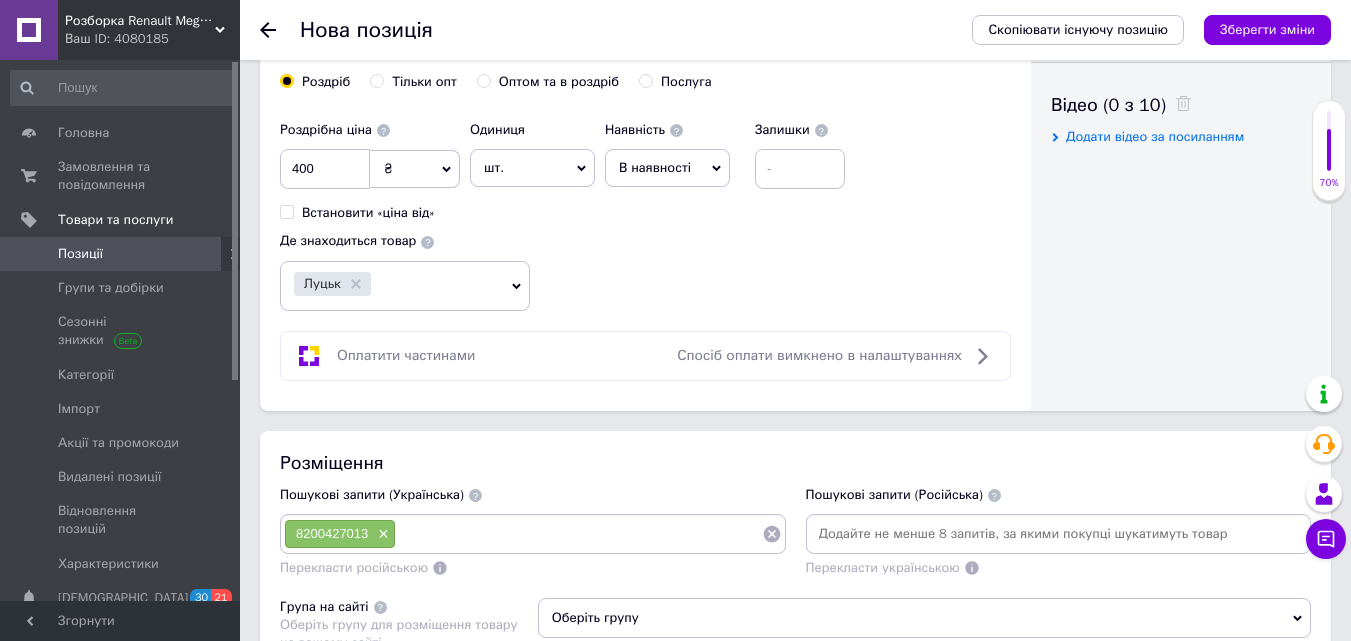click at bounding box center (579, 534) 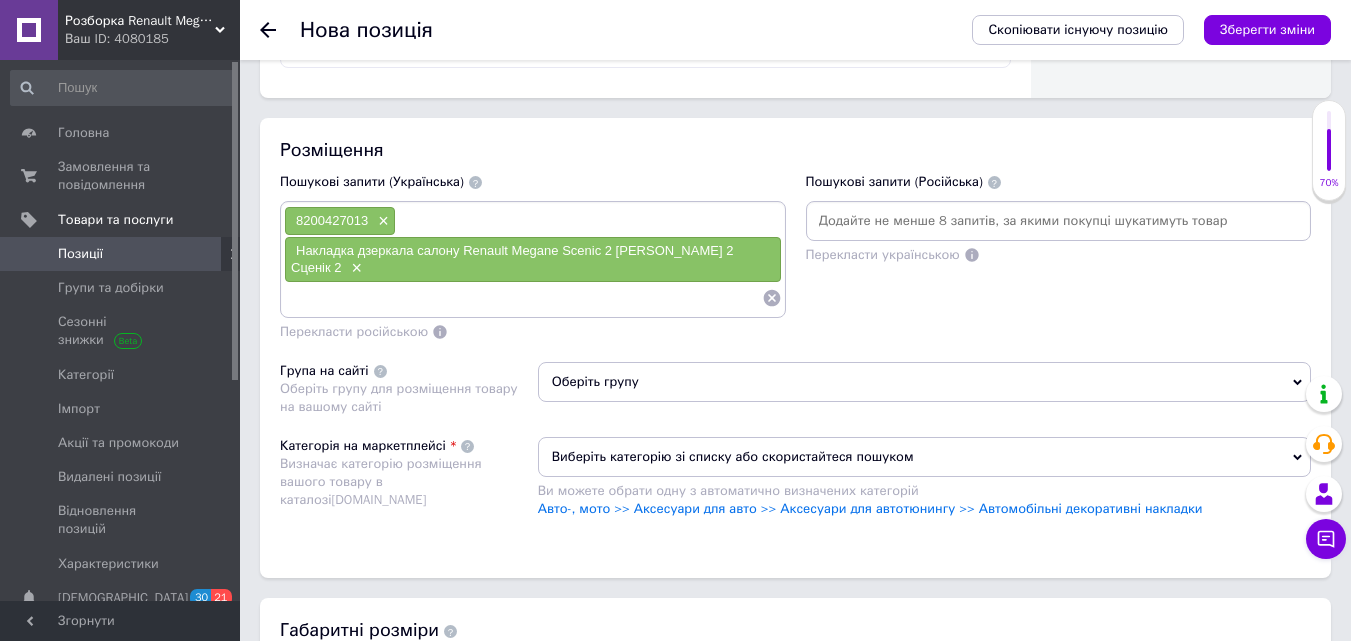 scroll, scrollTop: 1400, scrollLeft: 0, axis: vertical 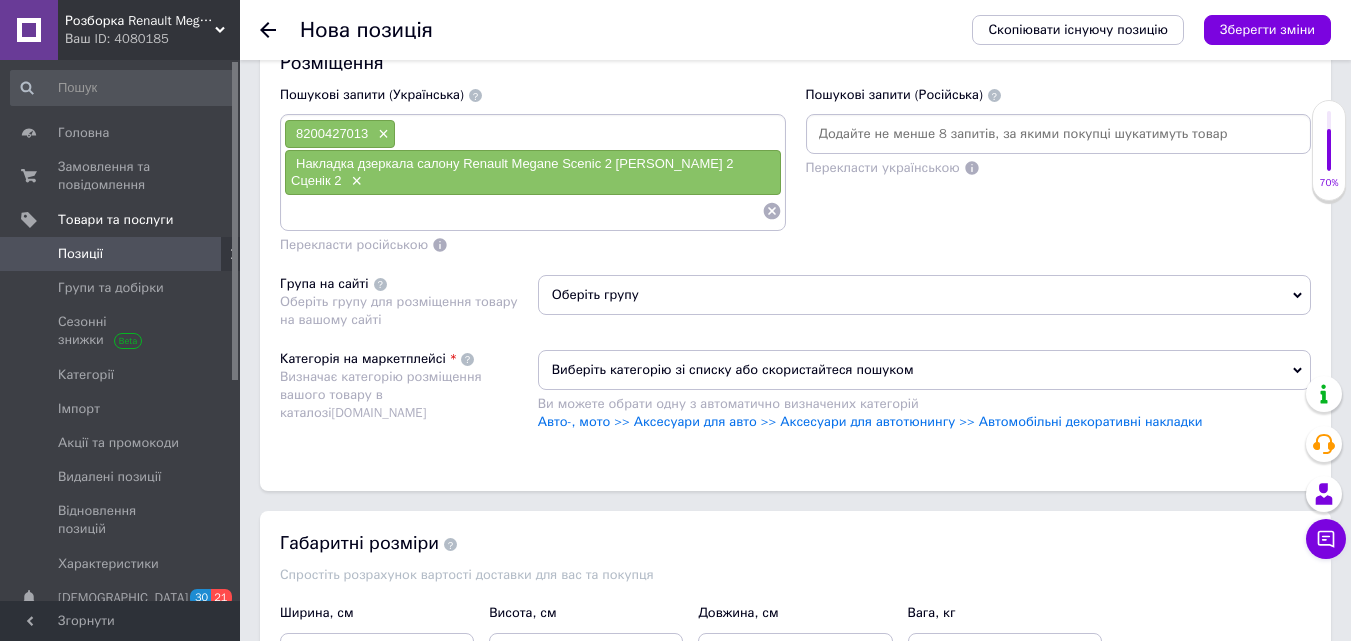 click at bounding box center [523, 211] 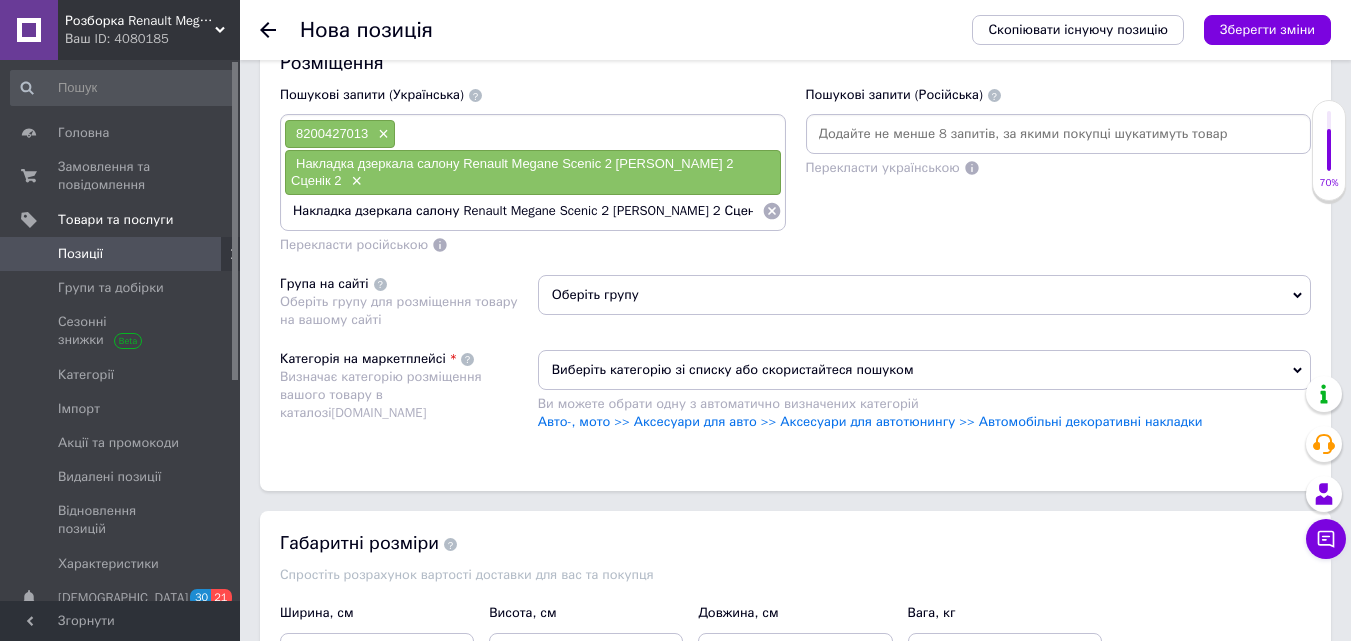 drag, startPoint x: 348, startPoint y: 198, endPoint x: 246, endPoint y: 223, distance: 105.01904 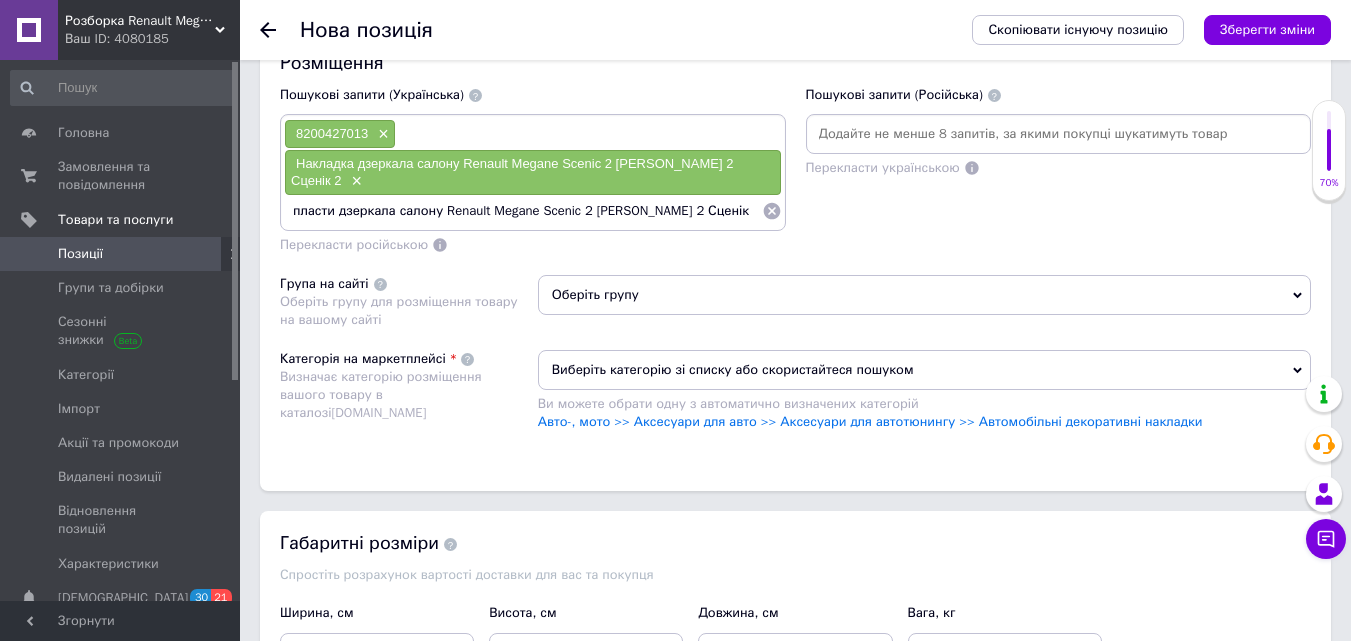 type on "пластик дзеркала салону Renault Megane Scenic 2 [PERSON_NAME] 2 Сценік 2" 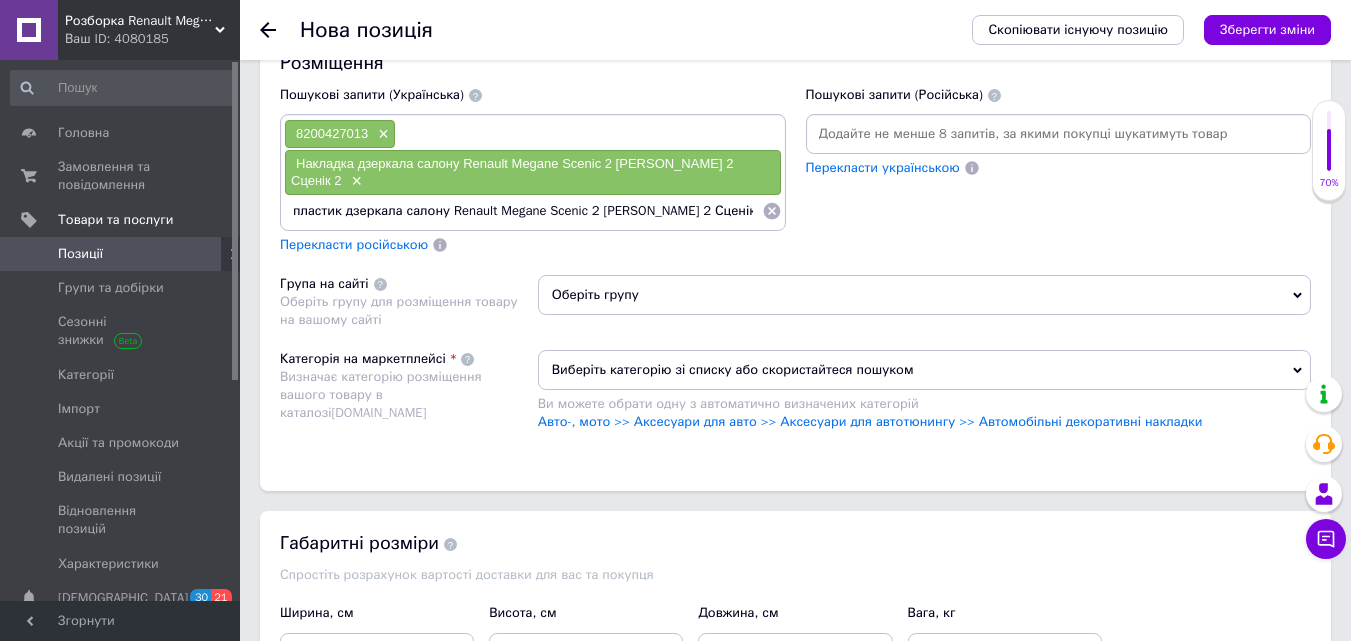 type 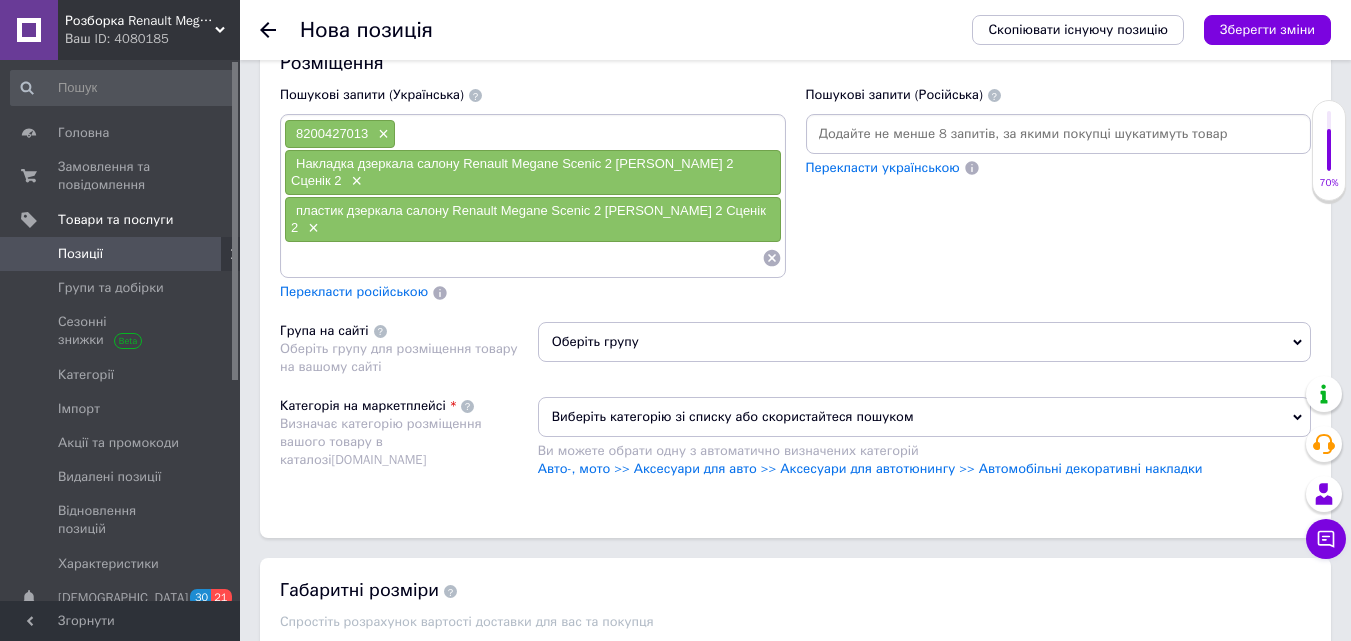 click on "Перекласти російською" at bounding box center [354, 291] 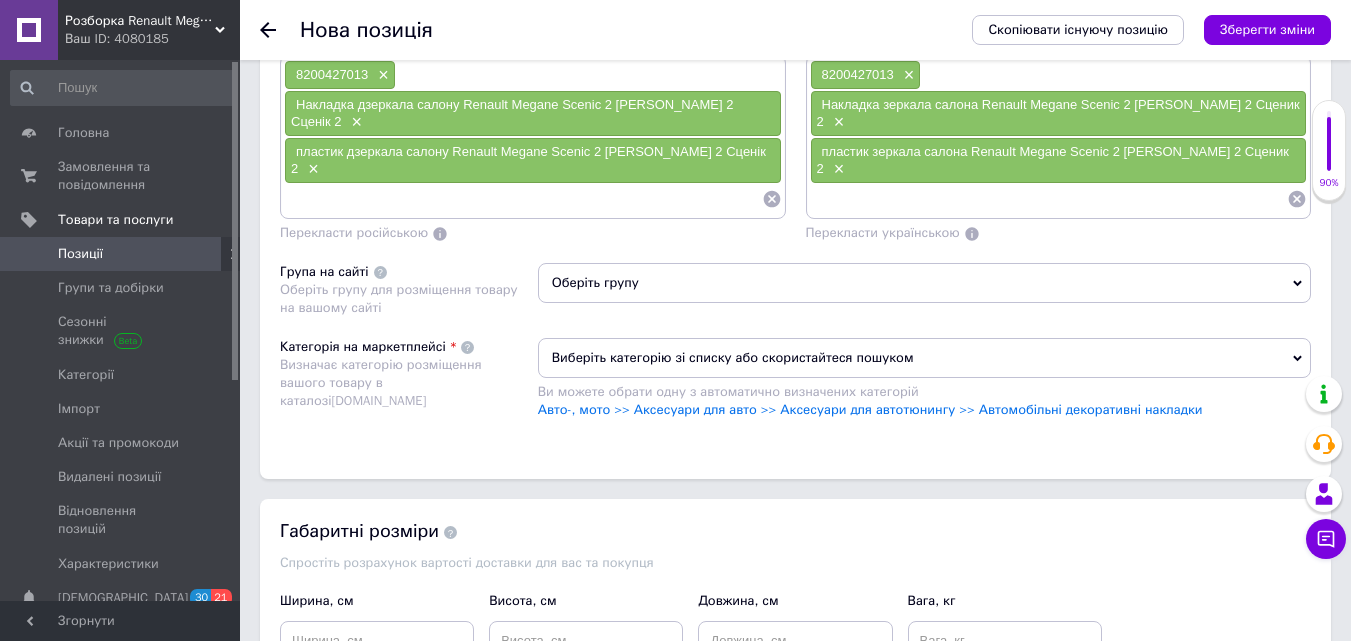 scroll, scrollTop: 1500, scrollLeft: 0, axis: vertical 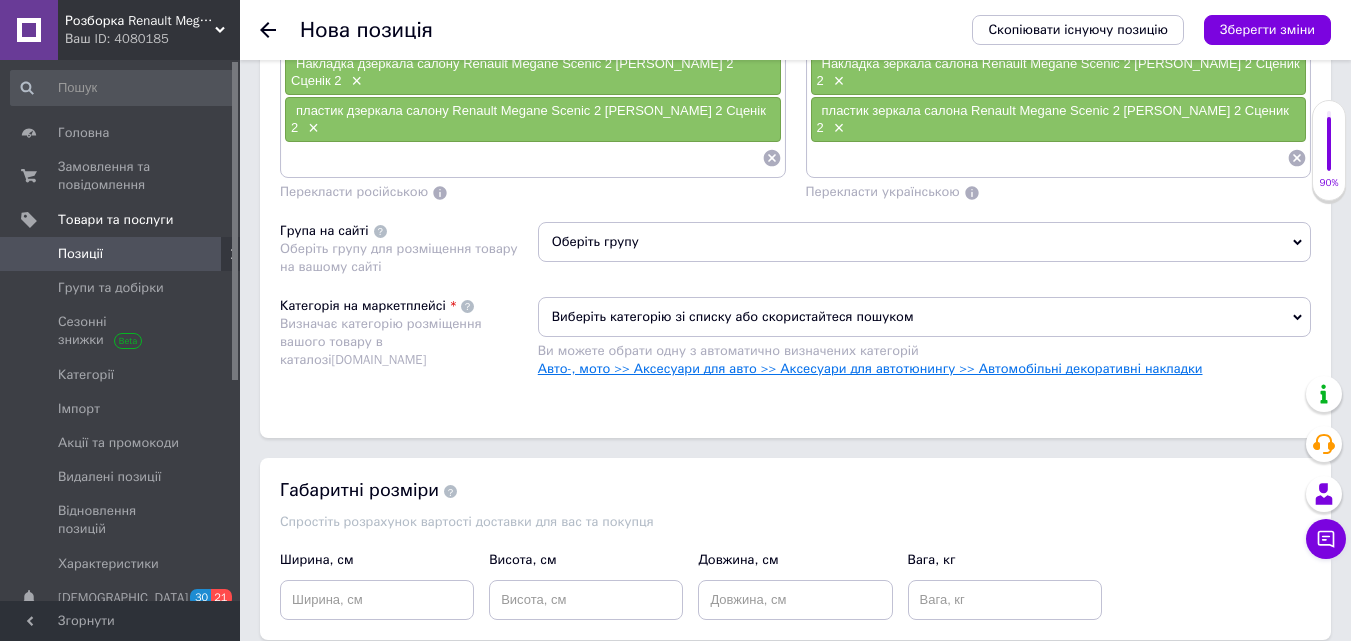 click on "Авто-, мото >> Аксесуари для авто >> Аксесуари для автотюнингу >> Автомобільні декоративні накладки" at bounding box center (870, 368) 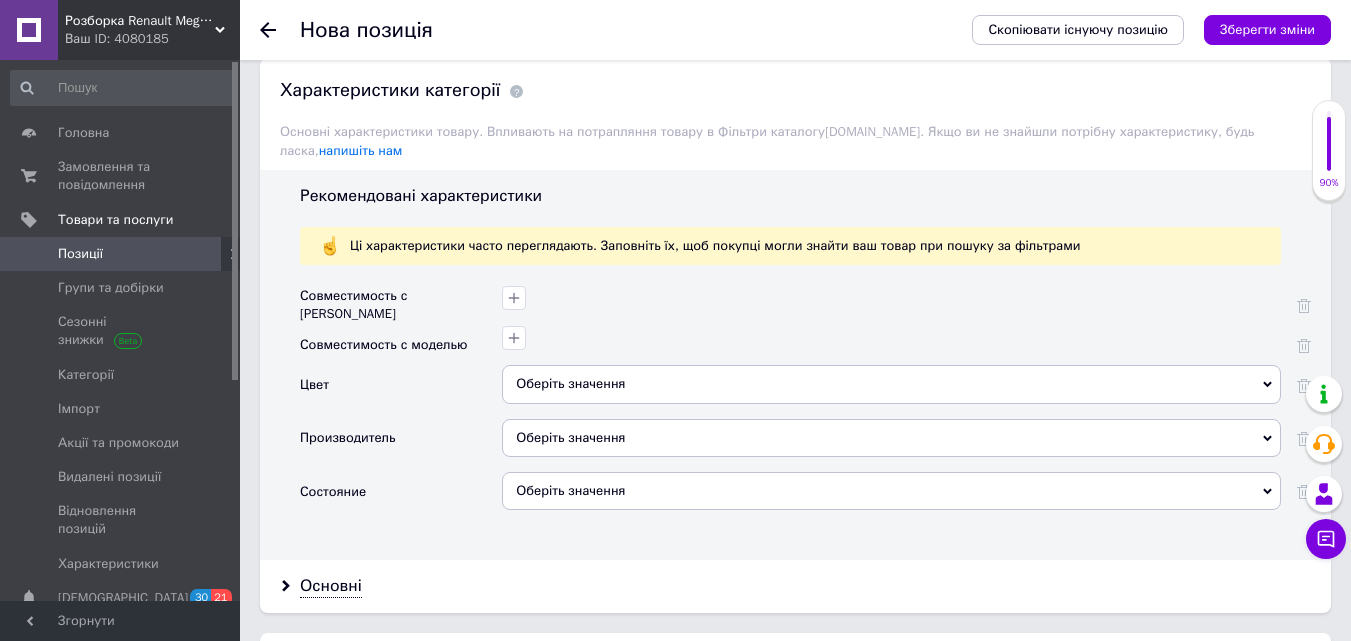 scroll, scrollTop: 2000, scrollLeft: 0, axis: vertical 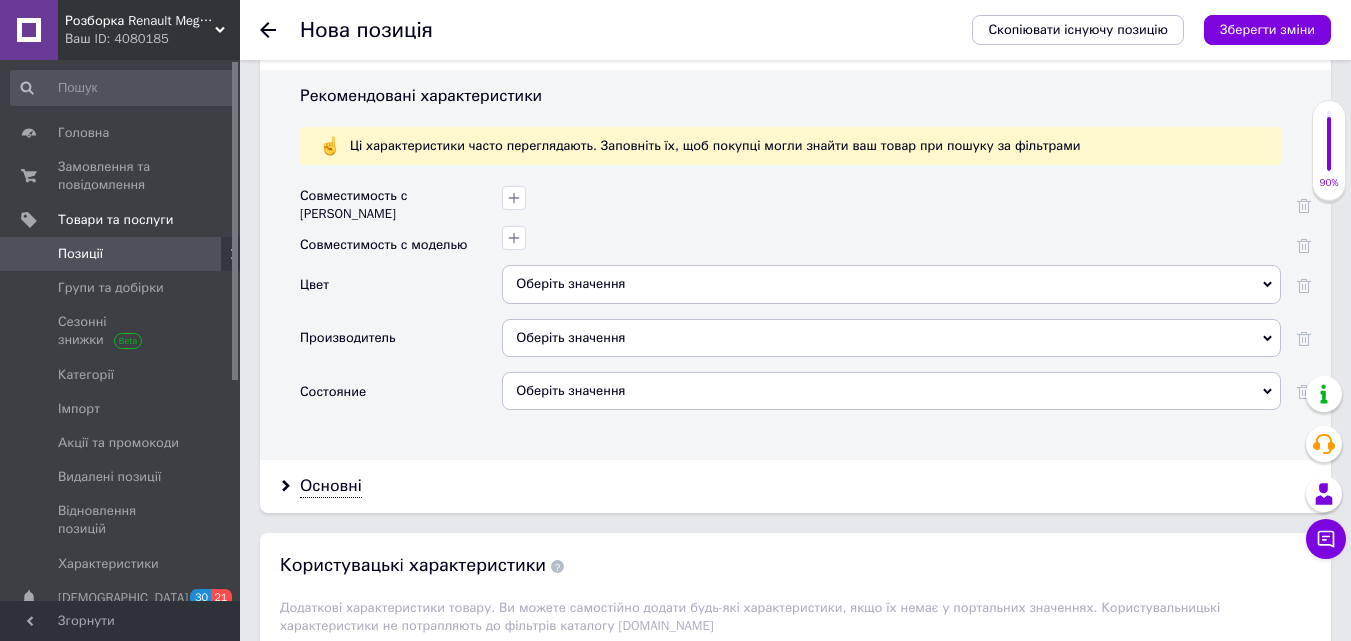 click on "Оберіть значення" at bounding box center (891, 391) 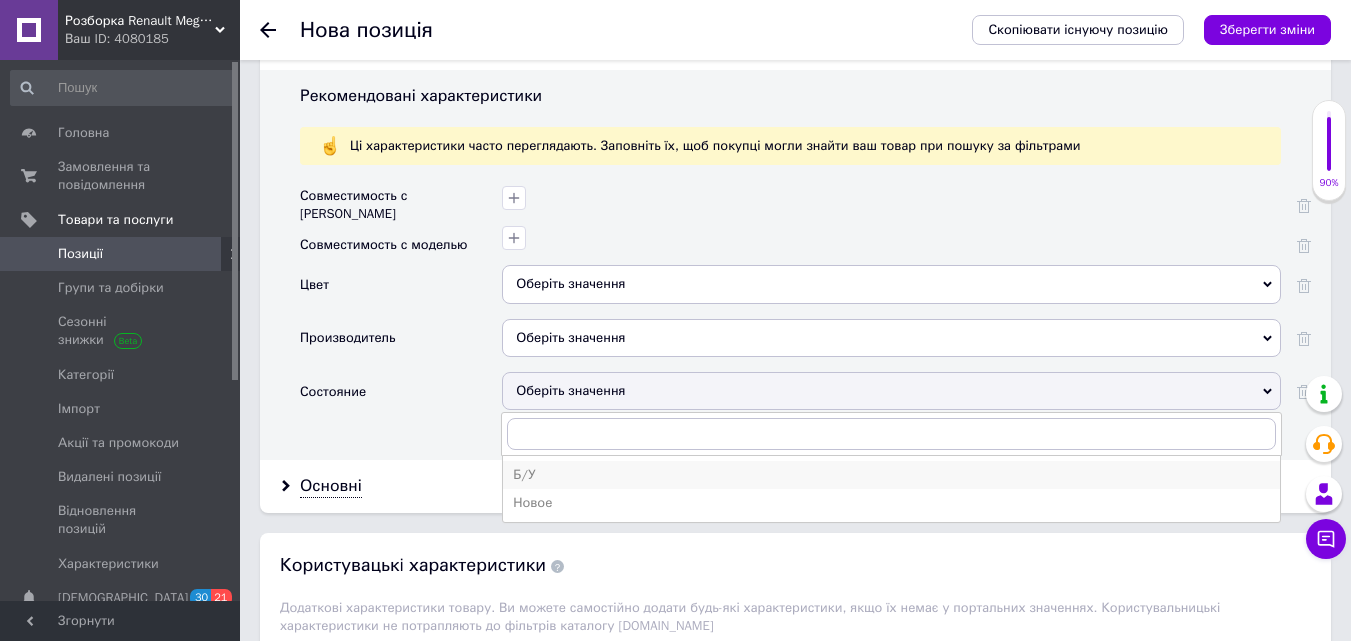 click on "Б/У" at bounding box center [891, 475] 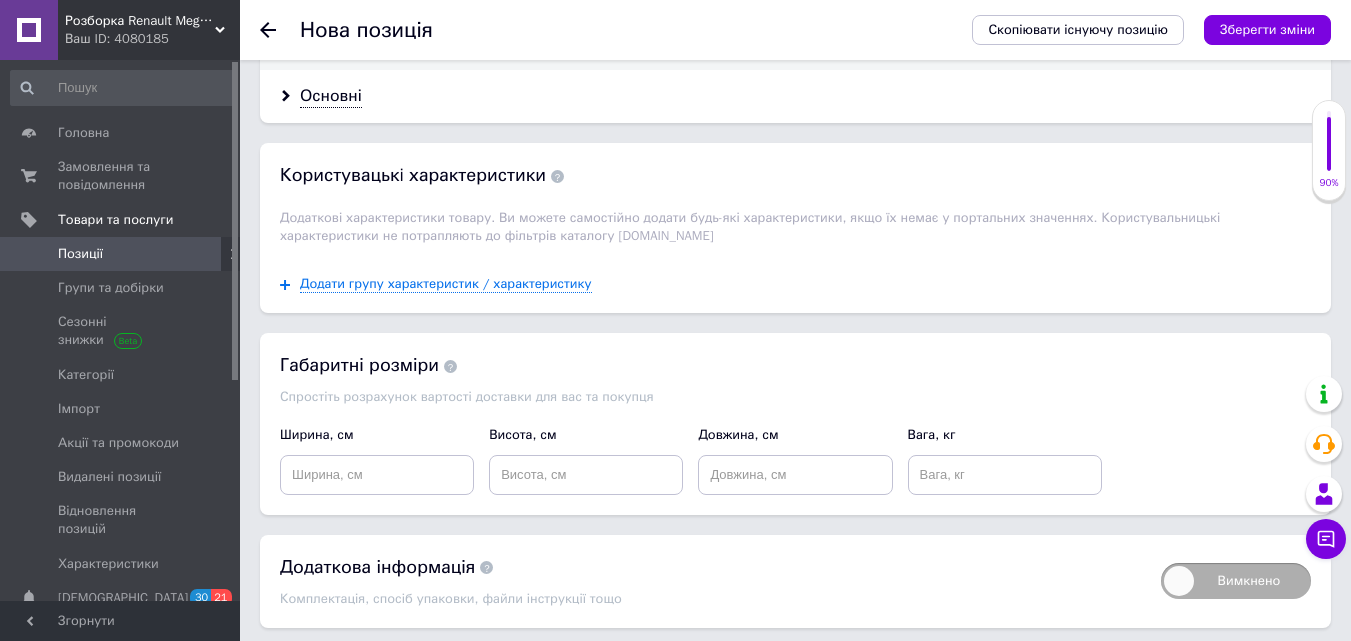 scroll, scrollTop: 2403, scrollLeft: 0, axis: vertical 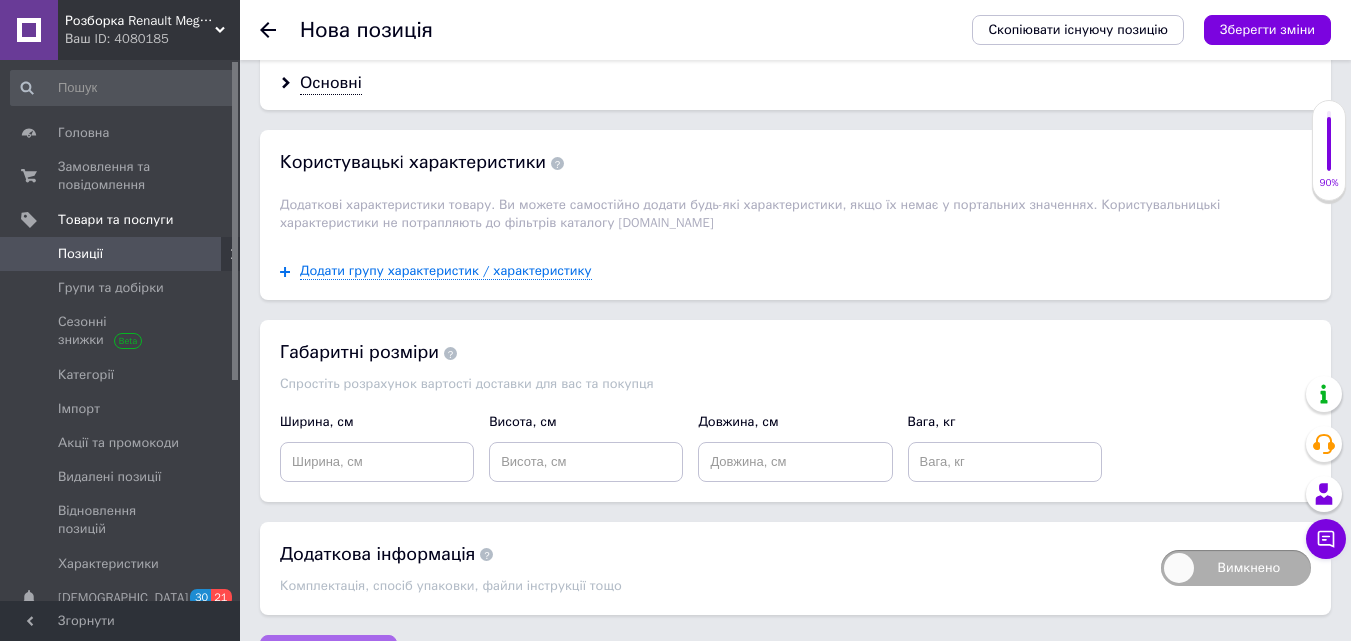 click on "Зберегти зміни" at bounding box center (328, 655) 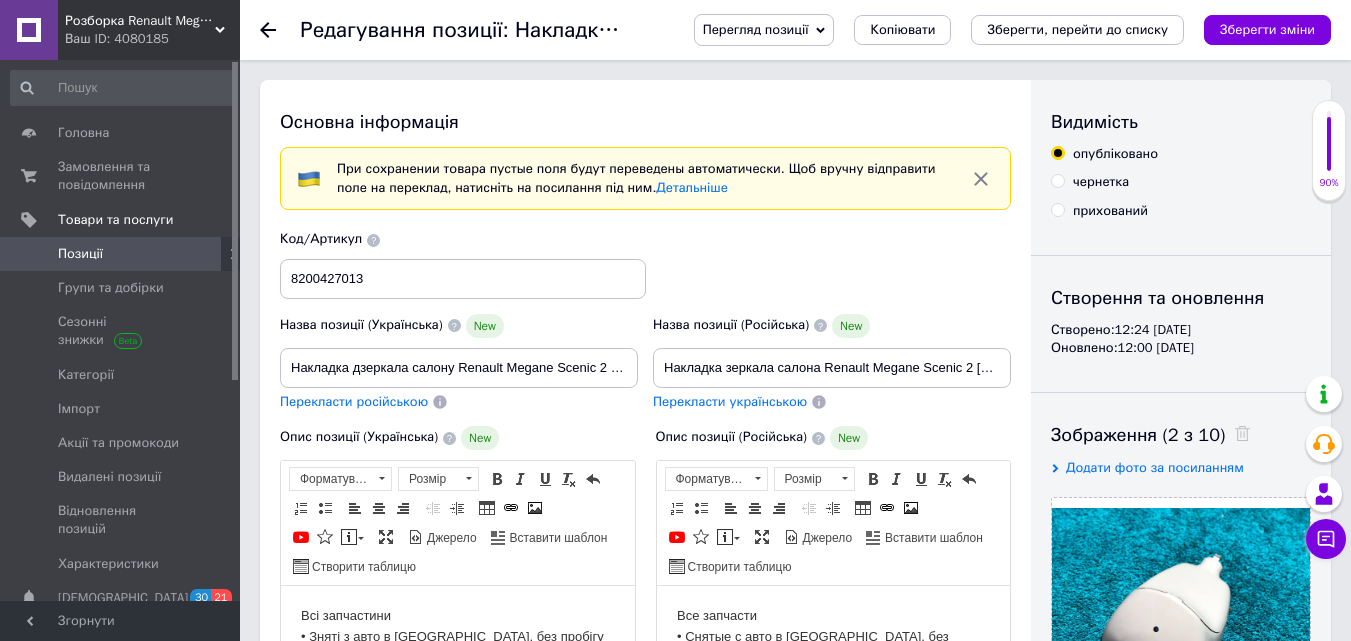 scroll, scrollTop: 0, scrollLeft: 0, axis: both 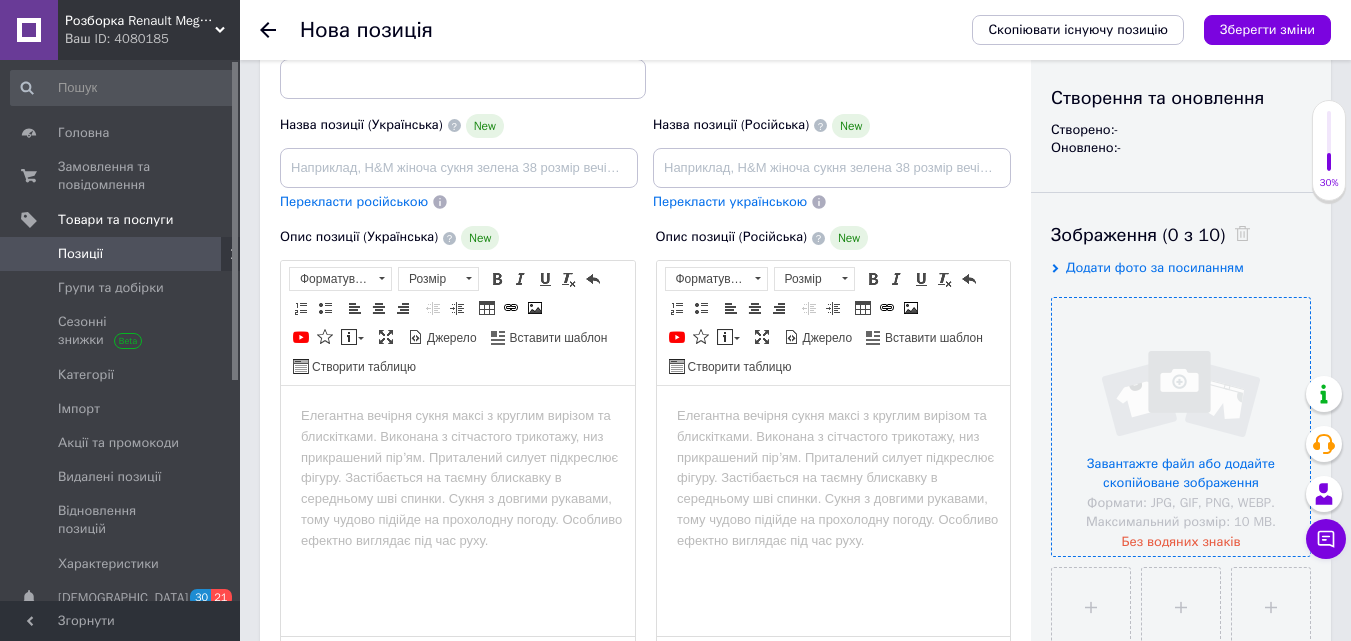 click at bounding box center [1181, 427] 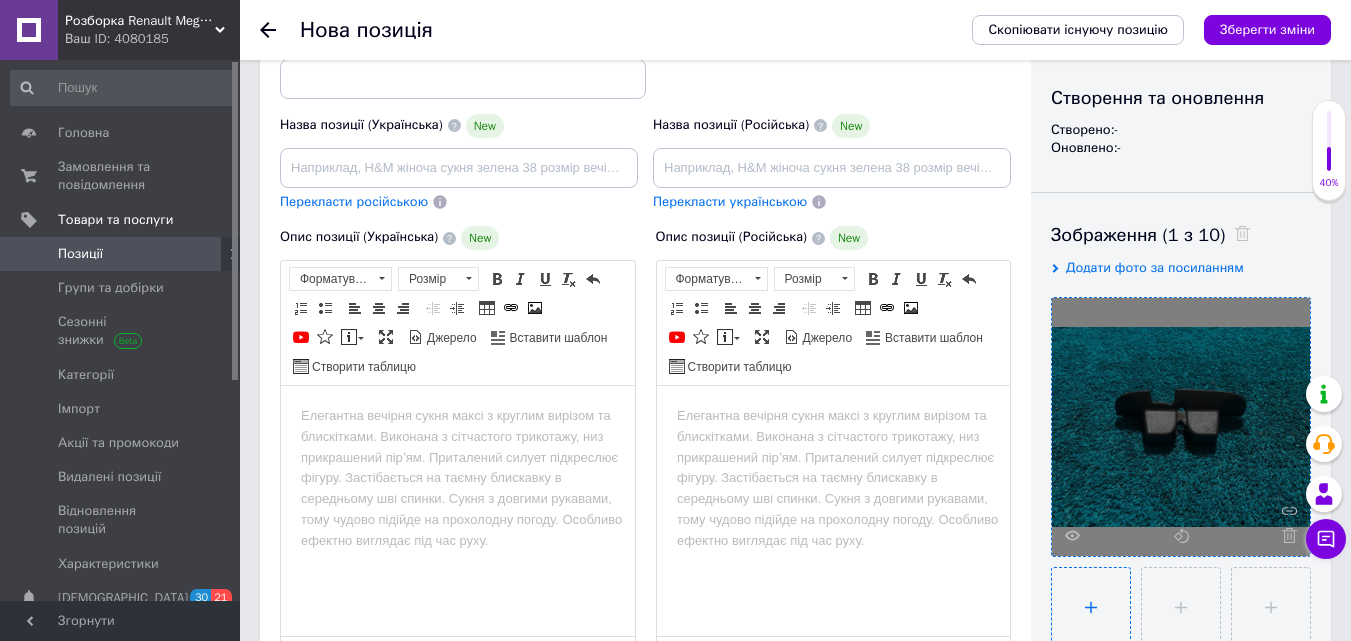 click at bounding box center [1091, 607] 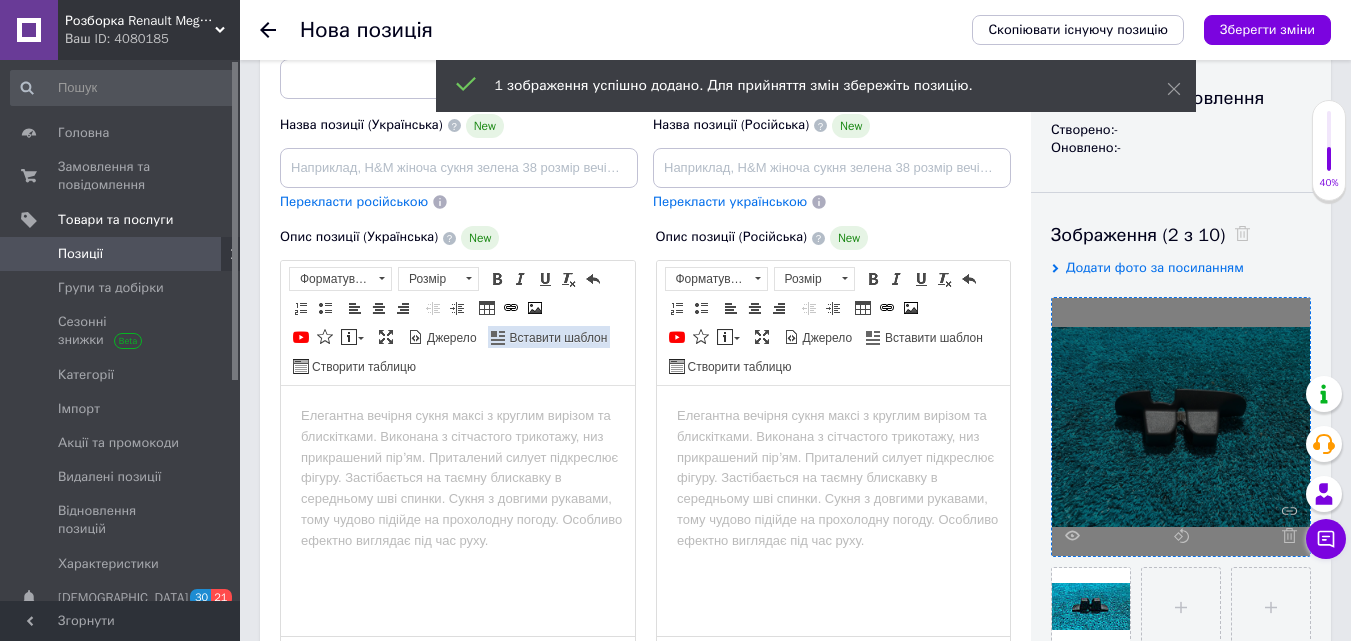 scroll, scrollTop: 100, scrollLeft: 0, axis: vertical 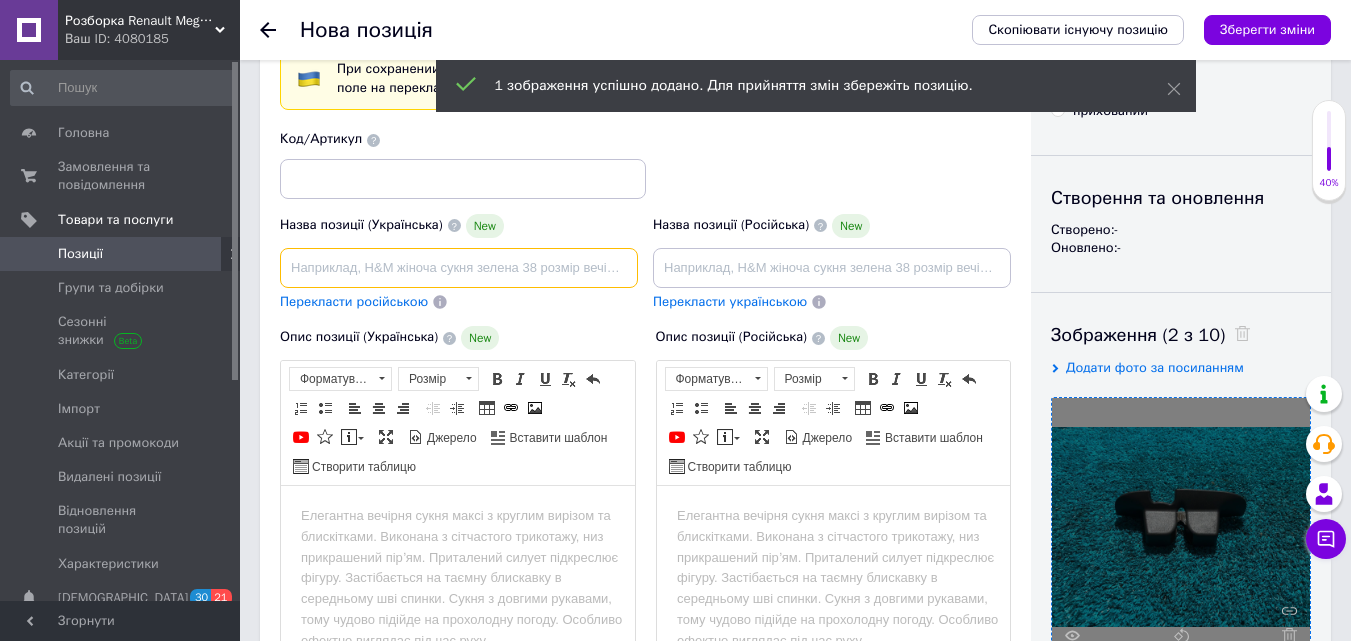 click at bounding box center [459, 268] 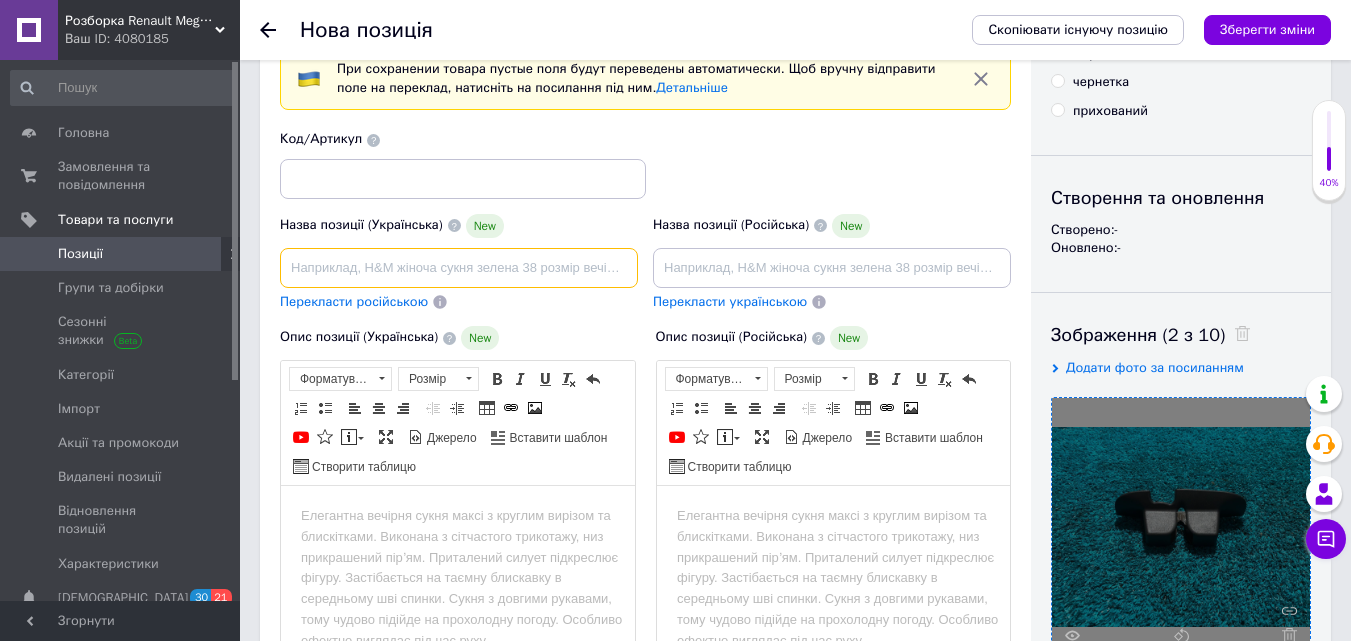 paste on "Накладка дзеркала салону Renault Megane Scenic 2 [PERSON_NAME] 2 Сценік 2" 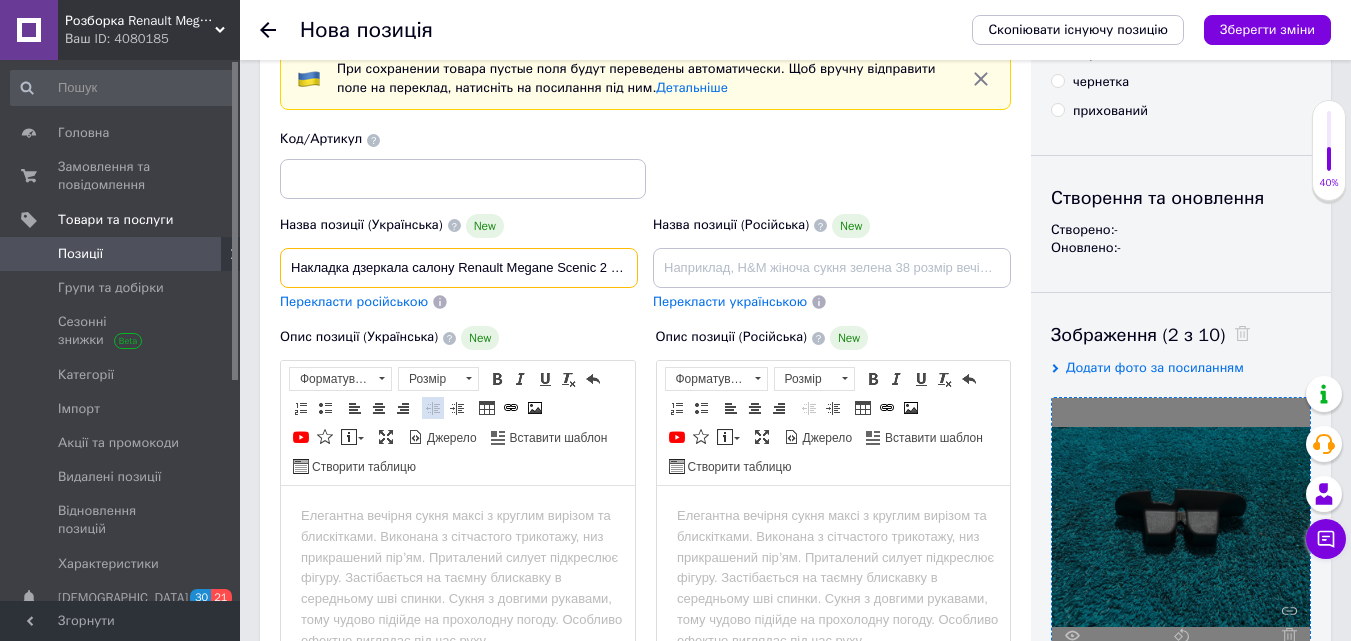 scroll, scrollTop: 0, scrollLeft: 121, axis: horizontal 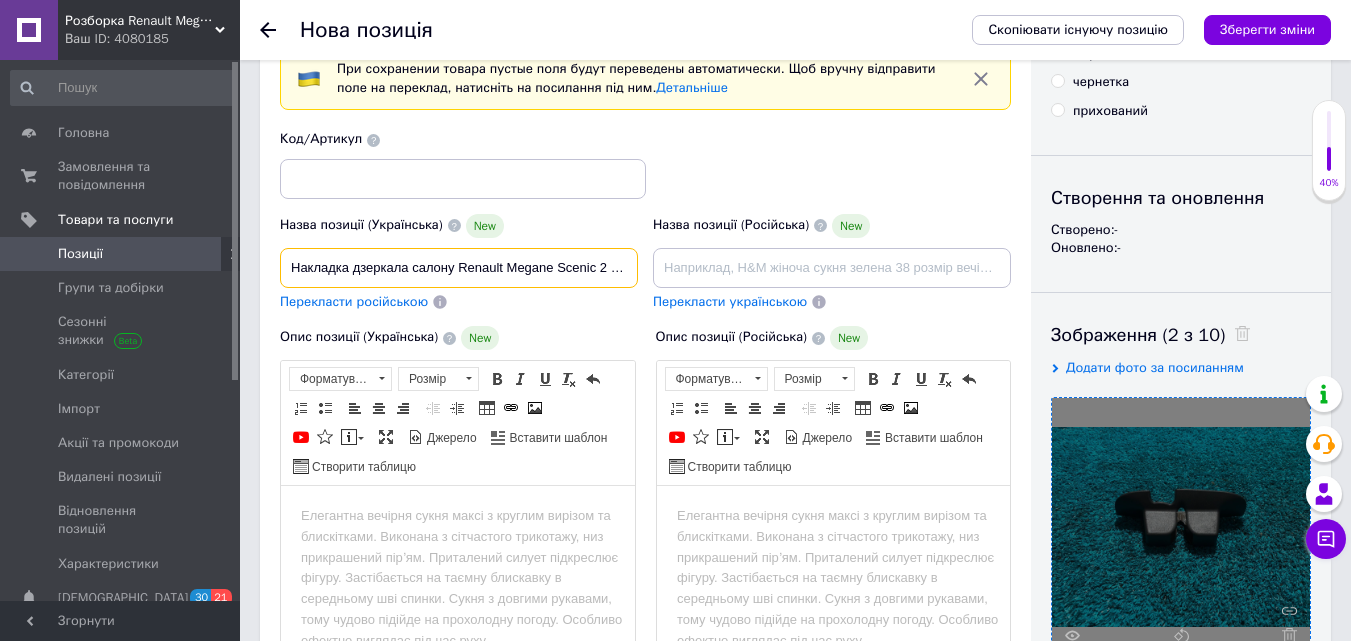 drag, startPoint x: 333, startPoint y: 272, endPoint x: 248, endPoint y: 279, distance: 85.28775 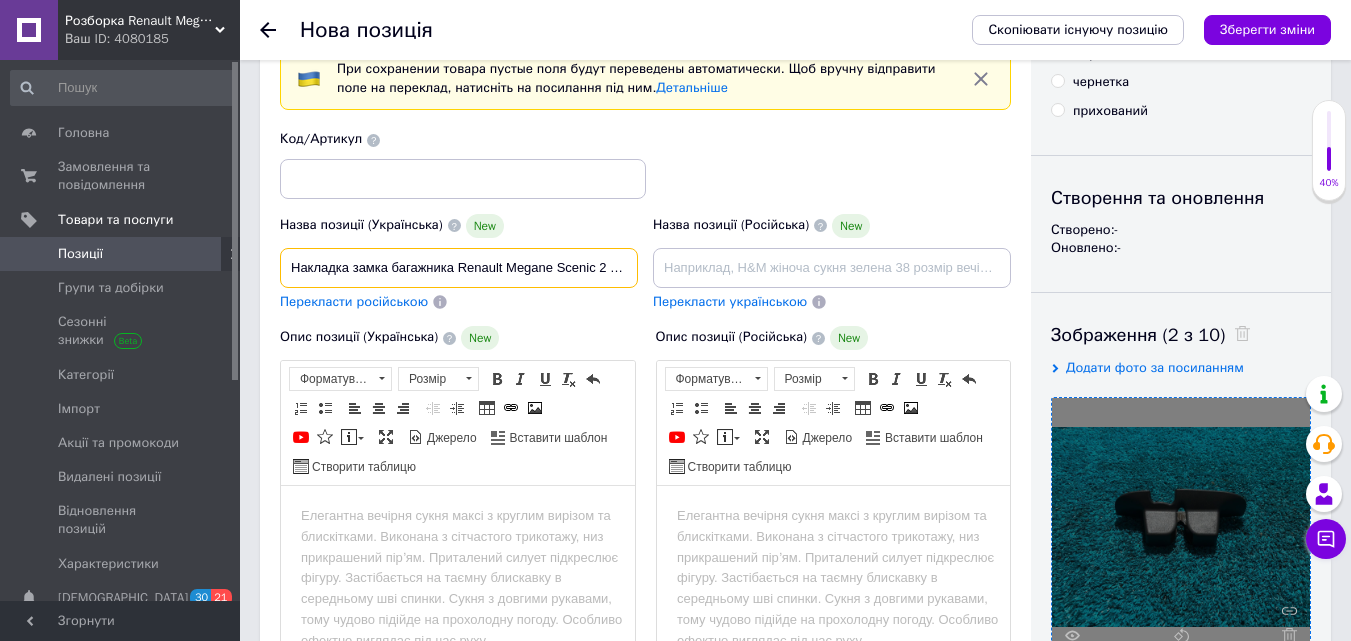 type on "Накладка замка багажника Renault Megane Scenic 2 [PERSON_NAME] 2 Сценік 2" 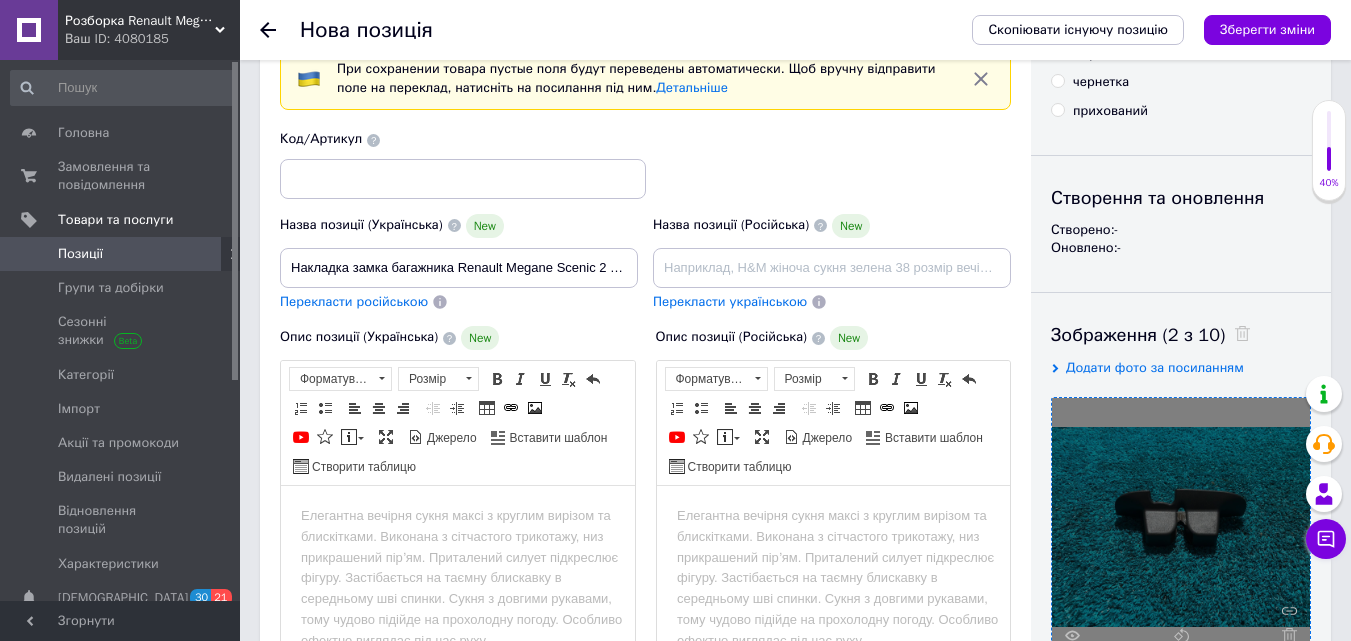 click on "Перекласти російською" at bounding box center (354, 301) 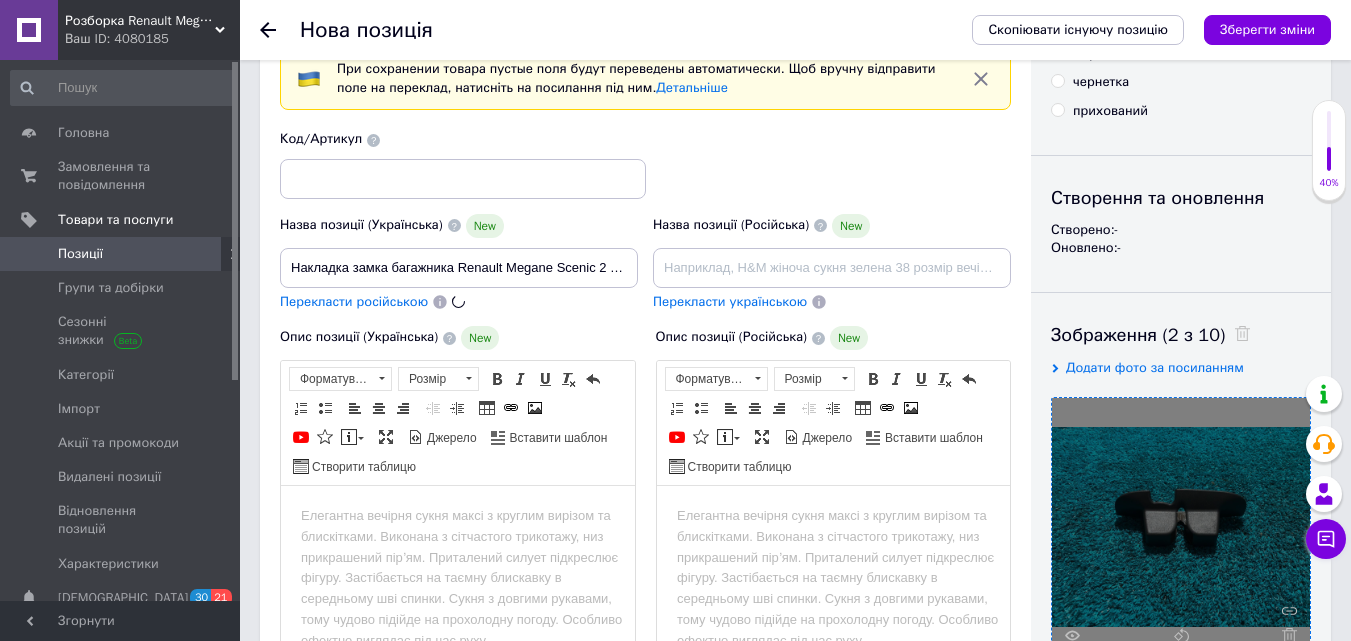 type on "Накладка замка багажника Renault Megane Scenic 2 [PERSON_NAME] 2 Сценик 2" 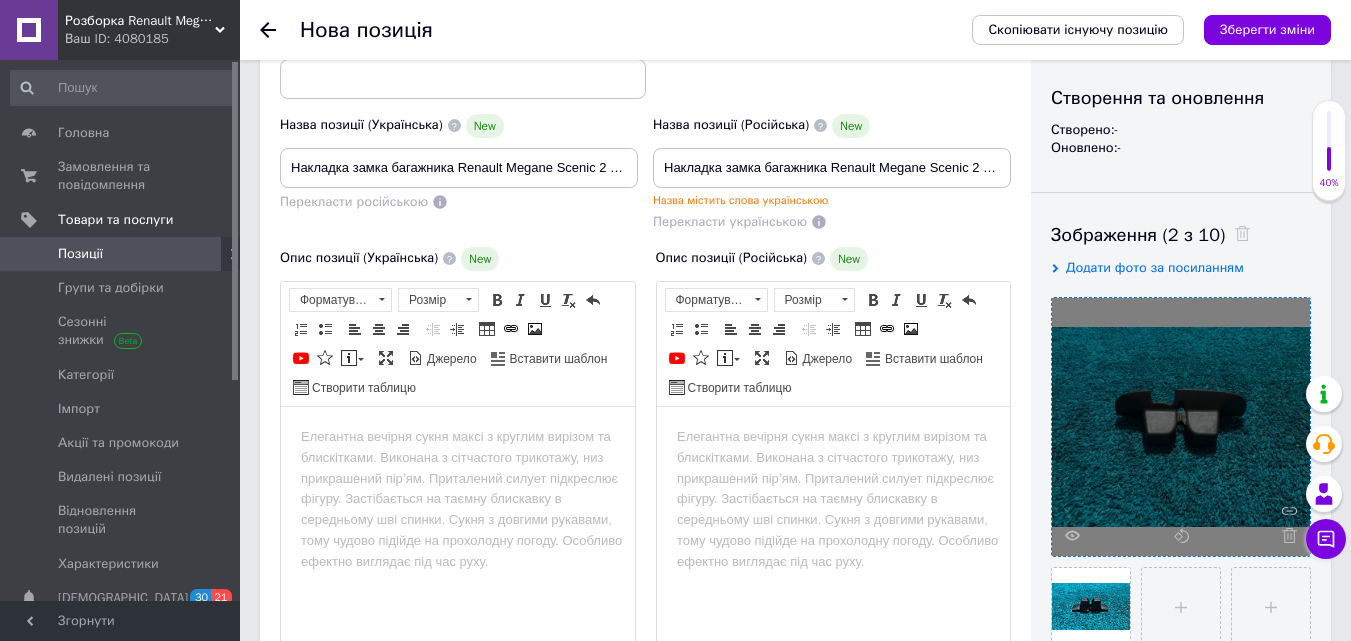 scroll, scrollTop: 300, scrollLeft: 0, axis: vertical 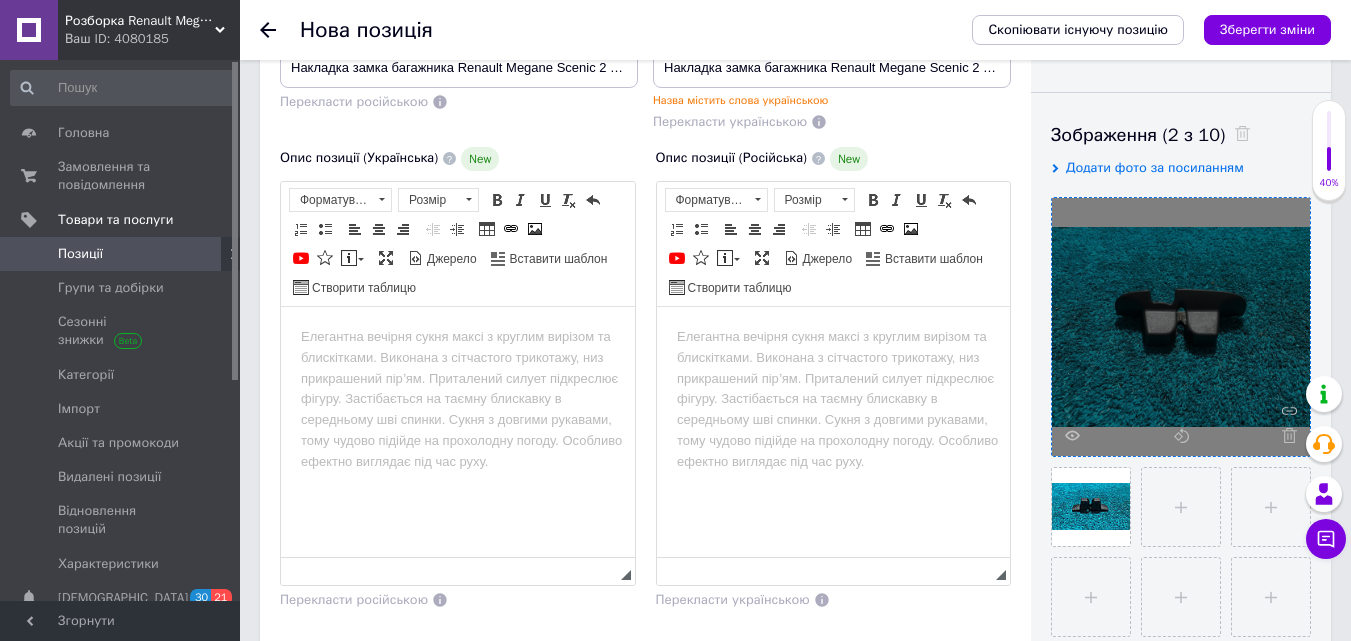 click at bounding box center (458, 336) 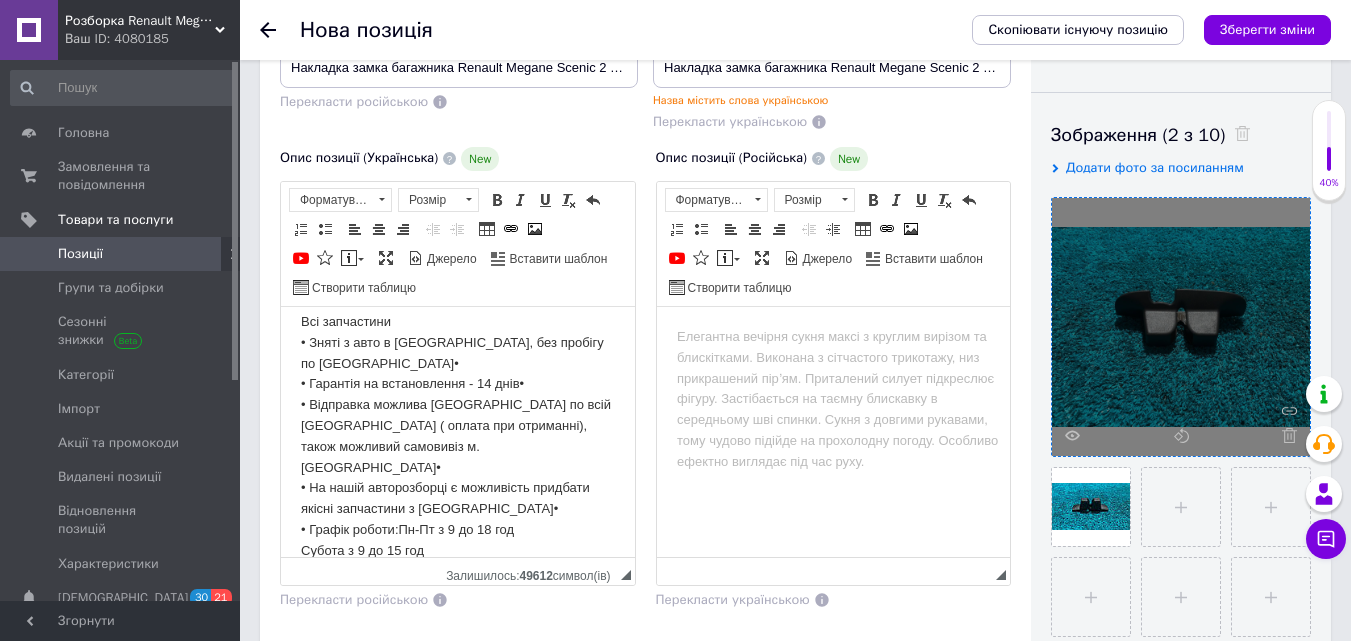 scroll, scrollTop: 19, scrollLeft: 0, axis: vertical 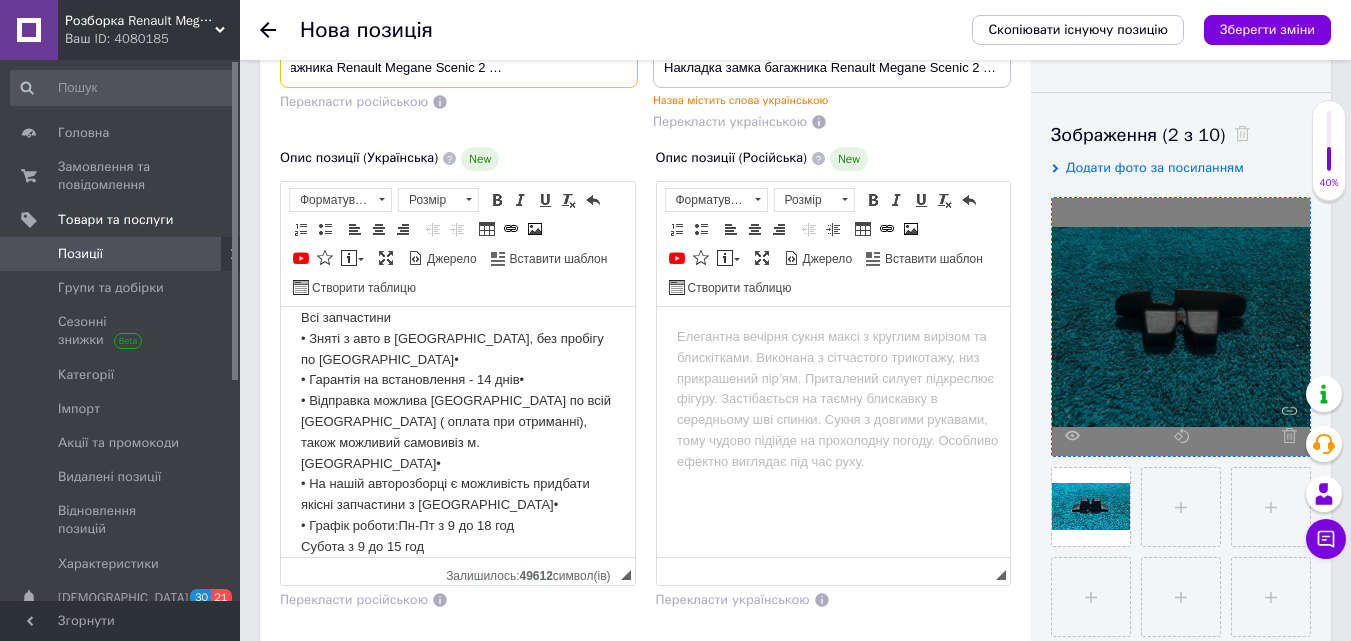 drag, startPoint x: 286, startPoint y: 72, endPoint x: 707, endPoint y: 98, distance: 421.8021 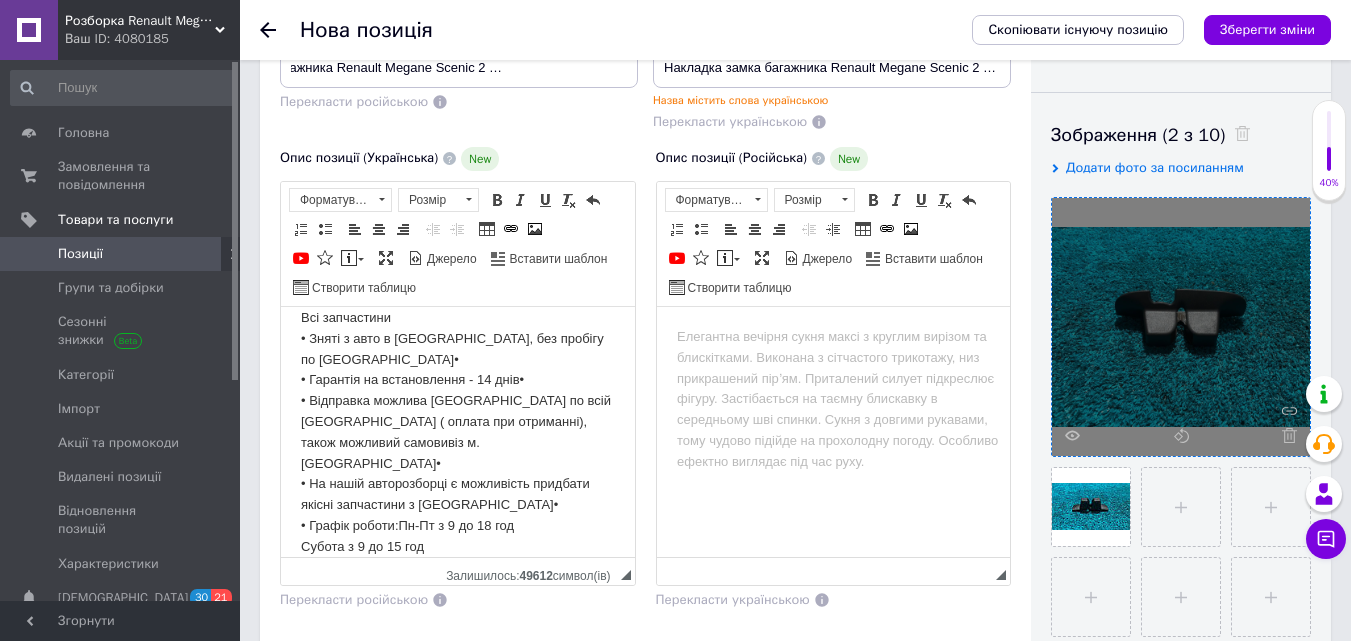 click on "Назва позиції (Українська) New Накладка замка багажника Renault Megane Scenic 2 [PERSON_NAME] 2 Сценік 2 Перекласти російською" at bounding box center (459, 72) 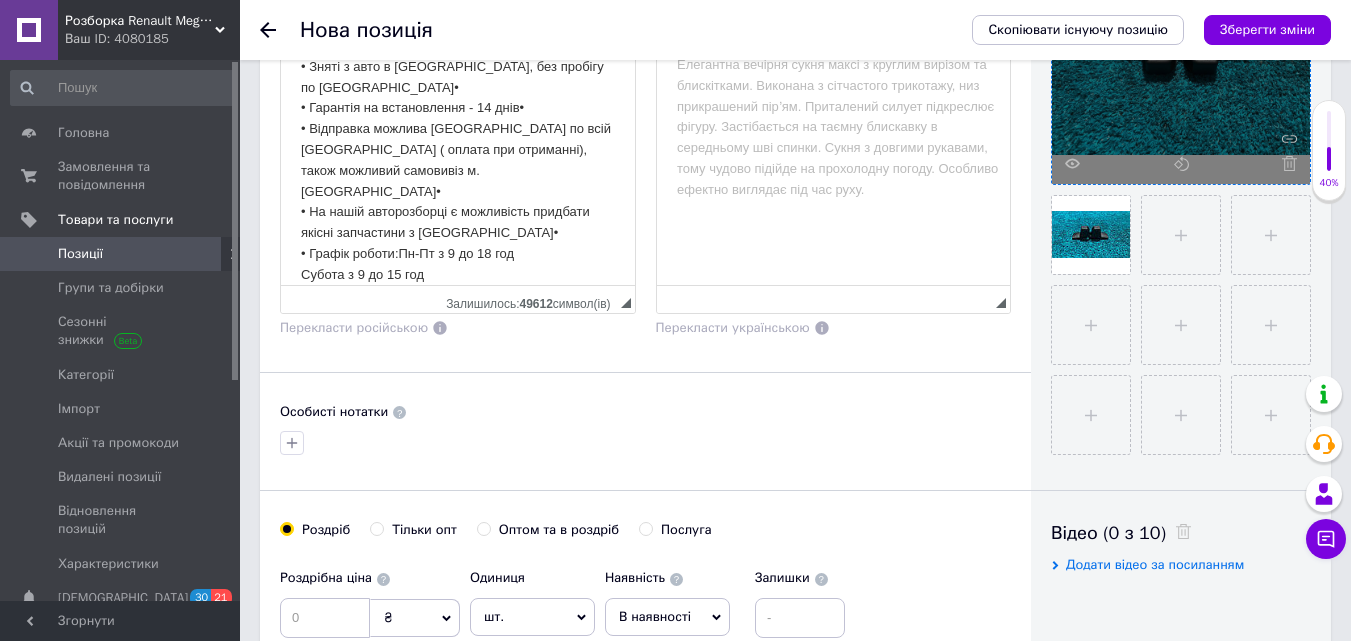 scroll, scrollTop: 600, scrollLeft: 0, axis: vertical 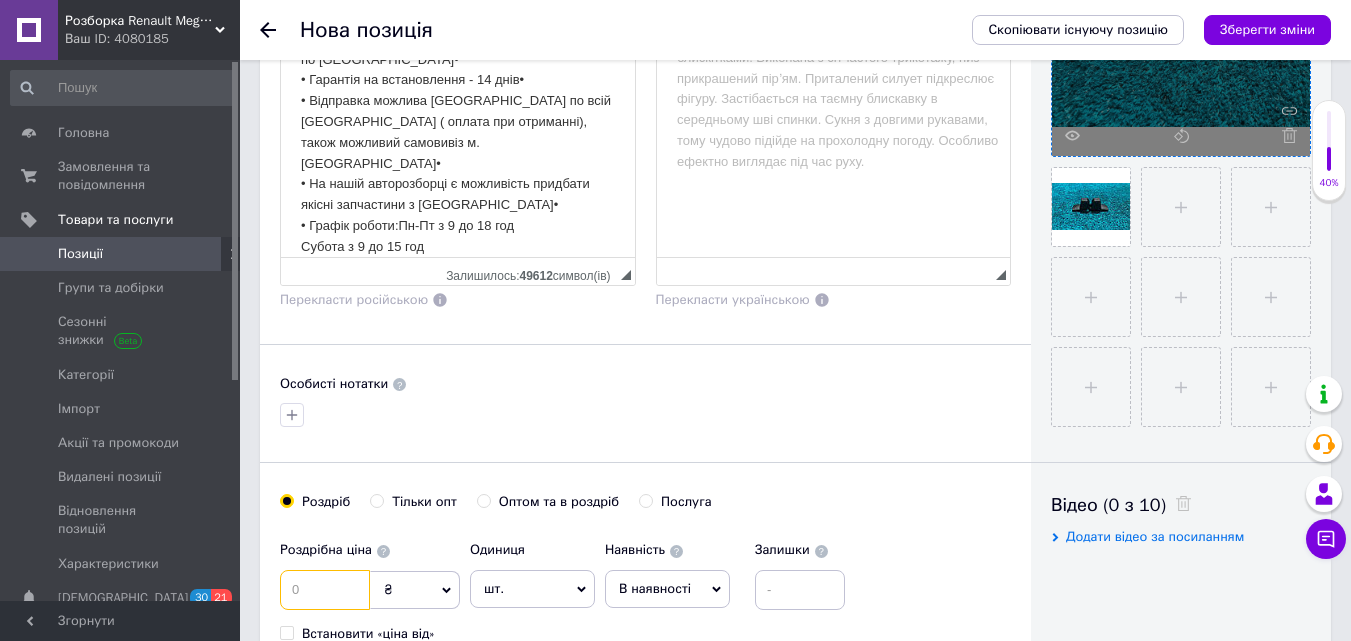 click at bounding box center (325, 590) 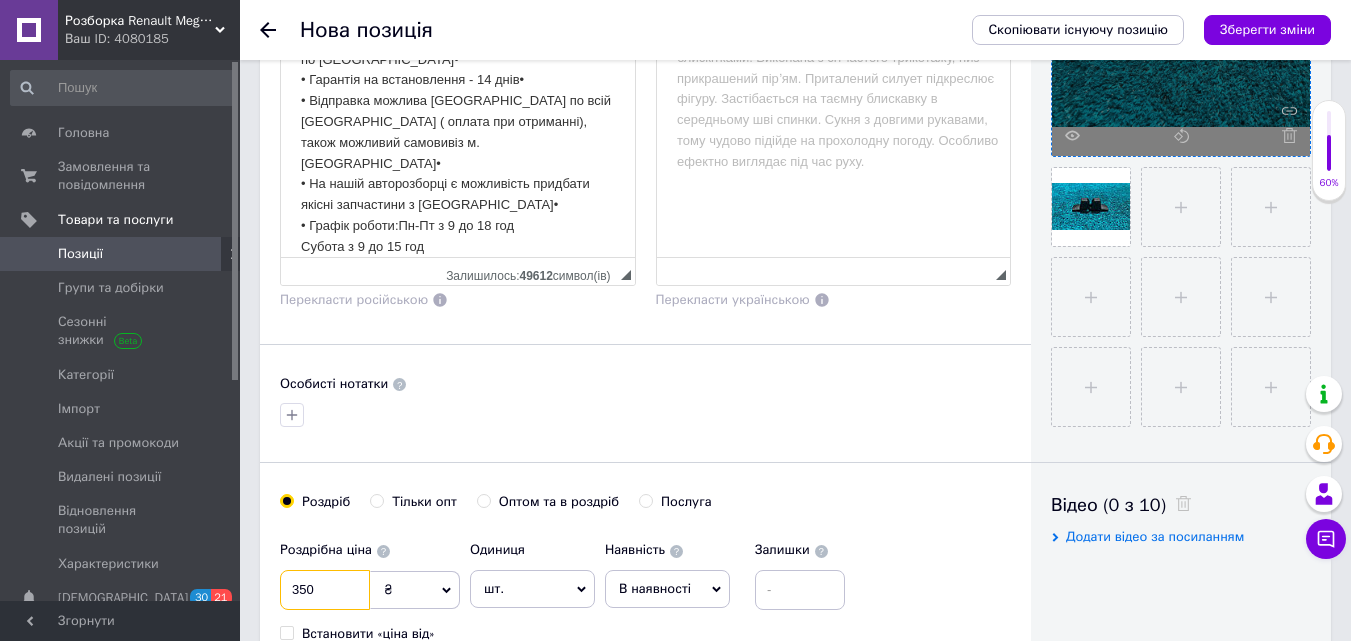 type on "350" 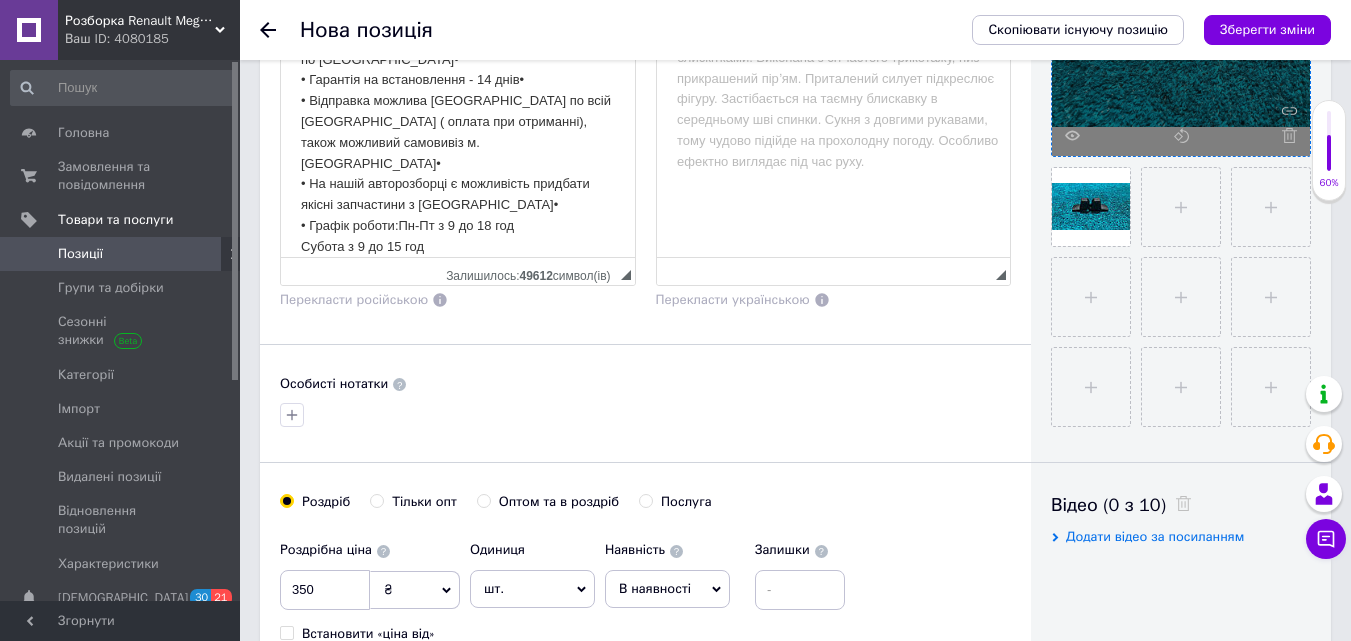 click at bounding box center (645, 415) 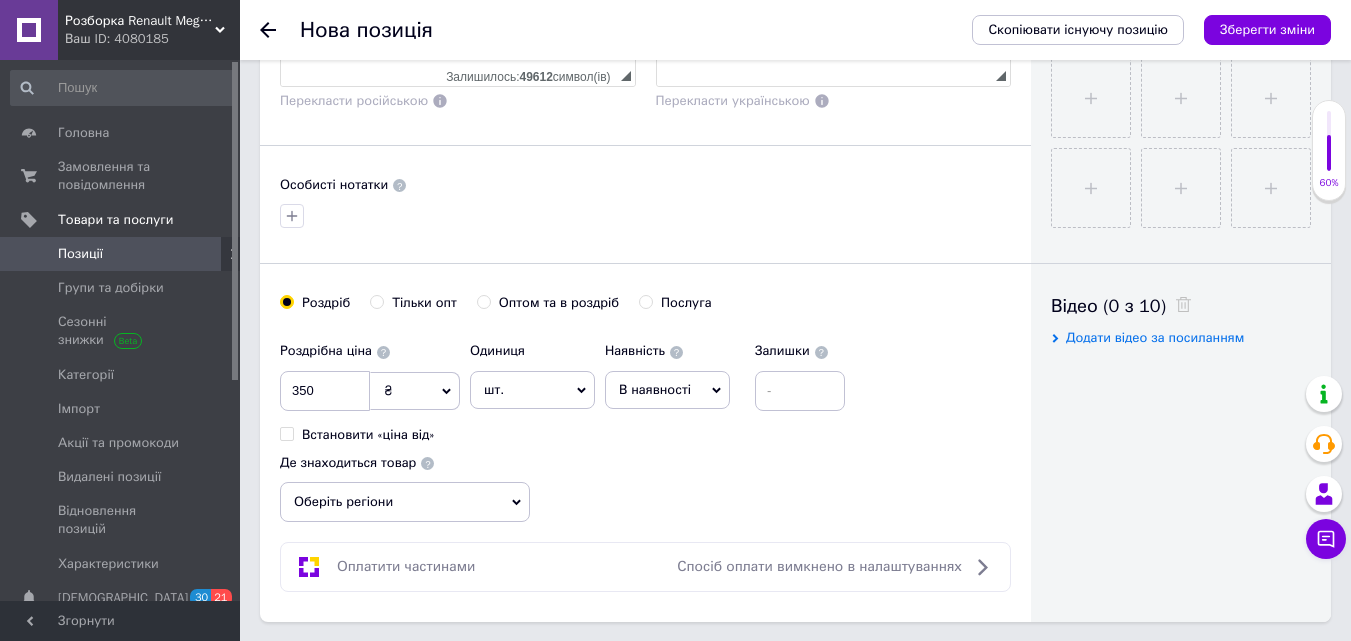 scroll, scrollTop: 500, scrollLeft: 0, axis: vertical 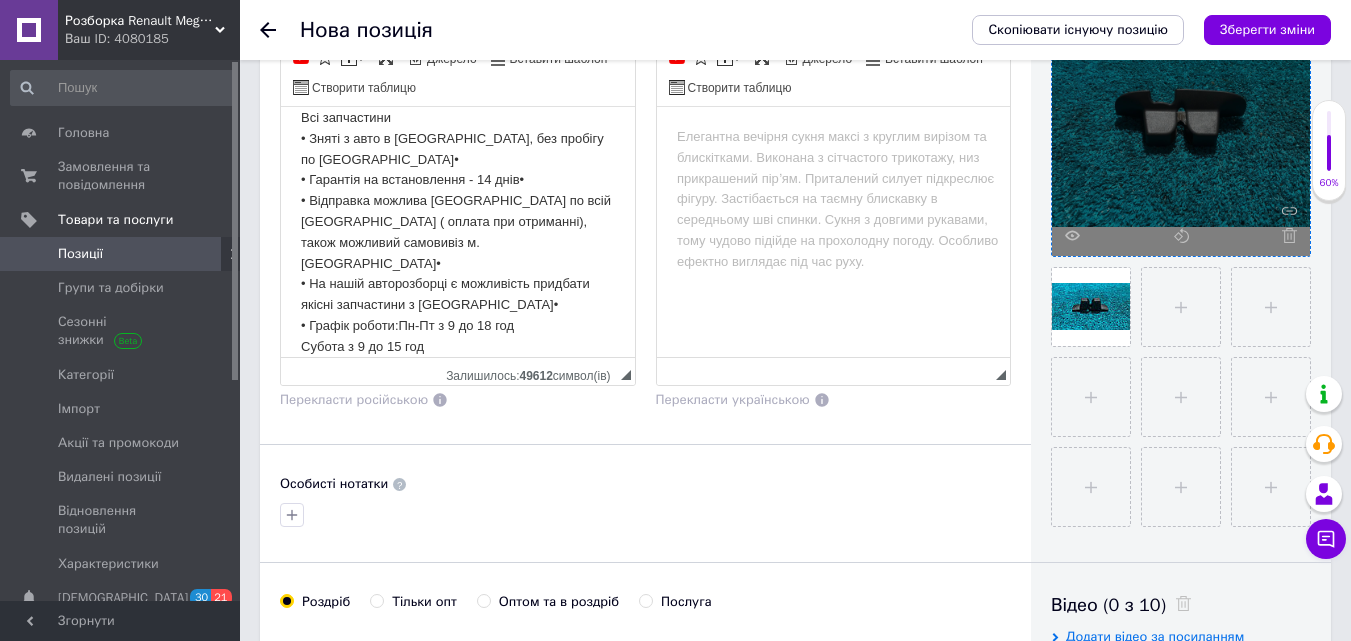 click on "Всі запчастини  • Зняті з авто в [GEOGRAPHIC_DATA], без пробігу по [GEOGRAPHIC_DATA]• • Гарантія на встановлення - 14 днів• • Відправка можлива [GEOGRAPHIC_DATA] по всій [GEOGRAPHIC_DATA] ( оплата при отриманні), також можливий самовивіз м. [GEOGRAPHIC_DATA][PERSON_NAME] нашій авторозборці є можливість придбати якісні запчастини з [GEOGRAPHIC_DATA]• • Графік роботи:Пн-Пт з 9 до 18 год Субота з 9 до 15 год • Всім гарного дня та хороших покупок•" at bounding box center [458, 242] 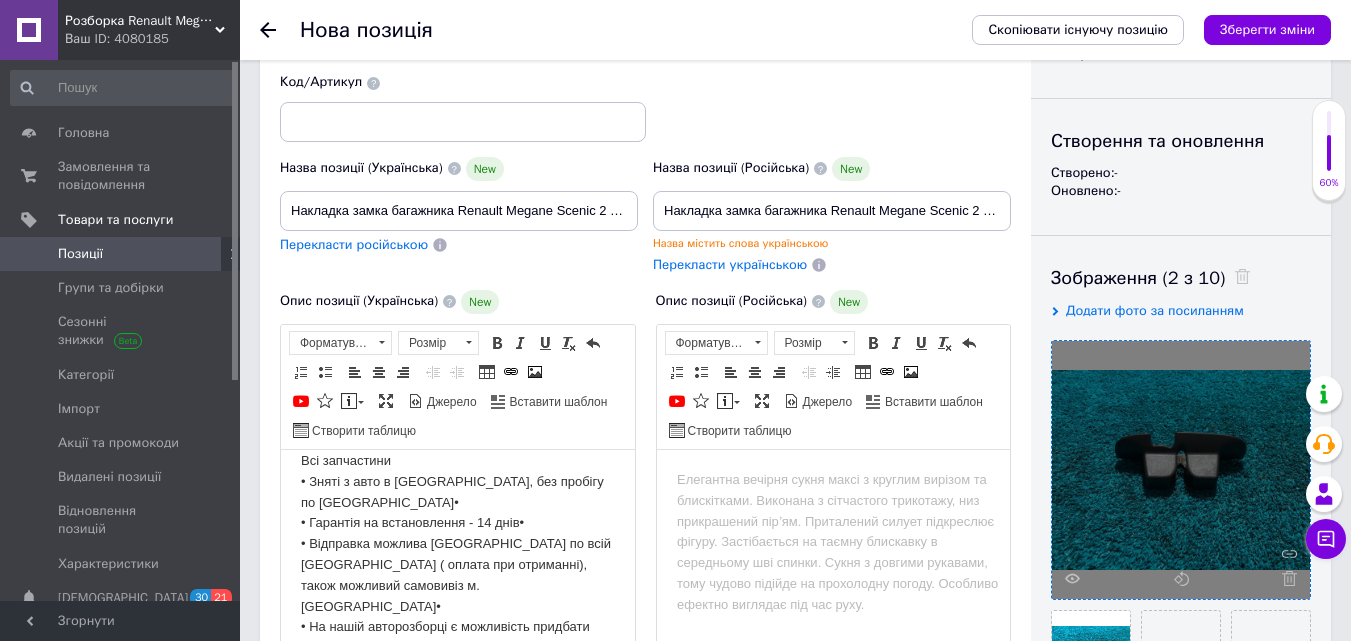 scroll, scrollTop: 500, scrollLeft: 0, axis: vertical 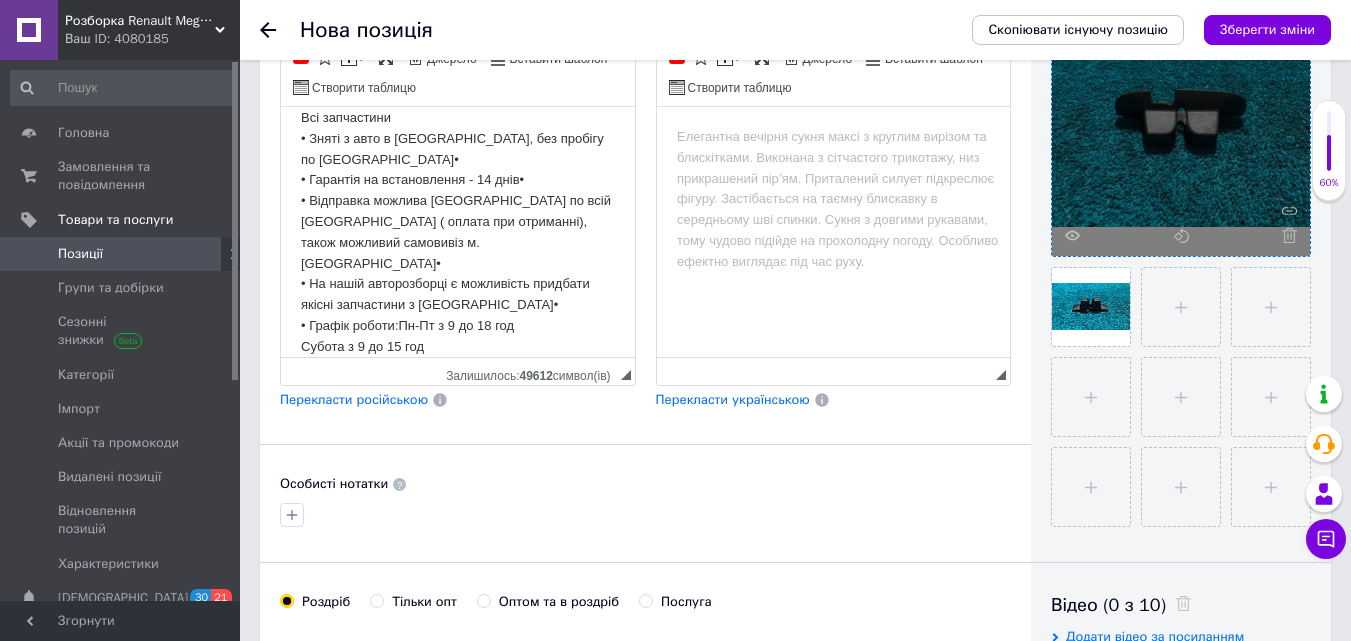 click on "Перекласти російською" at bounding box center (354, 399) 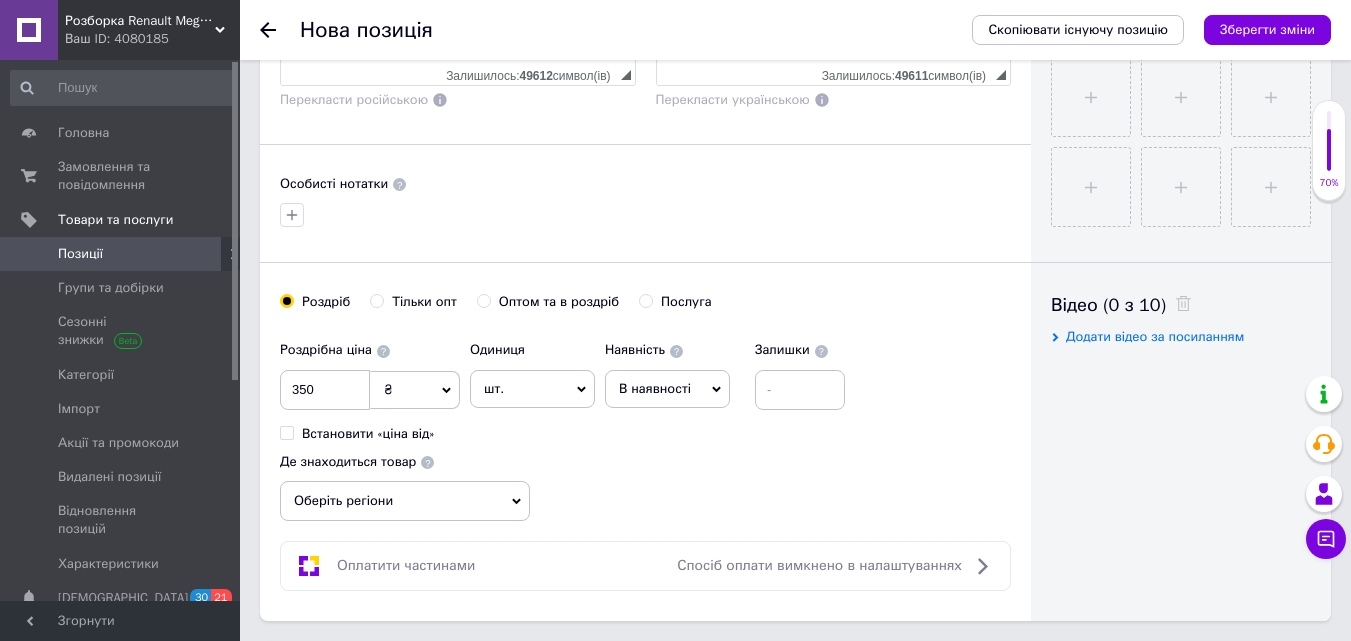 scroll, scrollTop: 900, scrollLeft: 0, axis: vertical 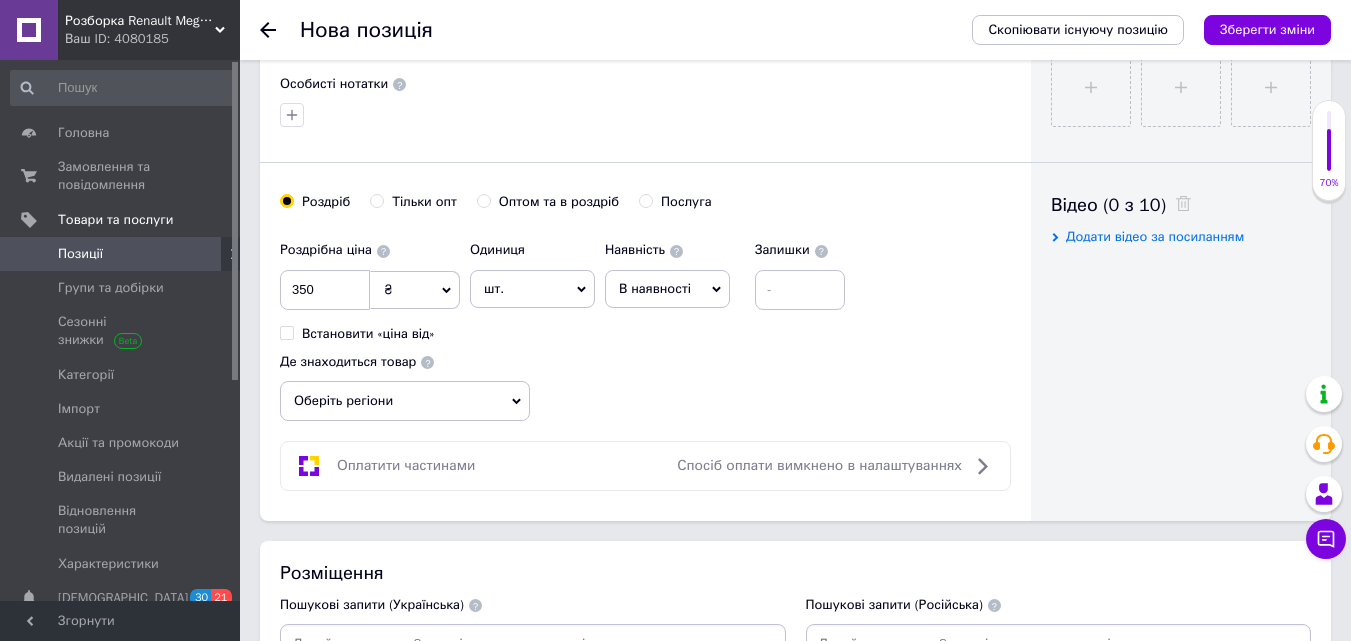 click on "Оберіть регіони" at bounding box center [405, 401] 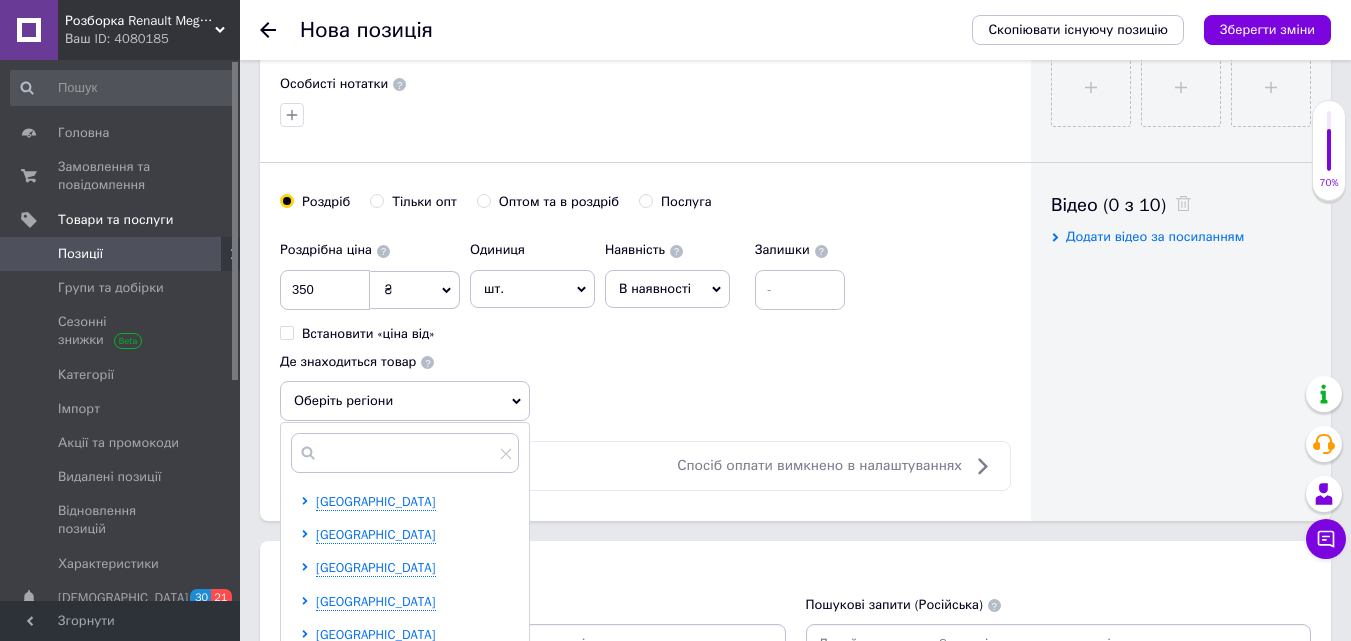 scroll, scrollTop: 1000, scrollLeft: 0, axis: vertical 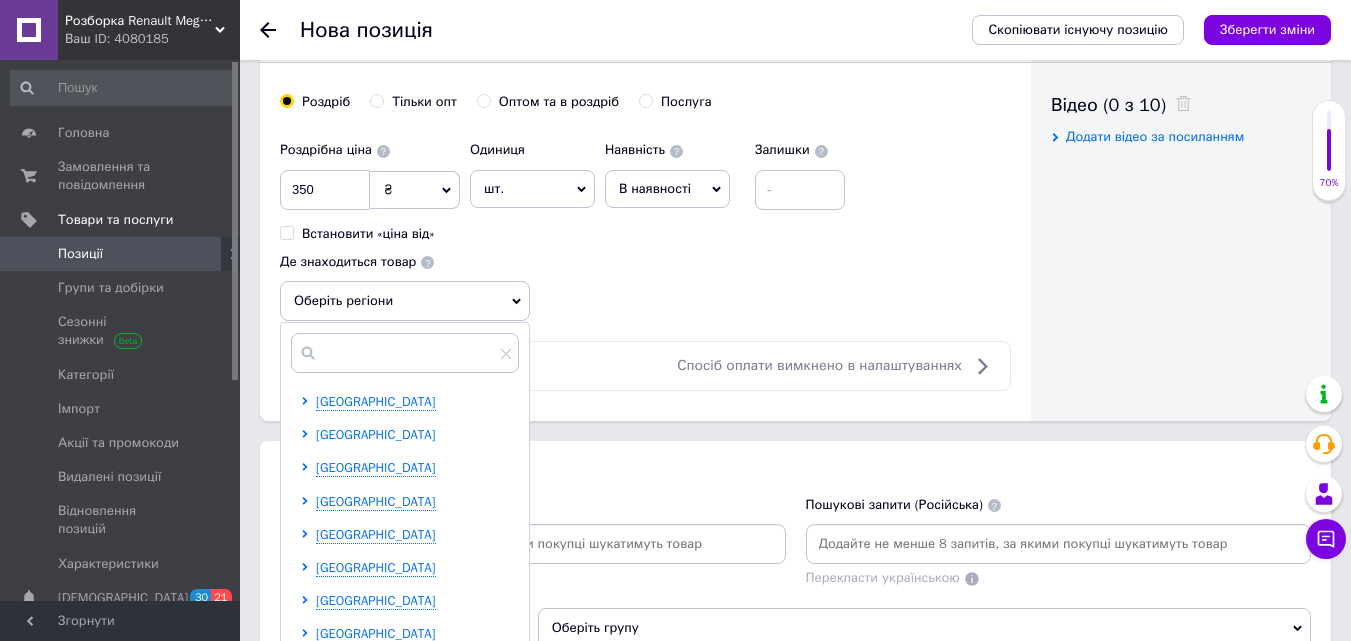 click on "[GEOGRAPHIC_DATA]" at bounding box center (376, 434) 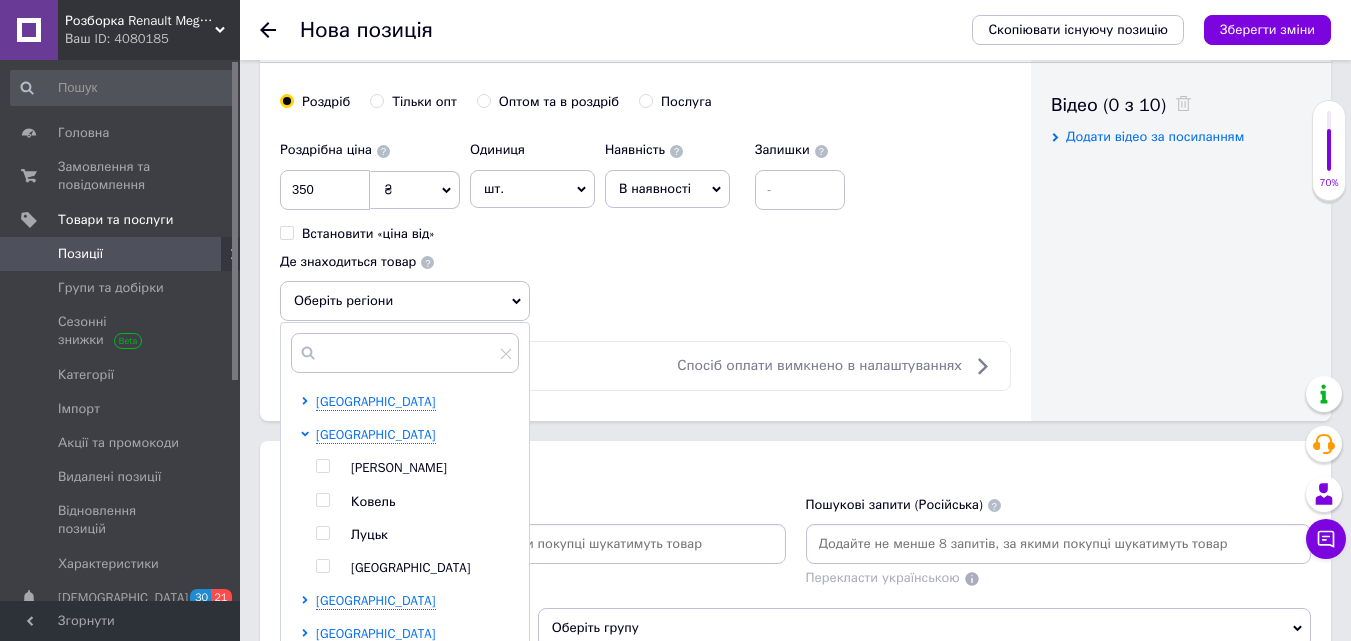 click at bounding box center (322, 533) 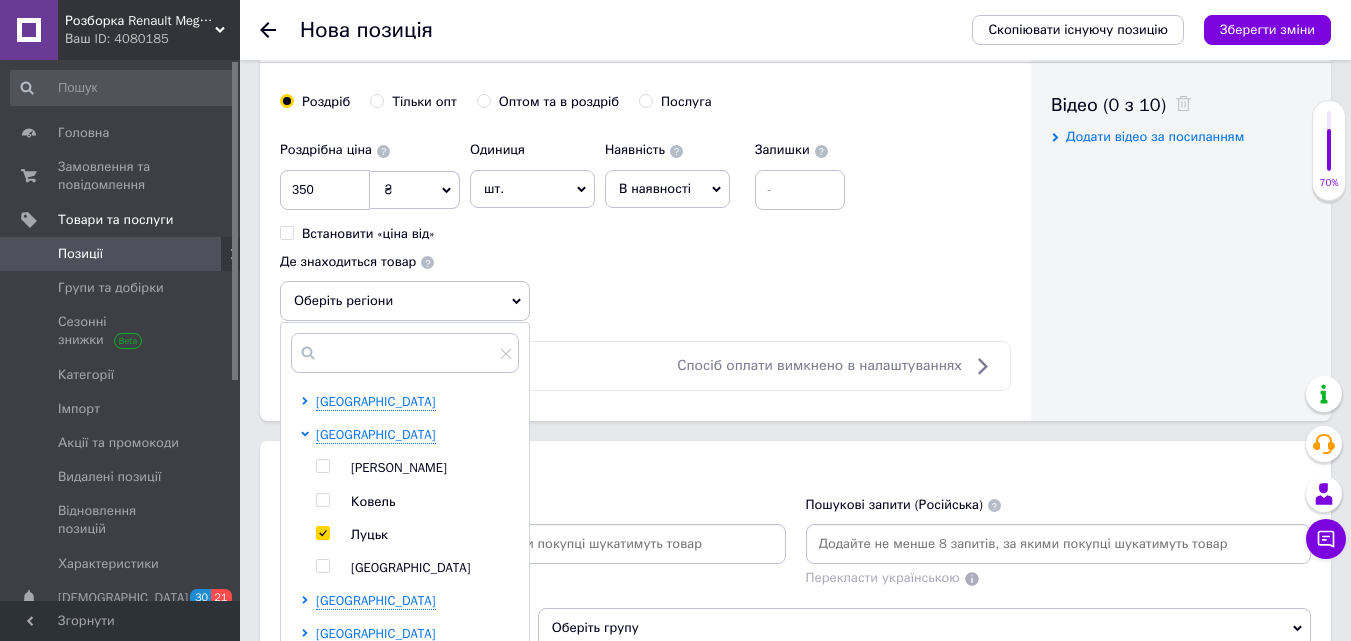 checkbox on "true" 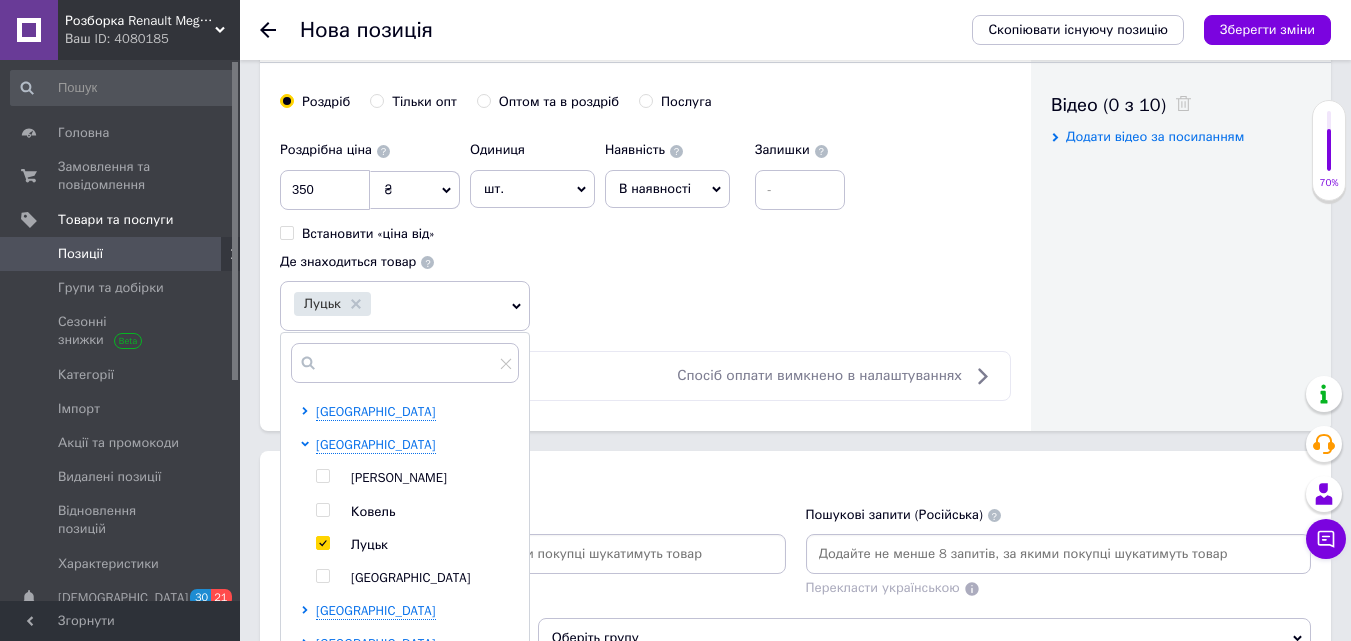 click on "Роздрібна ціна 350 ₴ $ EUR CHF GBP ¥ PLN ₸ MDL HUF KGS CNY TRY KRW lei Встановити «ціна від» Одиниця шт. Популярне комплект упаковка кв.м пара м кг пог.м послуга т а автоцистерна ампула б балон банка блістер бобіна бочка [PERSON_NAME] бухта в ват виїзд відро г г га година гр/кв.м гігакалорія д дав два місяці день доба доза є єврокуб з зміна к кВт каністра карат кв.дм кв.м кв.см кв.фут квартал кг кг/кв.м км колесо комплект коробка куб.дм куб.м л л лист м м мВт мл мм моток місяць мішок н набір номер о об'єкт од. п палетомісце пара партія пач пог.м послуга посівна одиниця птахомісце півроку пігулка" at bounding box center [645, 231] 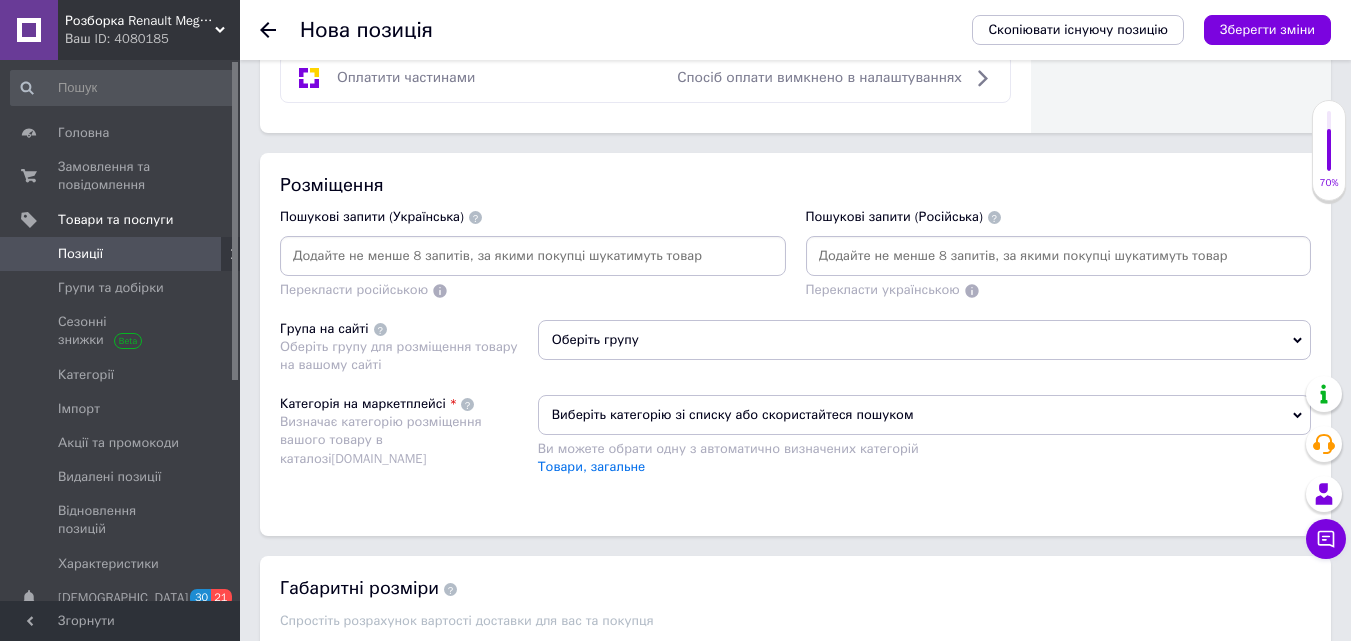 scroll, scrollTop: 1300, scrollLeft: 0, axis: vertical 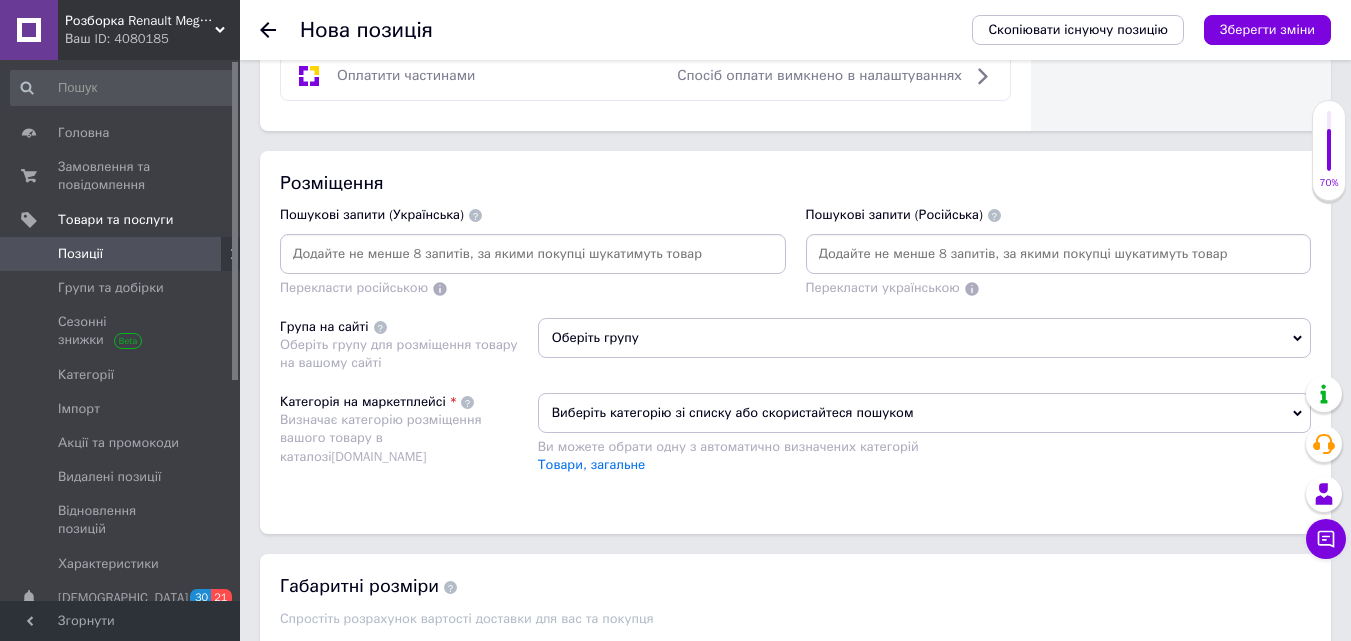 click at bounding box center (533, 254) 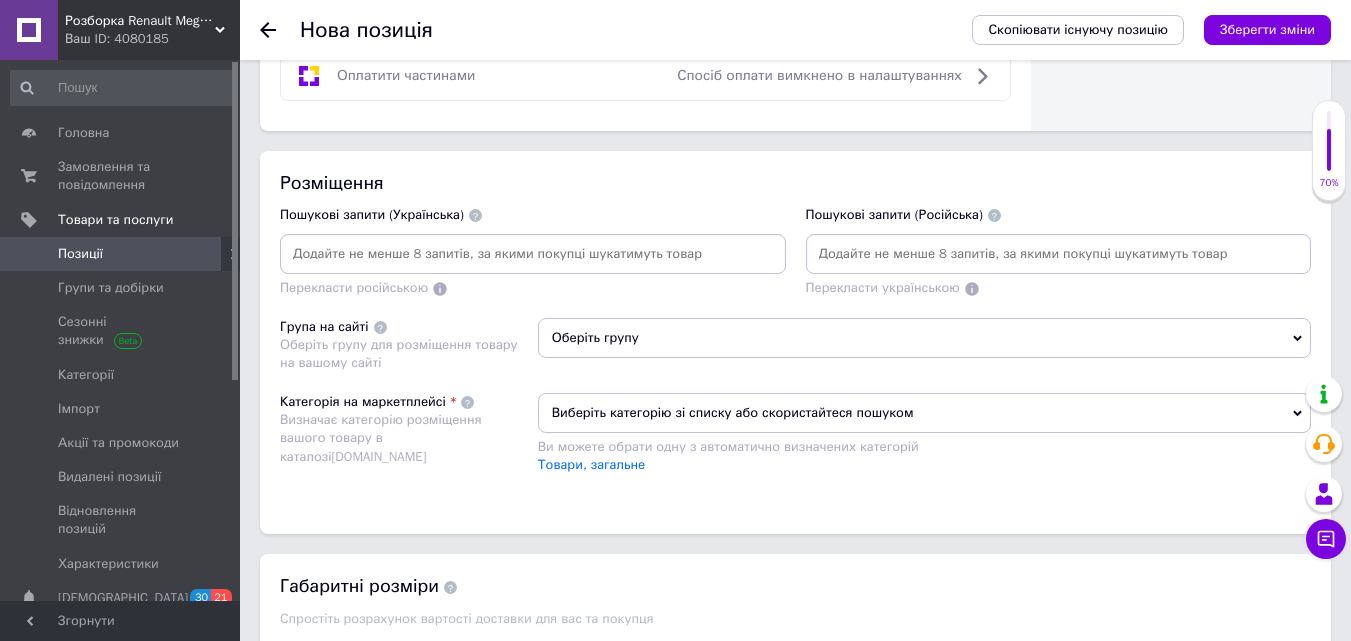 paste on "Накладка замка багажника Renault Megane Scenic 2 [PERSON_NAME] 2 Сценік 2" 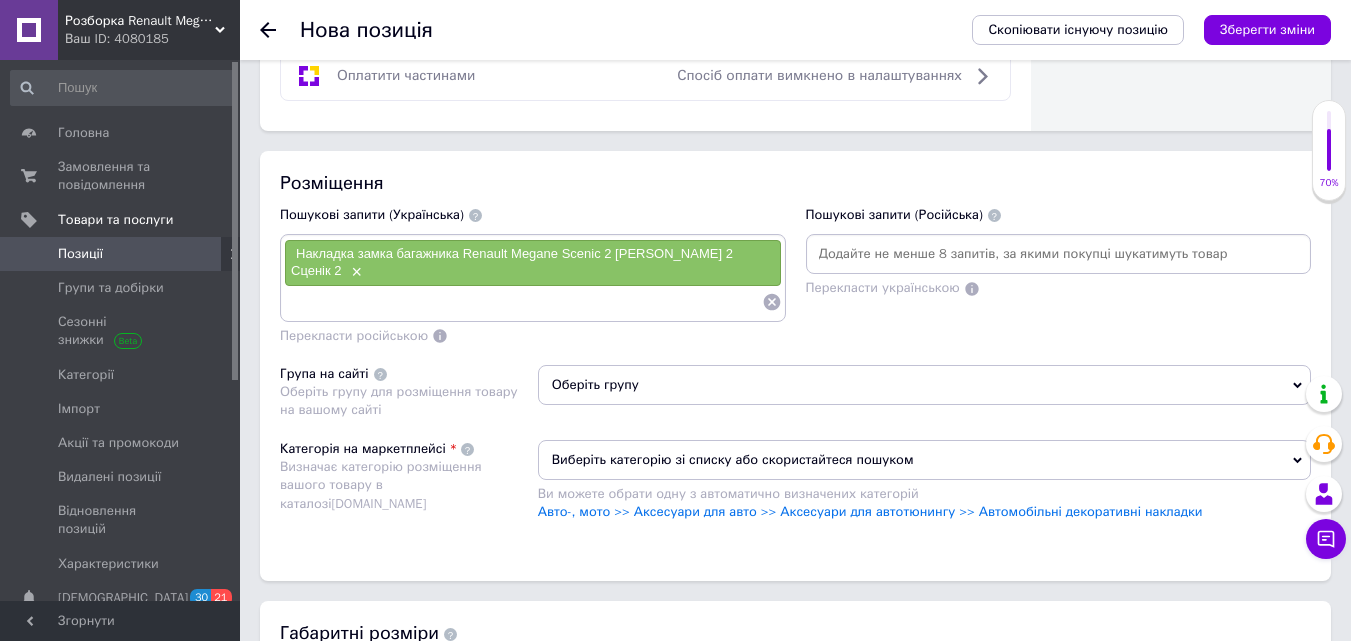 paste on "Накладка замка багажника Renault Megane Scenic 2 [PERSON_NAME] 2 Сценік 2" 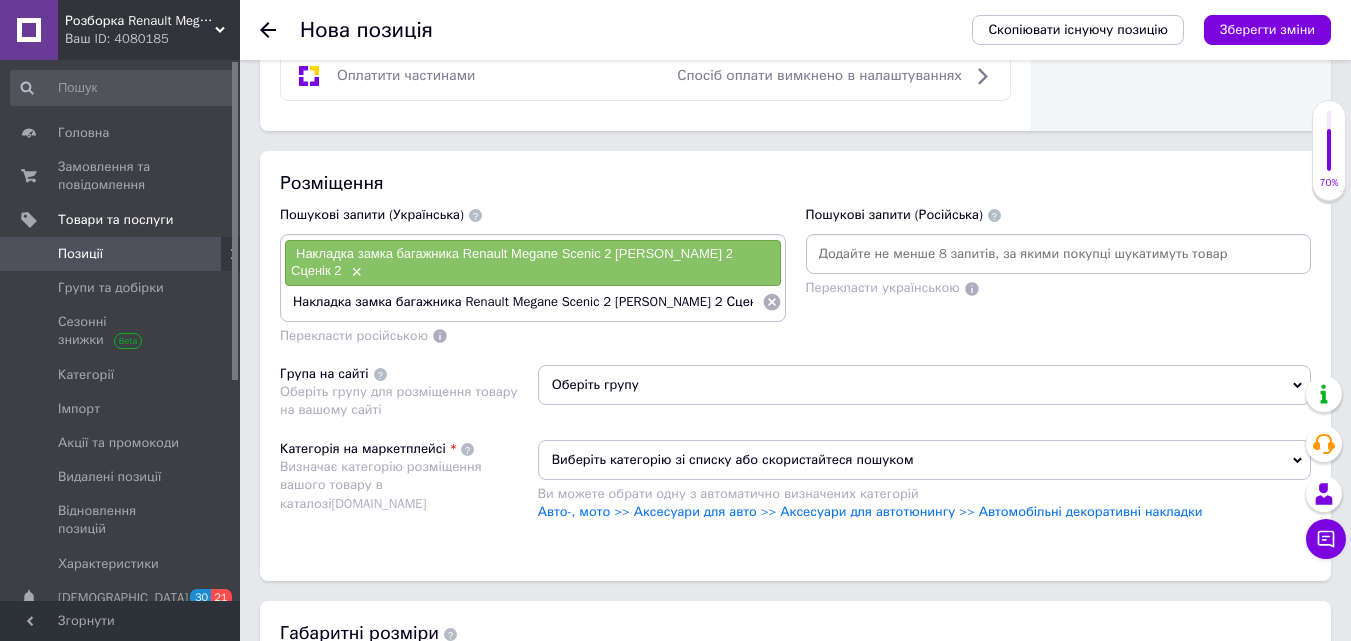 drag, startPoint x: 348, startPoint y: 287, endPoint x: 287, endPoint y: 294, distance: 61.400326 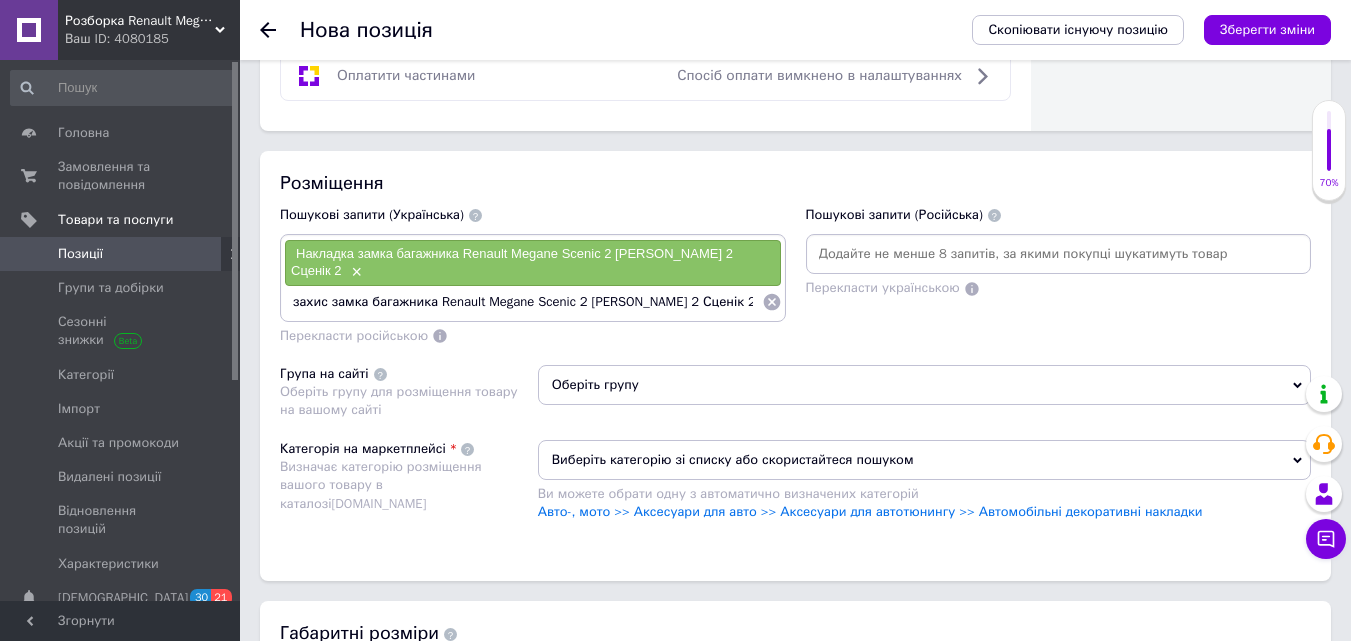 type on "захист замка багажника Renault Megane Scenic 2 [PERSON_NAME] 2 Сценік 2" 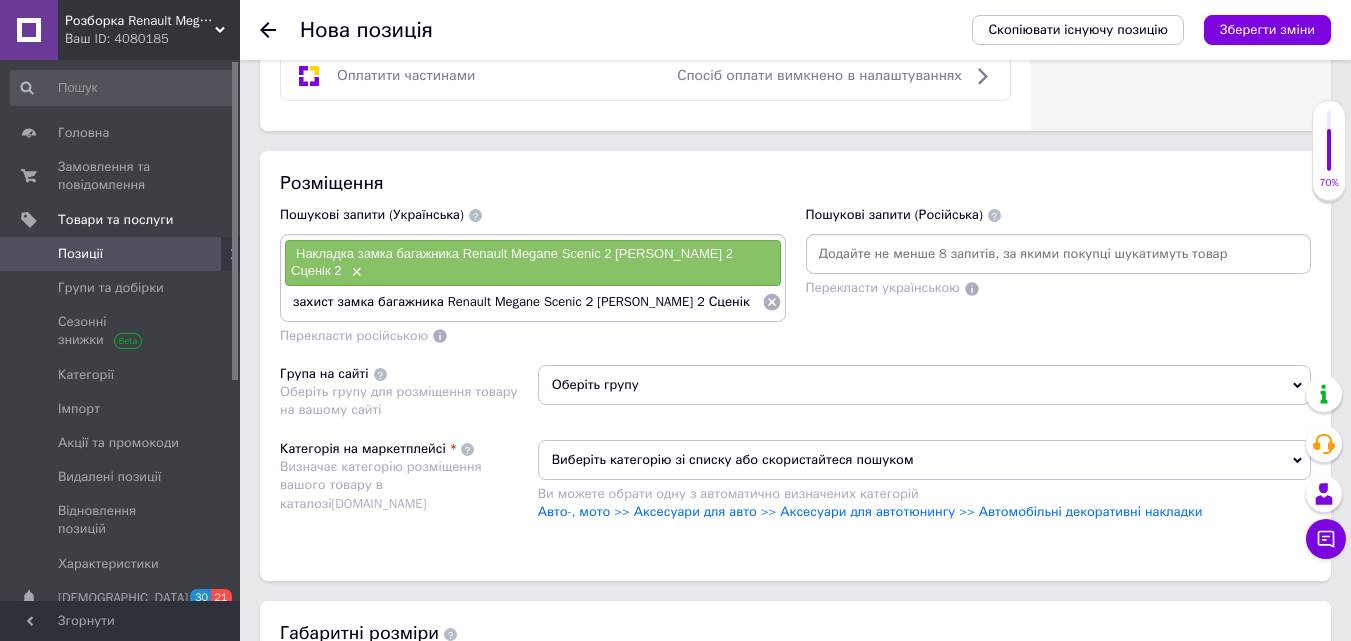 type 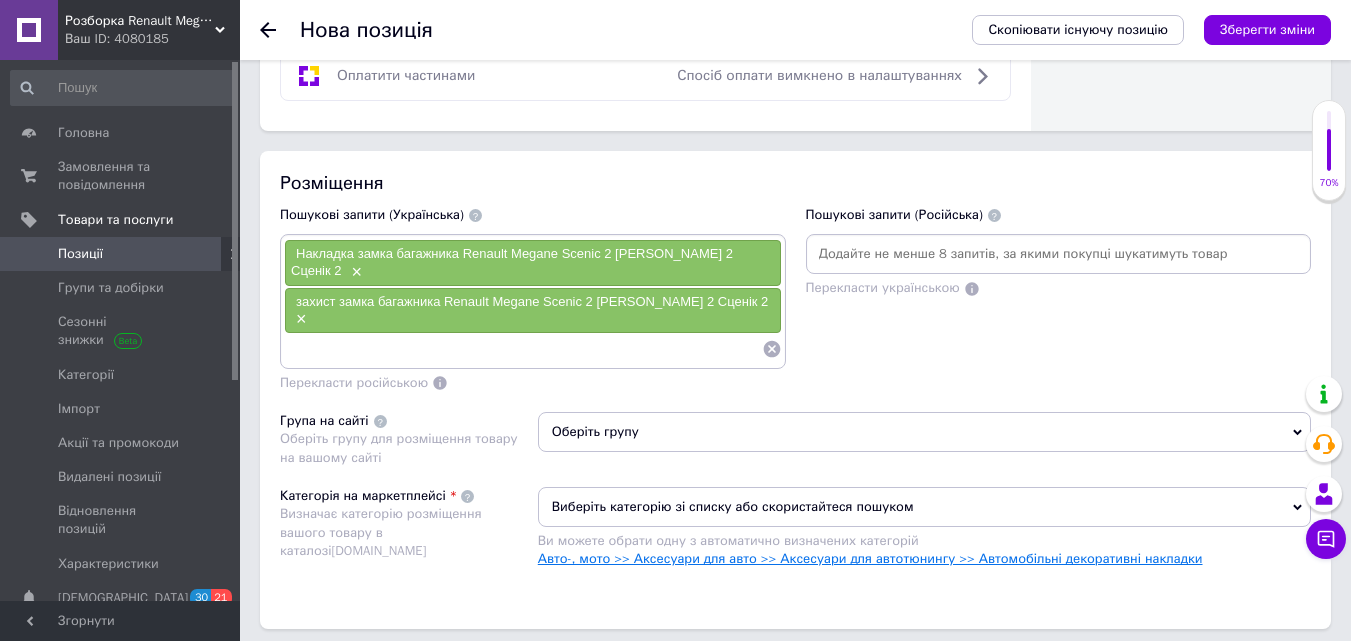 click on "Авто-, мото >> Аксесуари для авто >> Аксесуари для автотюнингу >> Автомобільні декоративні накладки" at bounding box center [870, 558] 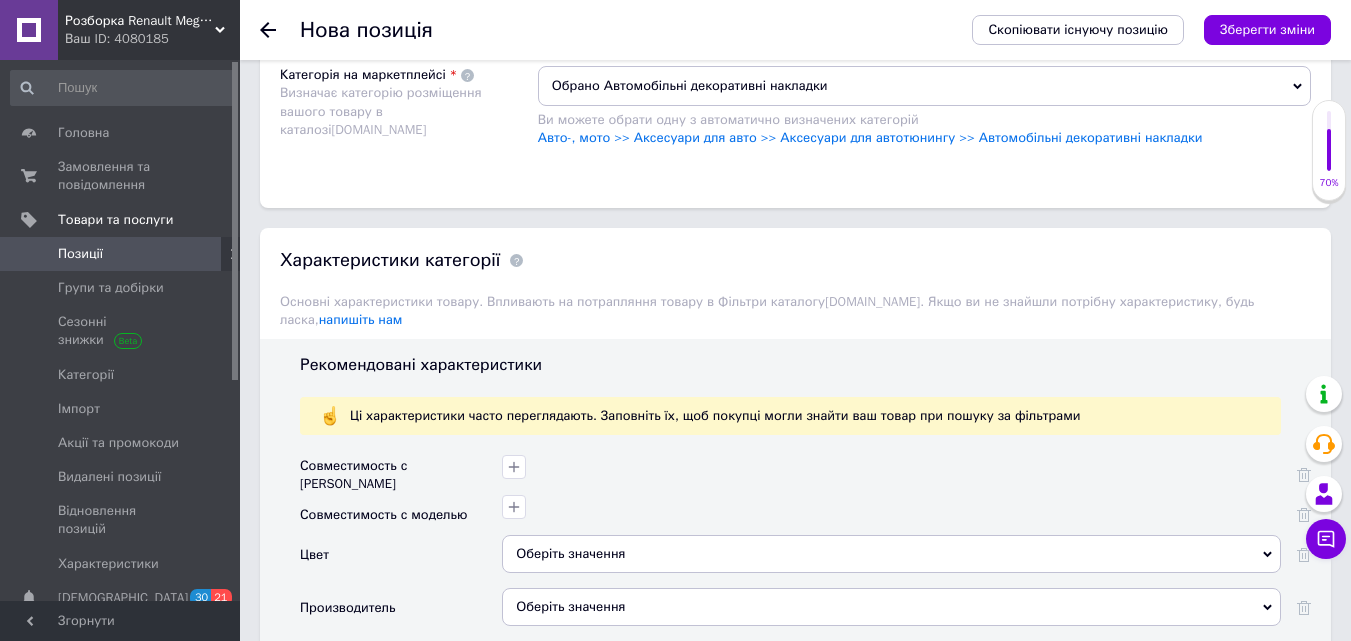 scroll, scrollTop: 1900, scrollLeft: 0, axis: vertical 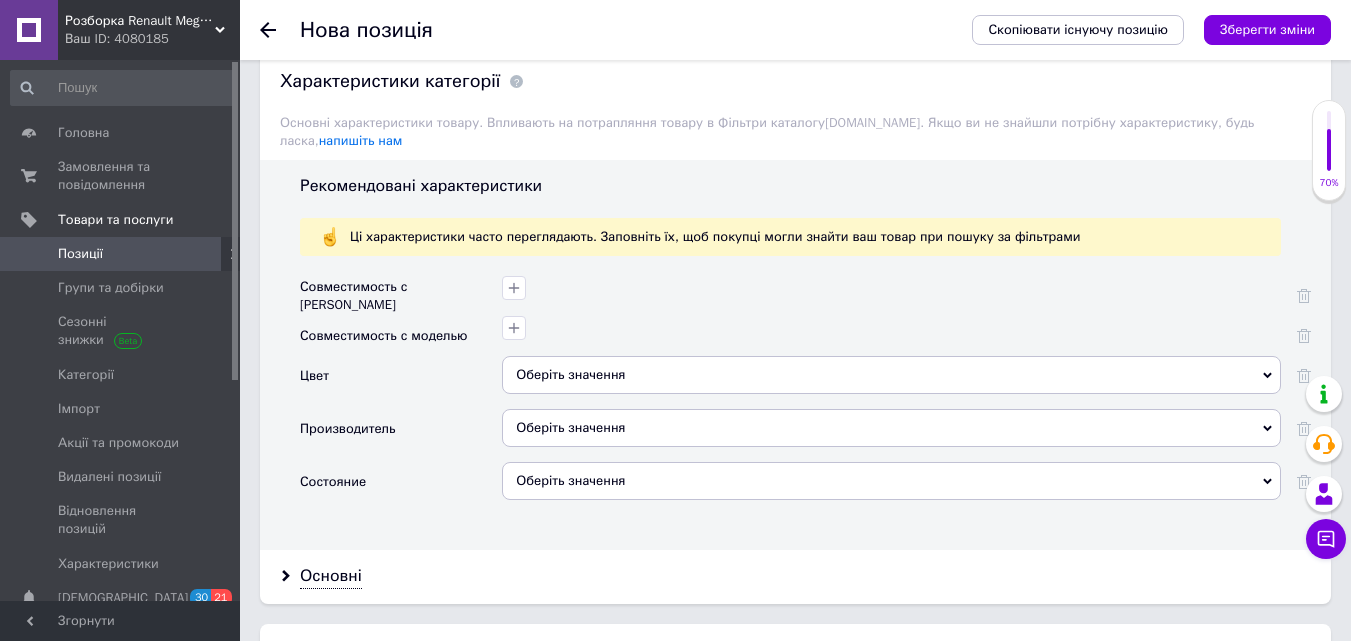 click on "Оберіть значення" at bounding box center [891, 481] 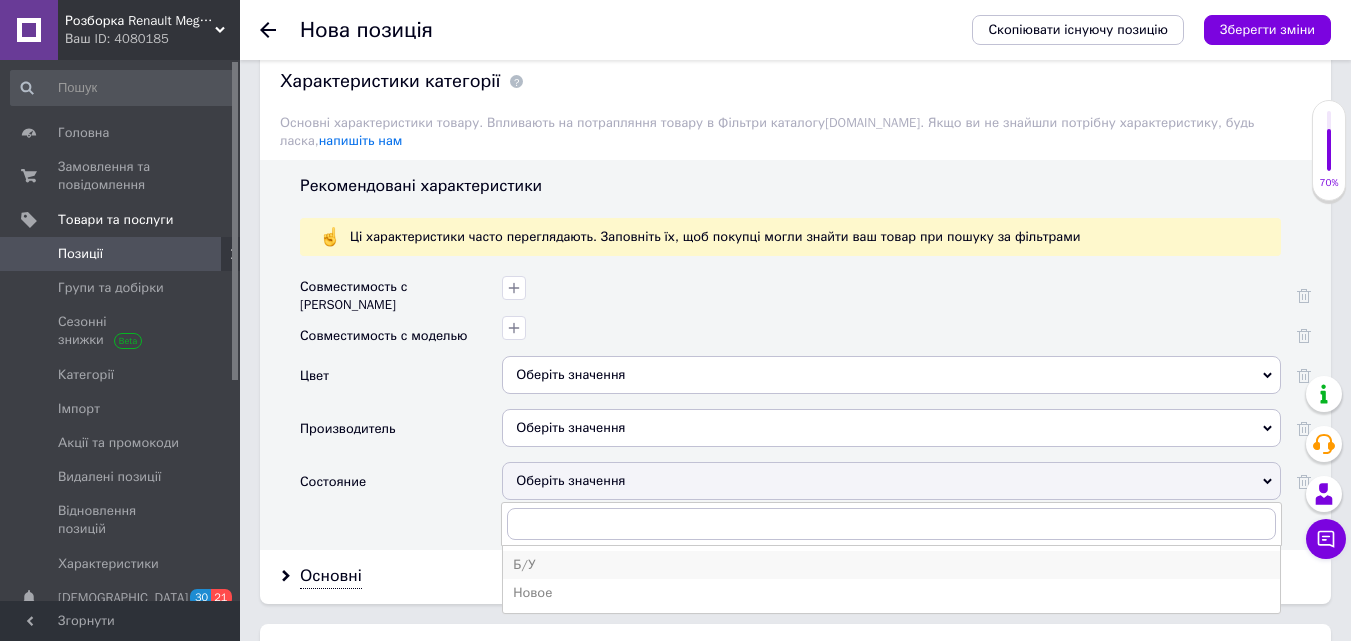 click on "Б/У" at bounding box center (891, 565) 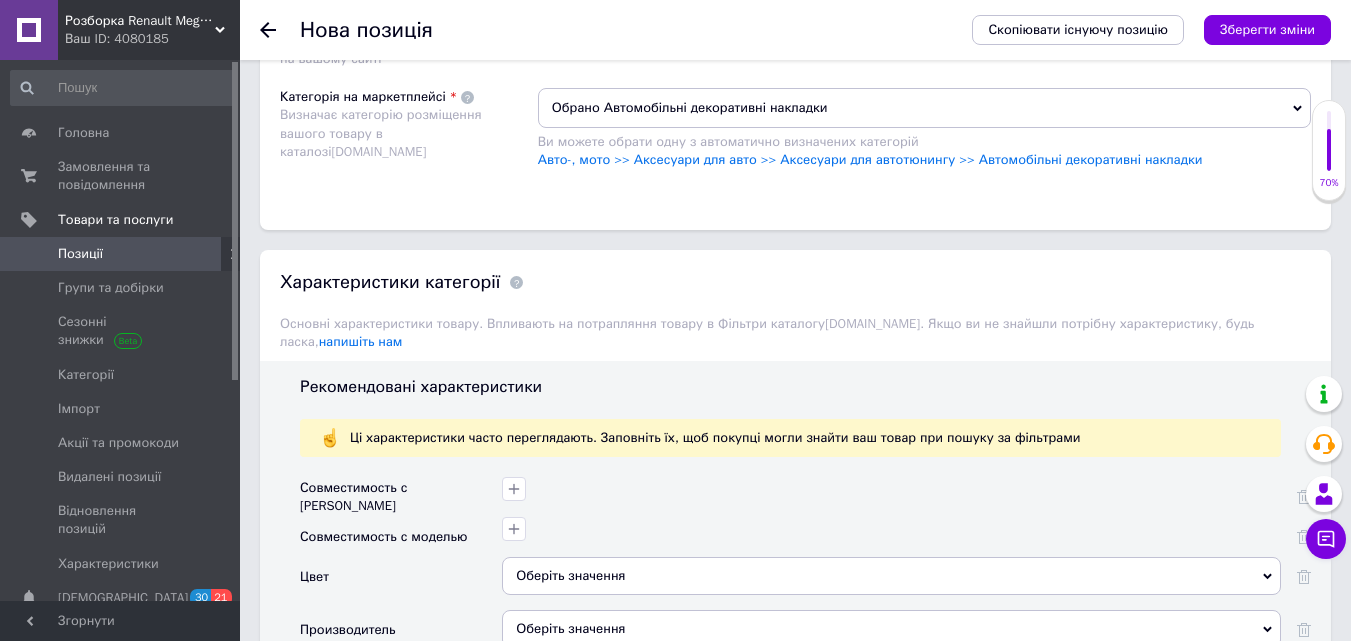 scroll, scrollTop: 1500, scrollLeft: 0, axis: vertical 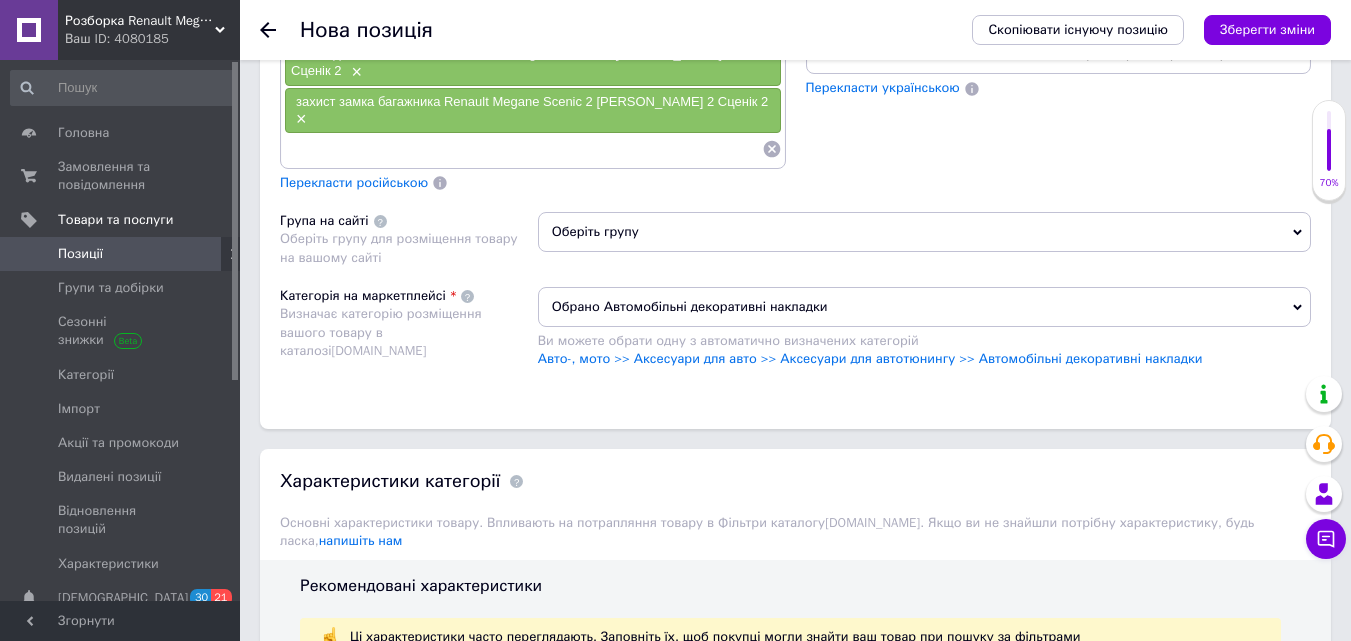 click on "Перекласти російською" at bounding box center [354, 182] 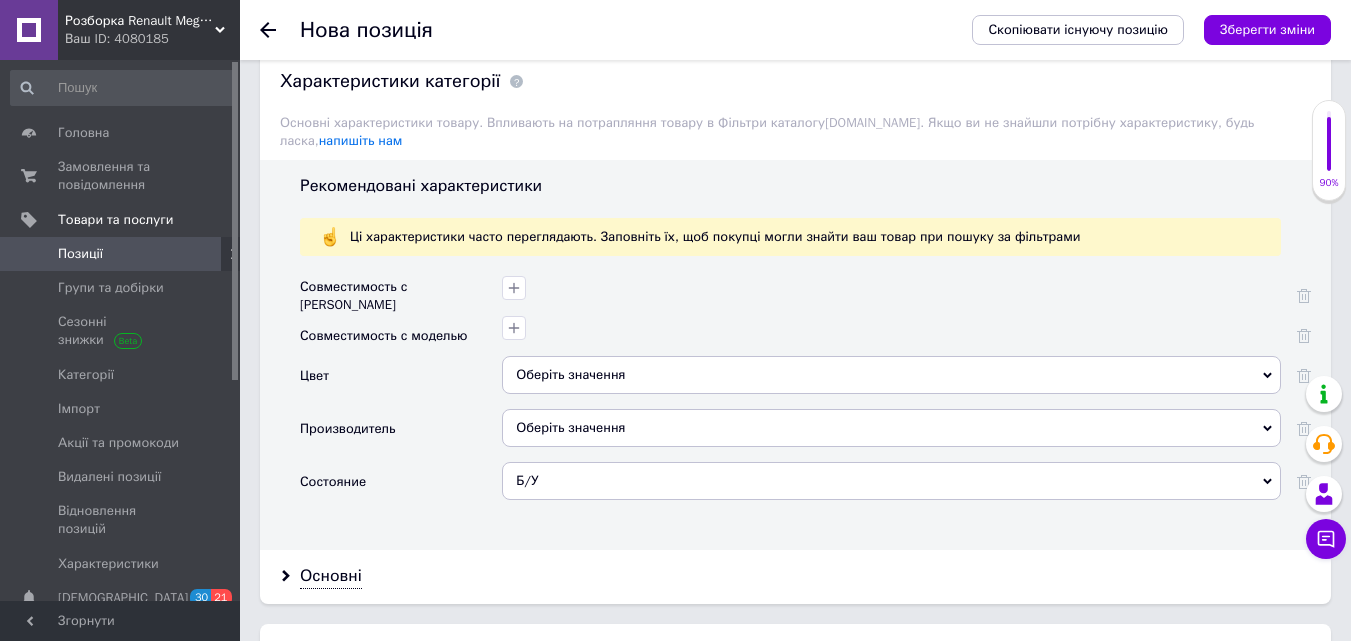 scroll, scrollTop: 2410, scrollLeft: 0, axis: vertical 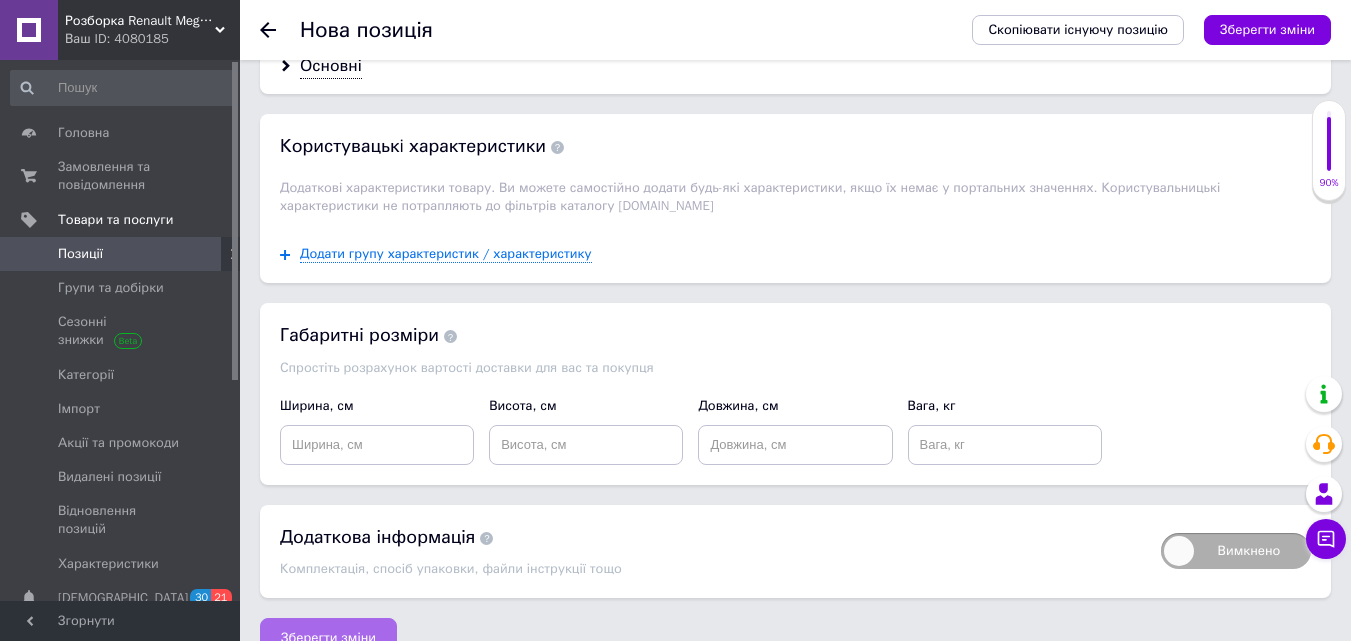 click on "Зберегти зміни" at bounding box center [328, 638] 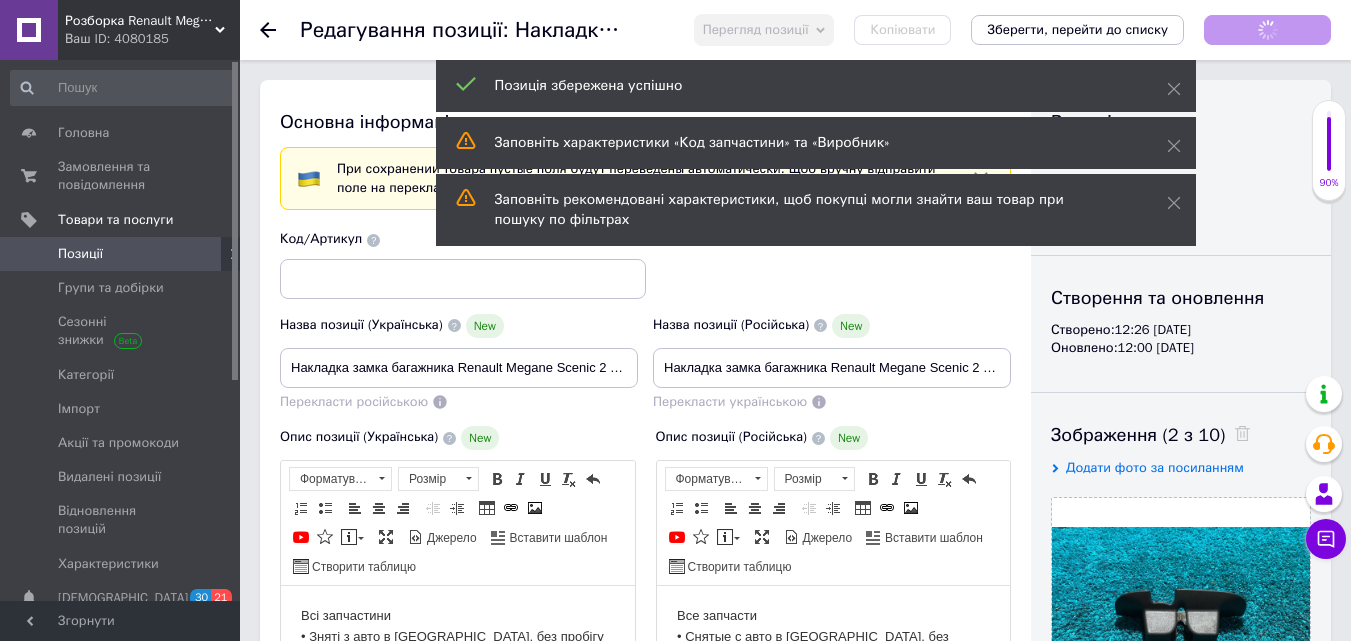 scroll, scrollTop: 0, scrollLeft: 0, axis: both 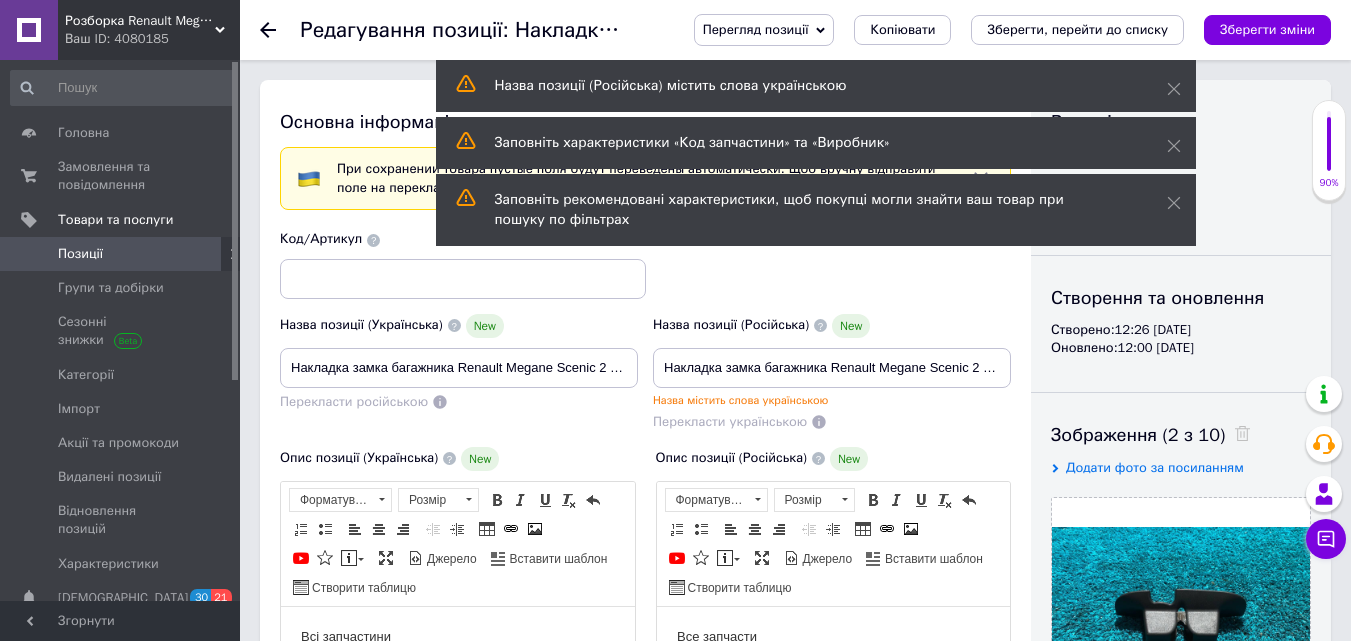 click 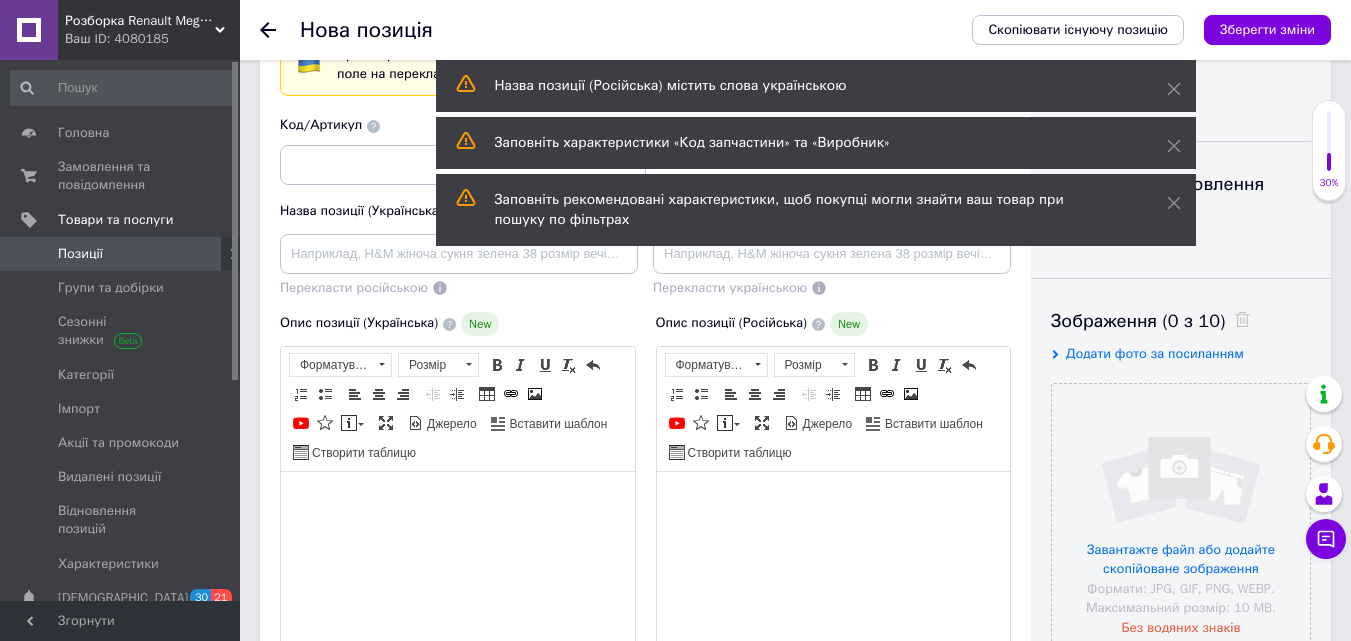 scroll, scrollTop: 400, scrollLeft: 0, axis: vertical 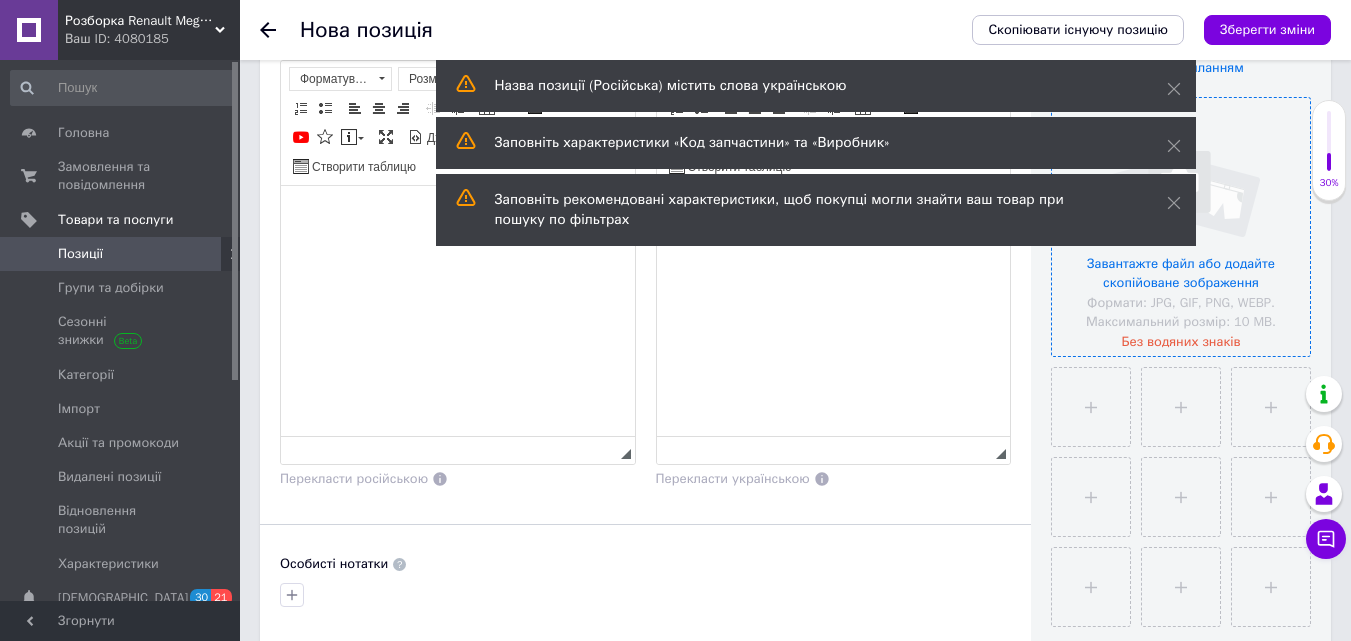 click at bounding box center (1181, 227) 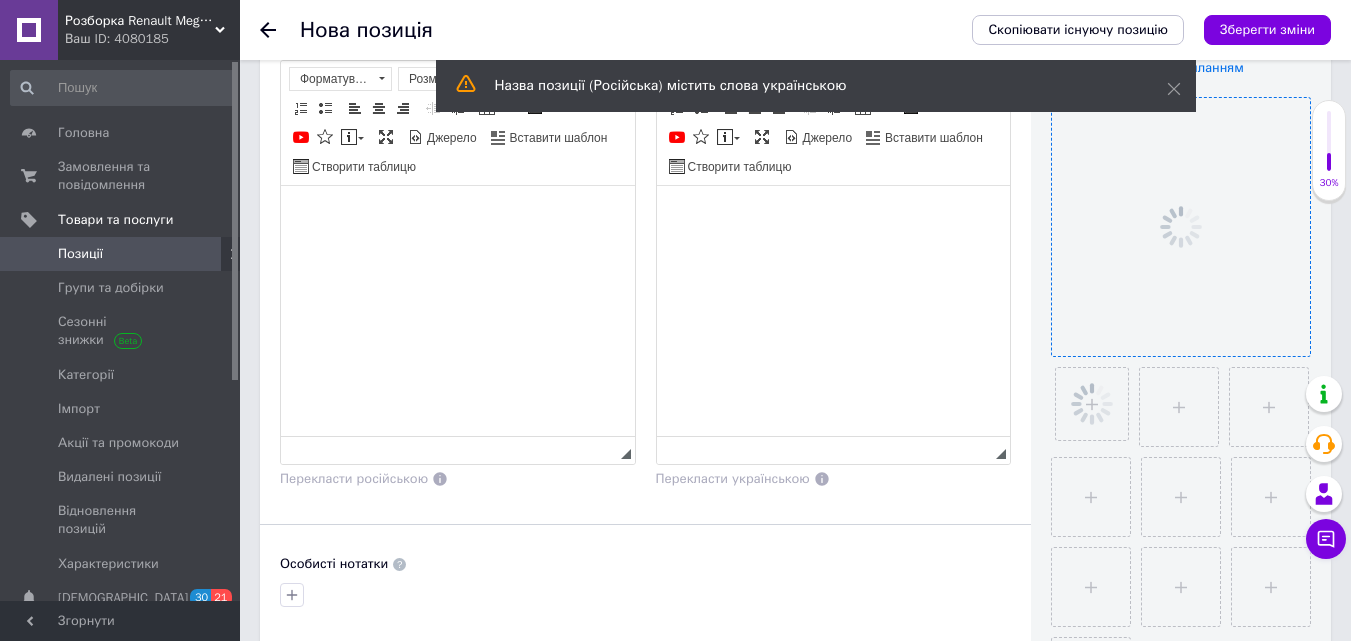 scroll, scrollTop: 200, scrollLeft: 0, axis: vertical 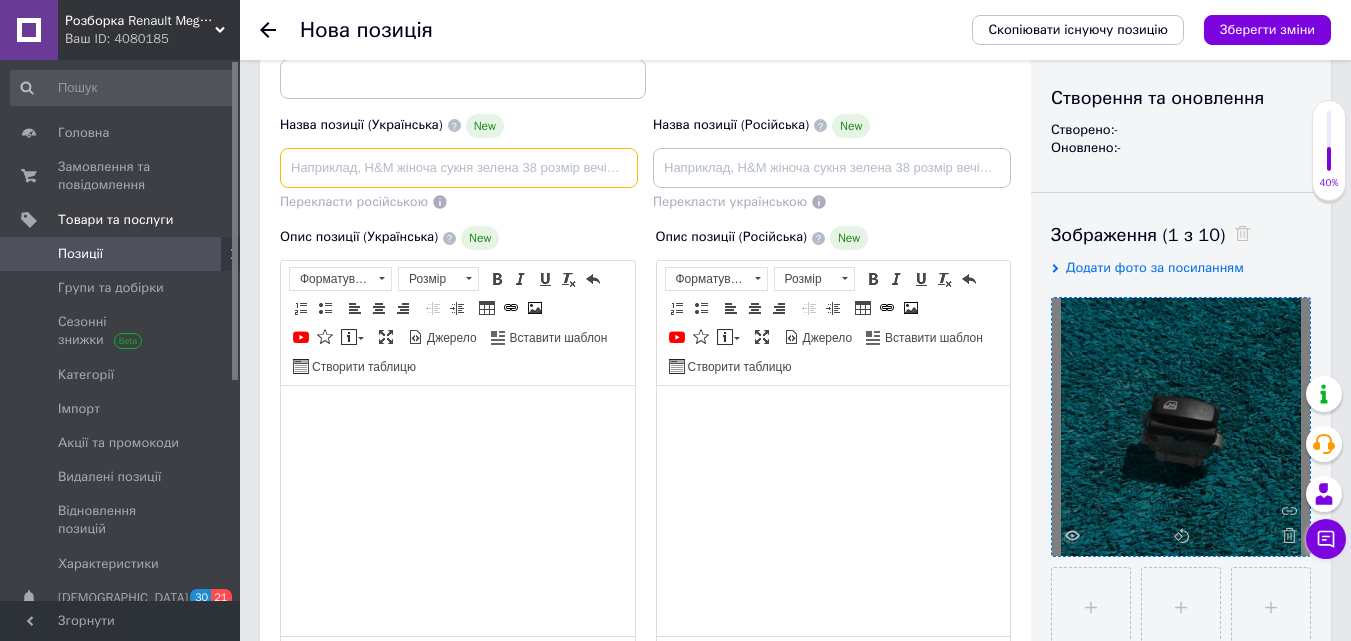 click at bounding box center [459, 168] 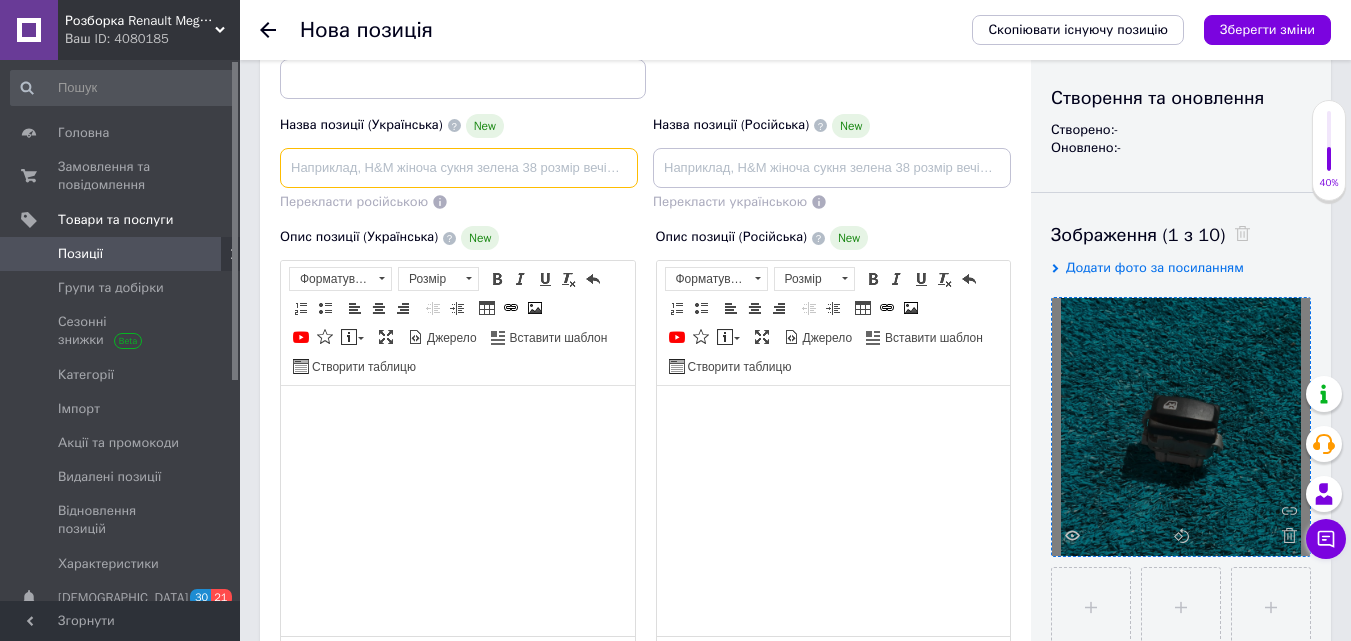 paste on "Накладка замка багажника Renault Megane Scenic 2 [PERSON_NAME] 2 Сценік 2" 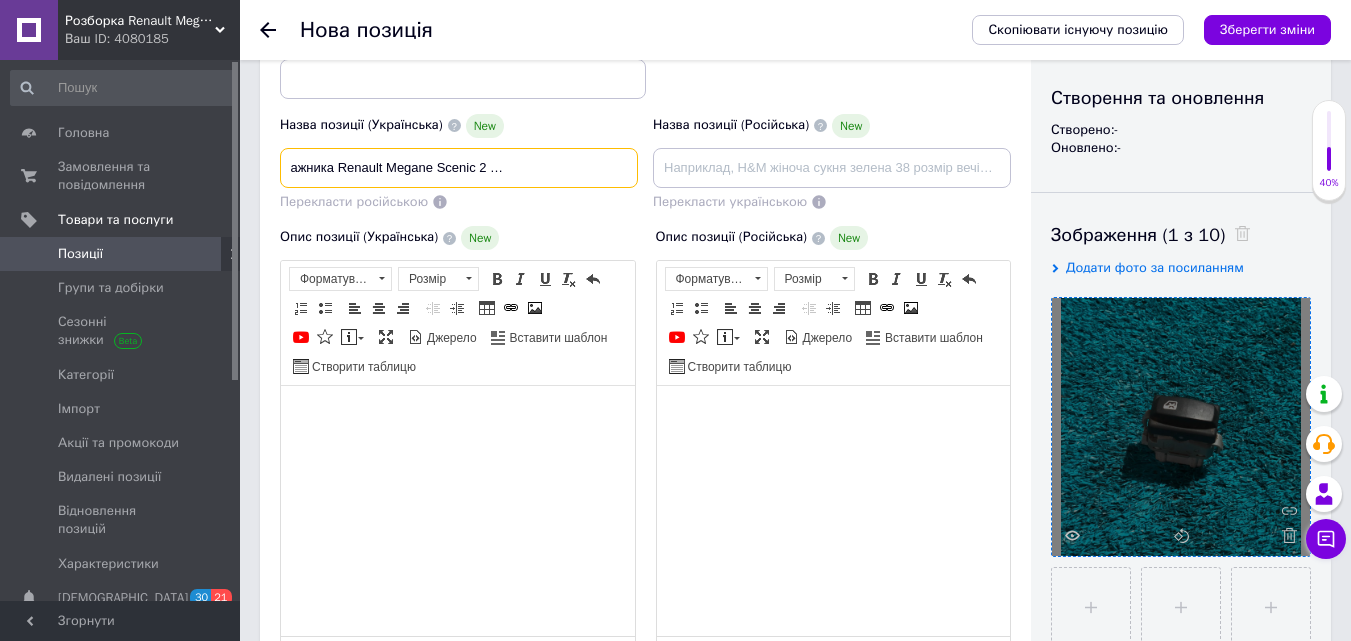 scroll, scrollTop: 0, scrollLeft: 0, axis: both 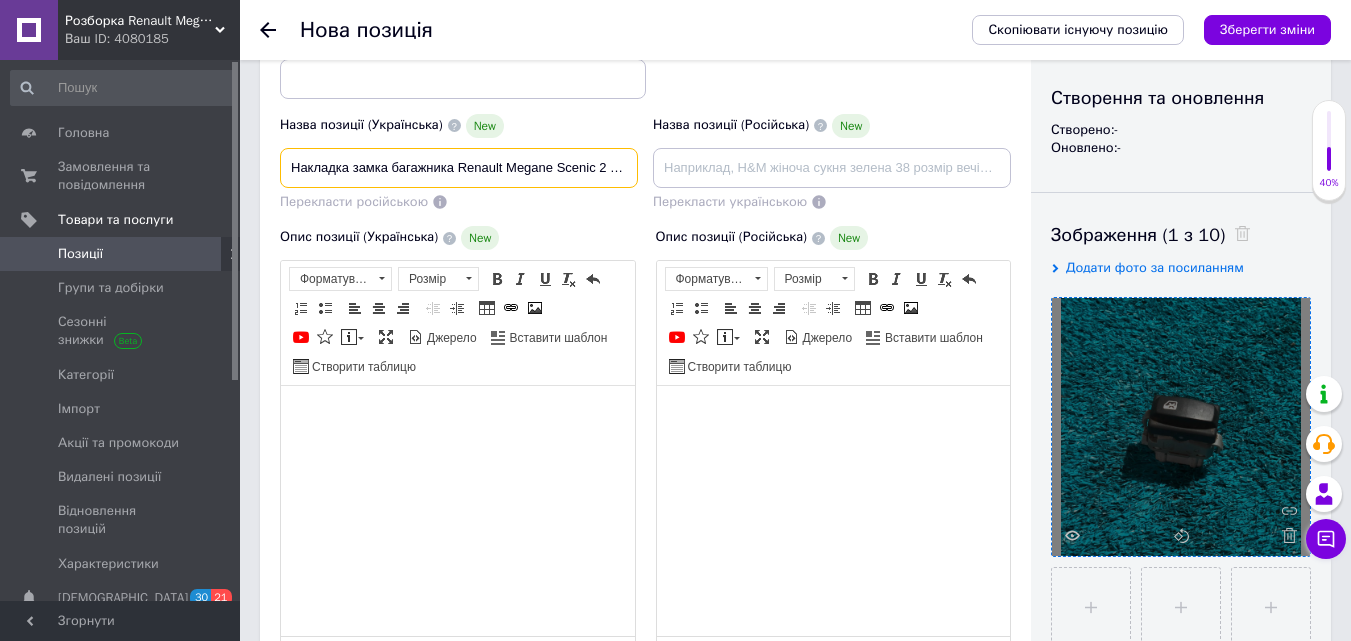 drag, startPoint x: 334, startPoint y: 168, endPoint x: 236, endPoint y: 168, distance: 98 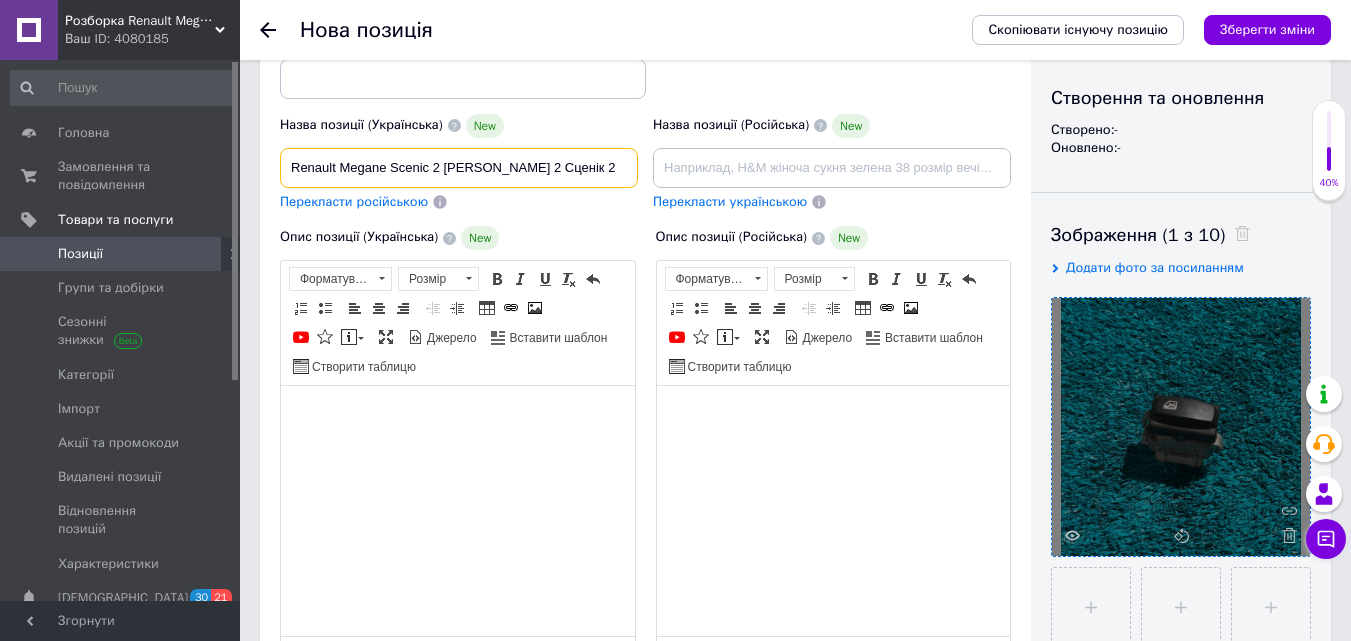 paste on "Кнопка блокування склопідйомника" 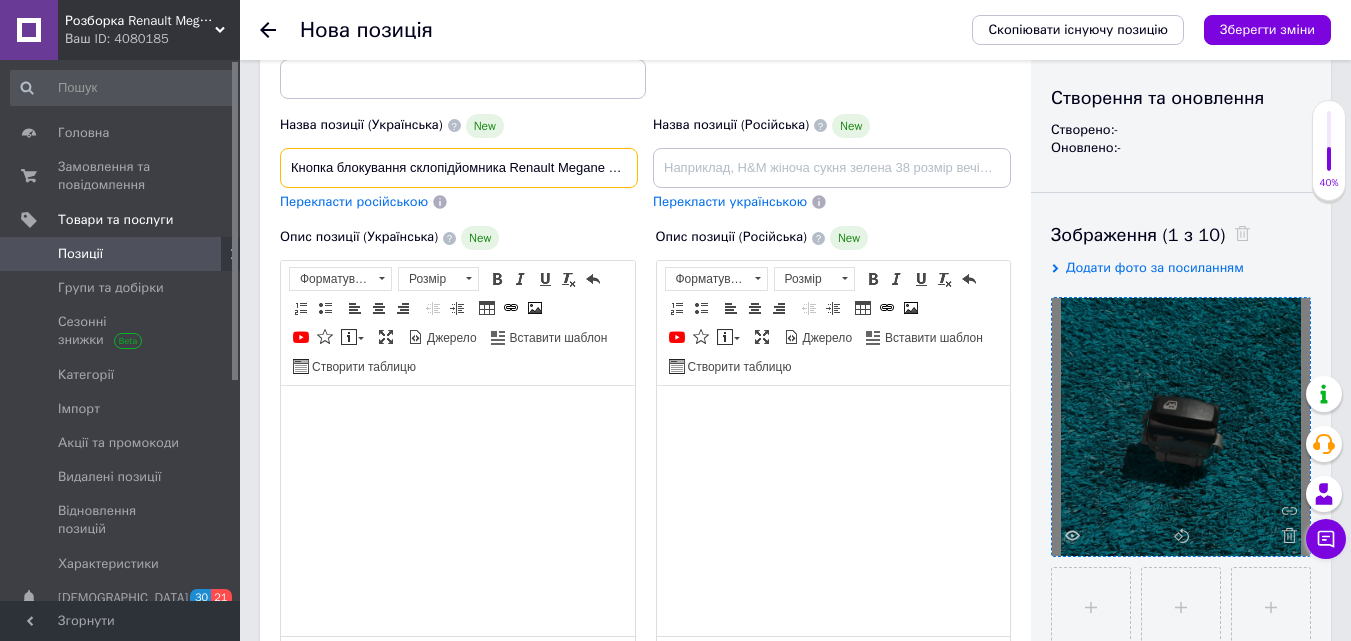 type on "Кнопка блокування склопідйомника Renault Megane Scenic 2 [PERSON_NAME] 2 Сценік 2" 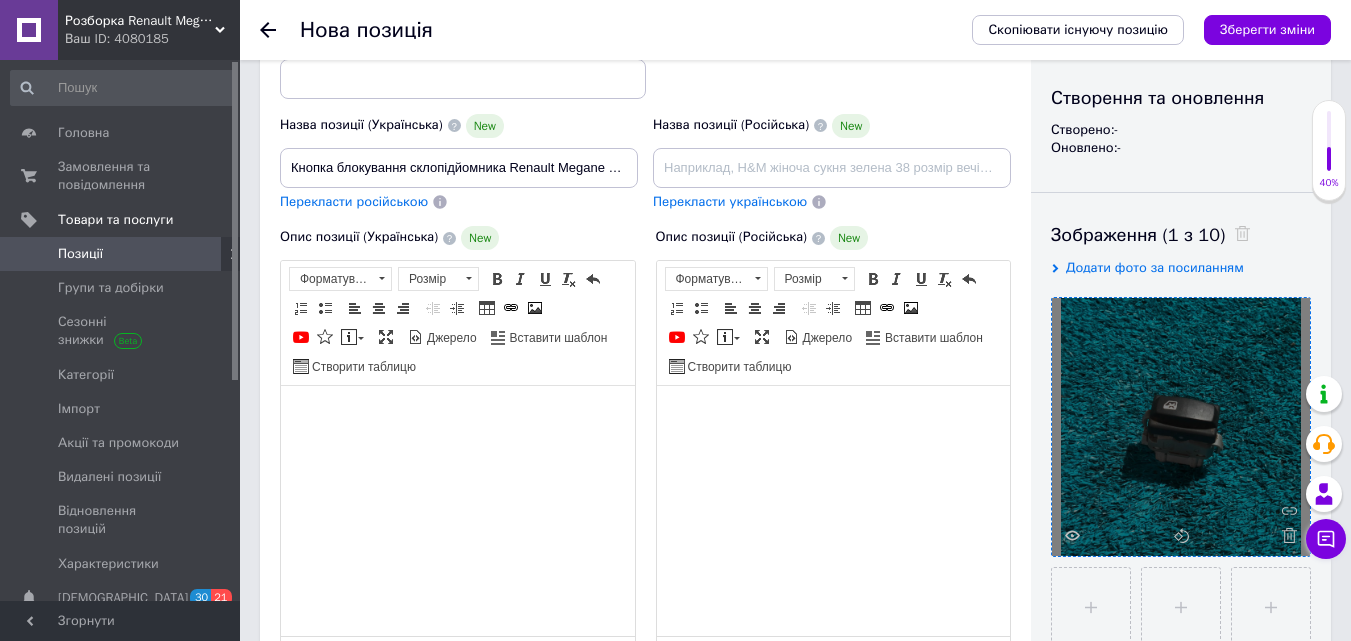 click on "Перекласти російською" at bounding box center [354, 201] 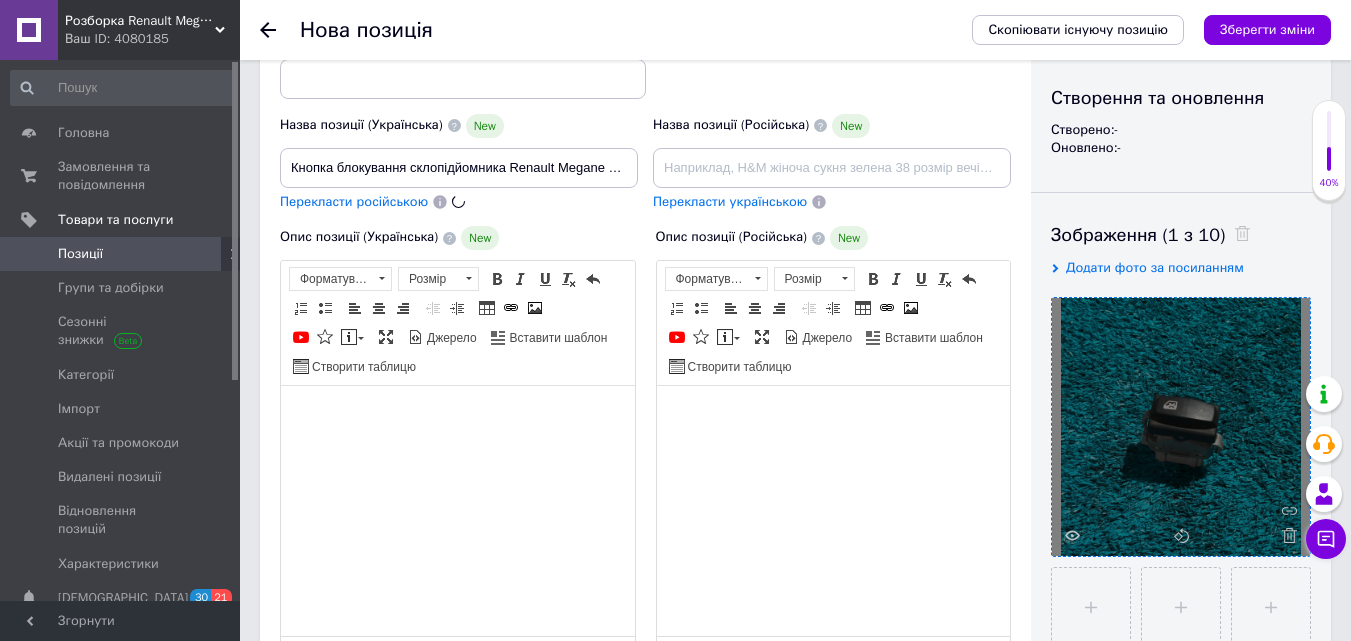 type on "Кнопка блокировки стеклоподъемника Renault Megane Scenic 2 [PERSON_NAME] 2 Сценик 2" 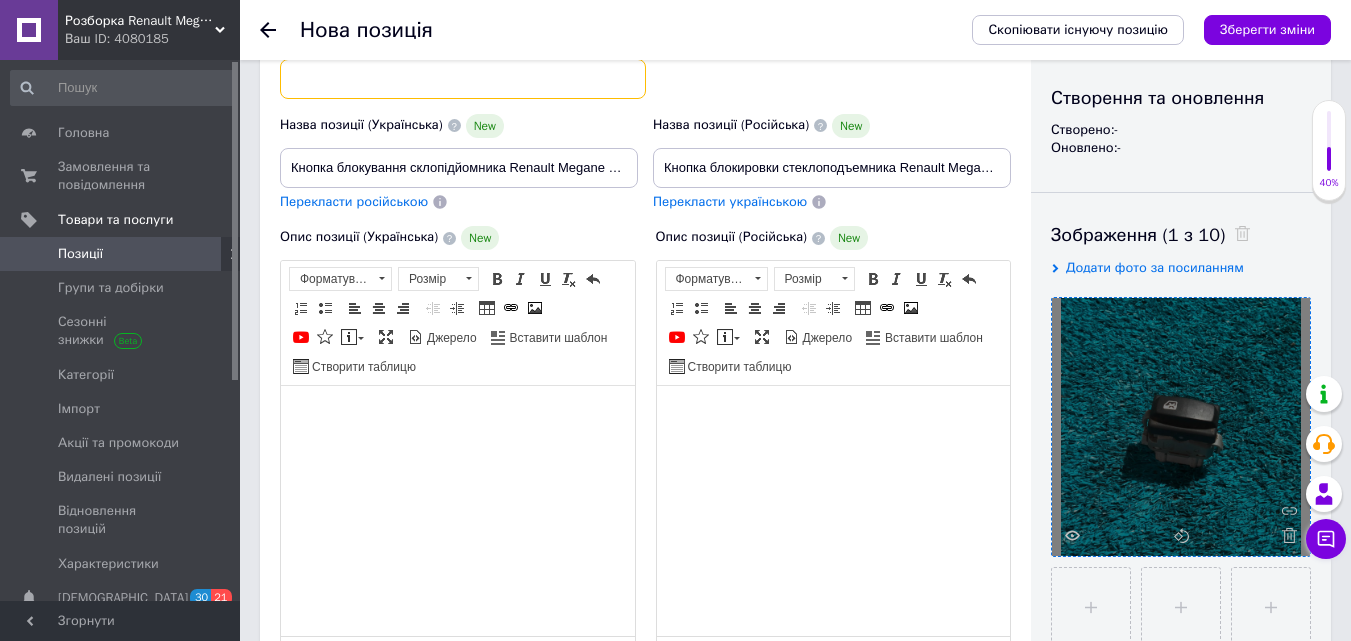 click at bounding box center [463, 79] 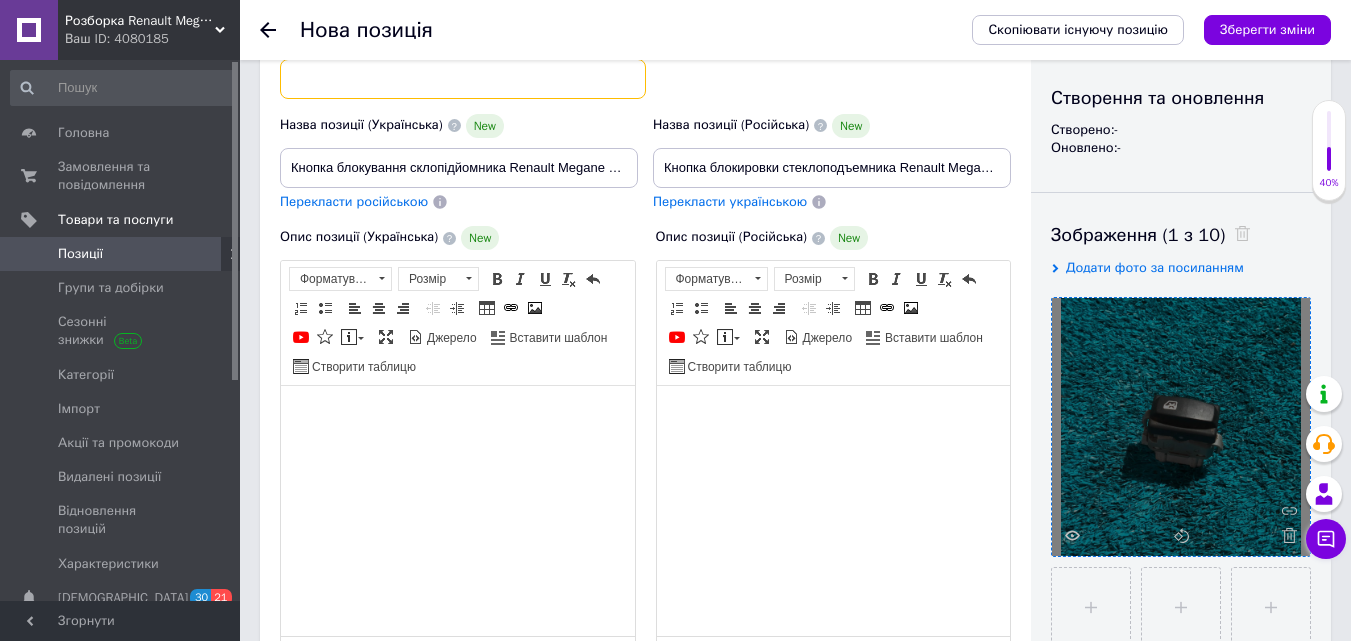 paste on "2808202" 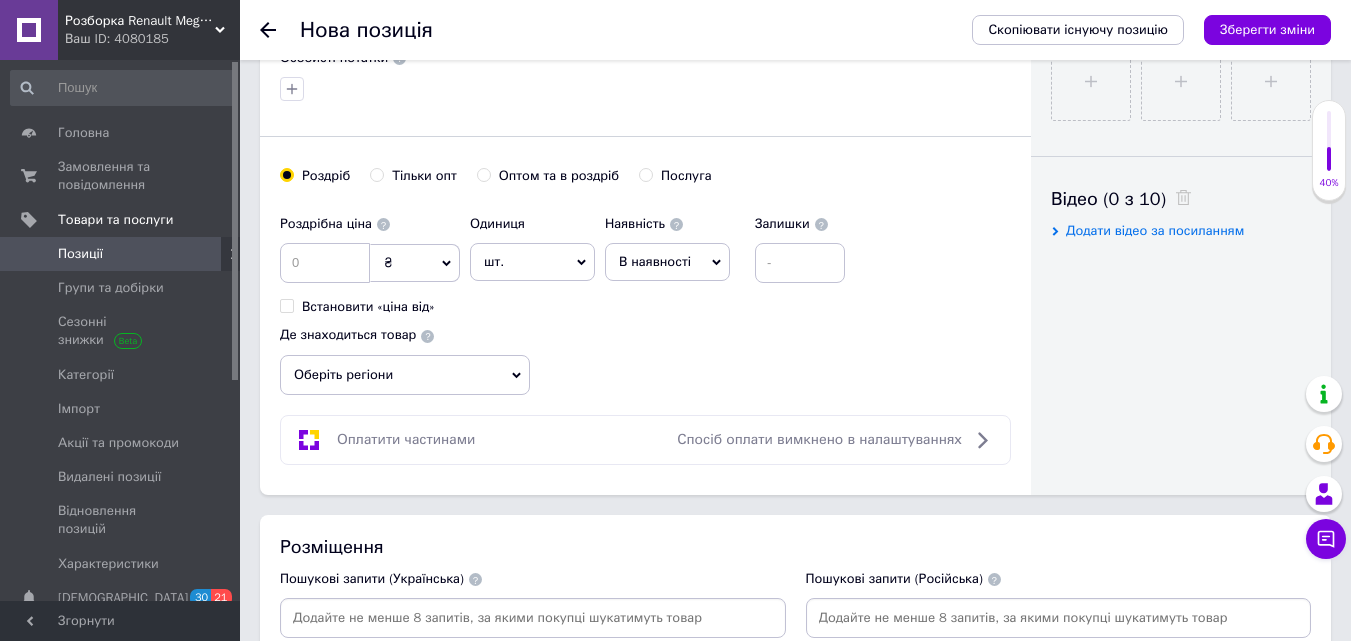 scroll, scrollTop: 1300, scrollLeft: 0, axis: vertical 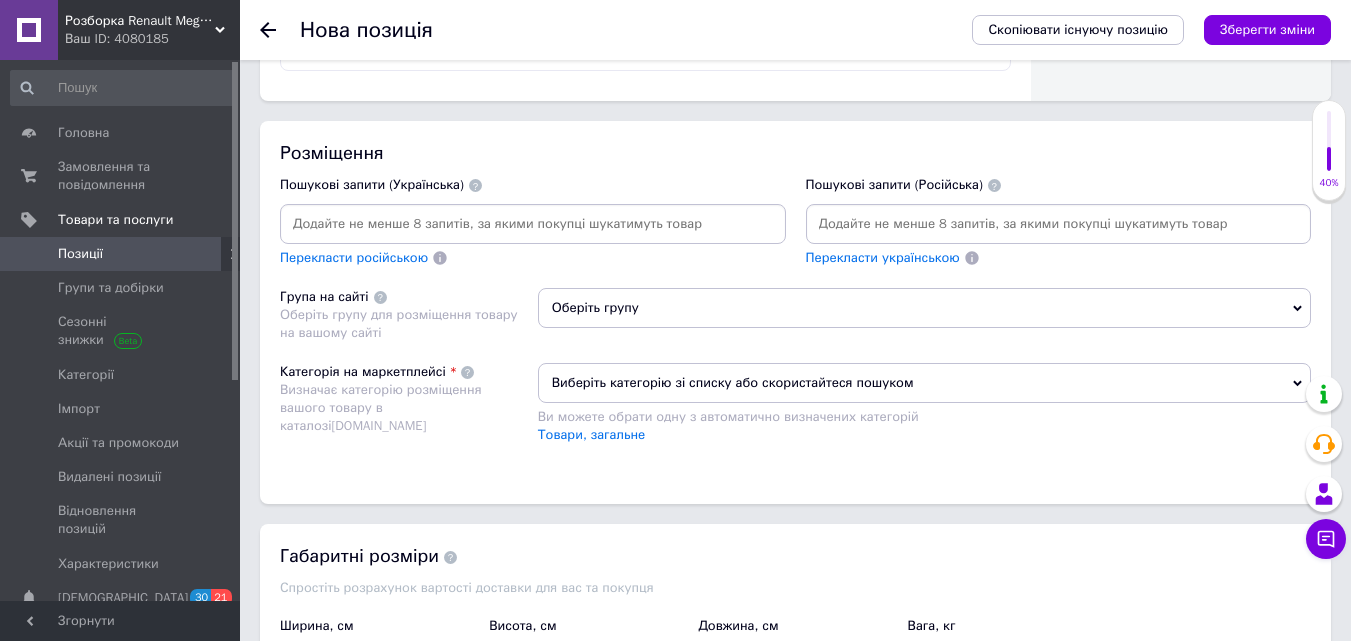 type on "2808202" 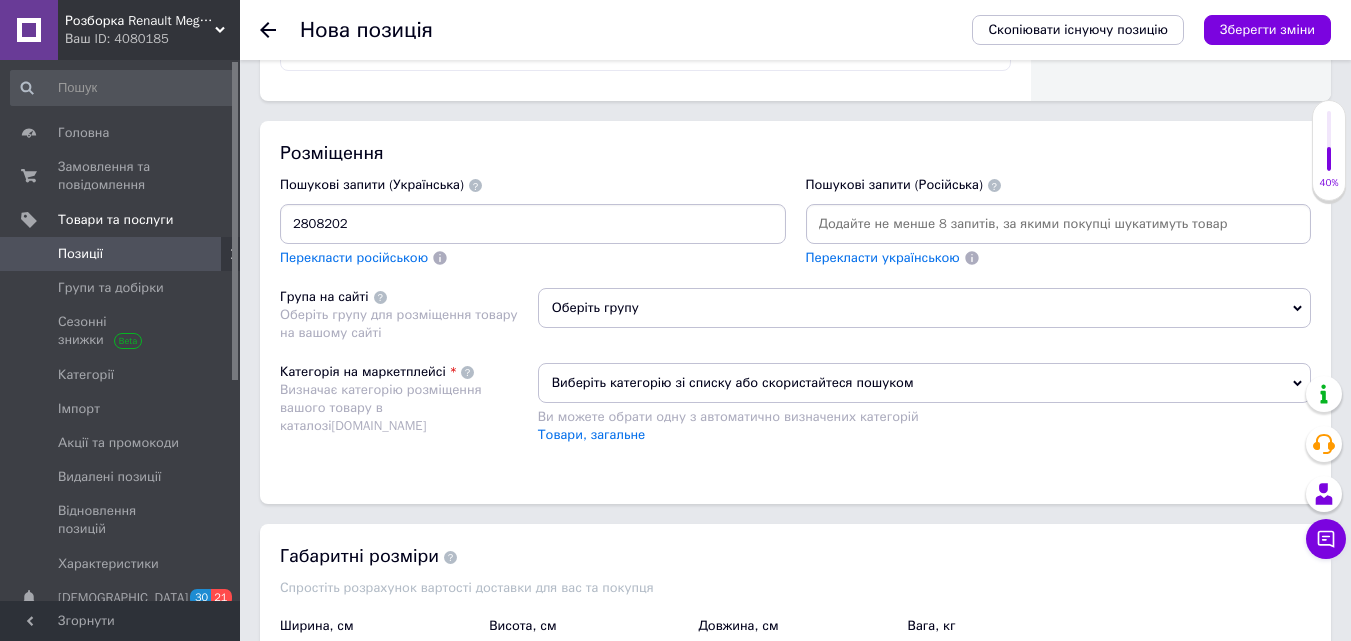 type 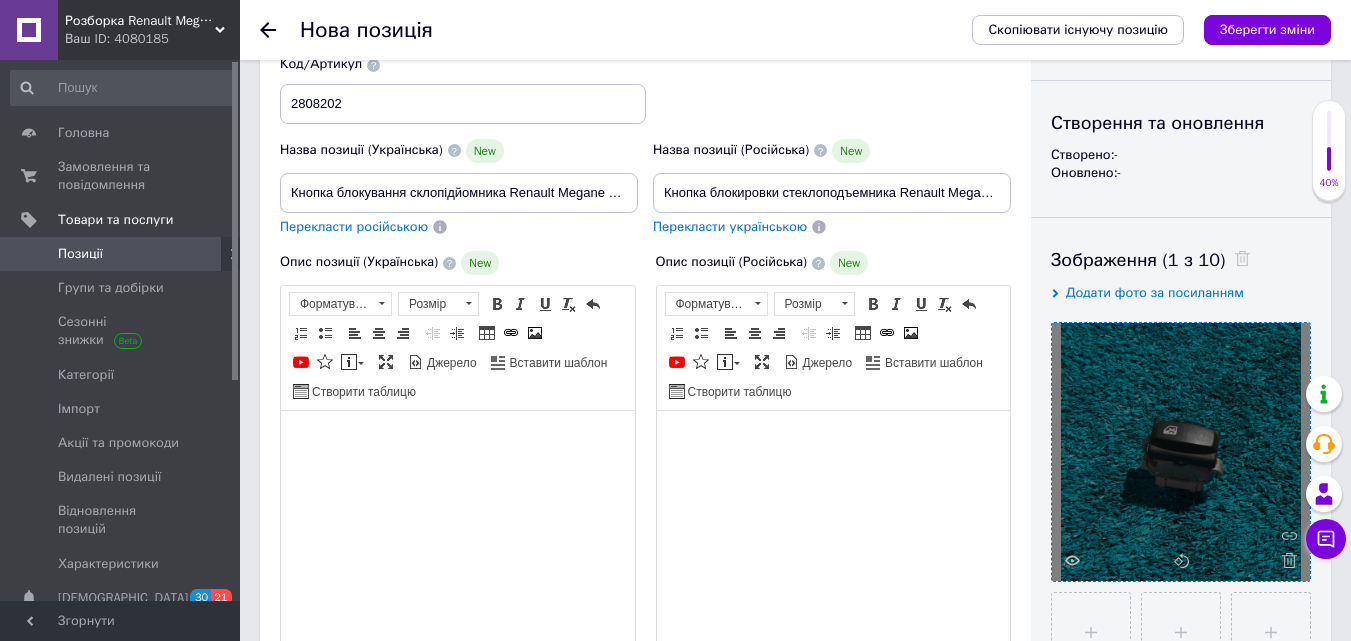 scroll, scrollTop: 200, scrollLeft: 0, axis: vertical 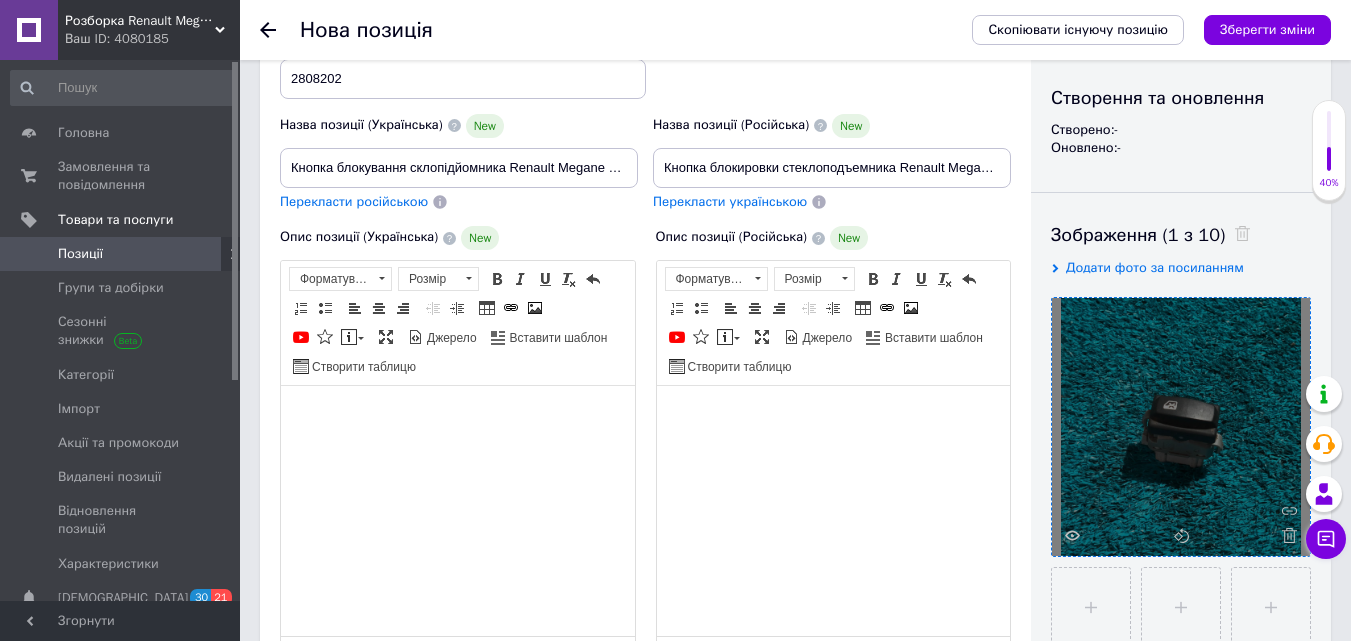 click on "Перекласти російською" at bounding box center [354, 201] 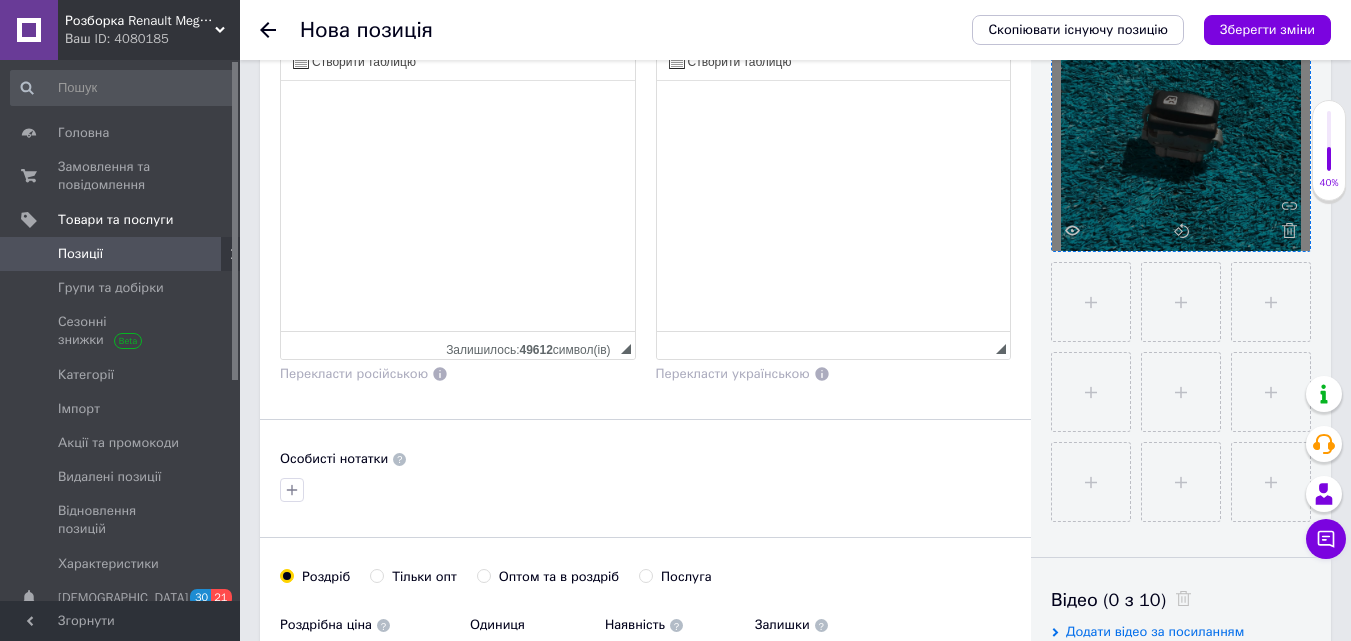 scroll, scrollTop: 600, scrollLeft: 0, axis: vertical 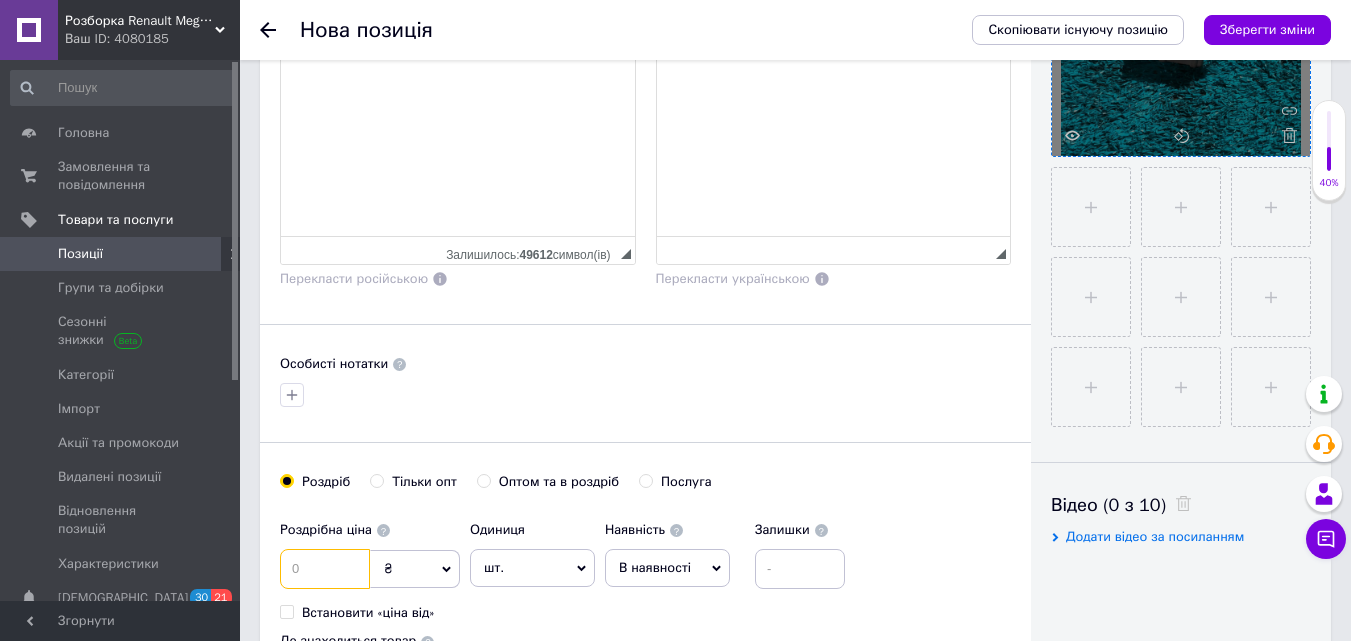 click at bounding box center [325, 569] 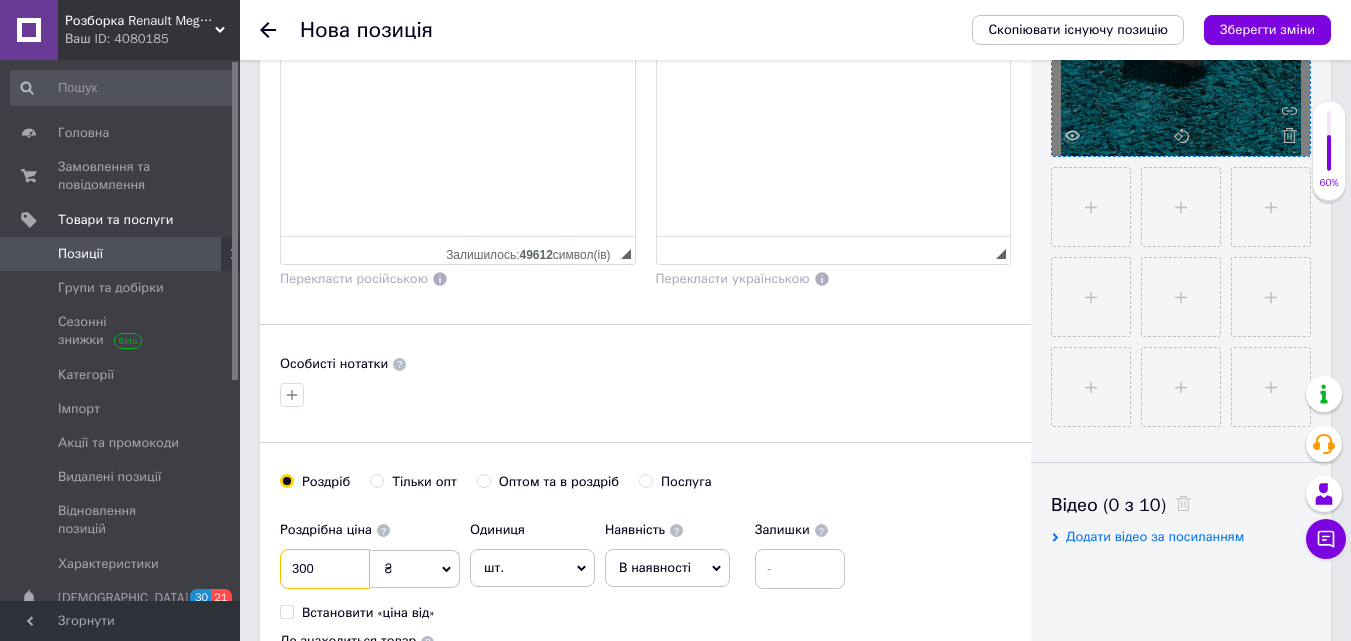 type on "300" 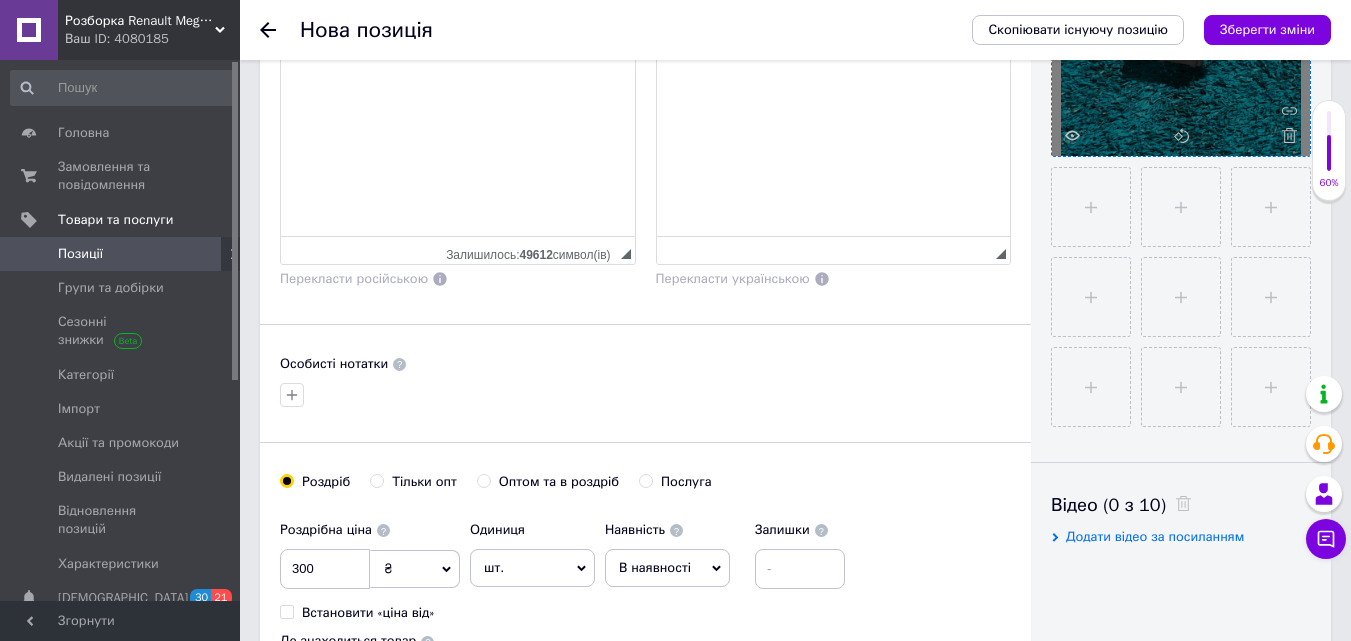 click at bounding box center (645, 395) 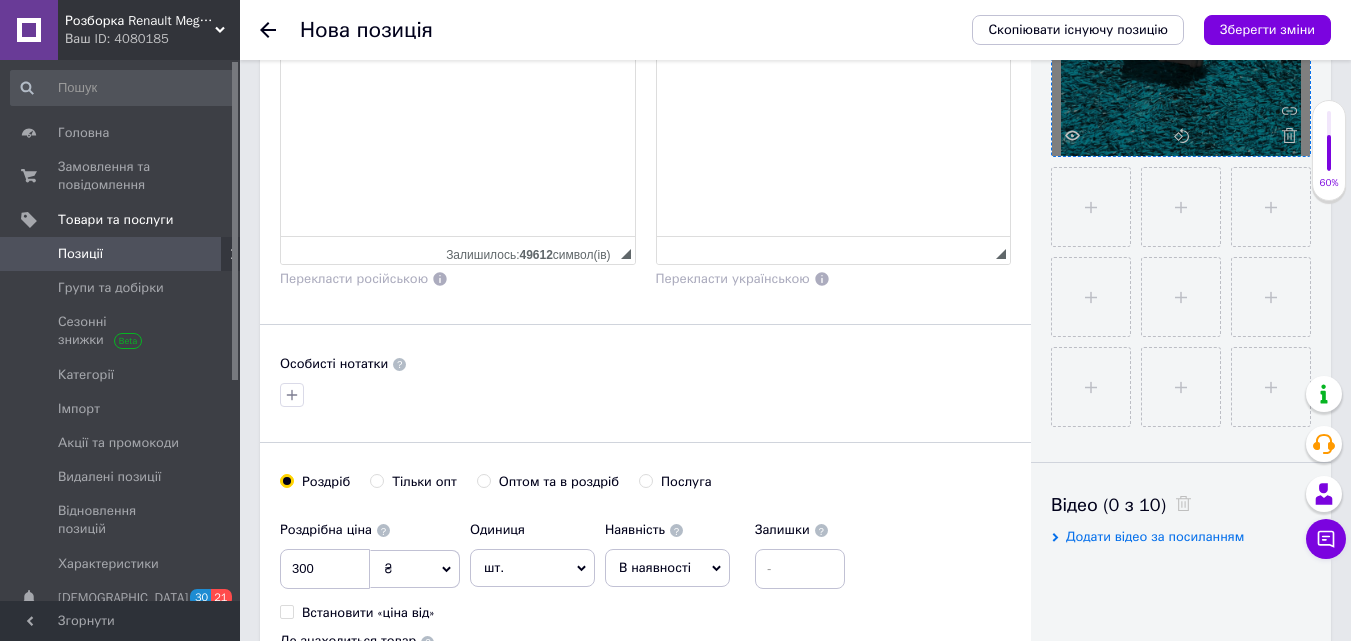 click at bounding box center [645, 395] 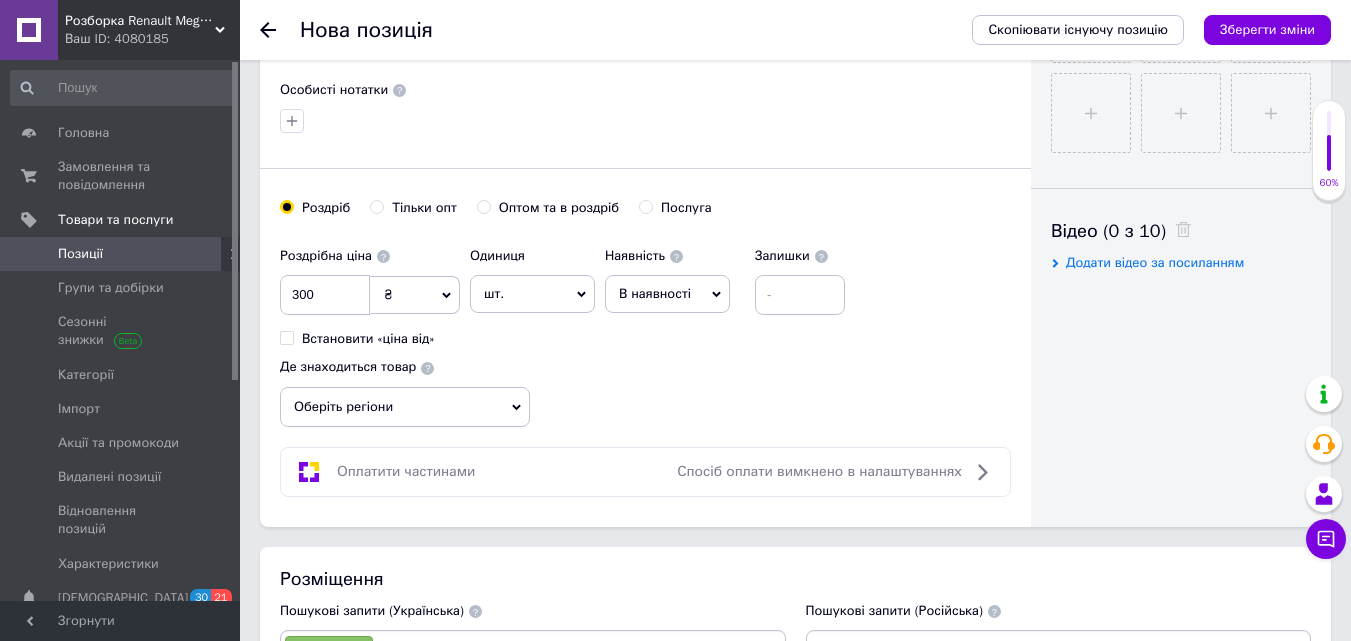 scroll, scrollTop: 900, scrollLeft: 0, axis: vertical 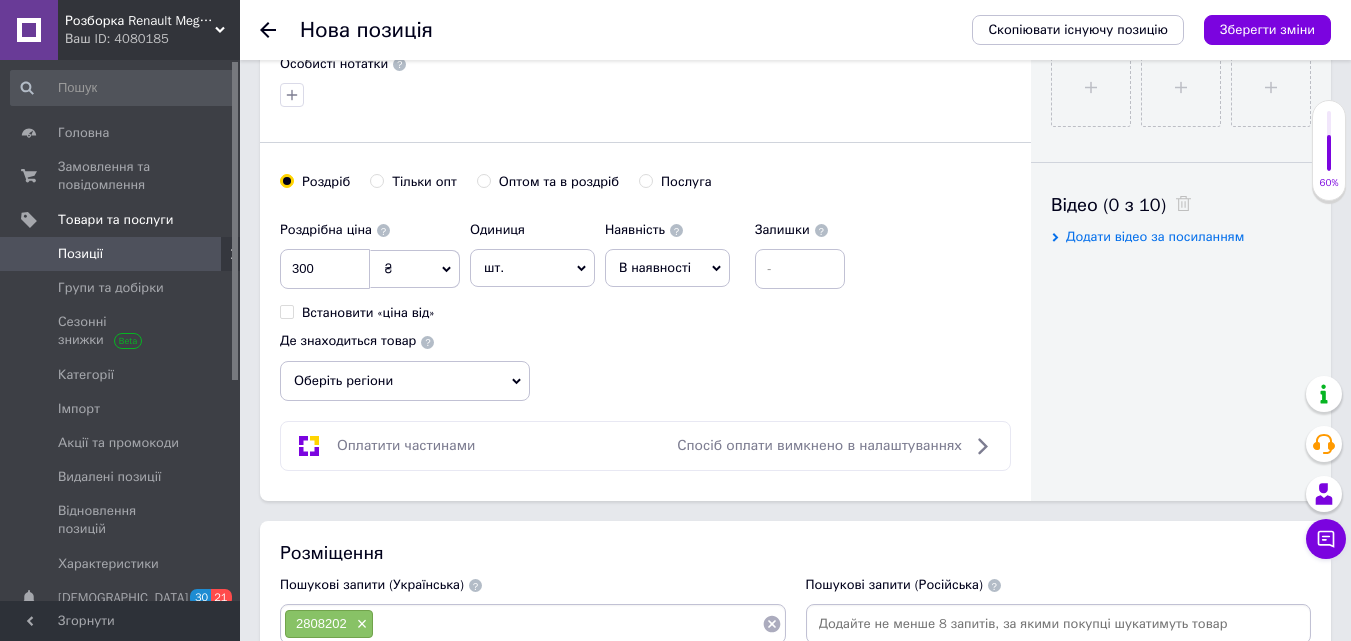 click on "Оберіть регіони" at bounding box center [405, 381] 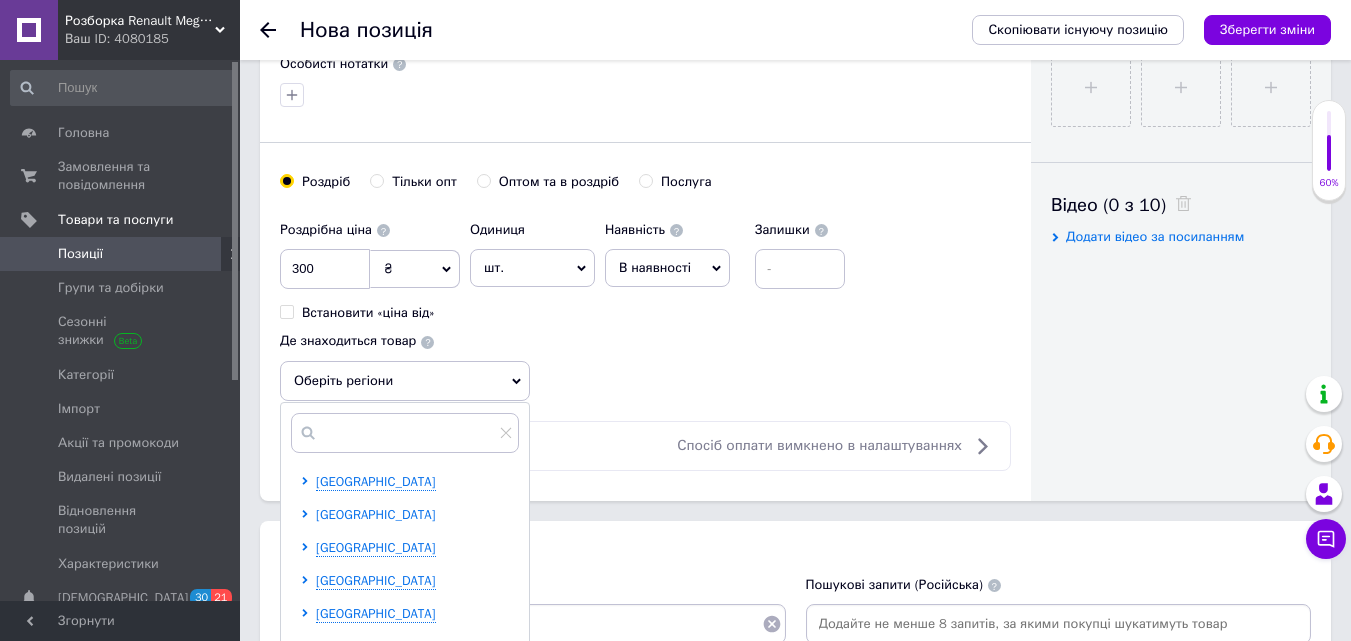 click on "[GEOGRAPHIC_DATA]" at bounding box center [376, 514] 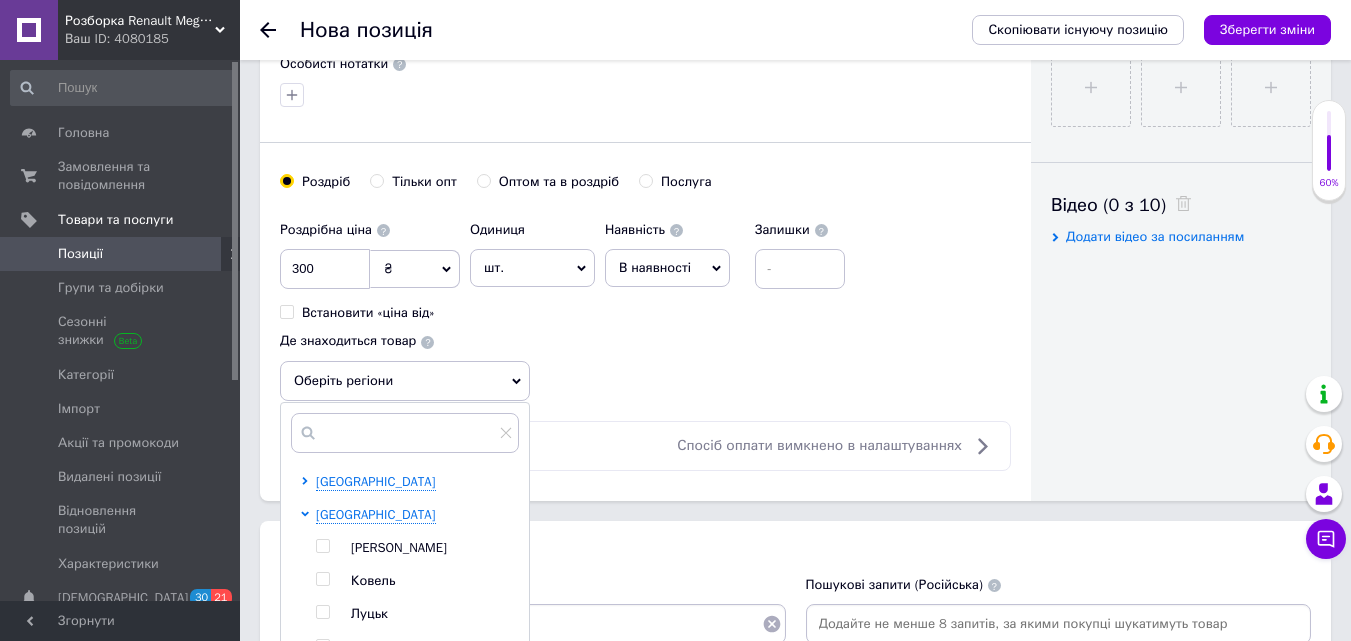 click at bounding box center (322, 612) 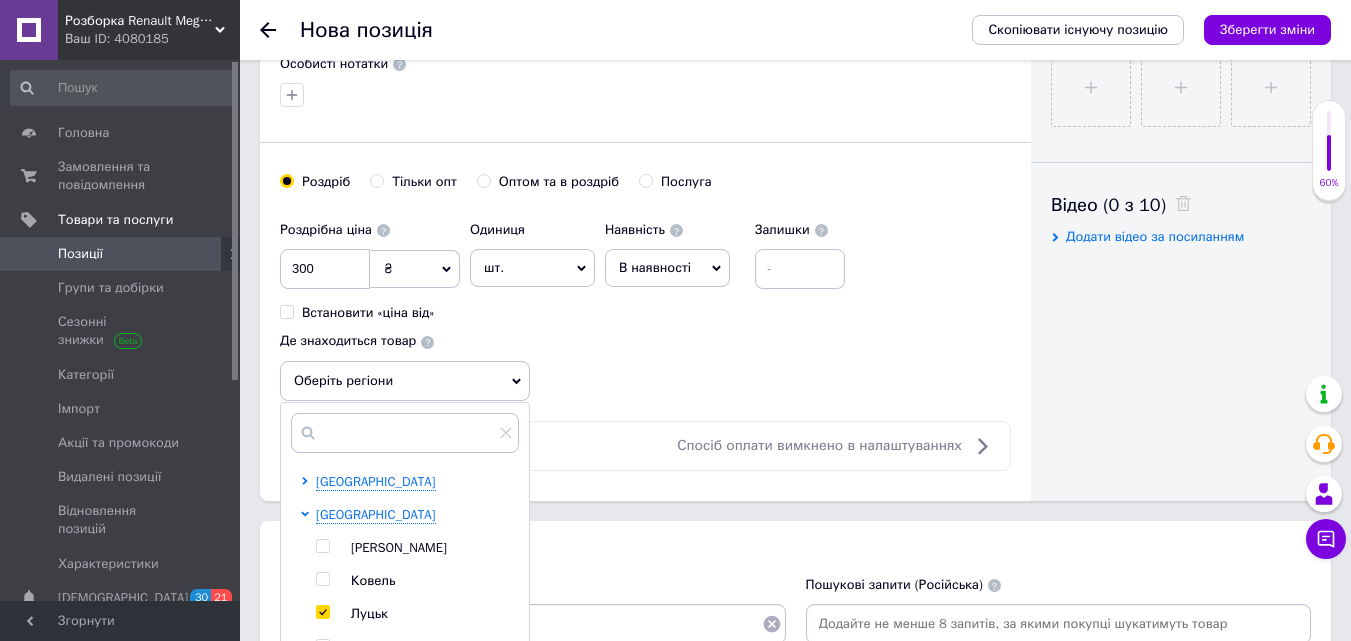 checkbox on "true" 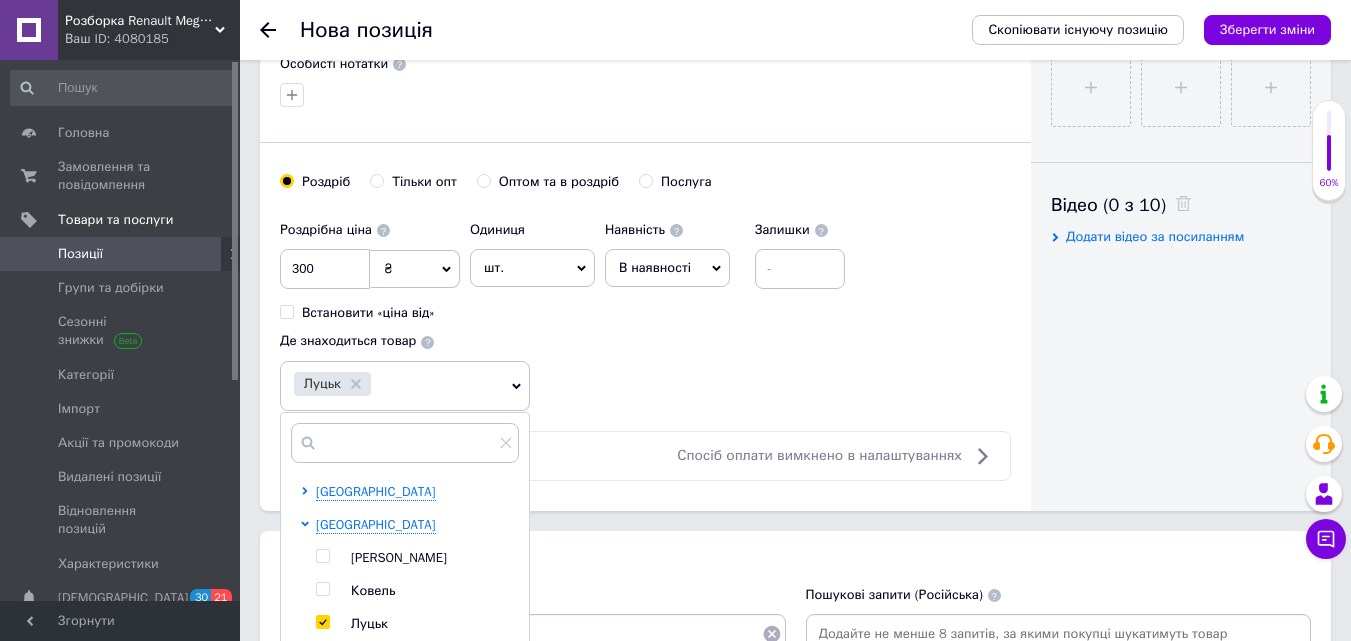 click on "Роздрібна ціна 300 ₴ $ EUR CHF GBP ¥ PLN ₸ MDL HUF KGS CNY TRY KRW lei Встановити «ціна від» Одиниця шт. Популярне комплект упаковка кв.м пара м кг пог.м послуга т а автоцистерна ампула б балон банка блістер бобіна бочка бут бухта в ват виїзд відро г г га година гр/кв.м гігакалорія д дав два місяці день доба доза є єврокуб з зміна к кВт каністра карат кв.дм кв.м кв.см кв.фут квартал кг кг/кв.м км колесо комплект коробка куб.дм куб.м л л лист м м мВт мл мм моток місяць мішок н набір номер о об'єкт од. п палетомісце пара партія пач пог.м послуга посівна одиниця птахомісце півроку пігулка" at bounding box center [645, 311] 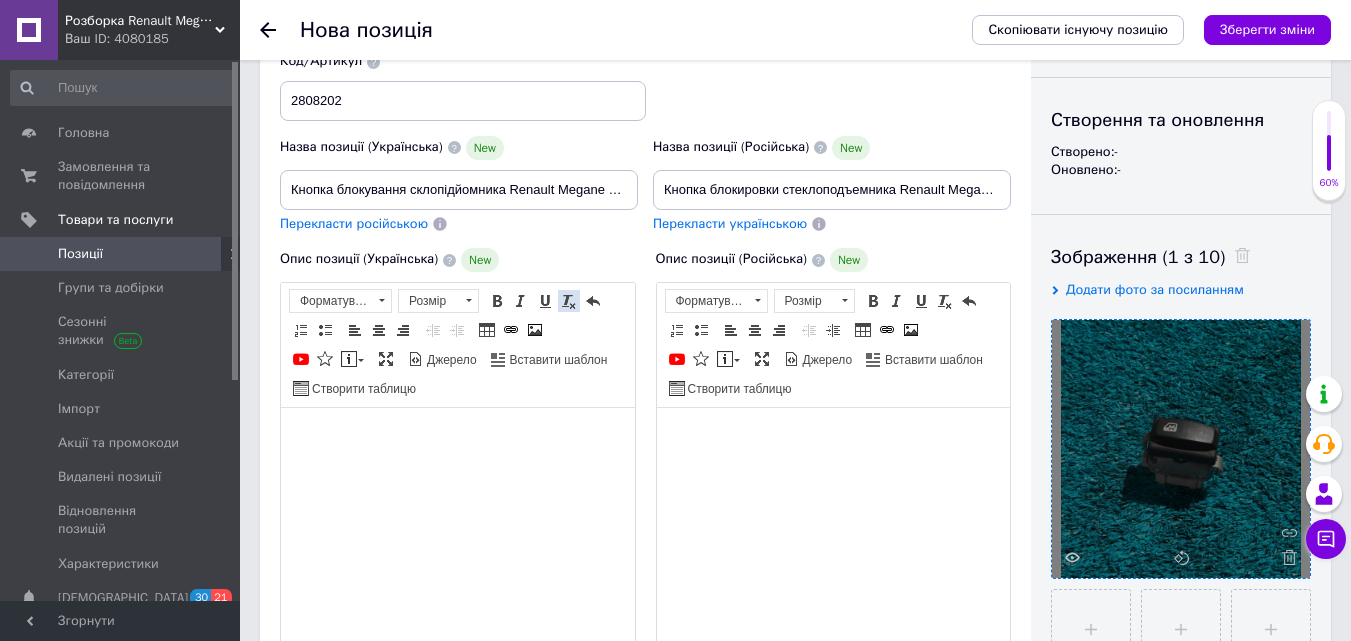 scroll, scrollTop: 400, scrollLeft: 0, axis: vertical 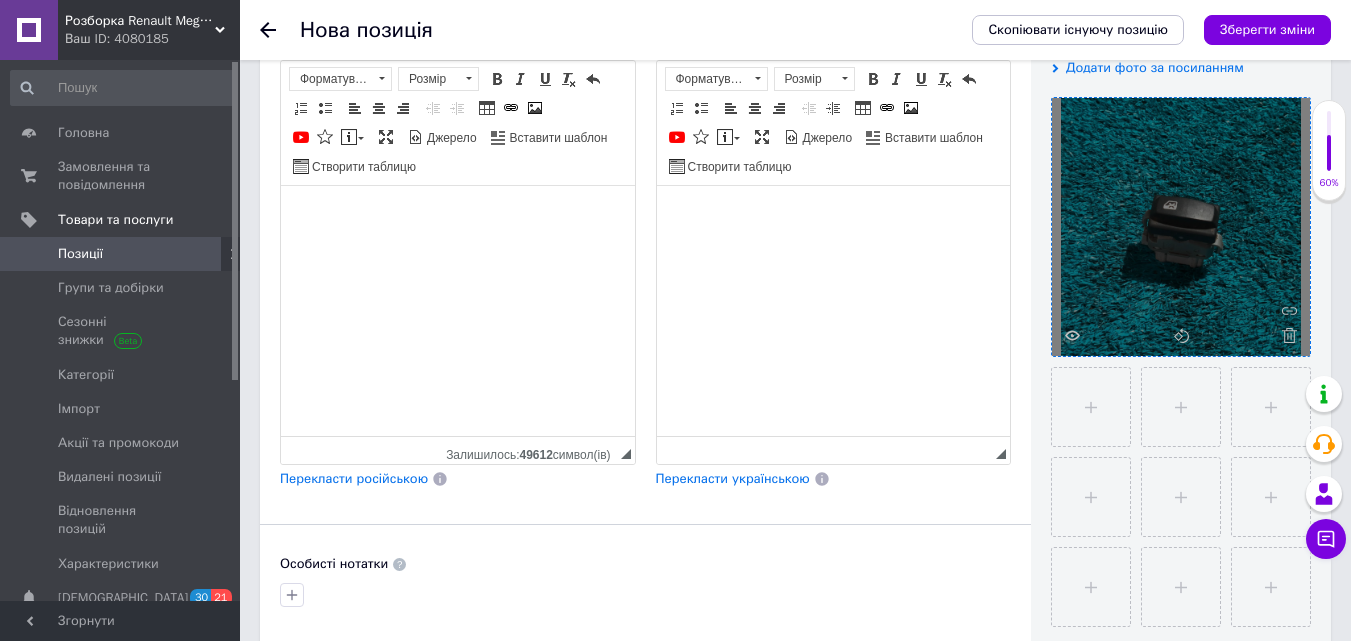 click on "Перекласти російською" at bounding box center [354, 478] 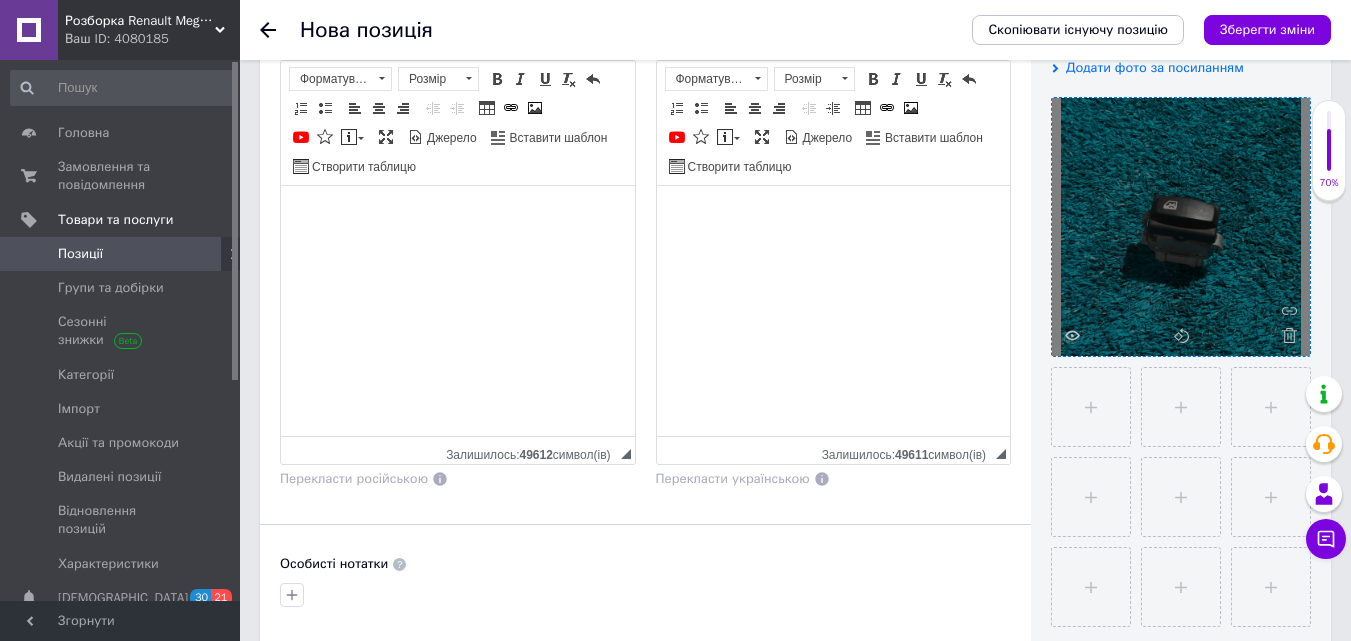 scroll, scrollTop: 0, scrollLeft: 0, axis: both 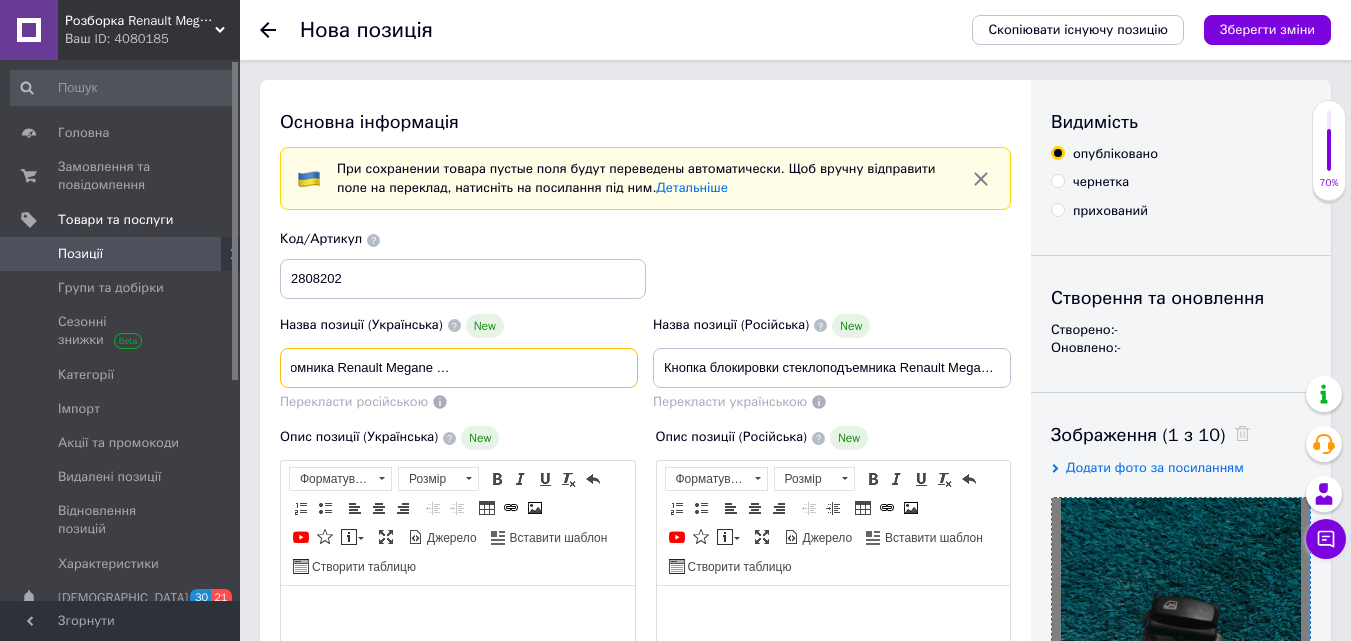 drag, startPoint x: 287, startPoint y: 368, endPoint x: 637, endPoint y: 403, distance: 351.74564 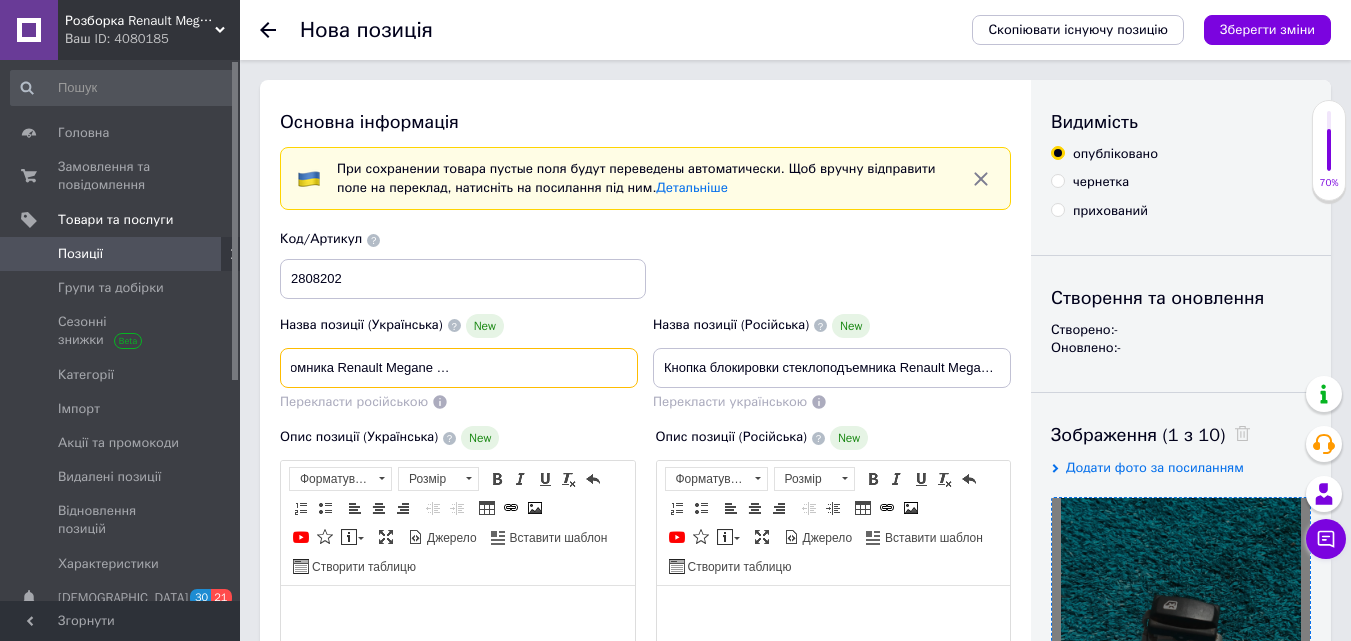 click on "Назва позиції (Українська) New Кнопка блокування склопідйомника Renault Megane Scenic 2 [PERSON_NAME] 2 Сценік 2 Перекласти російською" at bounding box center (459, 362) 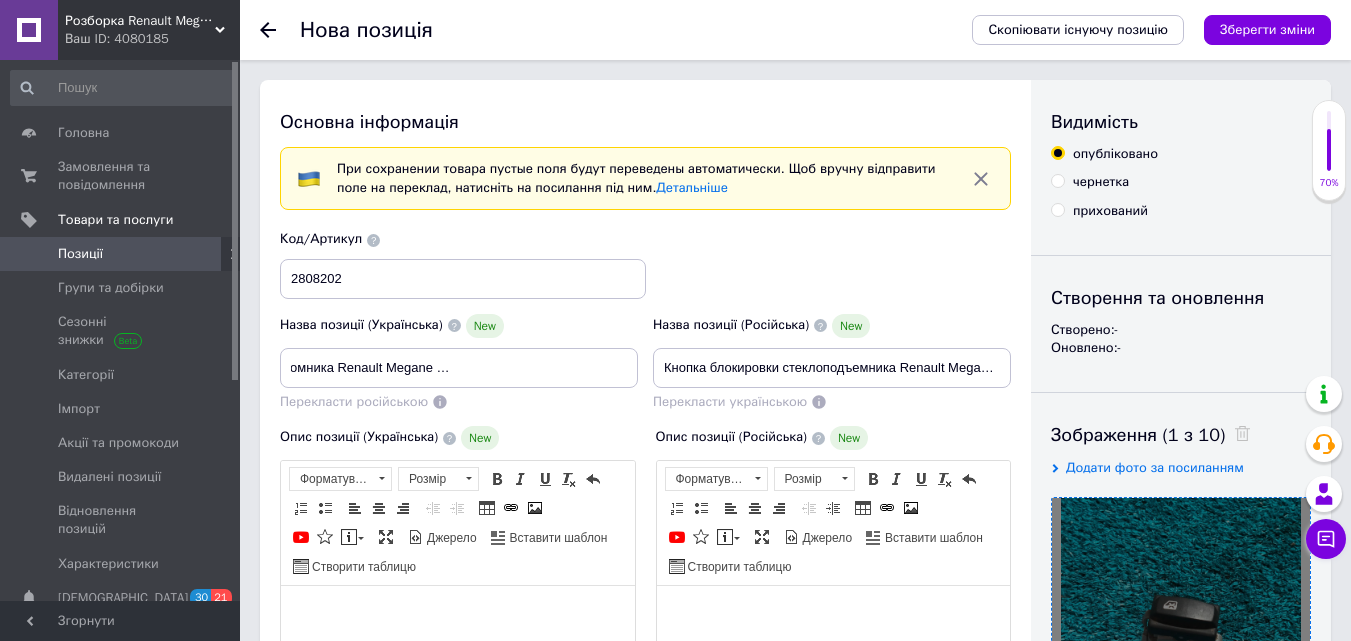 click on "Код/Артикул 2808202" at bounding box center [646, 264] 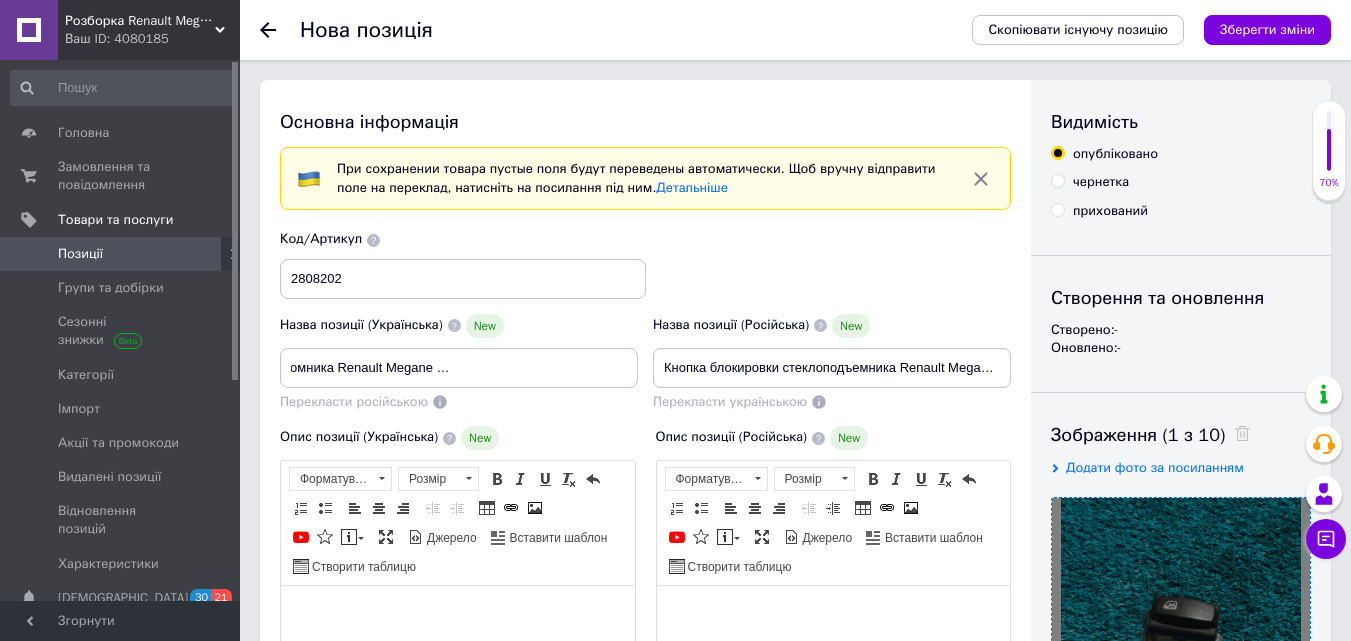 scroll, scrollTop: 0, scrollLeft: 0, axis: both 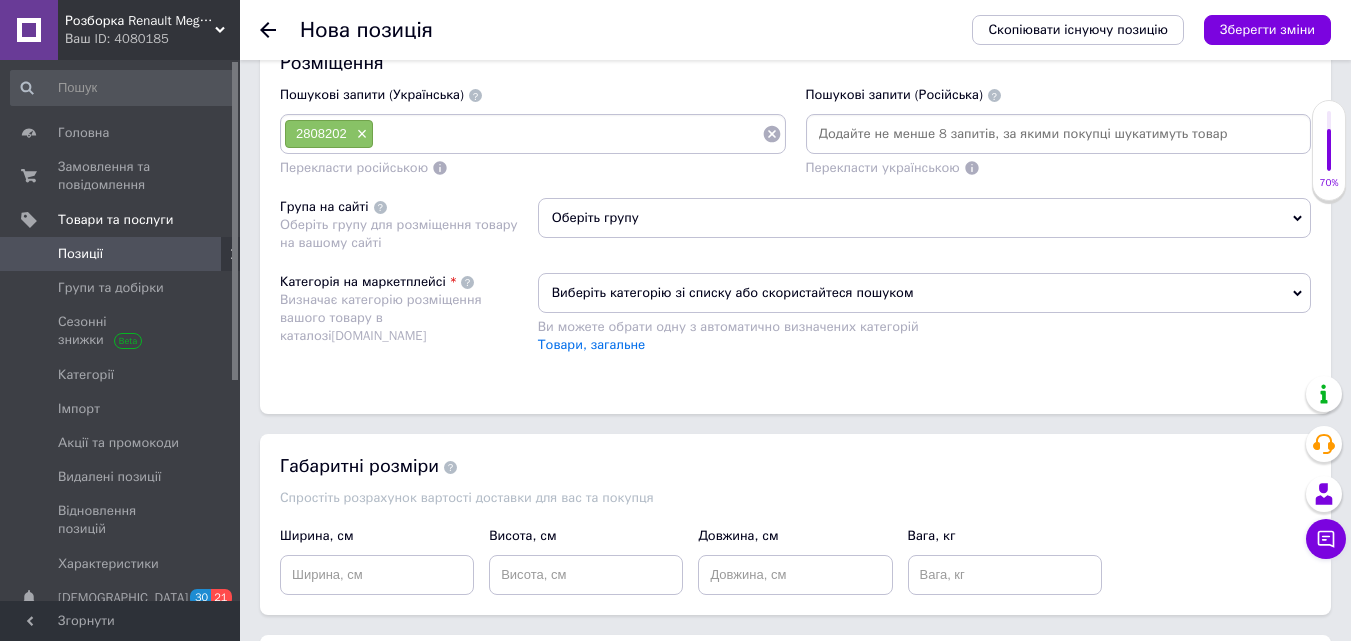 click at bounding box center [567, 134] 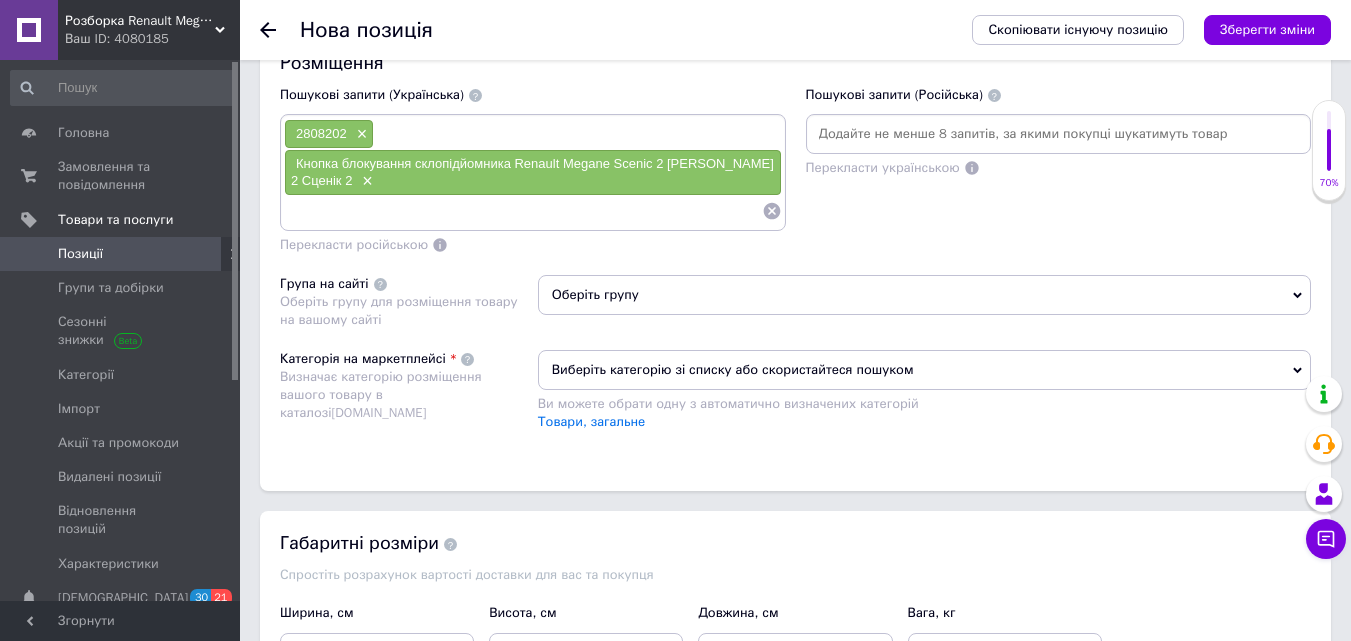 paste on "Кнопка блокування склопідйомника Renault Megane Scenic 2 [PERSON_NAME] 2 Сценік 2" 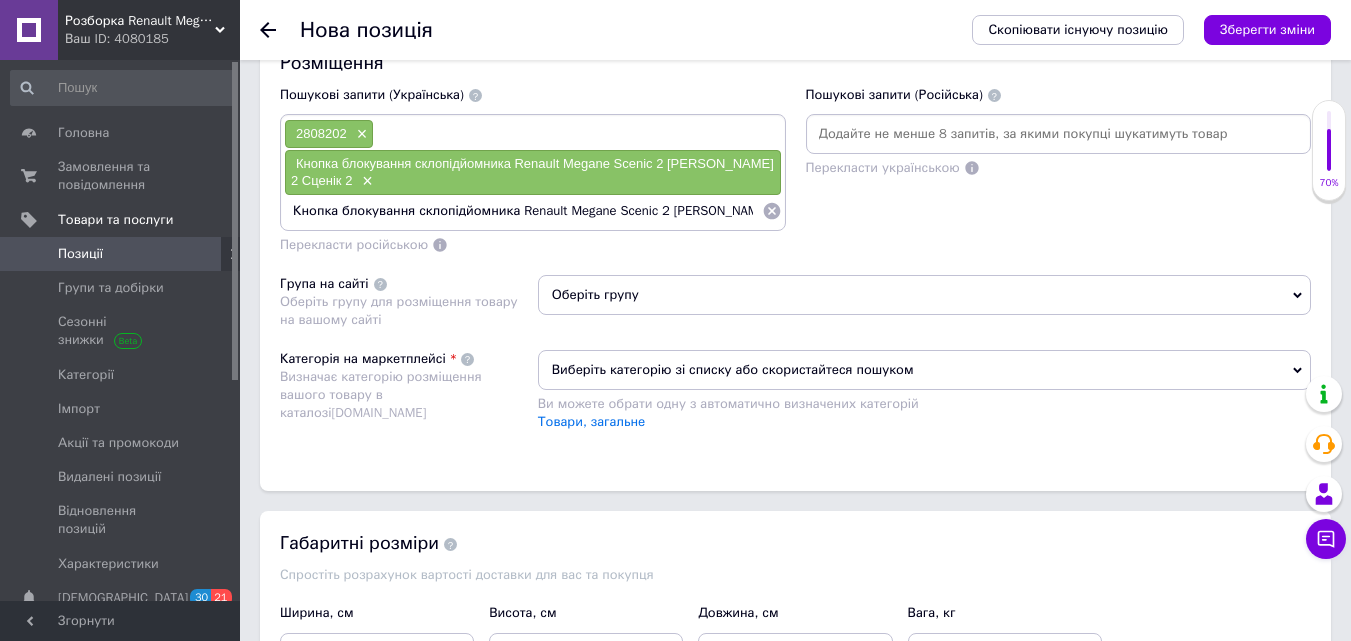 scroll, scrollTop: 0, scrollLeft: 43, axis: horizontal 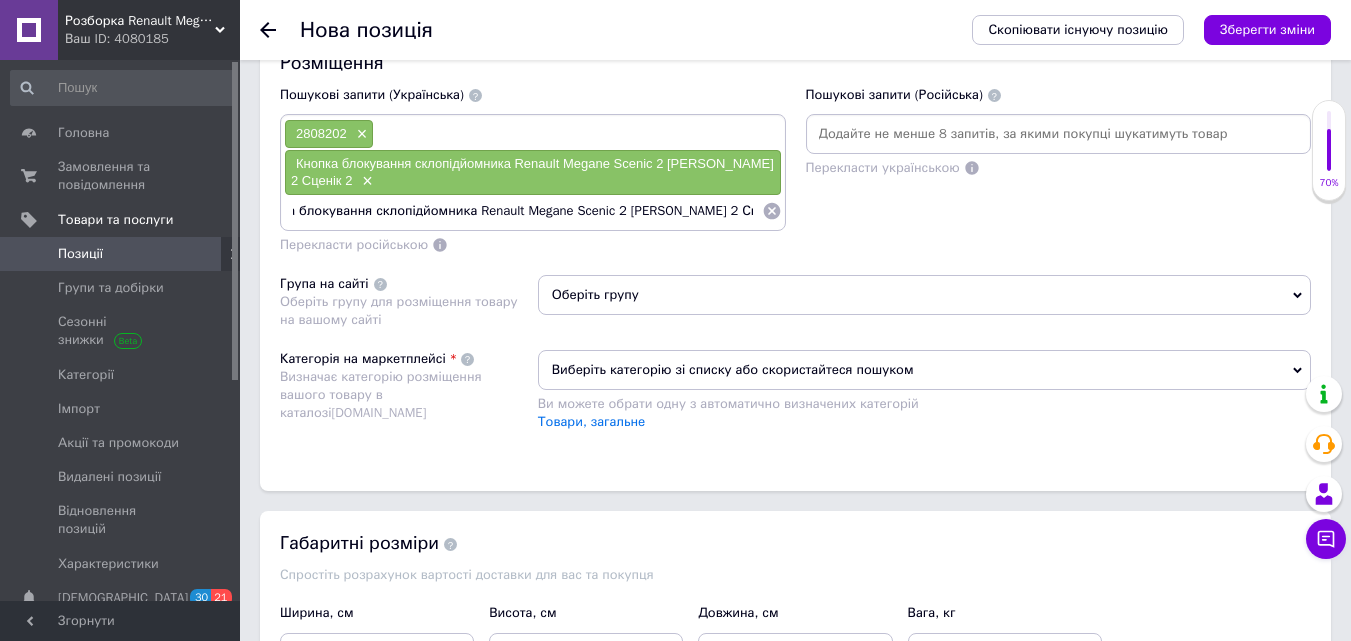 click on "Кнопка блокування склопідйомника Renault Megane Scenic 2 [PERSON_NAME] 2 Сценік 2" at bounding box center [523, 211] 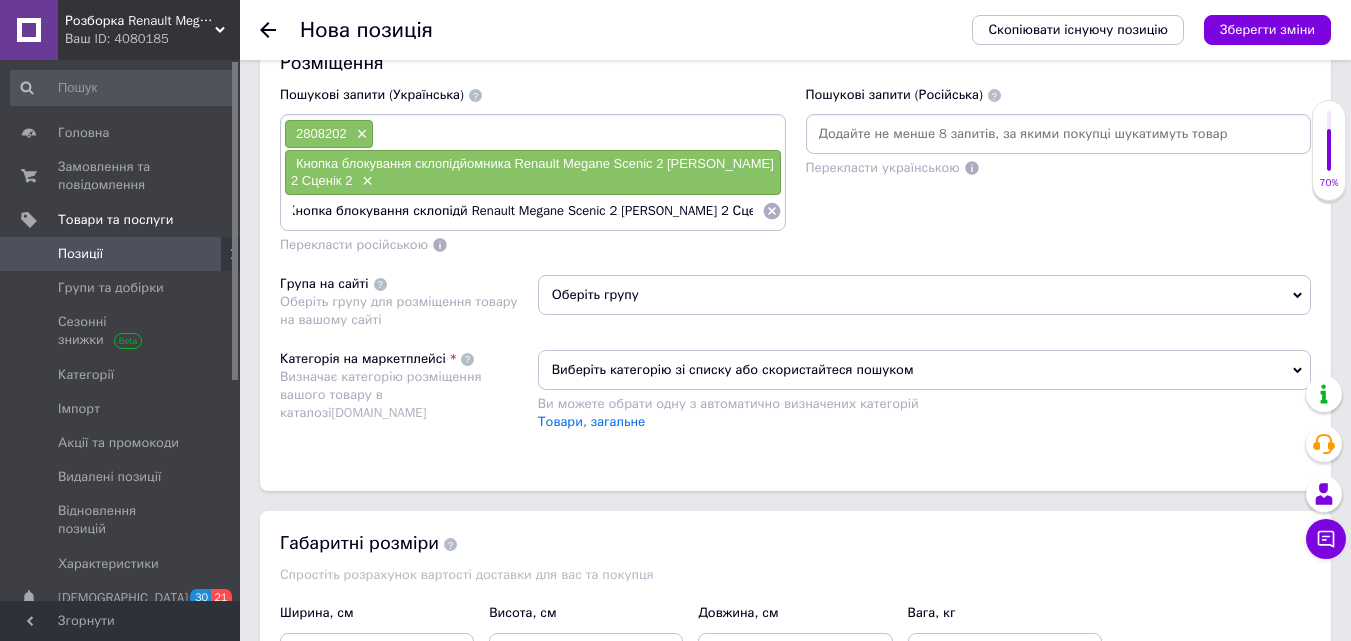 scroll, scrollTop: 0, scrollLeft: 0, axis: both 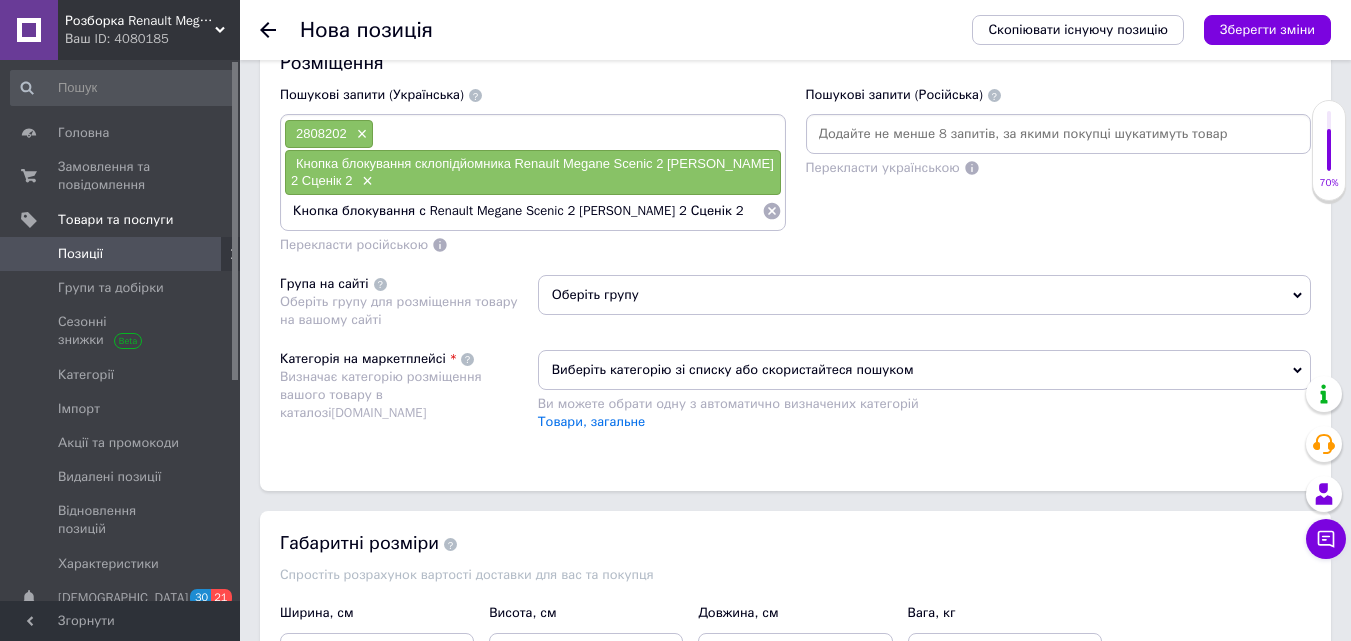 type on "Кнопка блокування  Renault Megane Scenic 2 [PERSON_NAME] 2 Сценік 2" 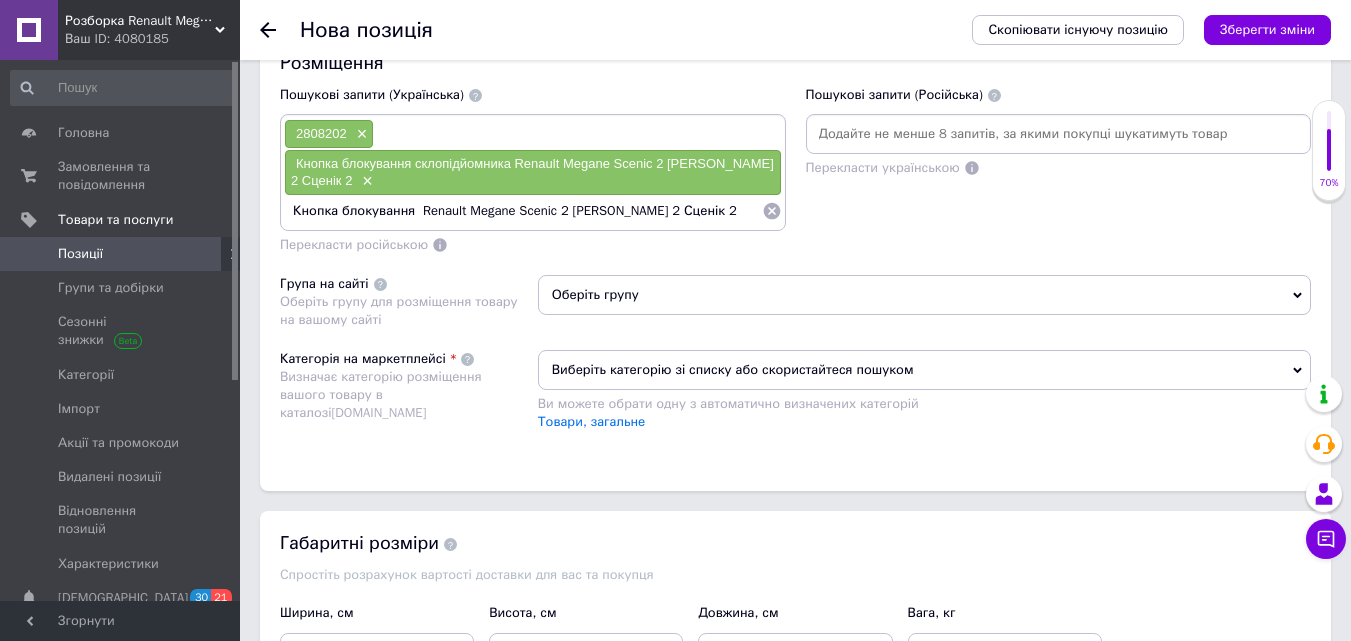 type 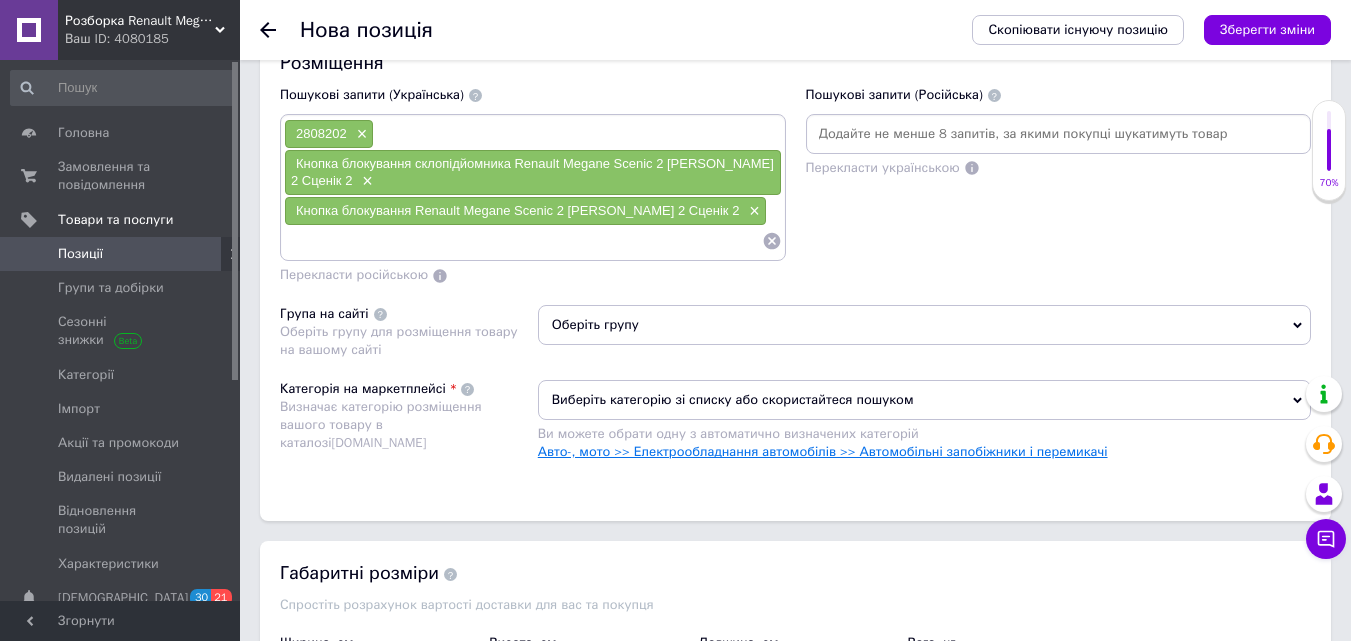click on "Авто-, мото >> Електрообладнання автомобілів >> Автомобільні запобіжники і перемикачі" at bounding box center (823, 451) 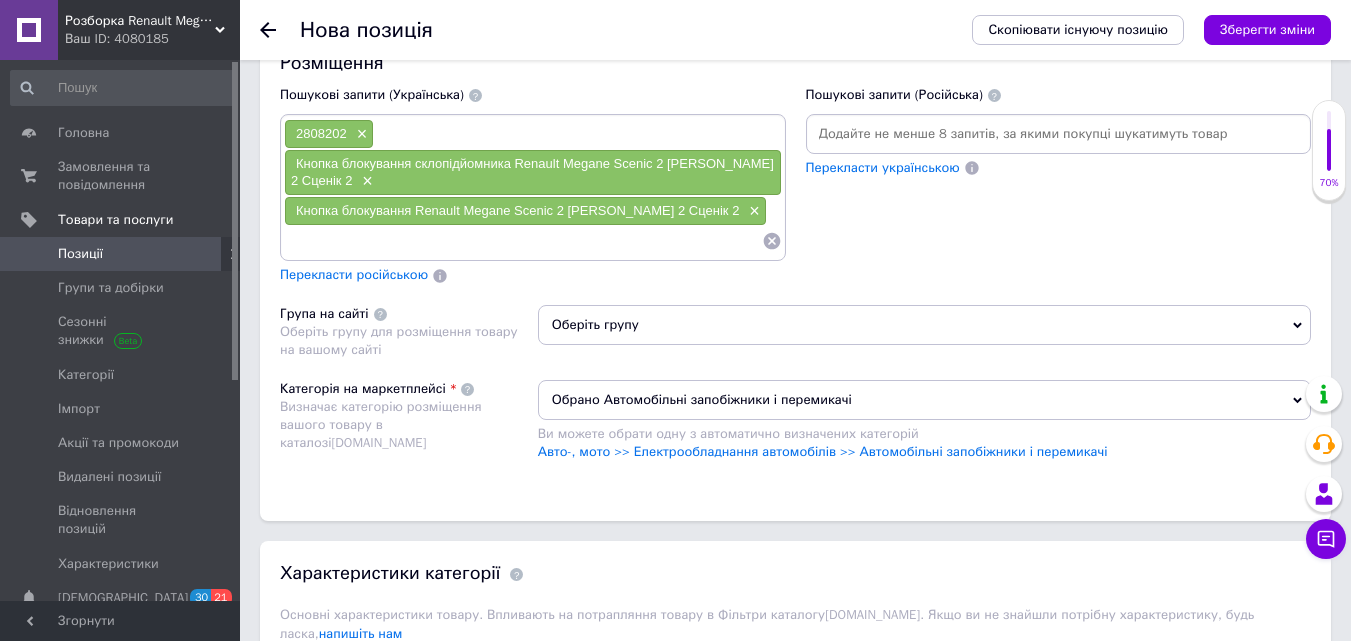 click on "Перекласти російською" at bounding box center (354, 274) 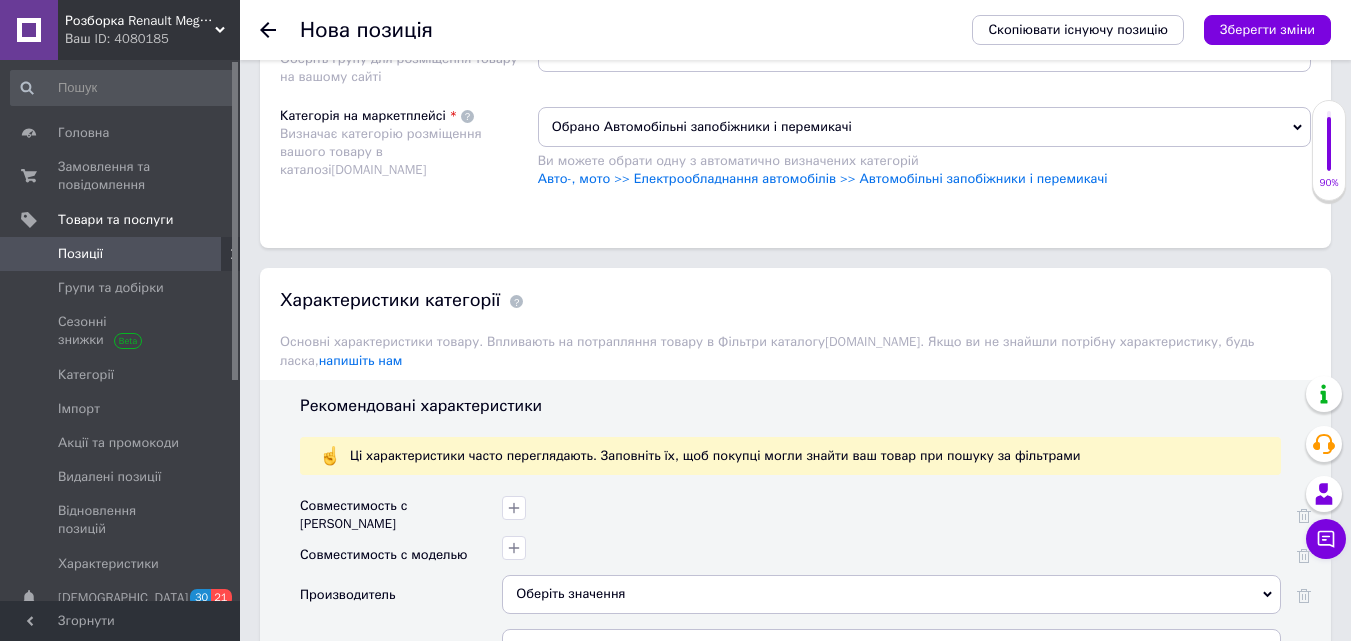 scroll, scrollTop: 1800, scrollLeft: 0, axis: vertical 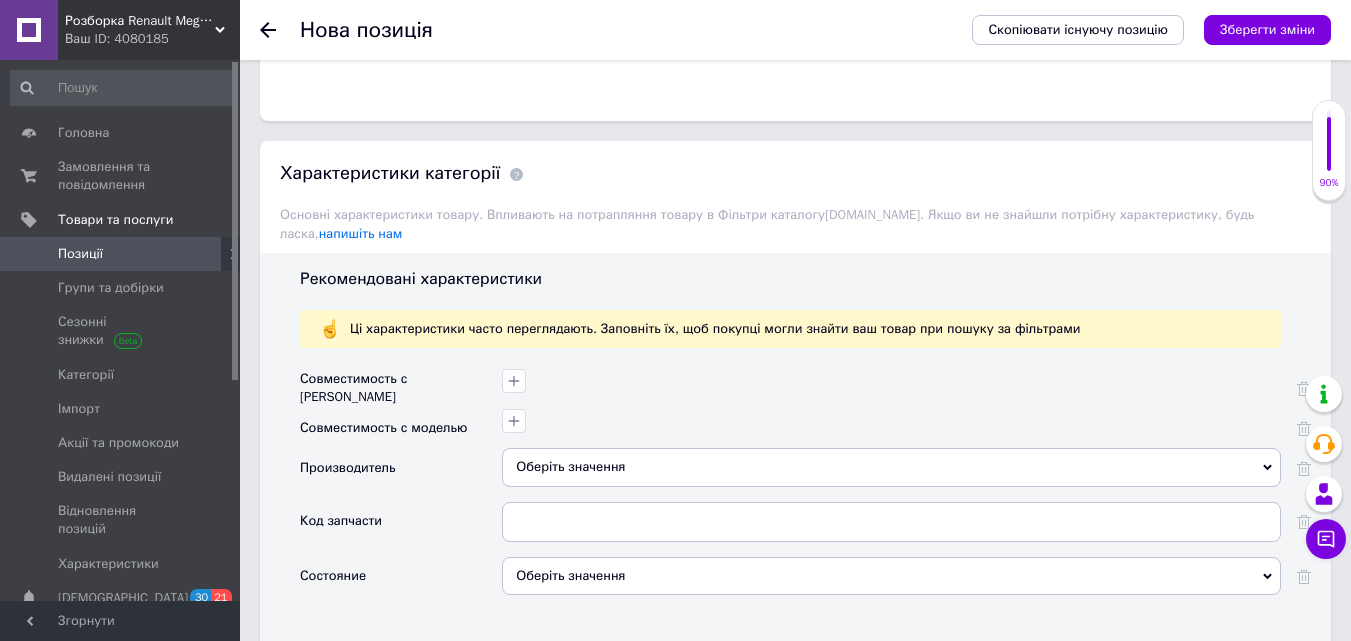 click on "Оберіть значення" at bounding box center [891, 576] 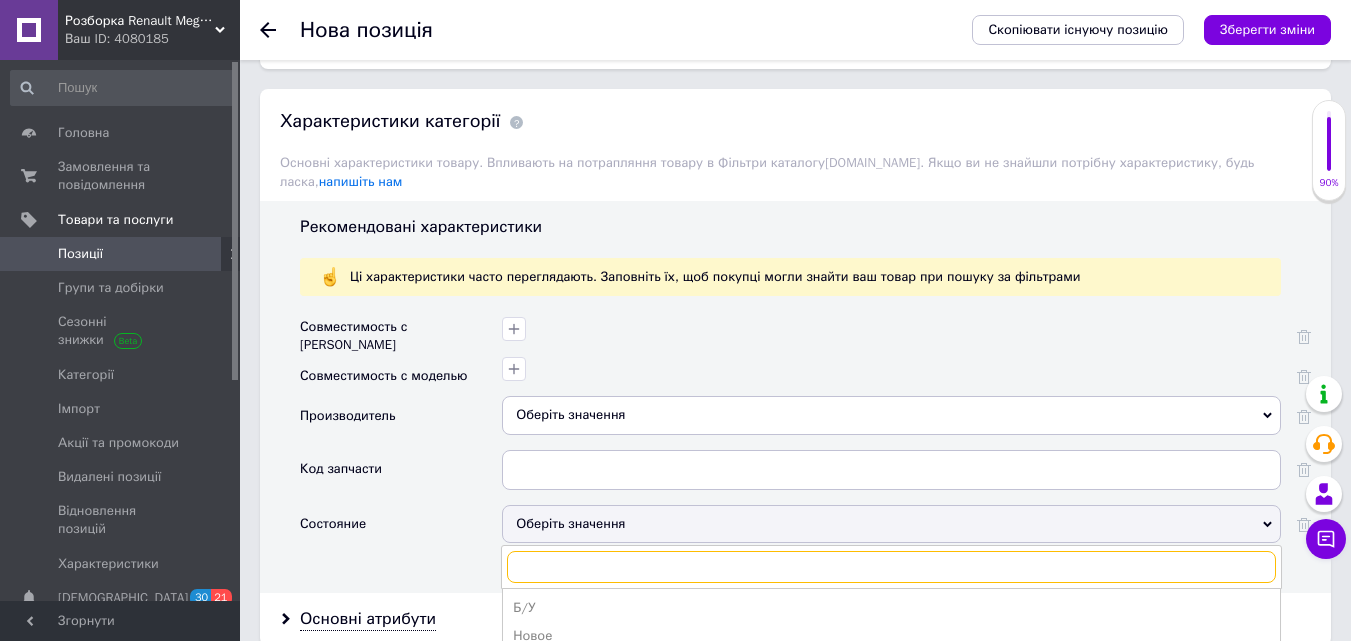 scroll, scrollTop: 1900, scrollLeft: 0, axis: vertical 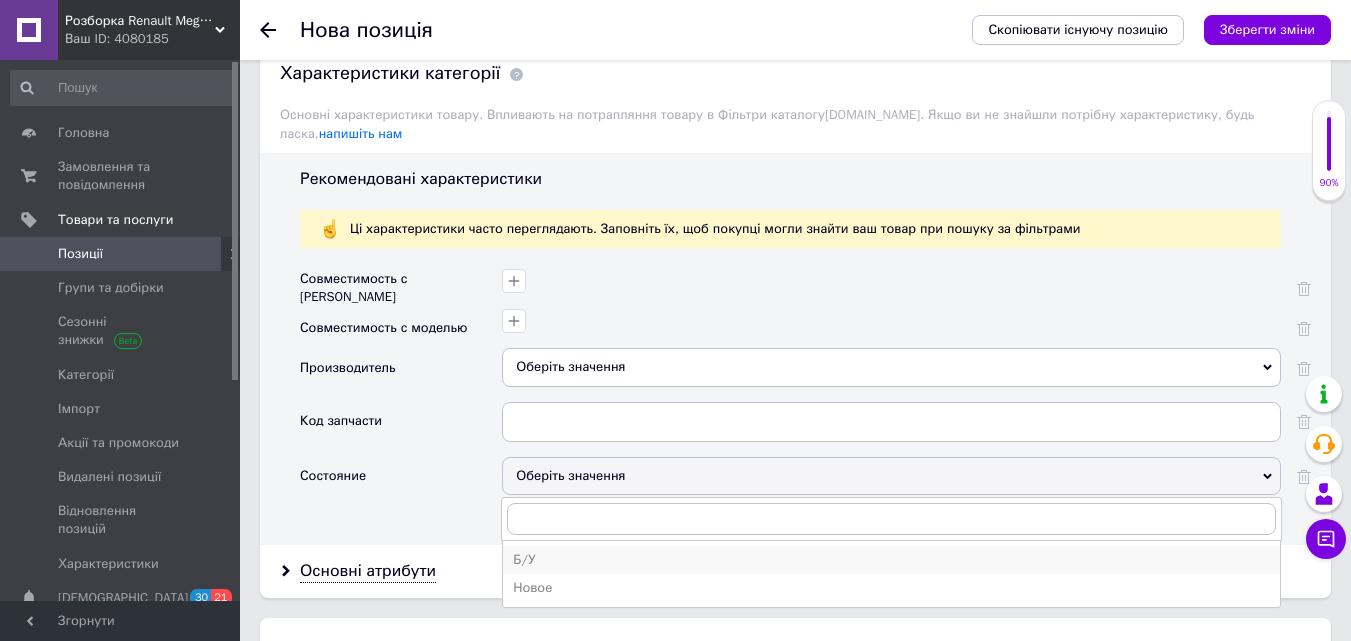 click on "Б/У" at bounding box center (891, 560) 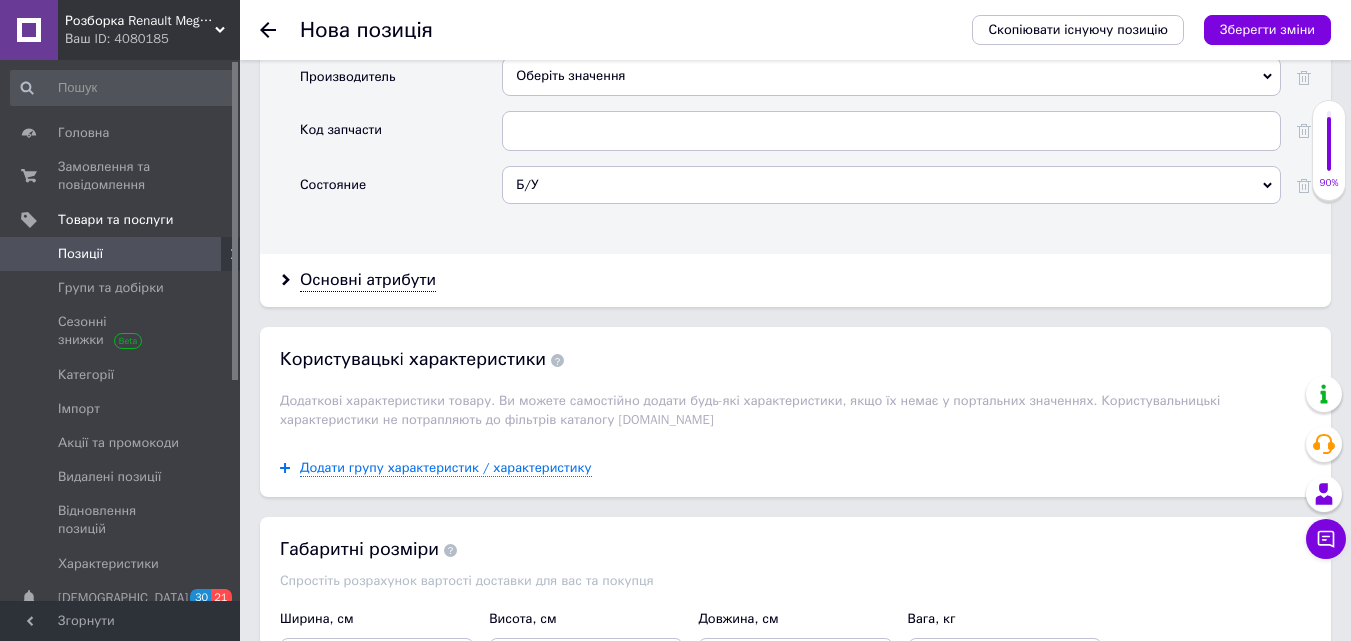 scroll, scrollTop: 2422, scrollLeft: 0, axis: vertical 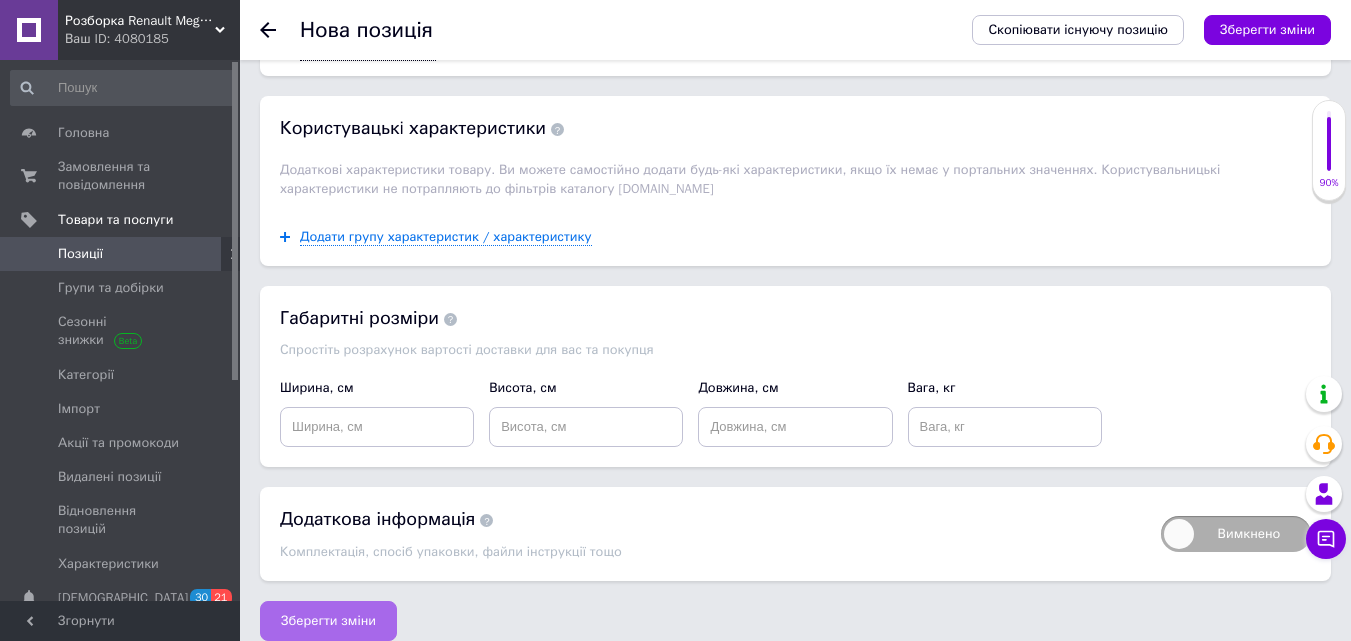 click on "Зберегти зміни" at bounding box center [328, 621] 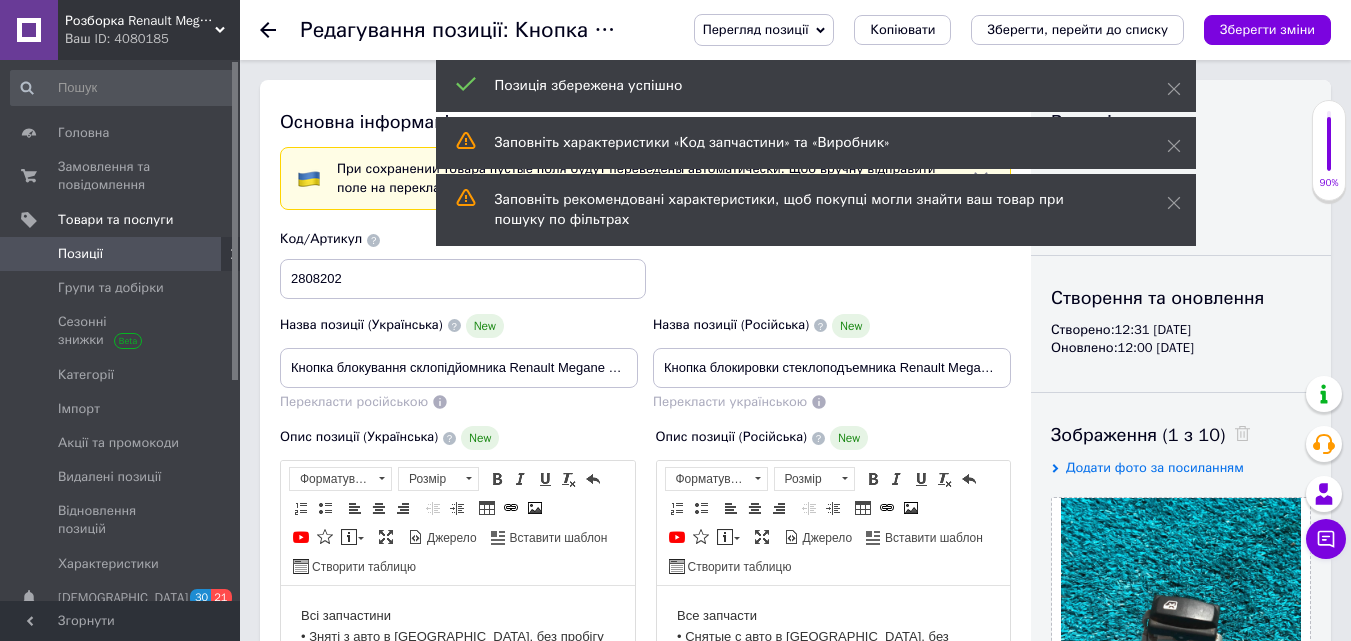 scroll, scrollTop: 0, scrollLeft: 0, axis: both 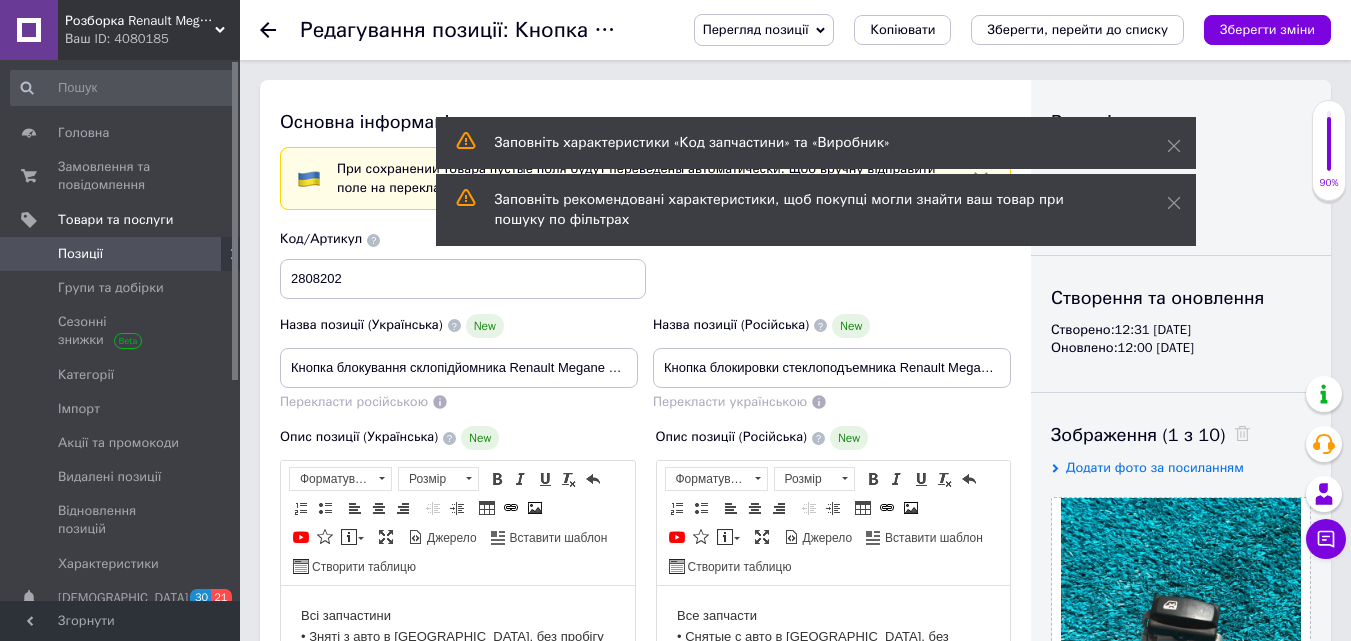 click 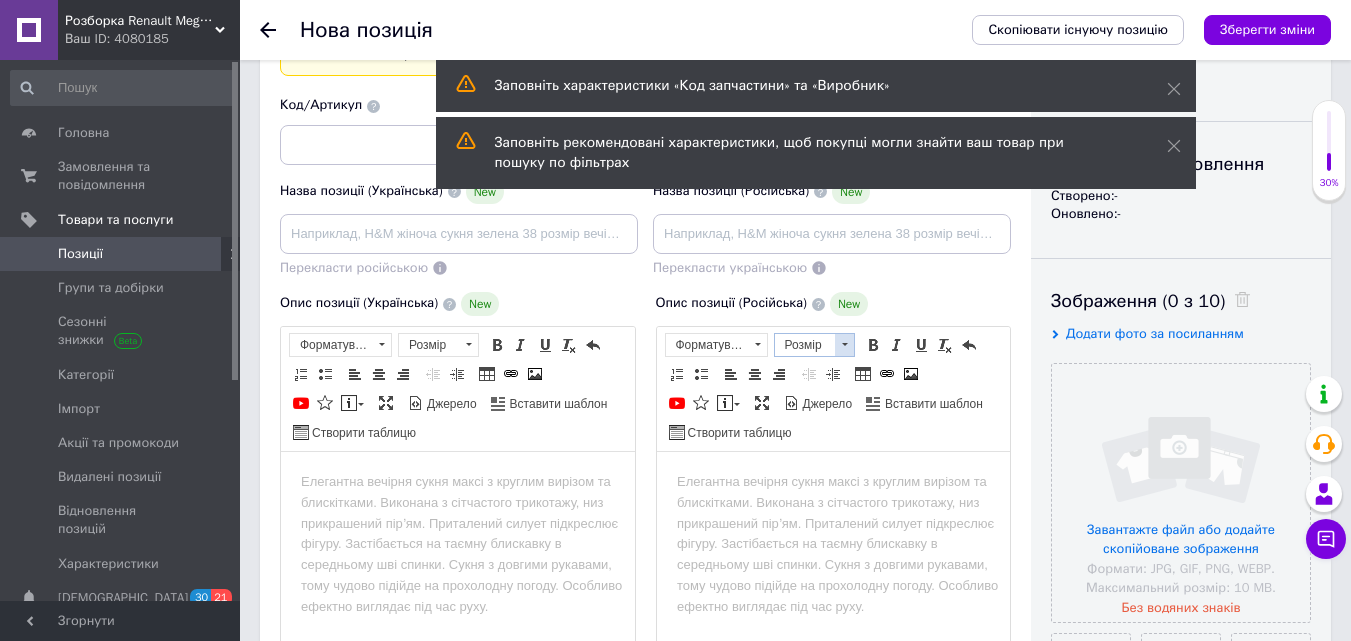 scroll, scrollTop: 200, scrollLeft: 0, axis: vertical 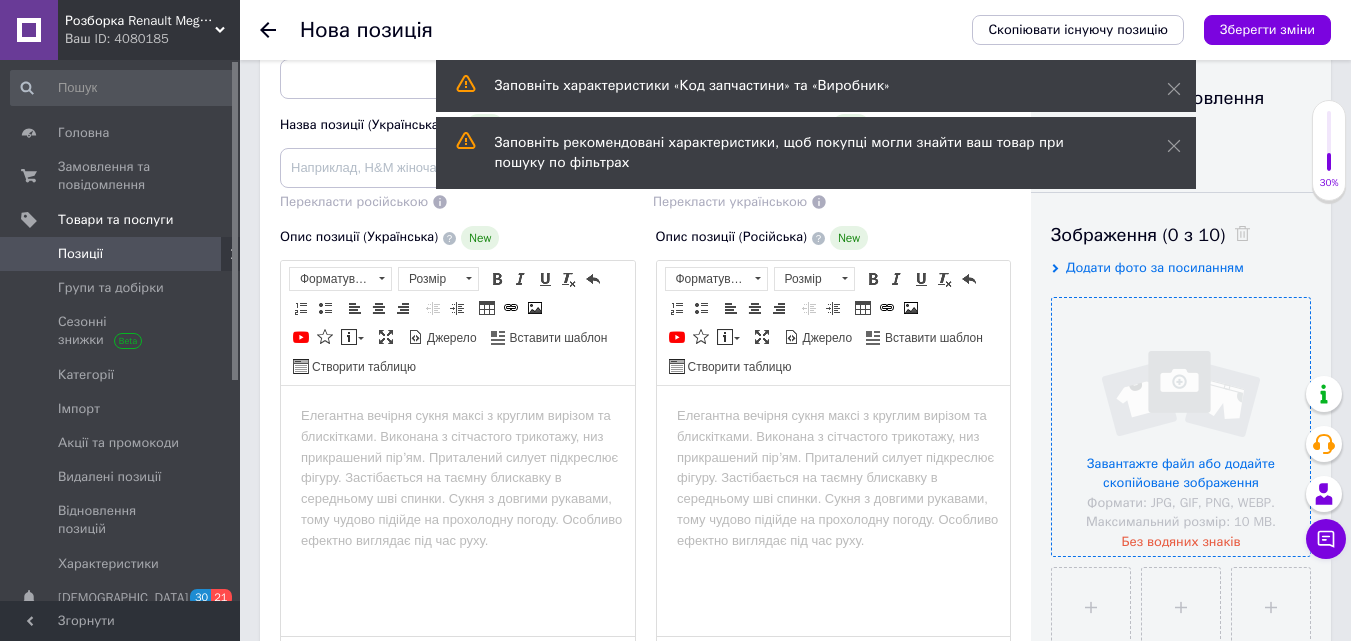 click at bounding box center (1181, 427) 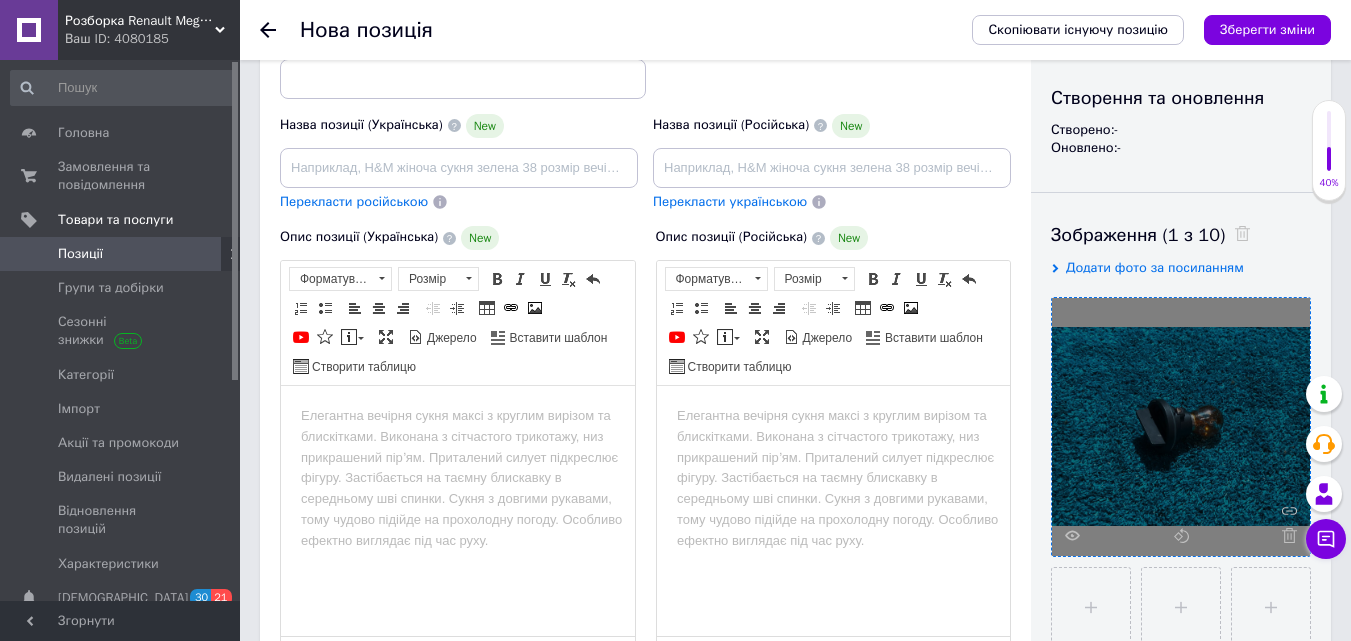 scroll, scrollTop: 0, scrollLeft: 0, axis: both 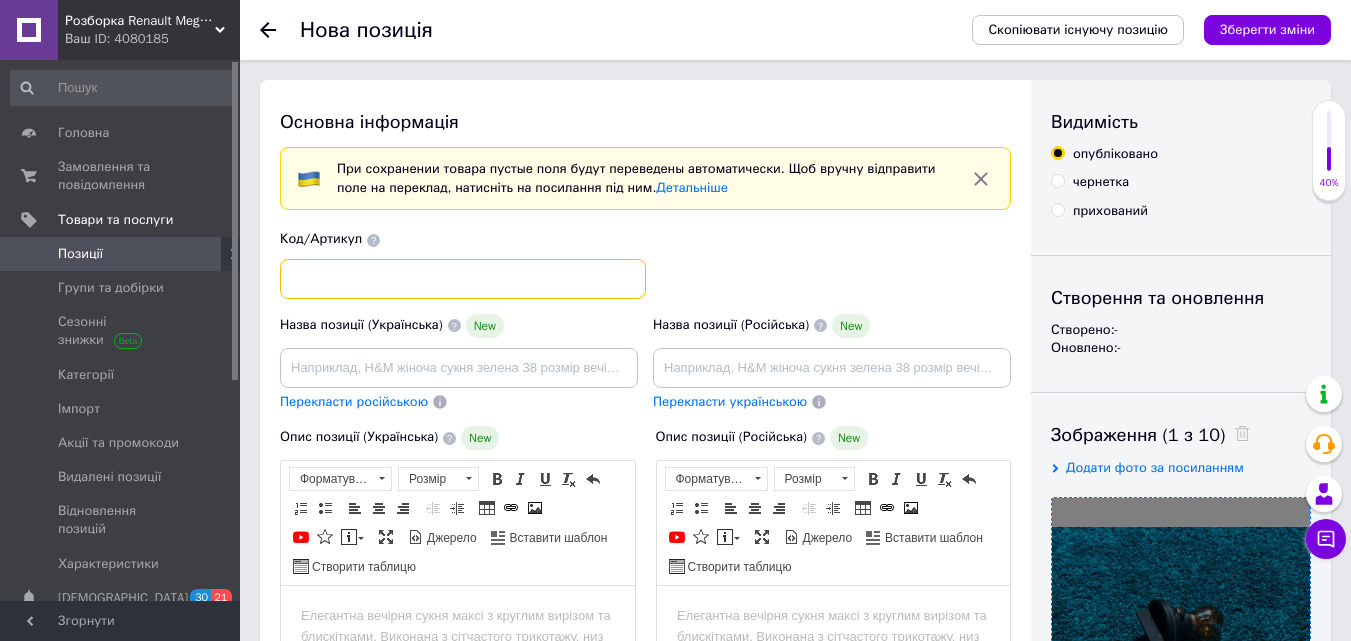 click at bounding box center [463, 279] 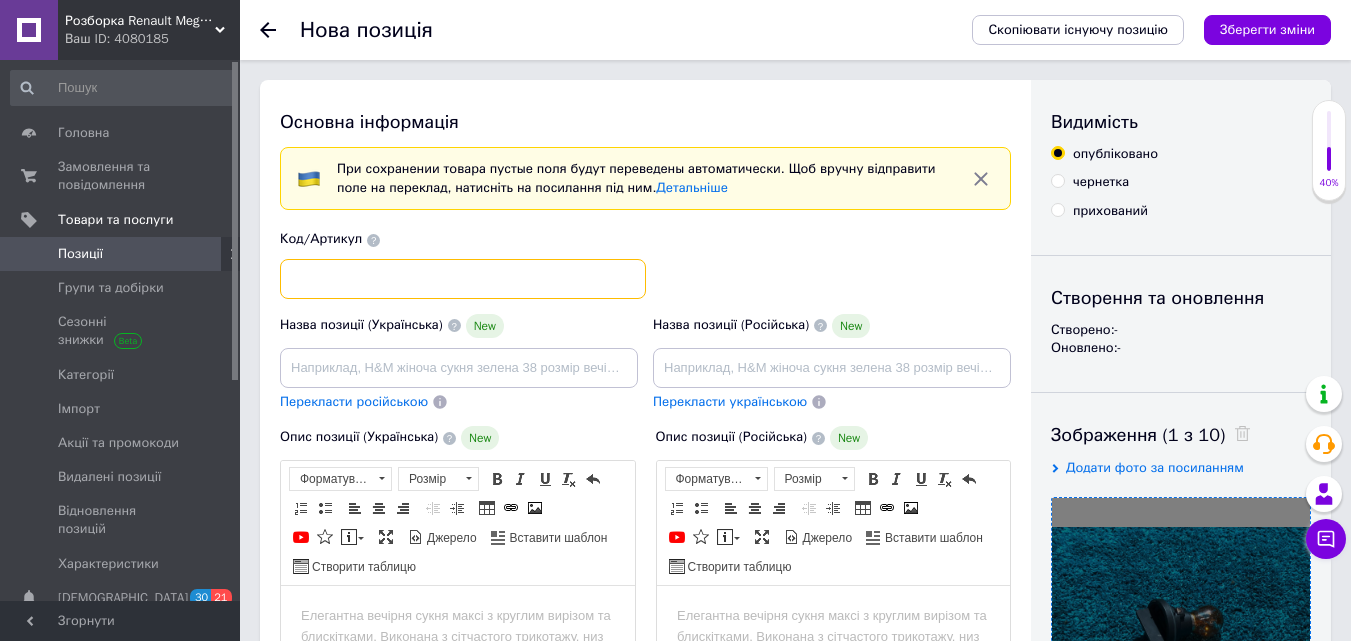 paste on "15620101" 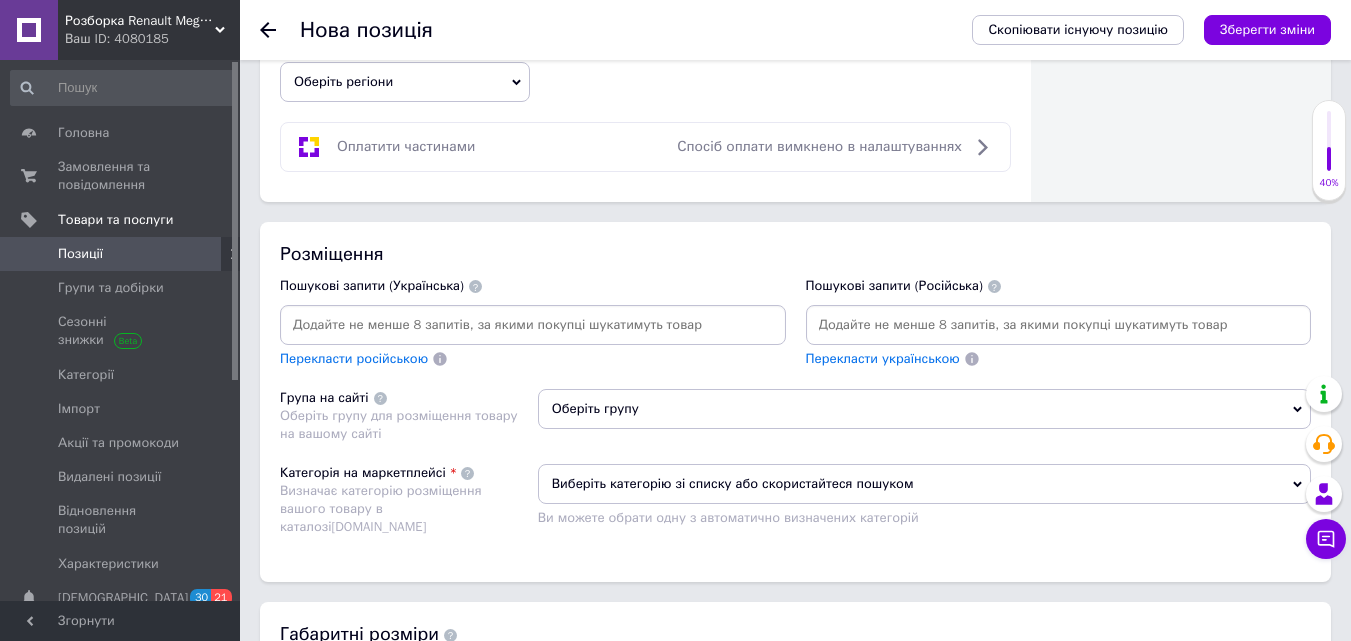 scroll, scrollTop: 1200, scrollLeft: 0, axis: vertical 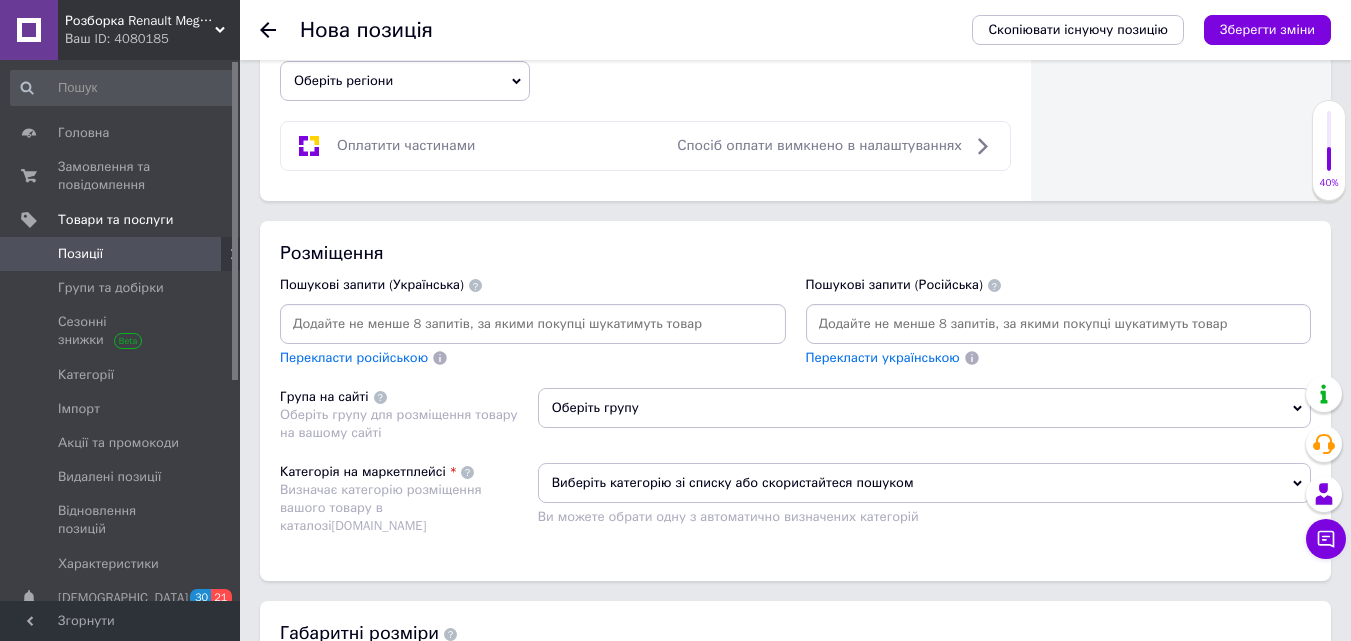 type on "15620101" 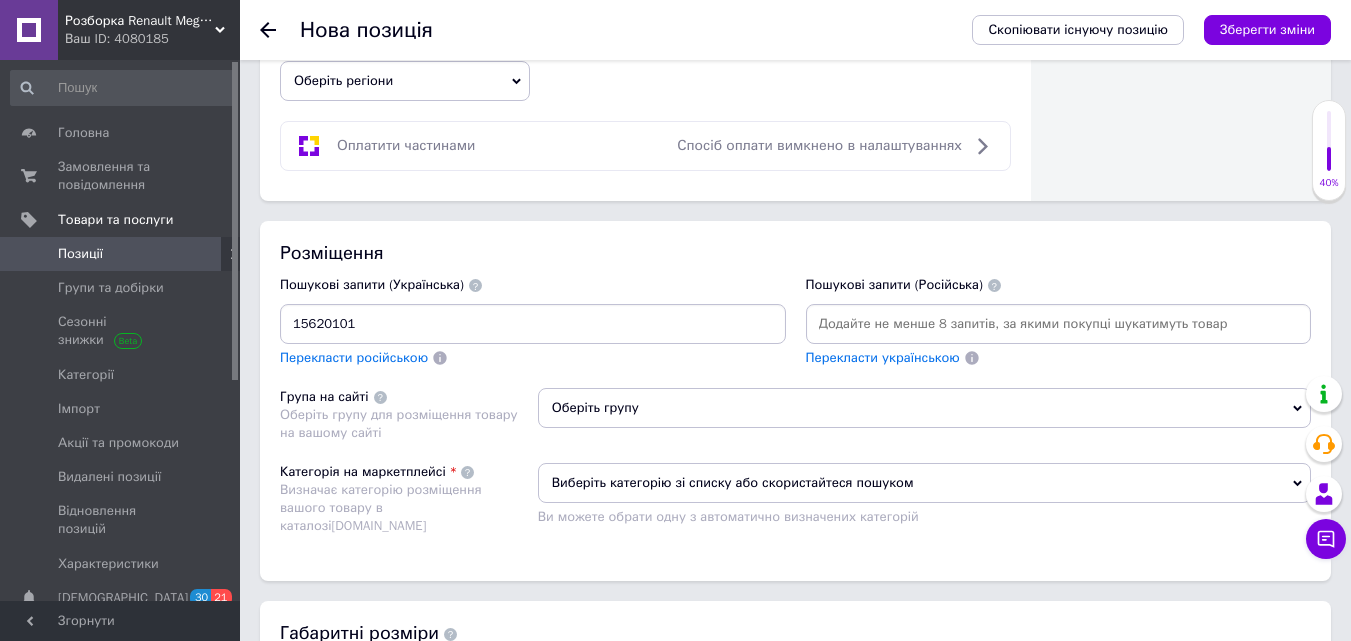 type 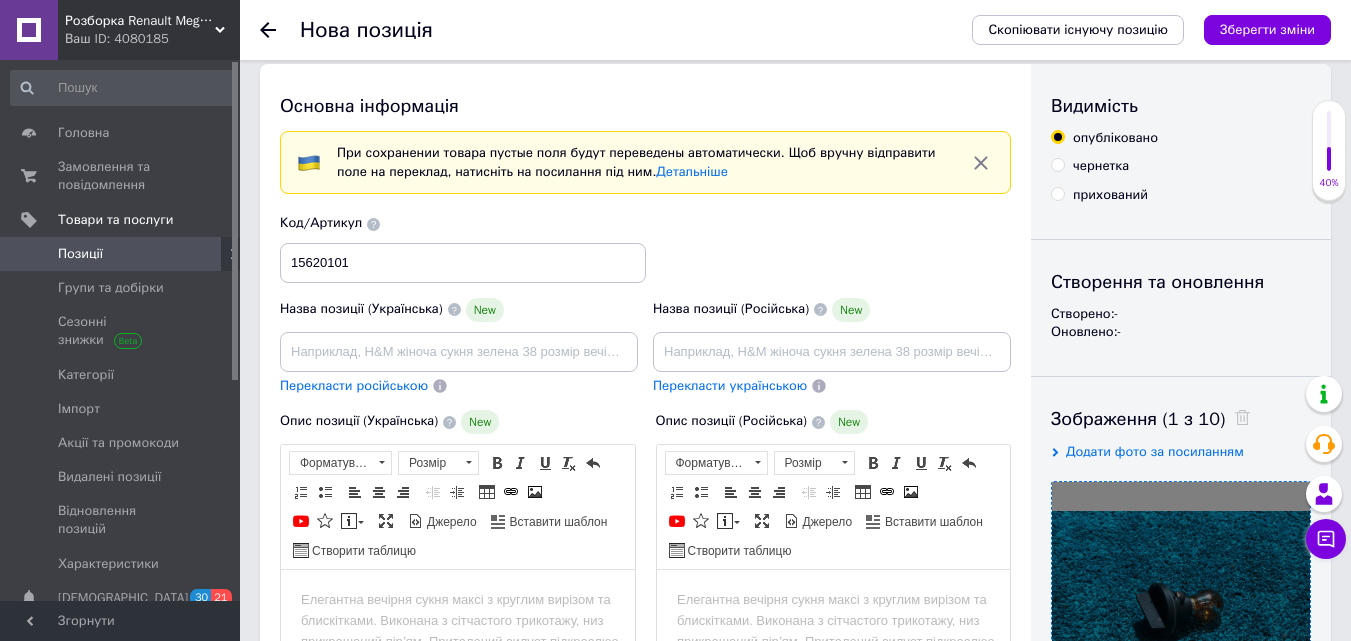 scroll, scrollTop: 0, scrollLeft: 0, axis: both 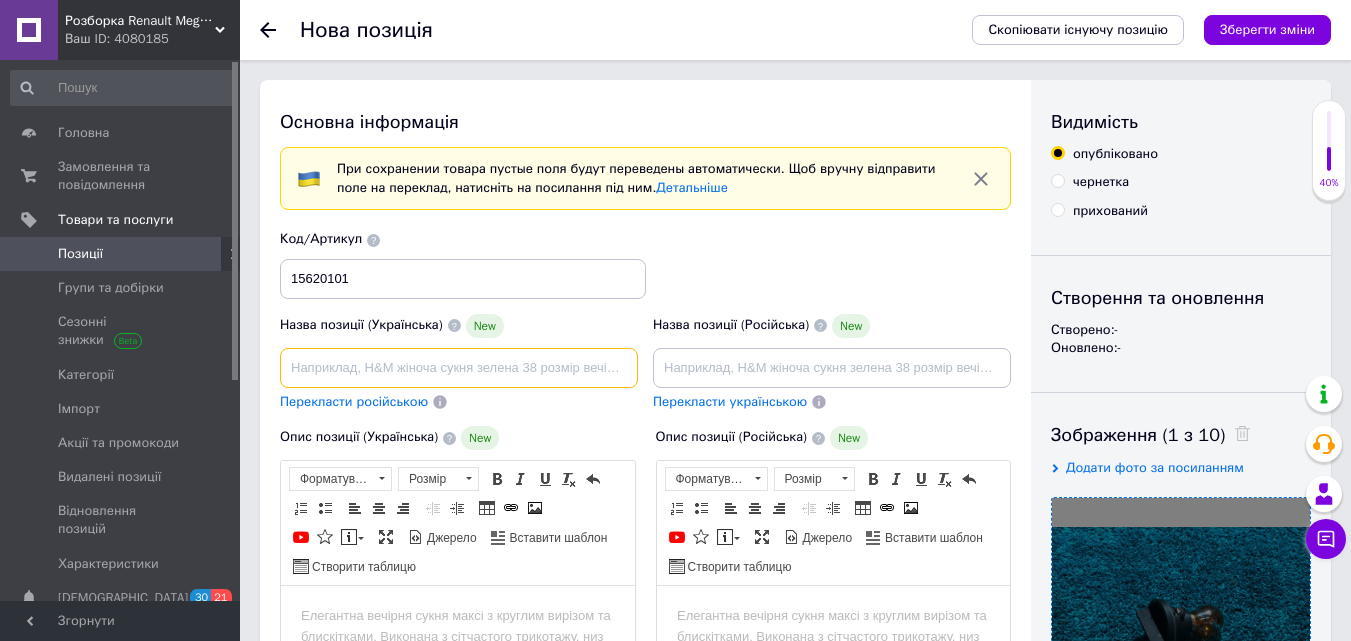 click at bounding box center (459, 368) 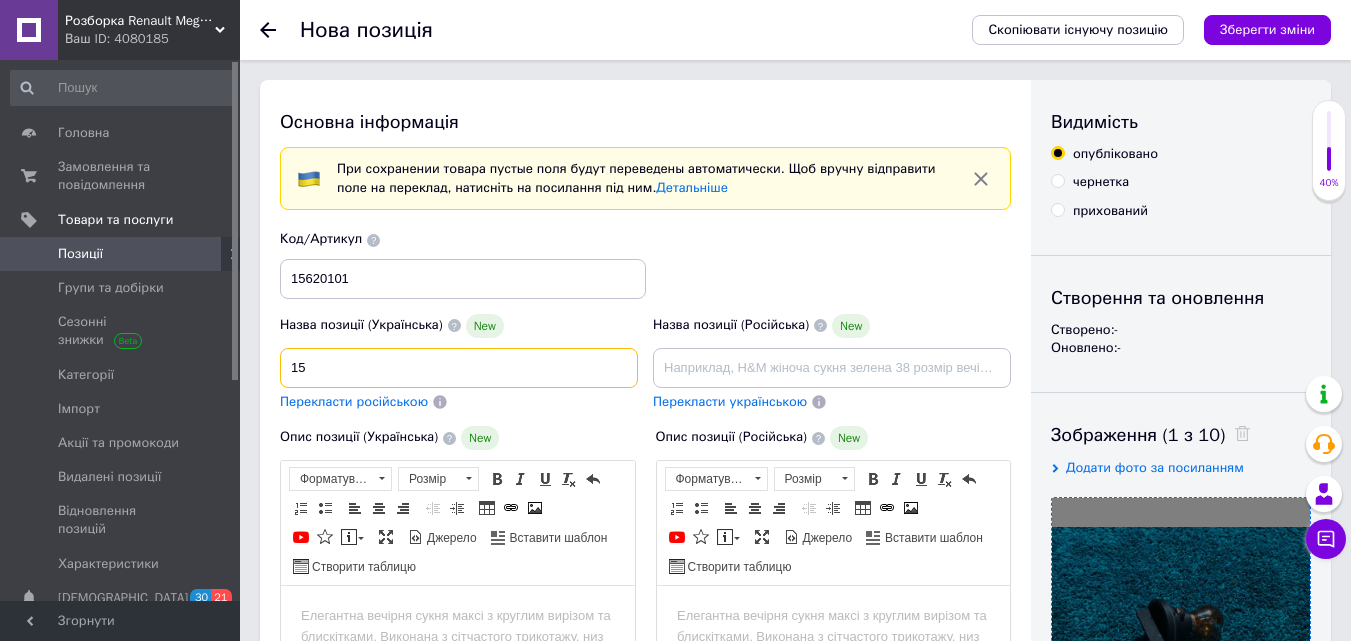 type on "1" 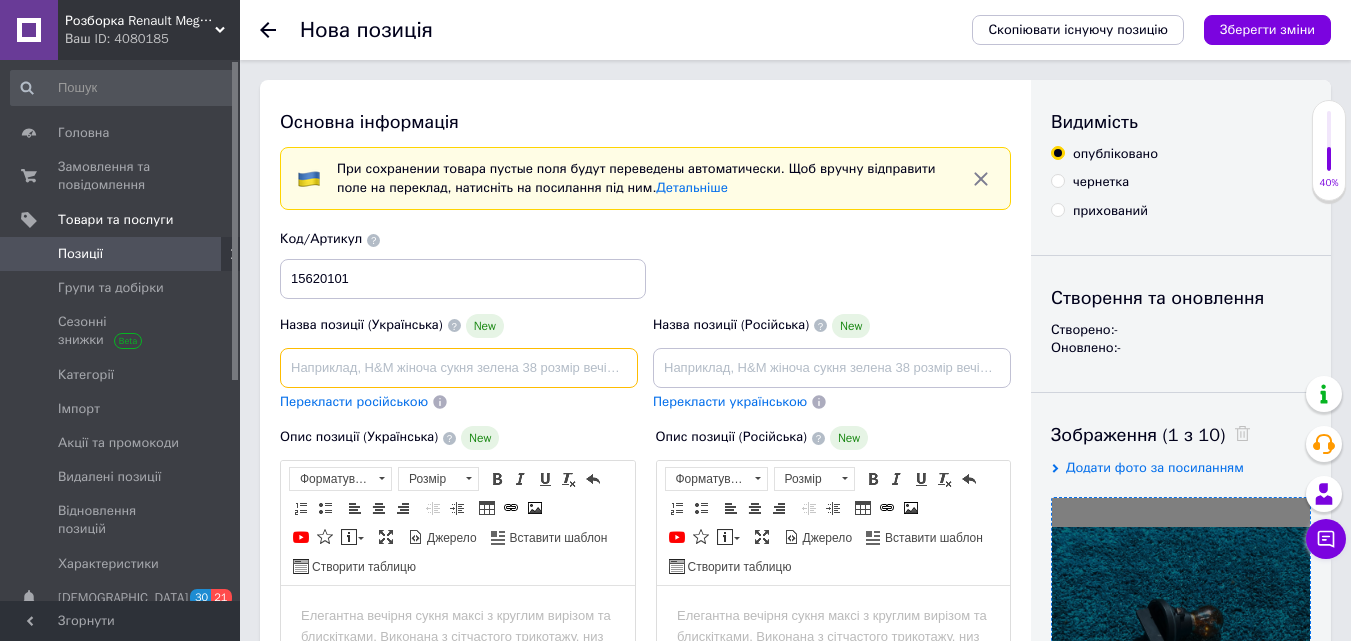 paste on "15620101" 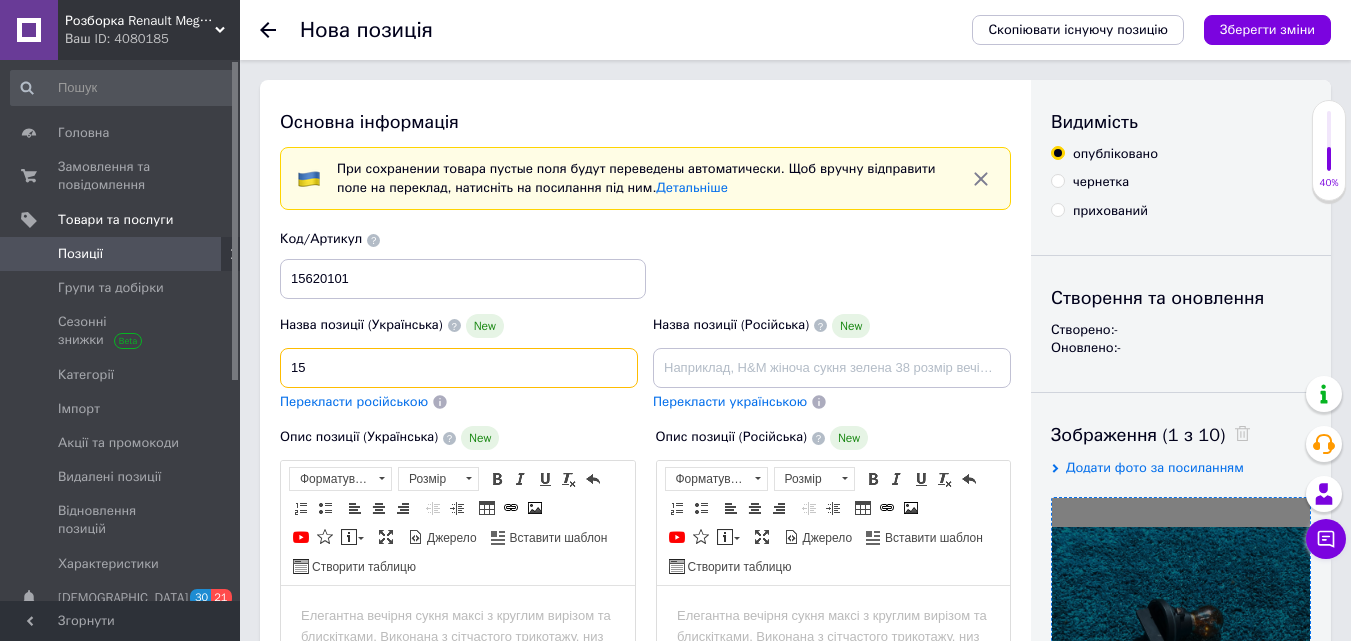 type on "1" 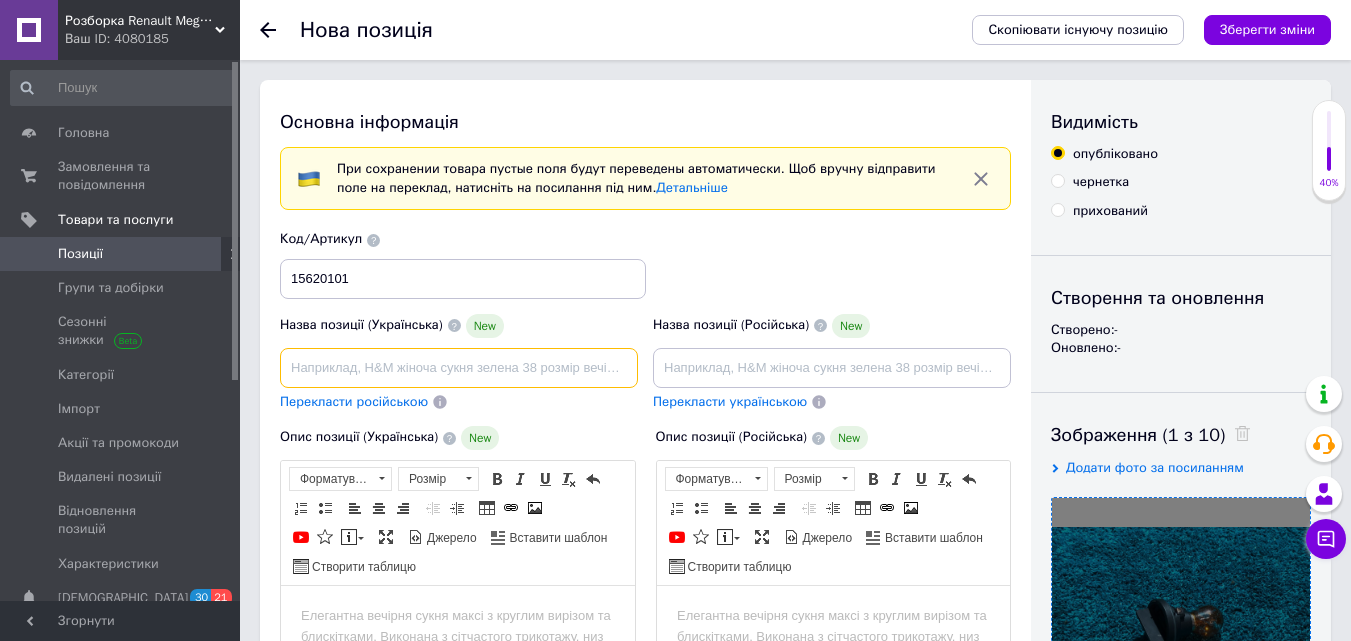 click at bounding box center [459, 368] 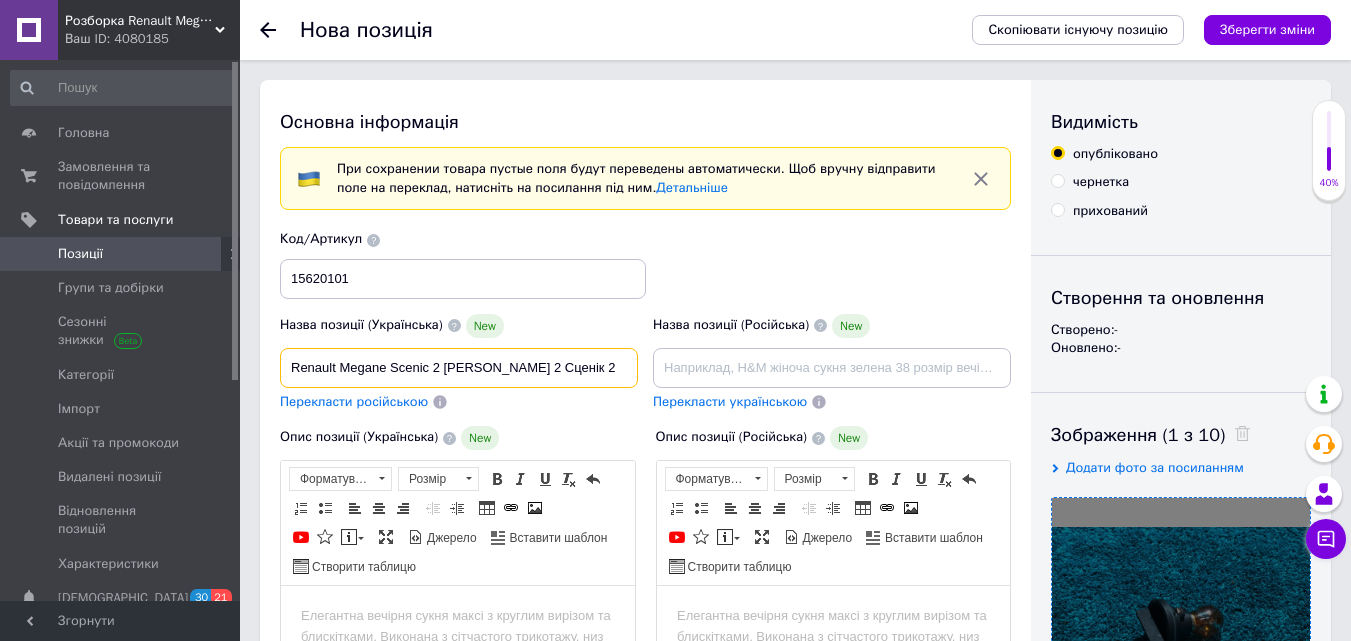 click on "Renault Megane Scenic 2 [PERSON_NAME] 2 Сценік 2" at bounding box center (459, 368) 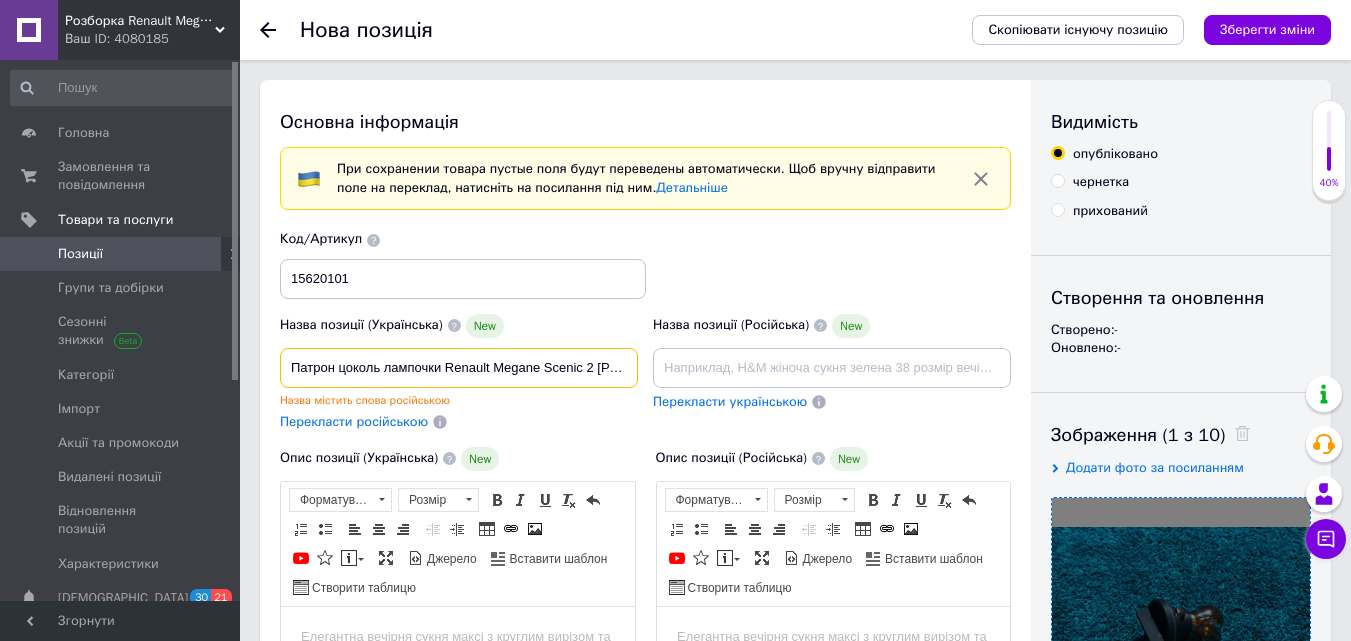 type on "Патрон цоколь лампочки Renault Megane Scenic 2 [PERSON_NAME] 2 Сценік 2" 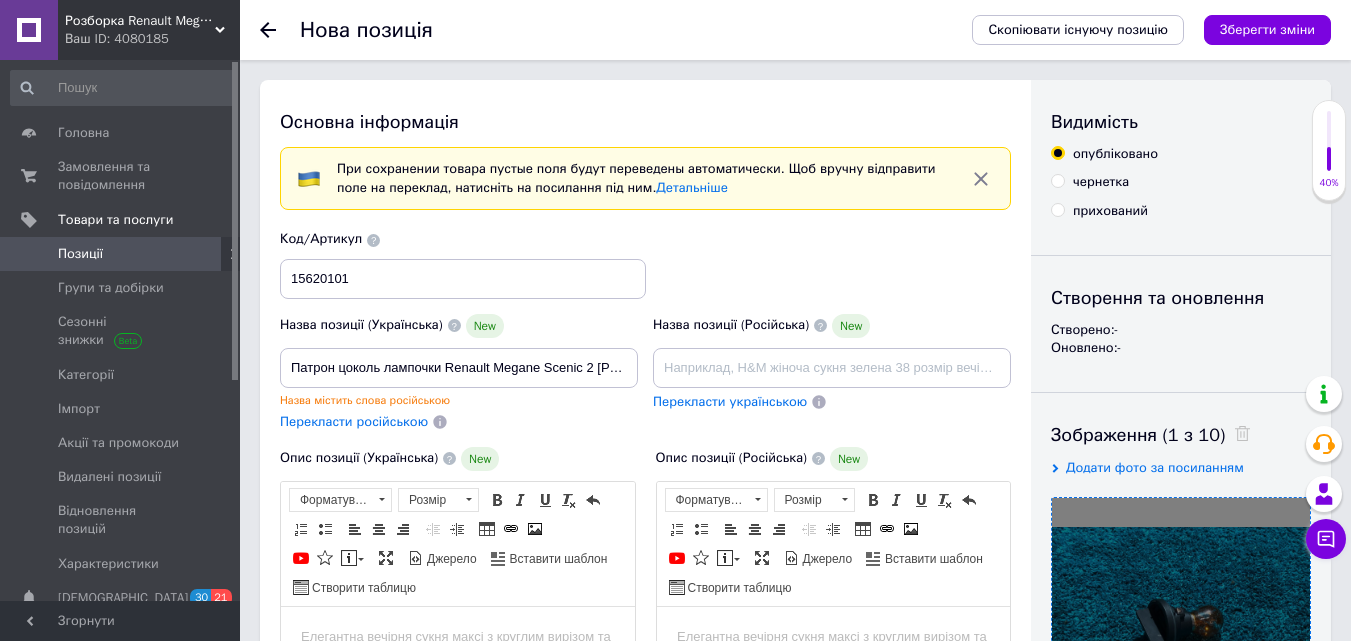 click on "Перекласти російською" at bounding box center [354, 421] 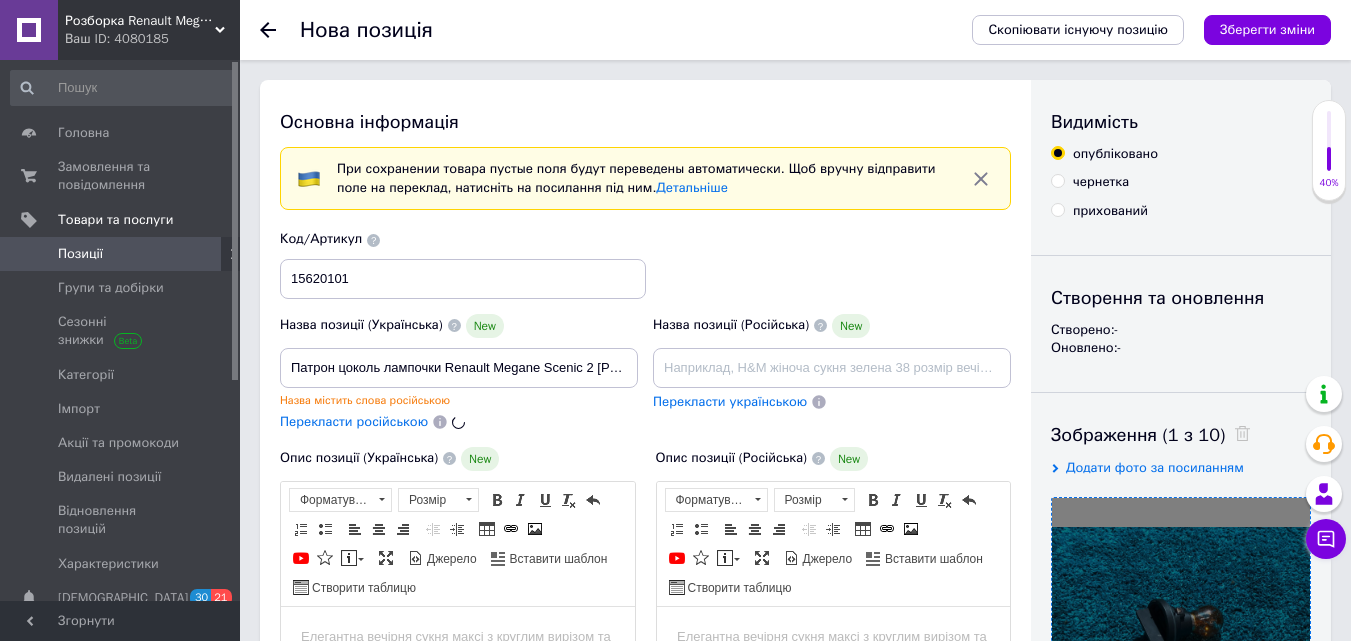 type on "Патрон цоколь лампочки Renault Megane Scenic 2 [PERSON_NAME] 2 Сценік 2" 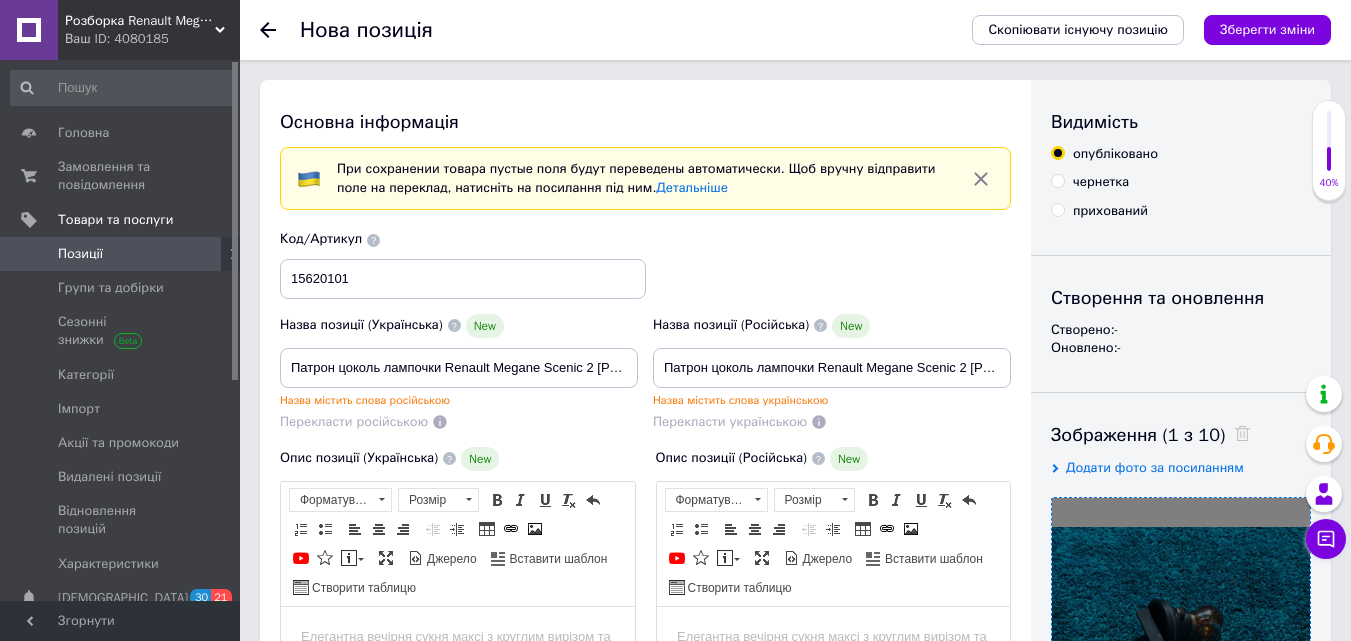 scroll, scrollTop: 200, scrollLeft: 0, axis: vertical 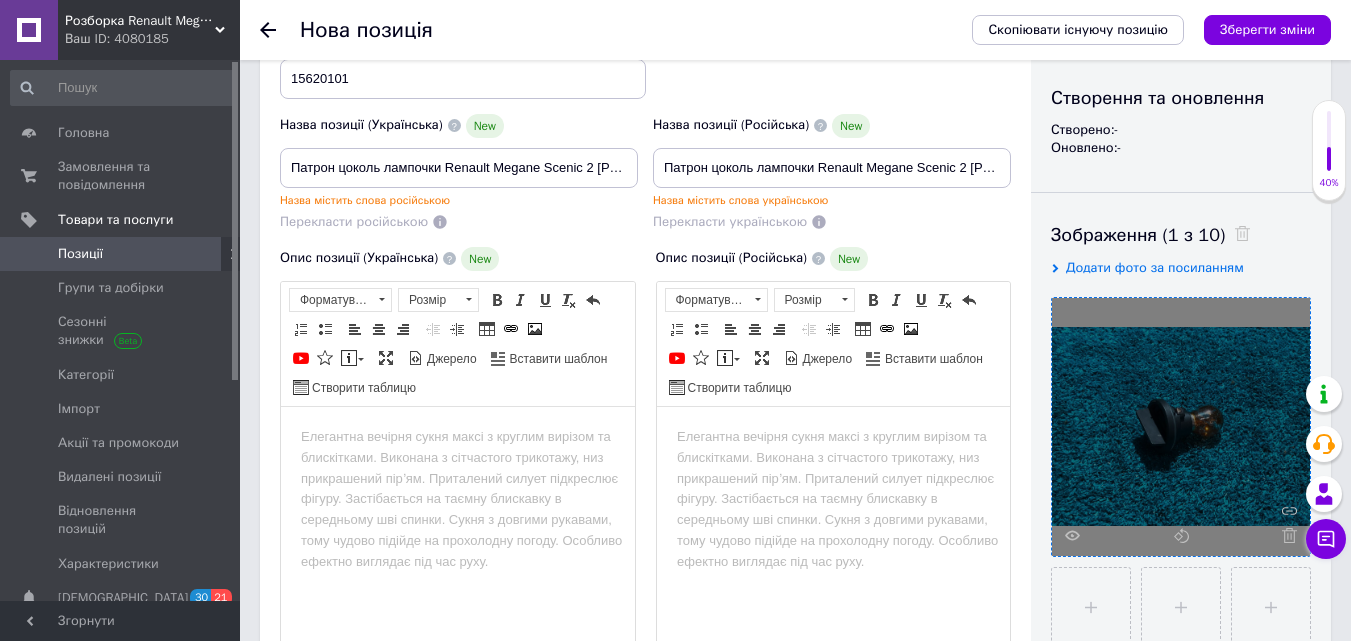 click at bounding box center [458, 436] 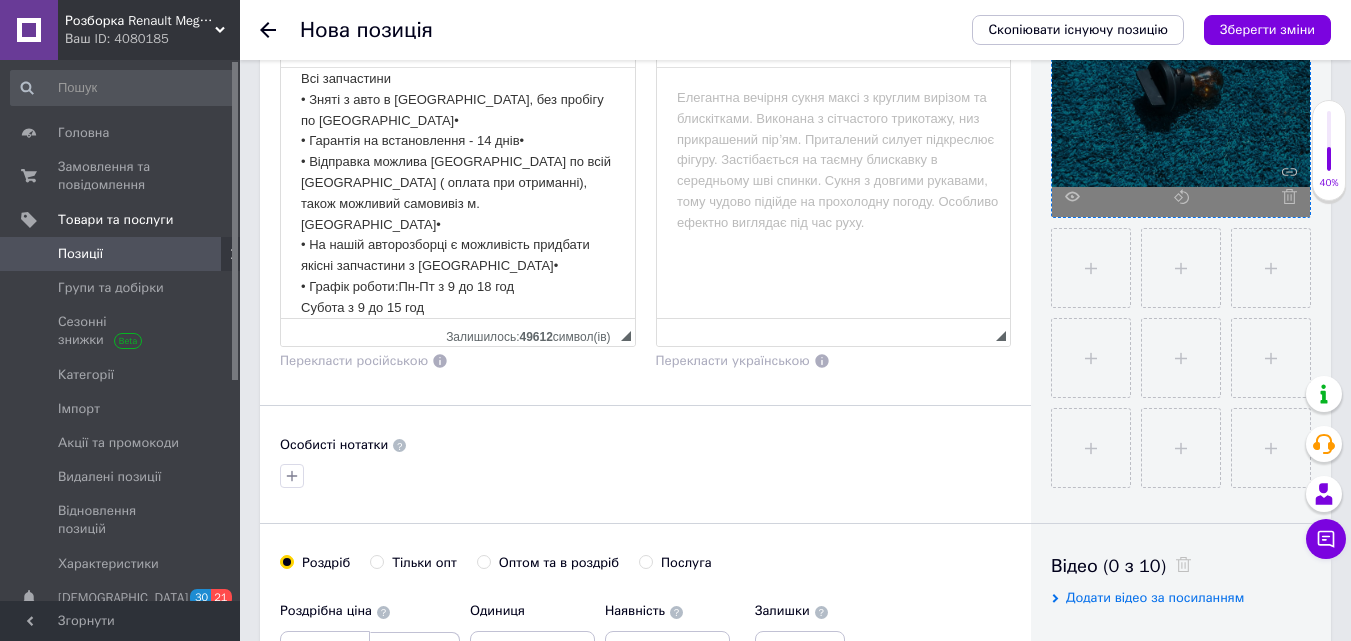 scroll, scrollTop: 611, scrollLeft: 0, axis: vertical 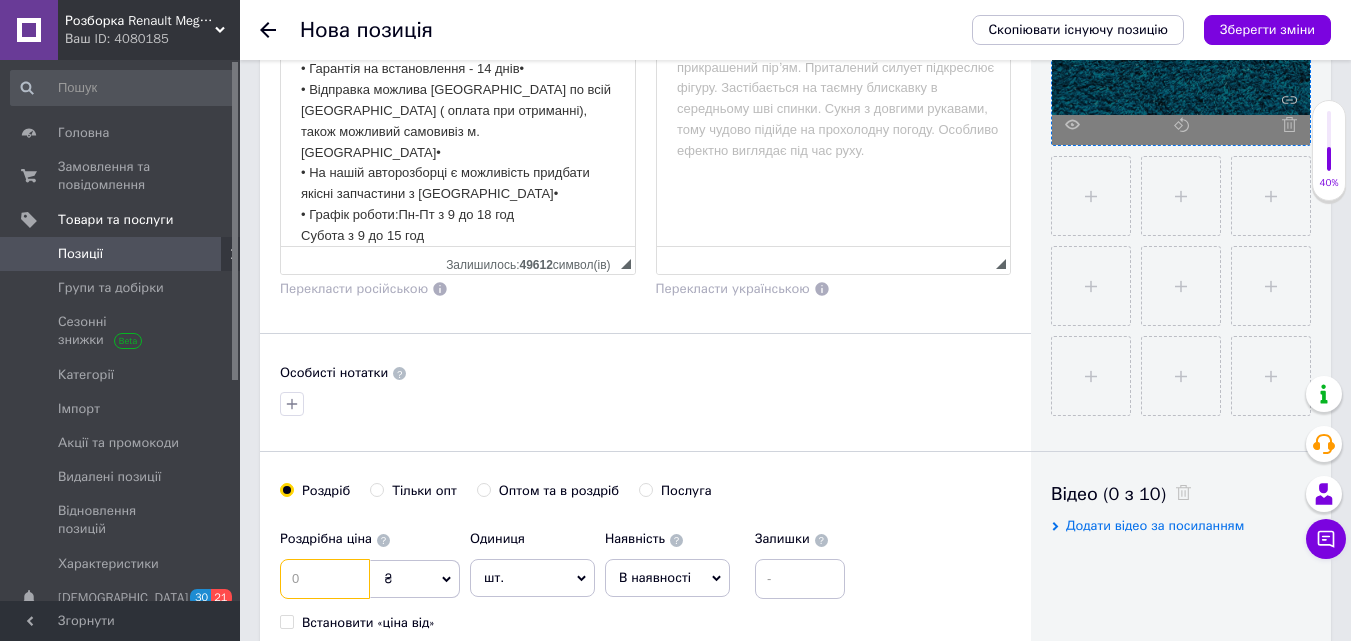 click at bounding box center [325, 579] 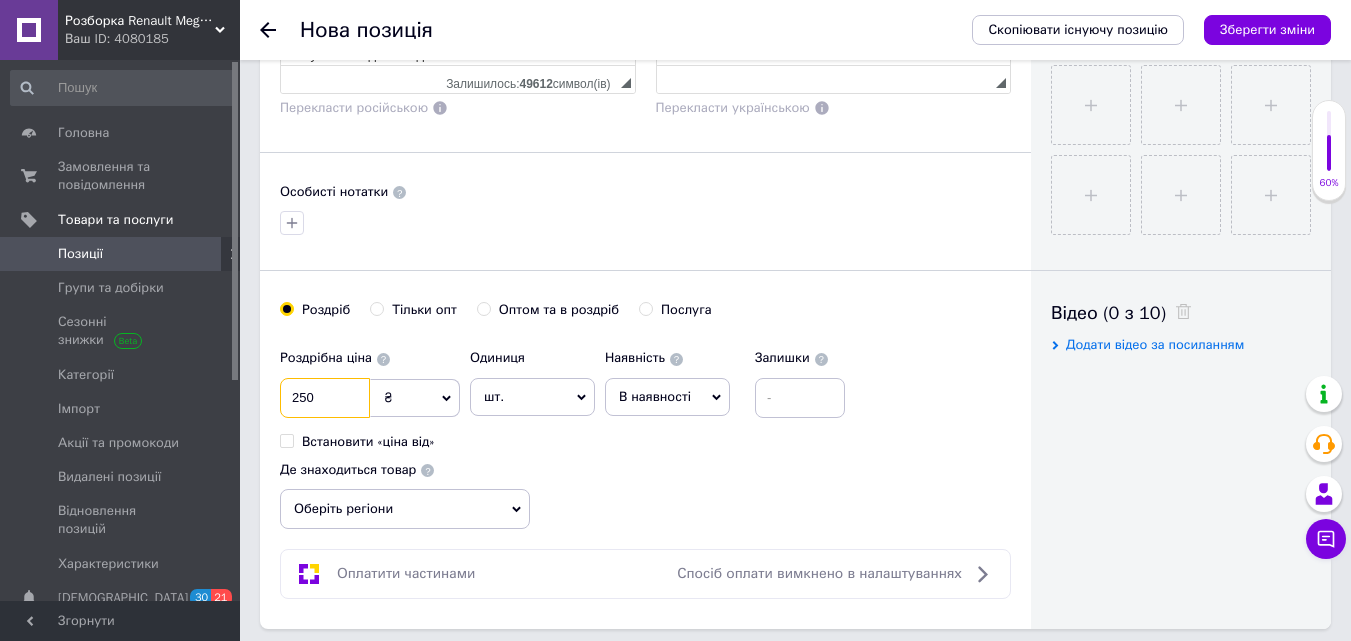 scroll, scrollTop: 1011, scrollLeft: 0, axis: vertical 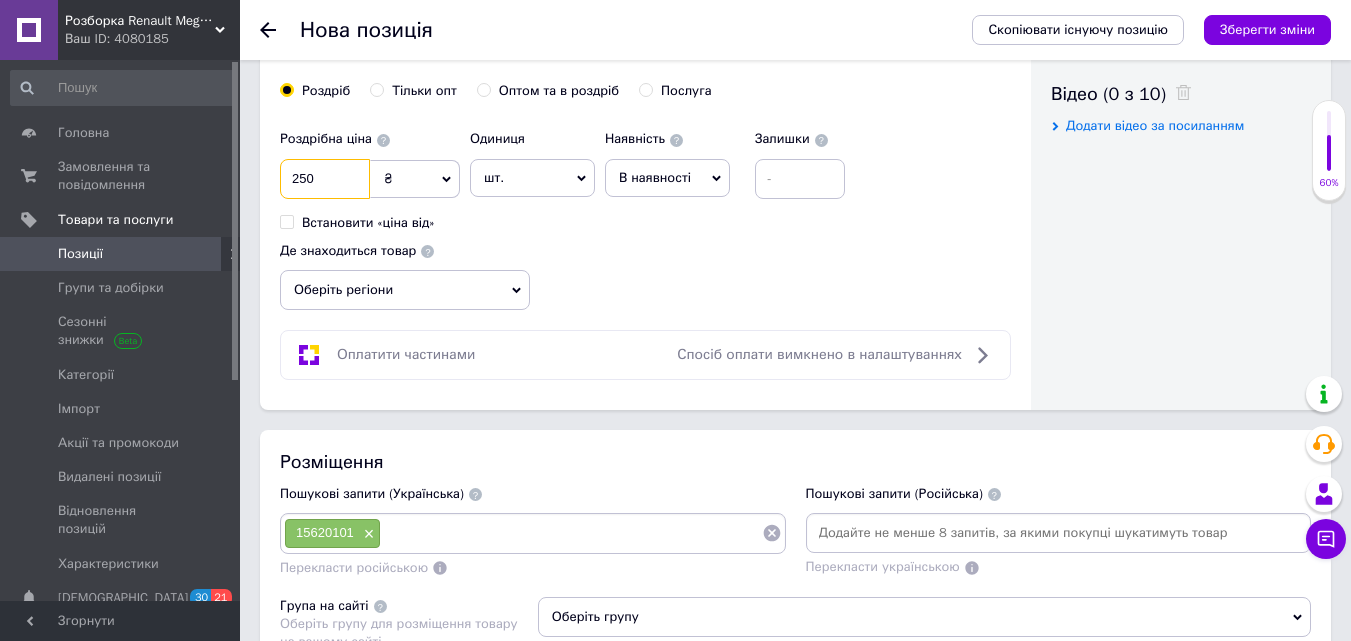 type on "250" 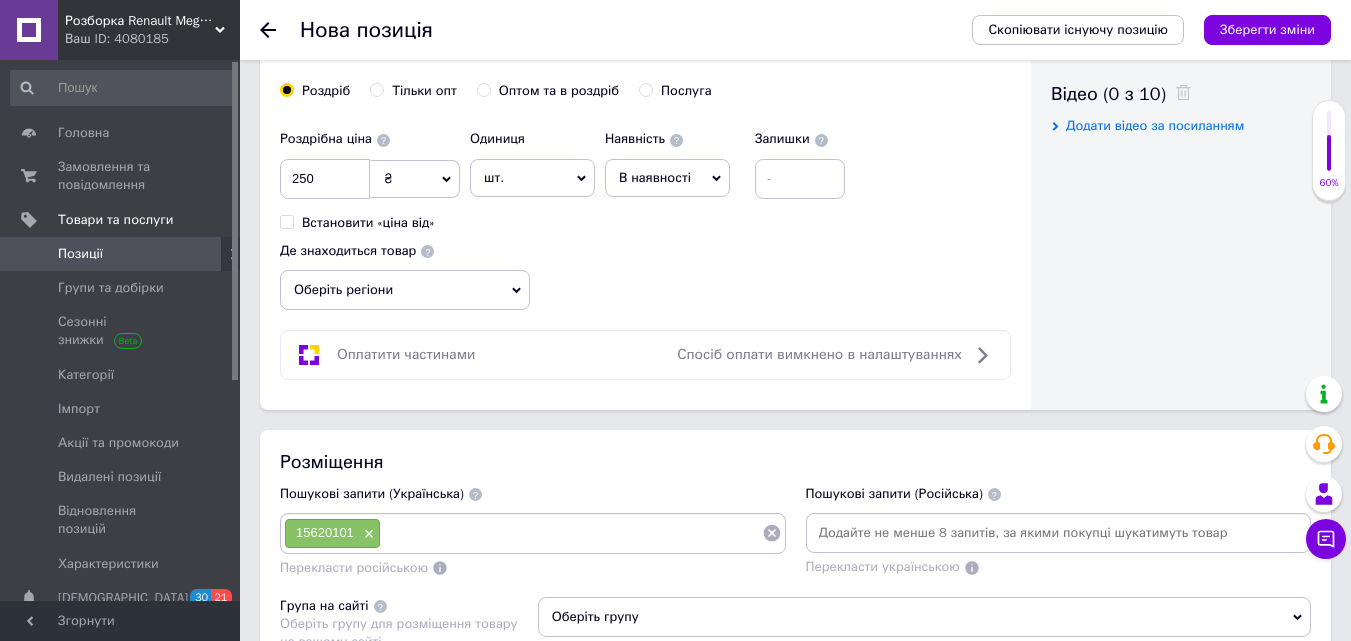 click on "Оберіть регіони" at bounding box center (405, 290) 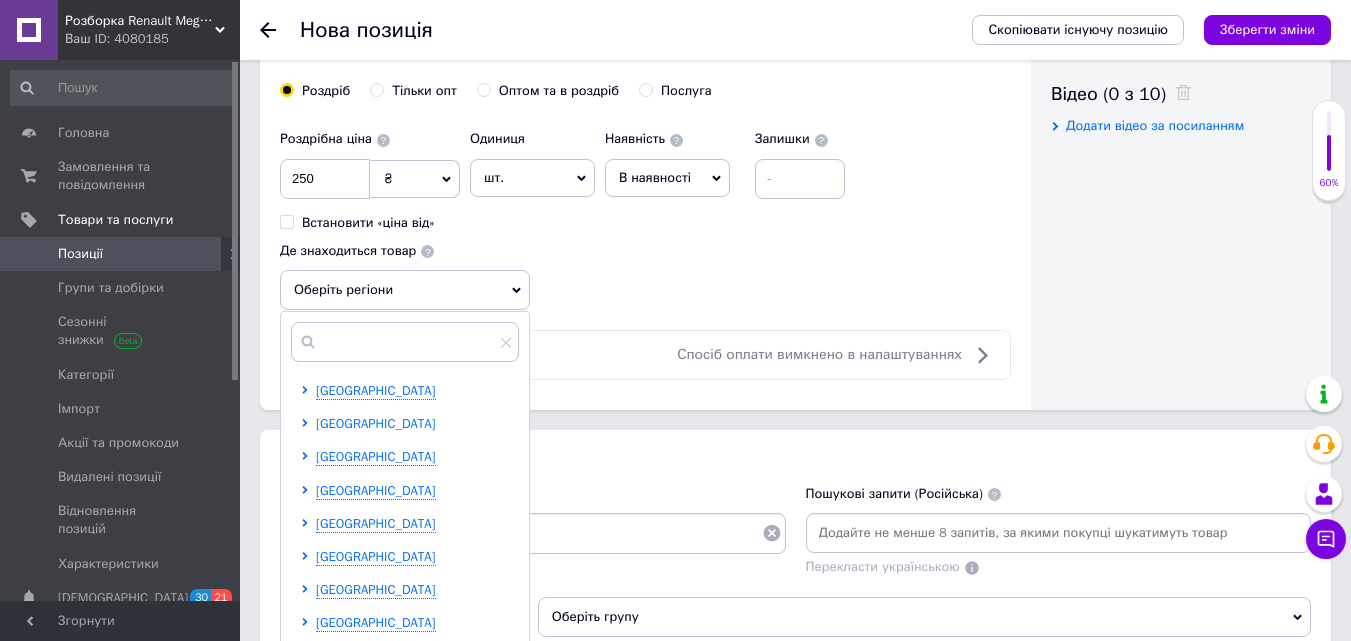 click on "[GEOGRAPHIC_DATA]" at bounding box center [376, 423] 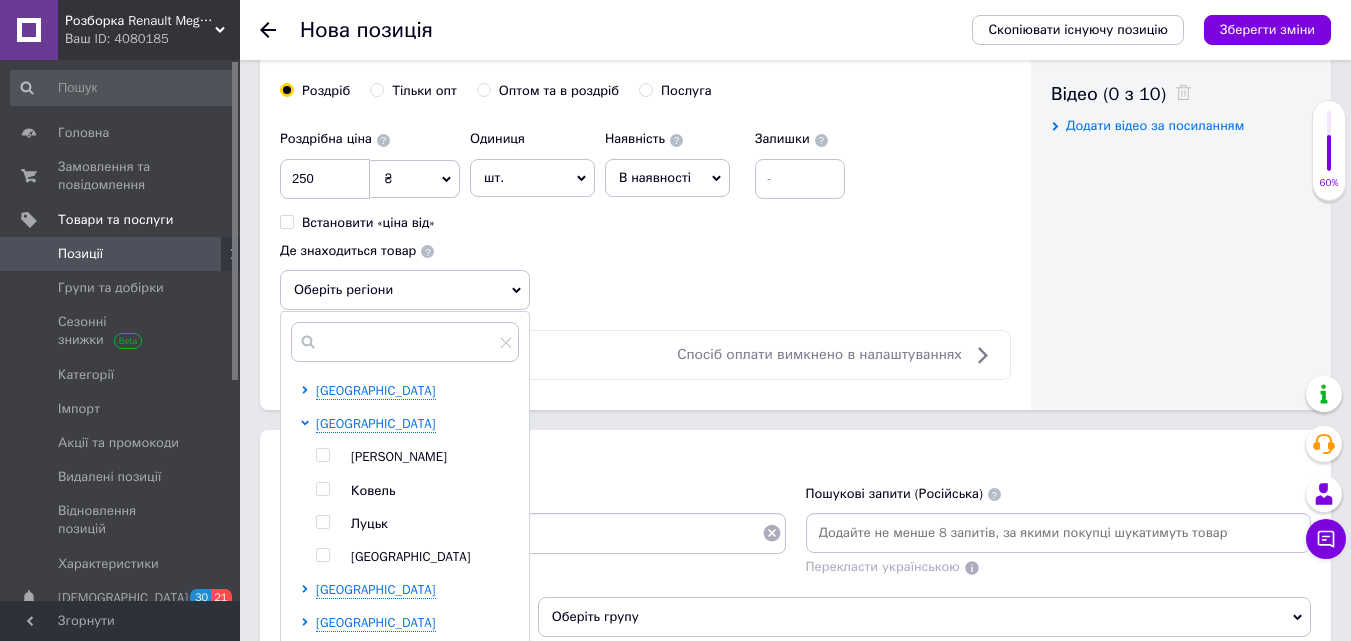 click at bounding box center [322, 522] 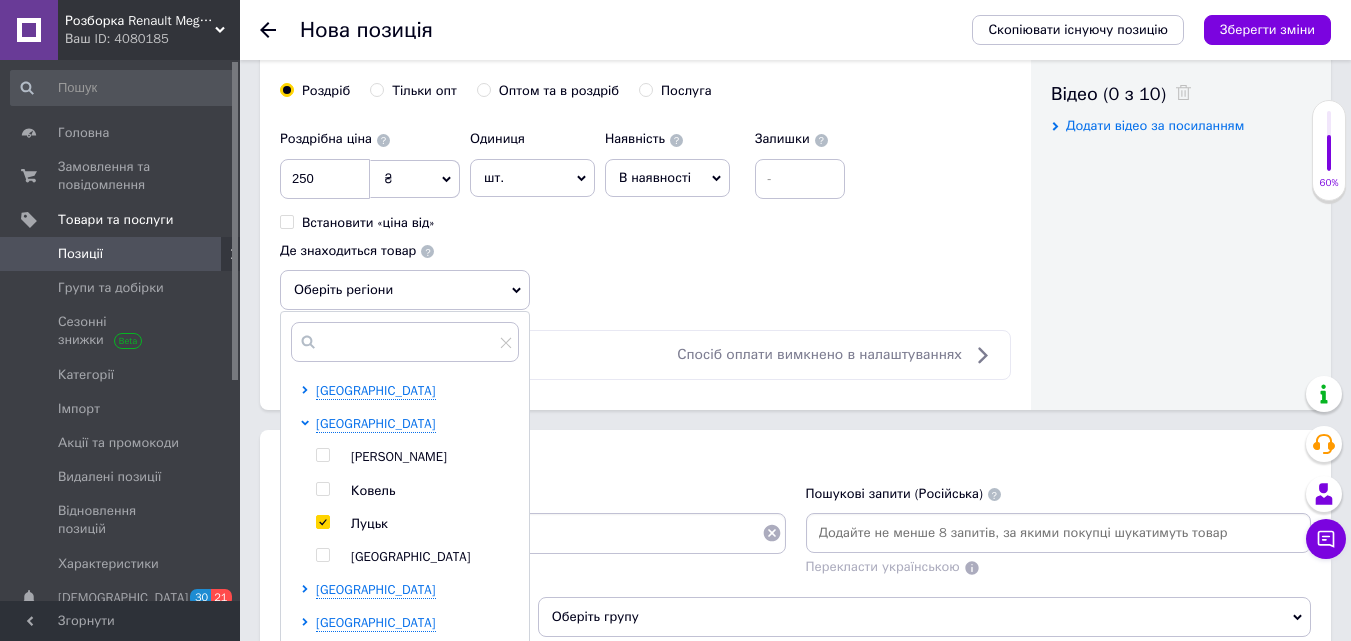 checkbox on "true" 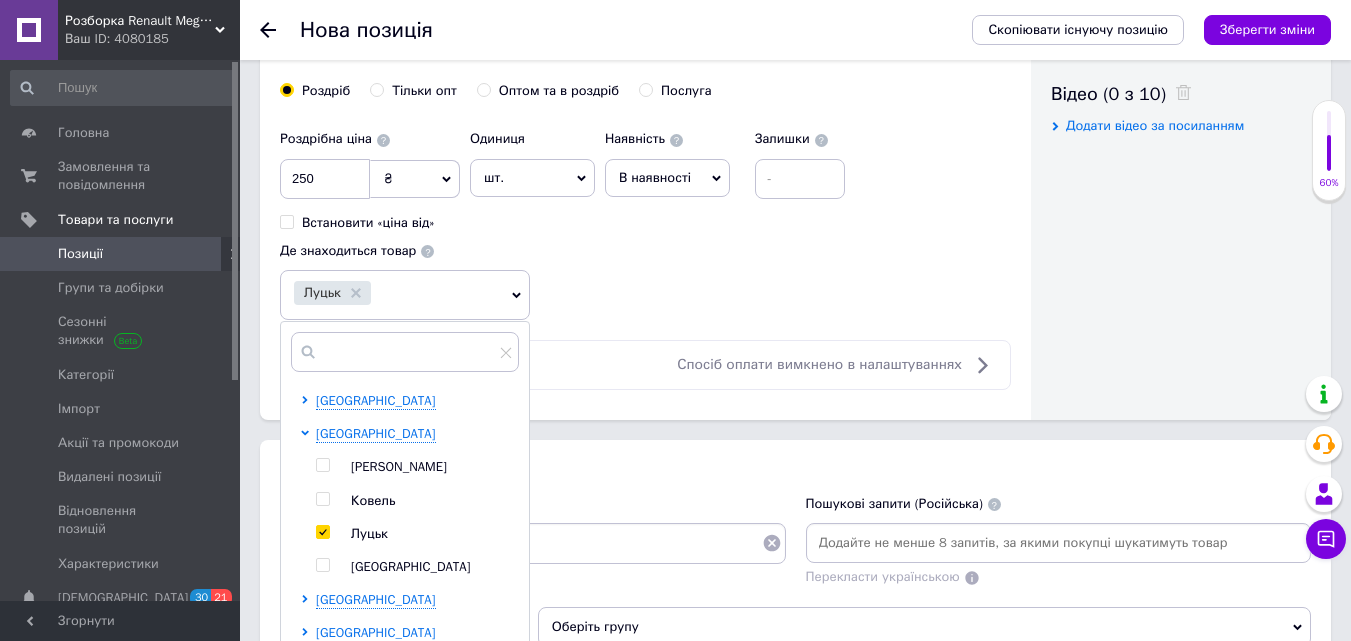 click on "Роздрібна ціна 250 ₴ $ EUR CHF GBP ¥ PLN ₸ MDL HUF KGS CNY TRY KRW lei Встановити «ціна від» Одиниця шт. Популярне комплект упаковка кв.м пара м кг пог.м послуга т а автоцистерна ампула б балон банка блістер бобіна бочка бут бухта в ват виїзд відро г г га година гр/кв.м гігакалорія д дав два місяці день доба доза є єврокуб з зміна к кВт каністра карат кв.дм кв.м кв.см кв.фут квартал кг кг/кв.м км колесо комплект коробка куб.дм куб.м л л лист м м мВт мл мм моток місяць мішок н набір номер о об'єкт од. п палетомісце пара партія пач пог.м послуга посівна одиниця птахомісце півроку пігулка" at bounding box center (645, 220) 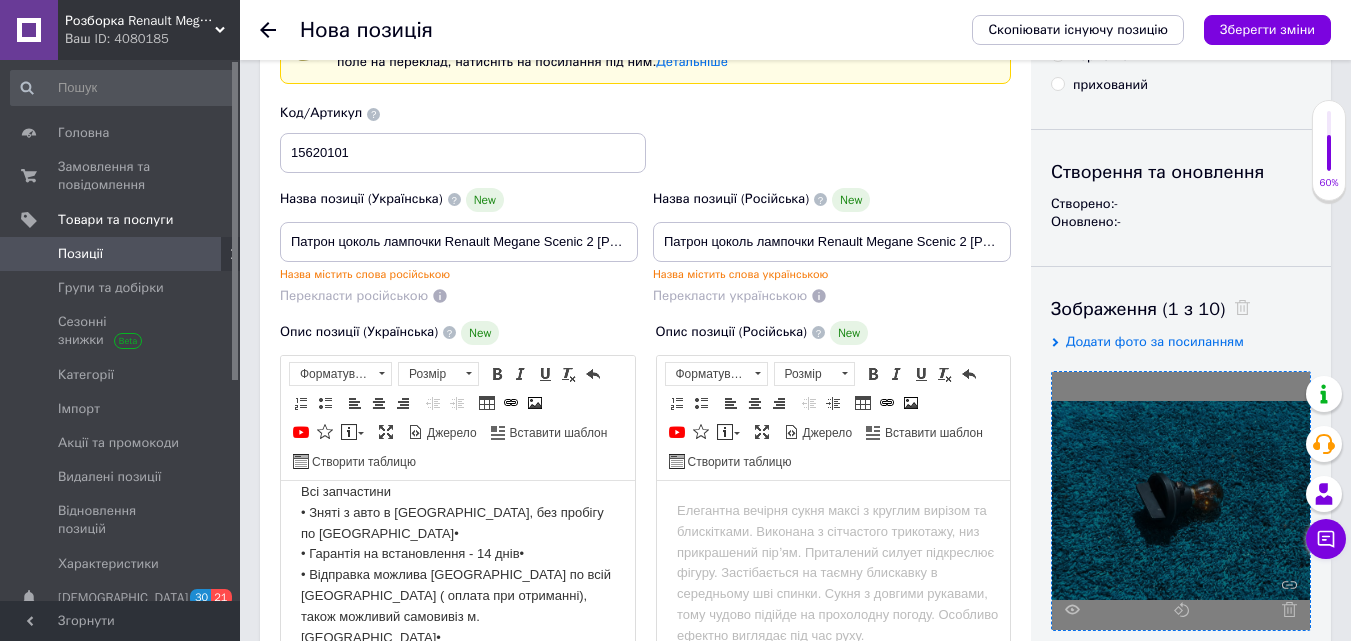 scroll, scrollTop: 0, scrollLeft: 0, axis: both 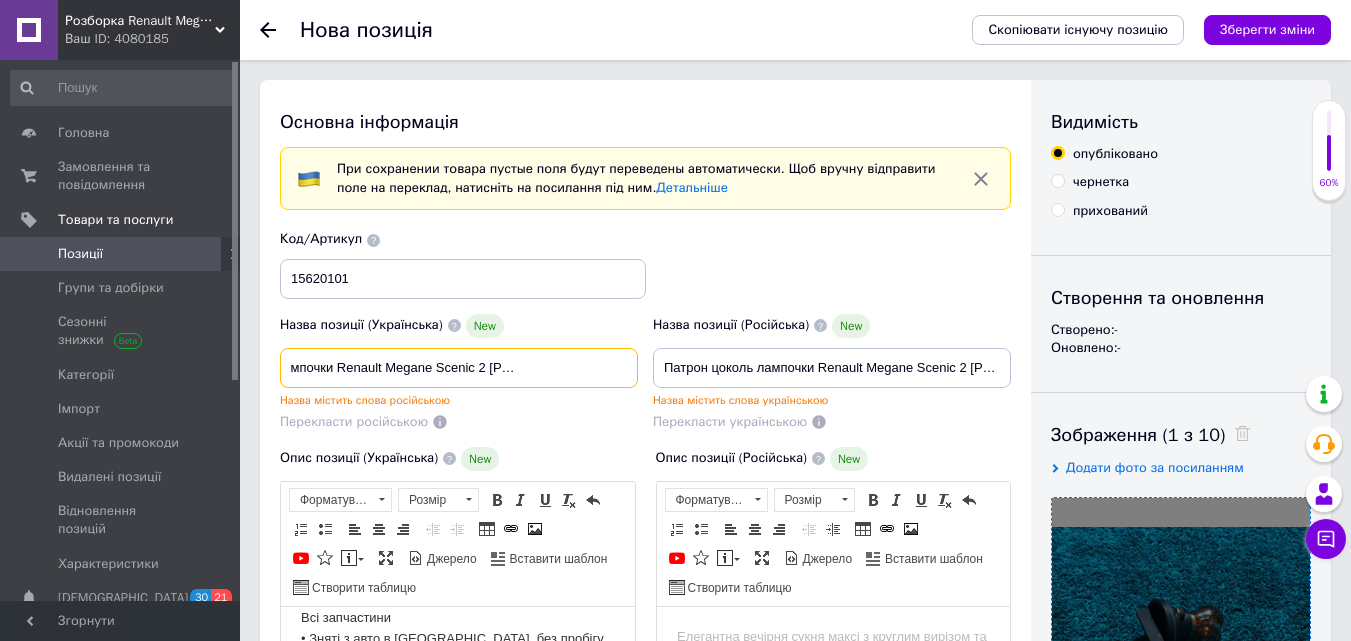 drag, startPoint x: 287, startPoint y: 369, endPoint x: 581, endPoint y: 348, distance: 294.74905 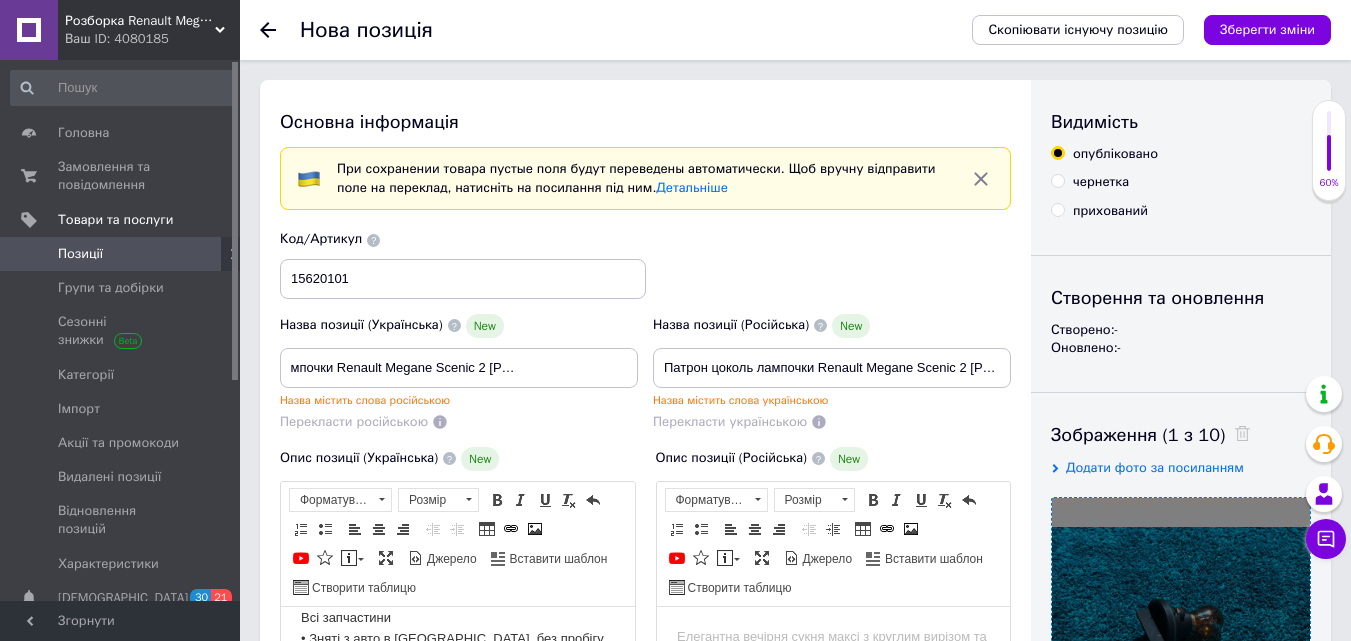 click on "Код/Артикул 15620101" at bounding box center [646, 264] 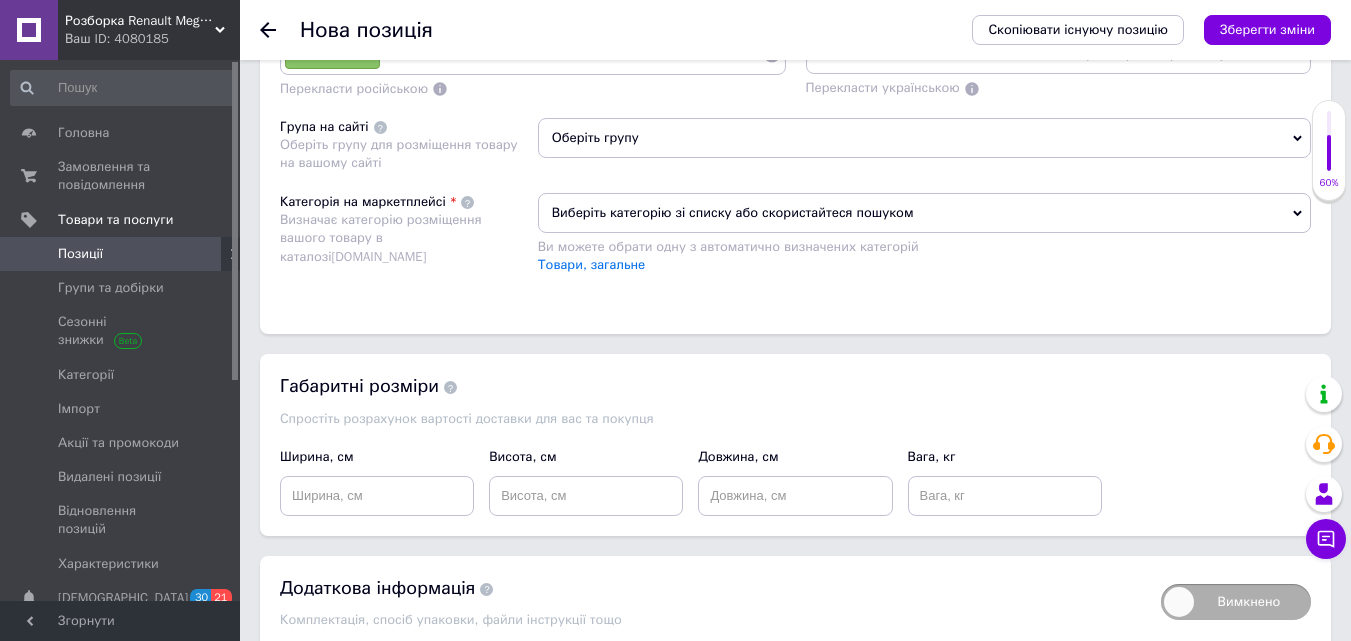 scroll, scrollTop: 1400, scrollLeft: 0, axis: vertical 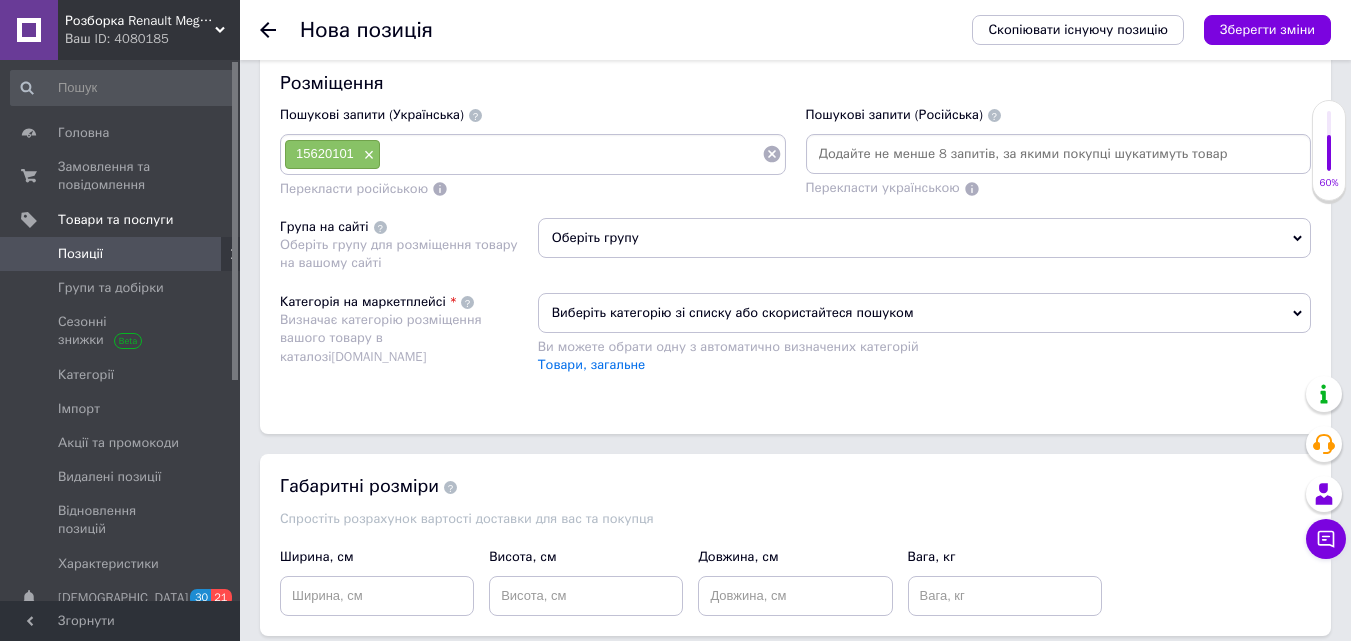 click at bounding box center [571, 154] 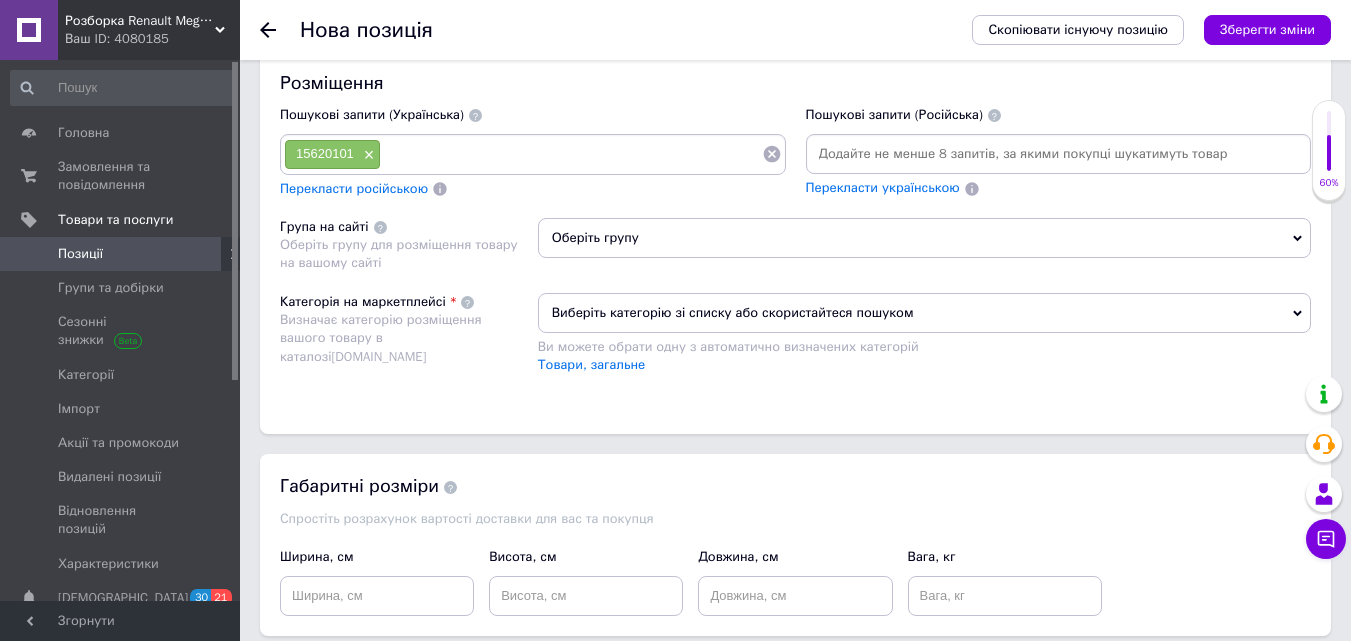 paste on "Патрон цоколь лампочки Renault Megane Scenic 2 [PERSON_NAME] 2 Сценік 2" 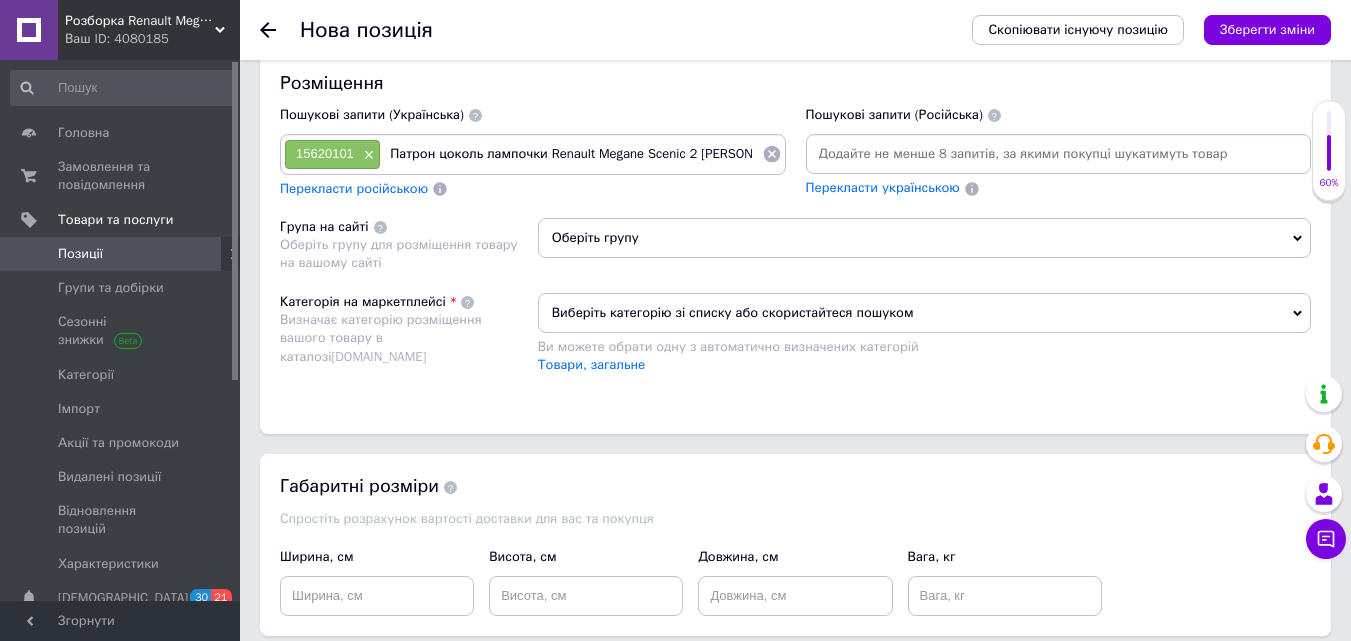 scroll, scrollTop: 0, scrollLeft: 77, axis: horizontal 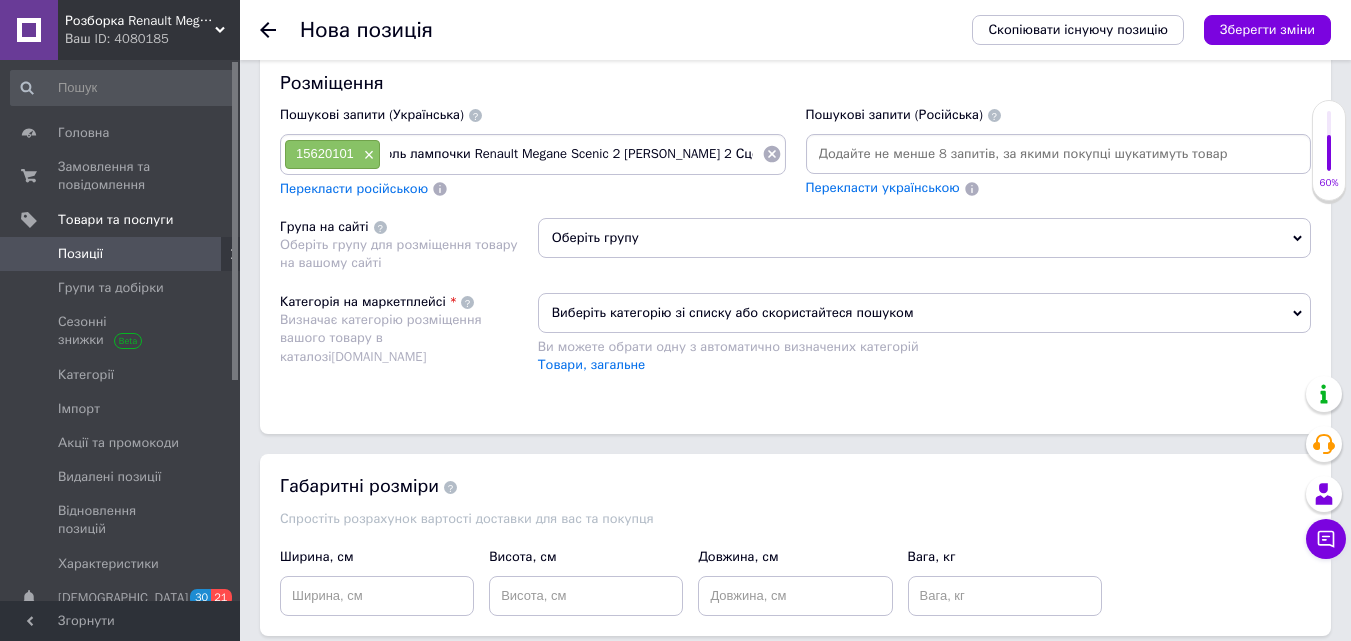 type 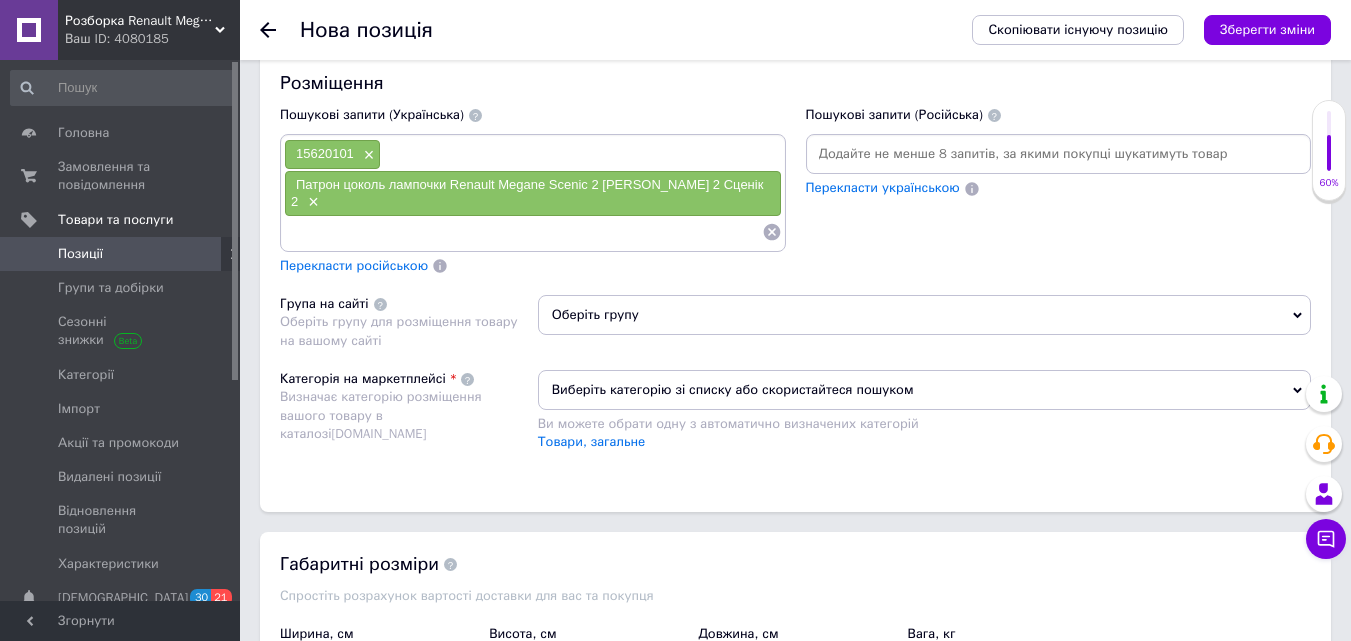 scroll, scrollTop: 0, scrollLeft: 0, axis: both 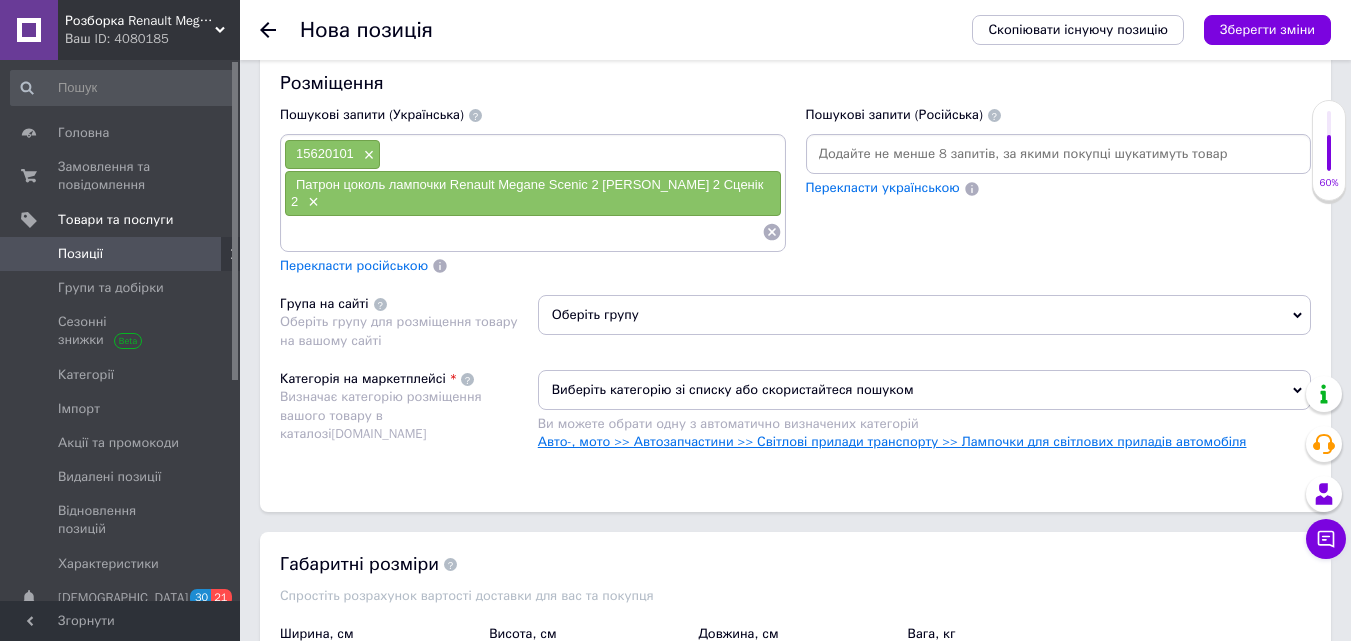 click on "Авто-, мото >> Автозапчастини >> Світлові прилади транспорту >> Лампочки для світлових приладів автомобіля" at bounding box center (892, 441) 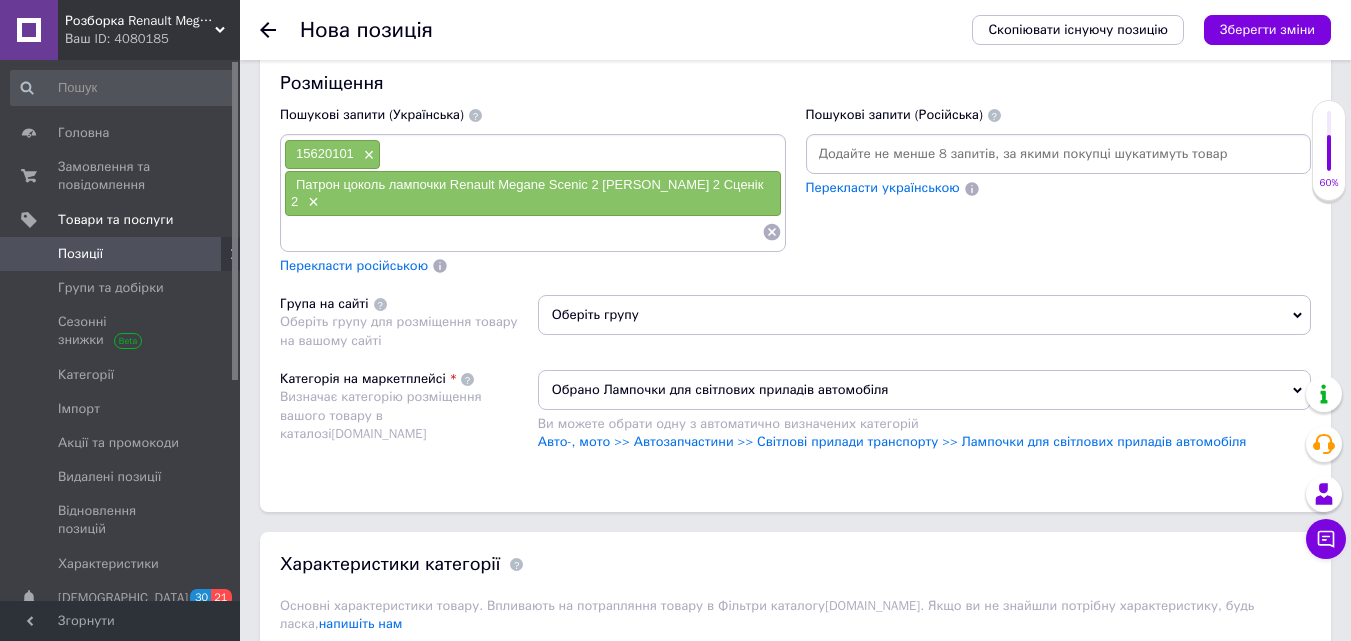 click on "Перекласти російською" at bounding box center (354, 265) 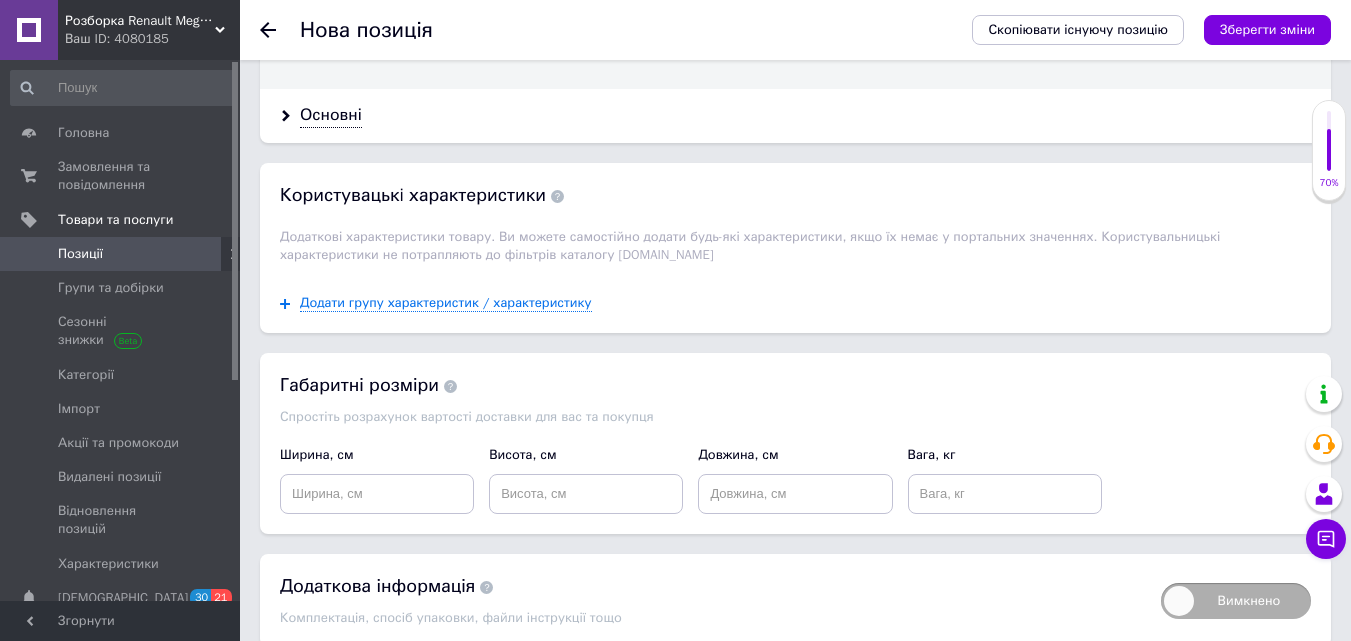 scroll, scrollTop: 2541, scrollLeft: 0, axis: vertical 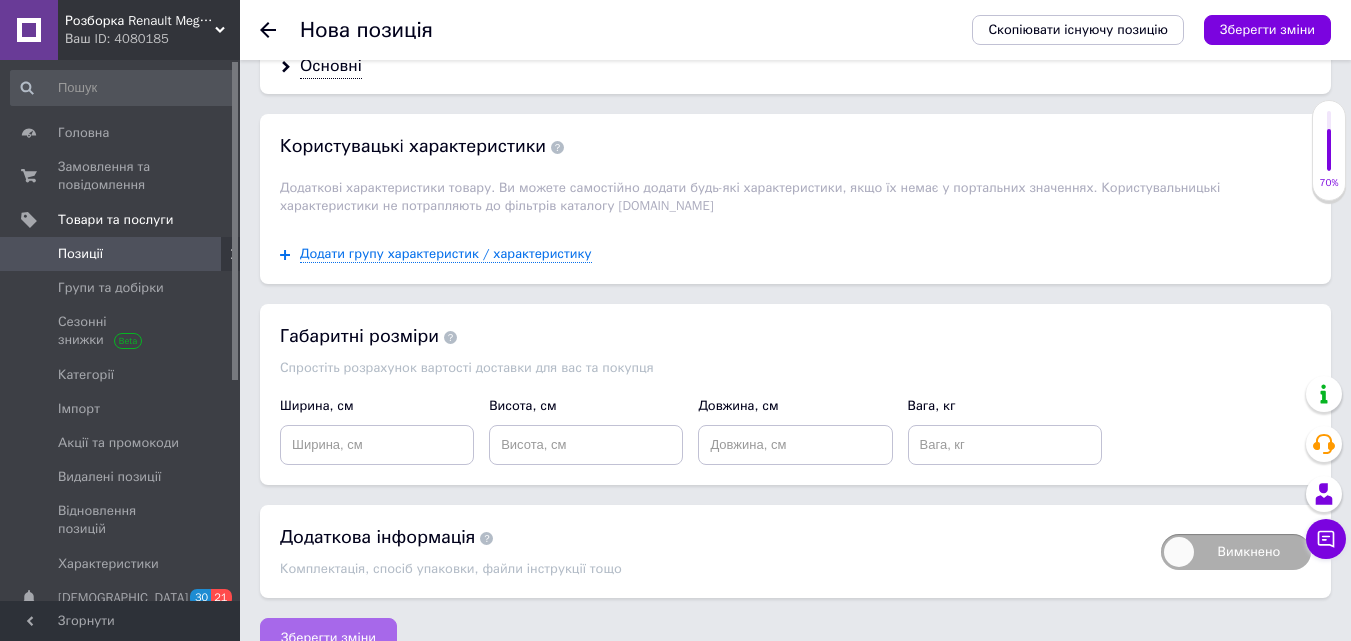 click on "Зберегти зміни" at bounding box center [328, 638] 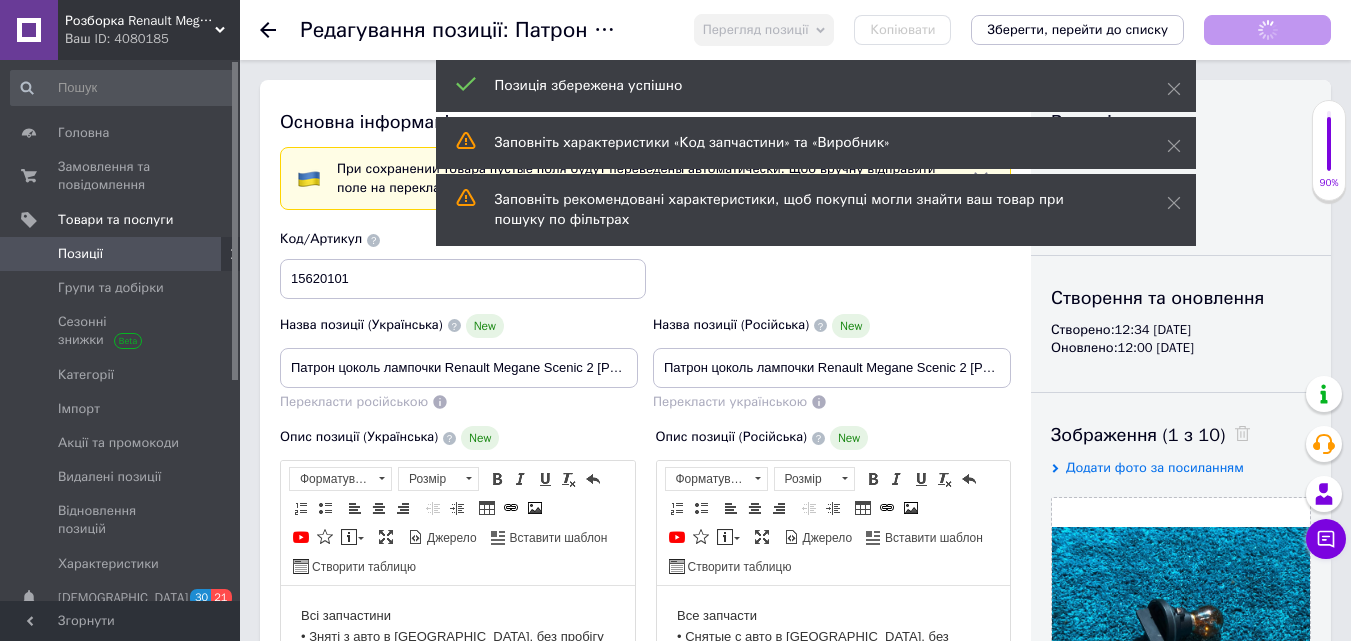 scroll, scrollTop: 0, scrollLeft: 0, axis: both 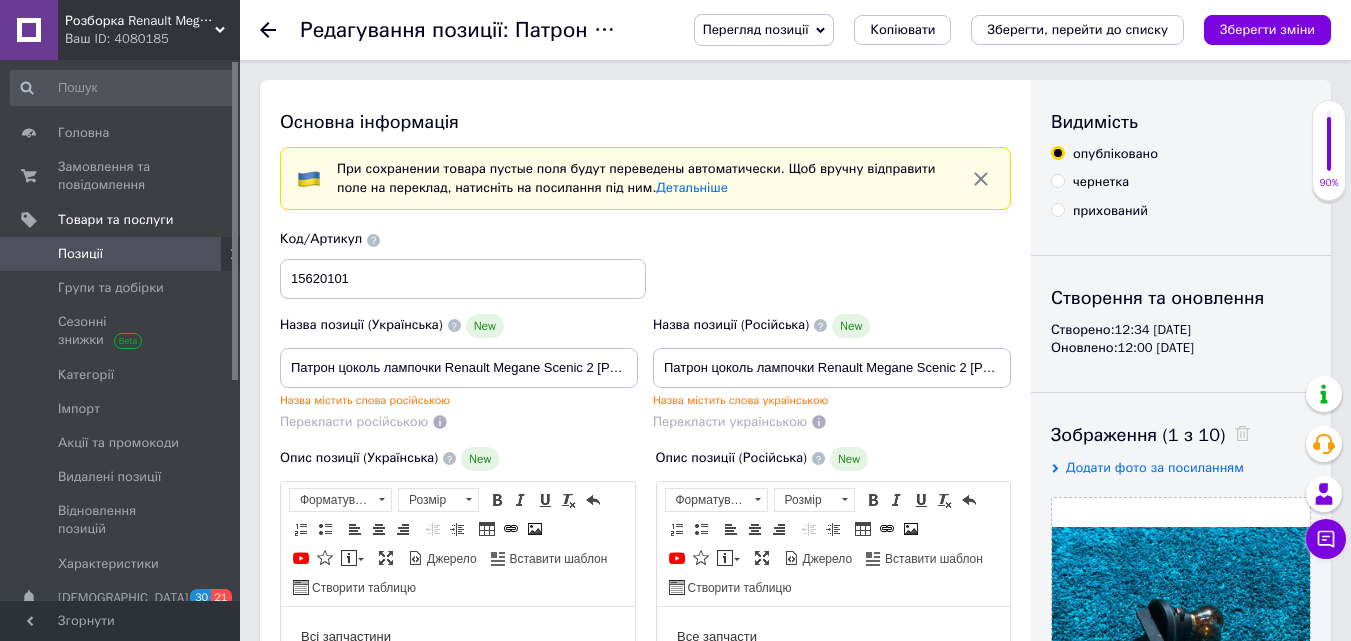 click 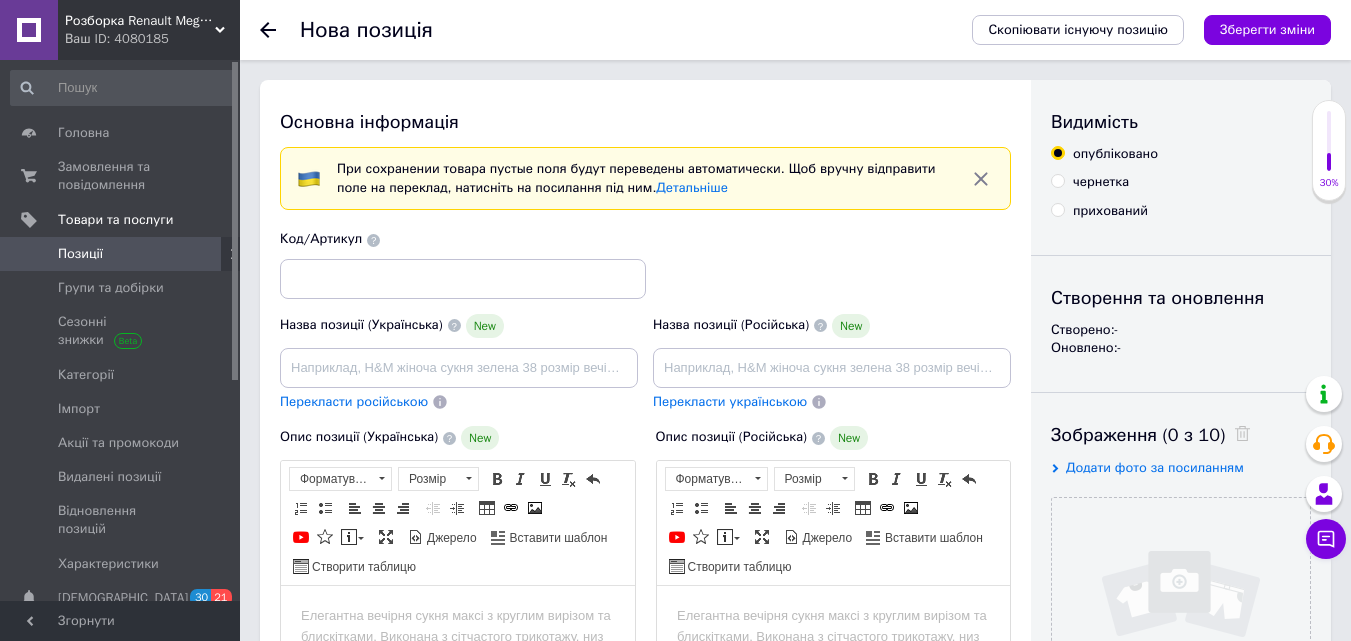 scroll, scrollTop: 0, scrollLeft: 0, axis: both 